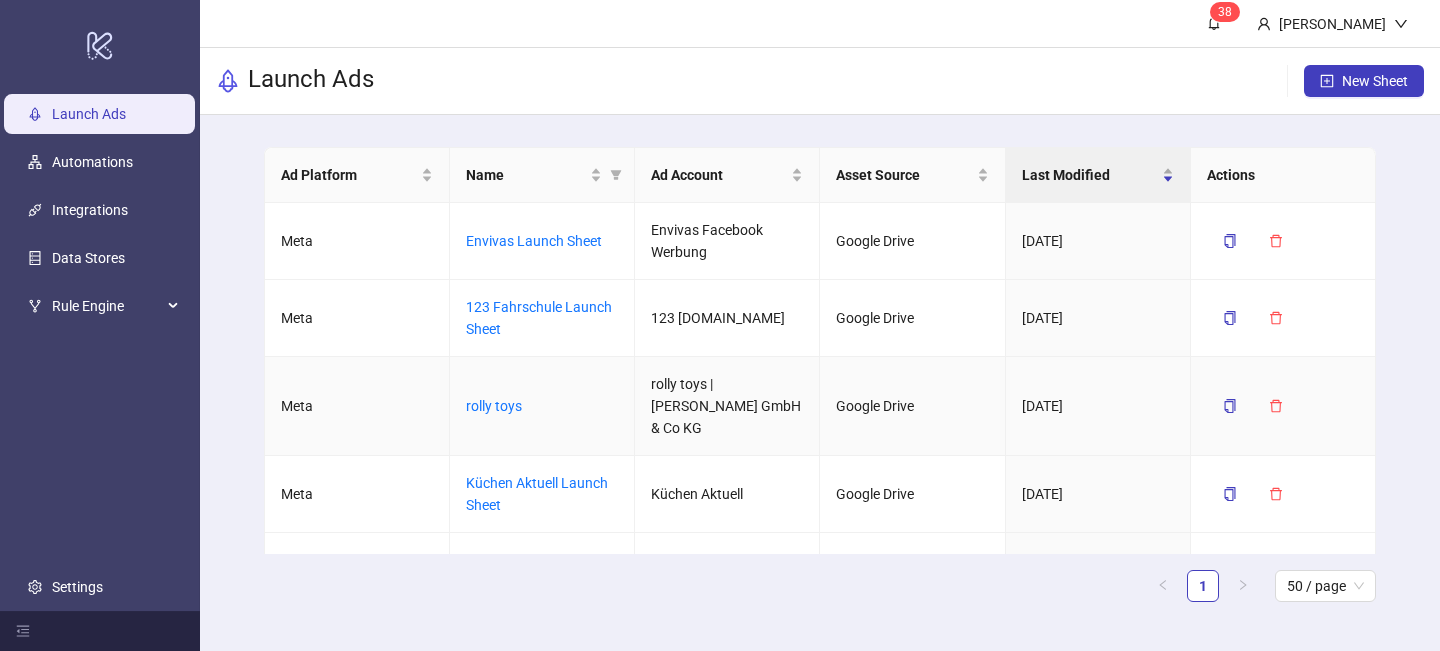 scroll, scrollTop: 0, scrollLeft: 0, axis: both 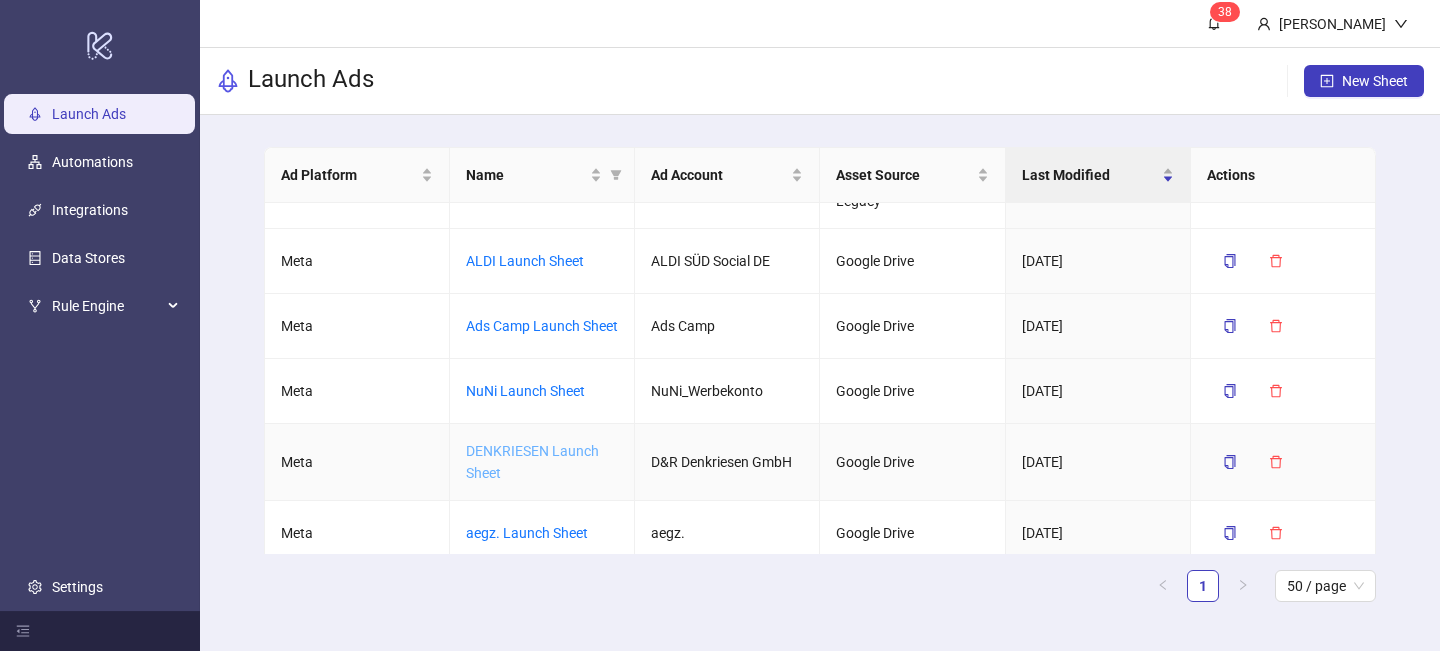 click on "DENKRIESEN Launch Sheet" at bounding box center (532, 462) 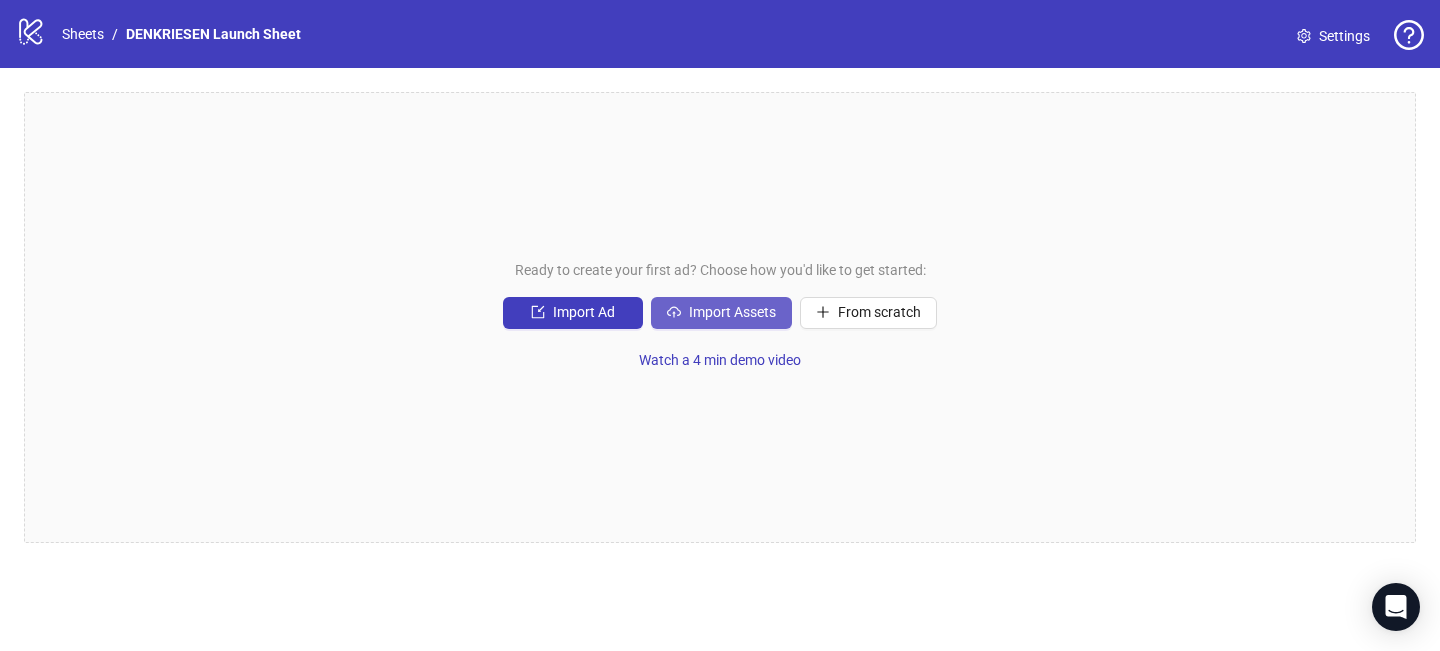 click on "Import Assets" at bounding box center [732, 312] 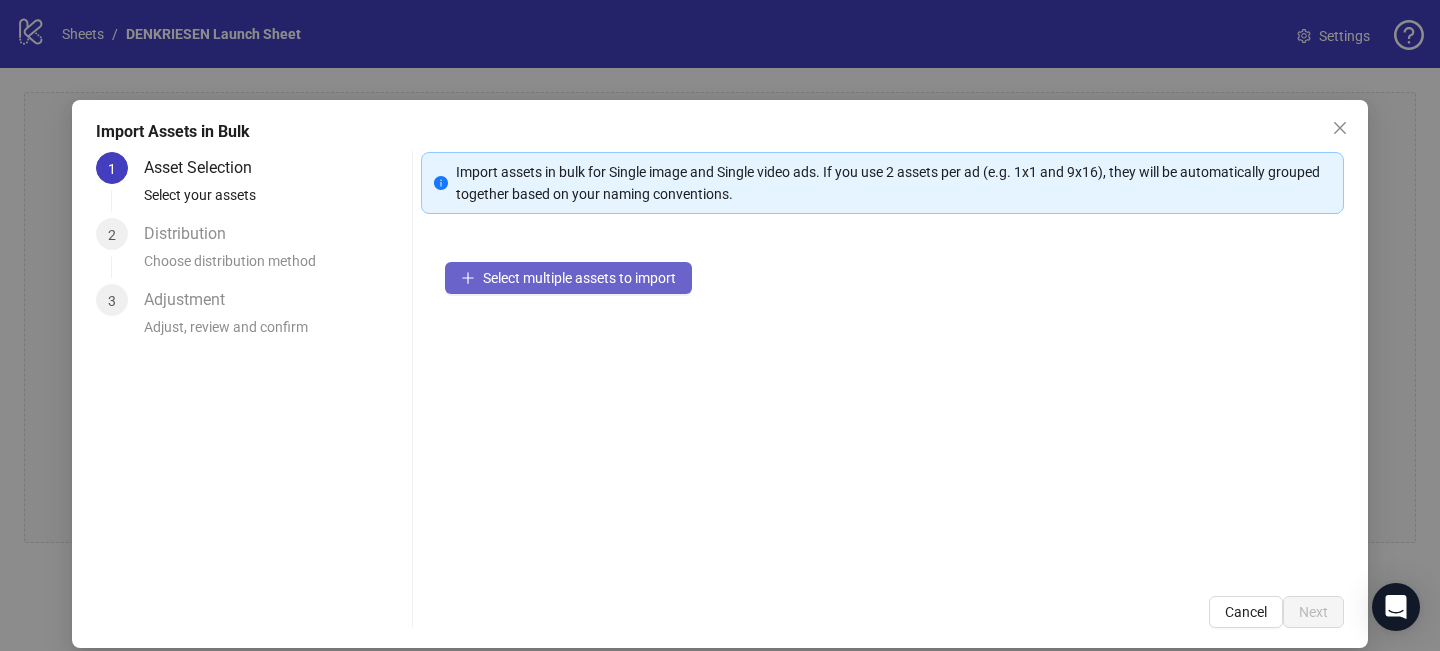 click on "Select multiple assets to import" at bounding box center (579, 278) 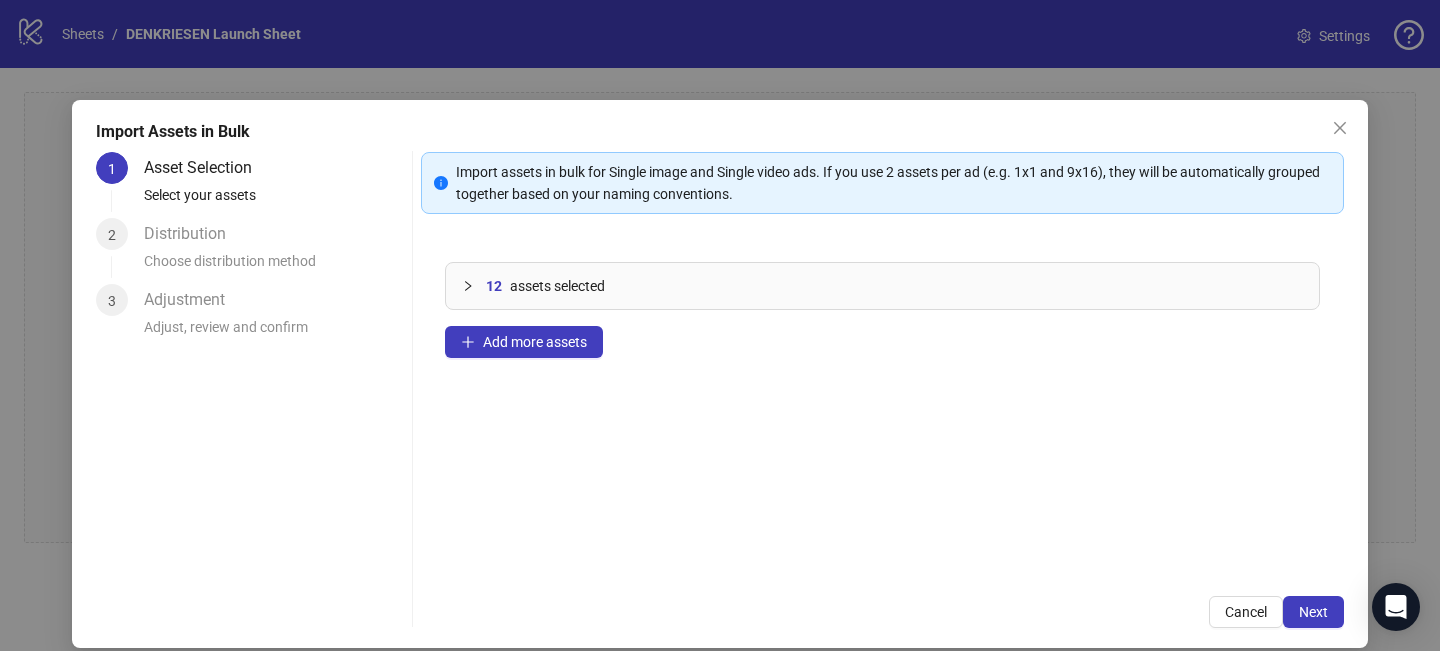 click 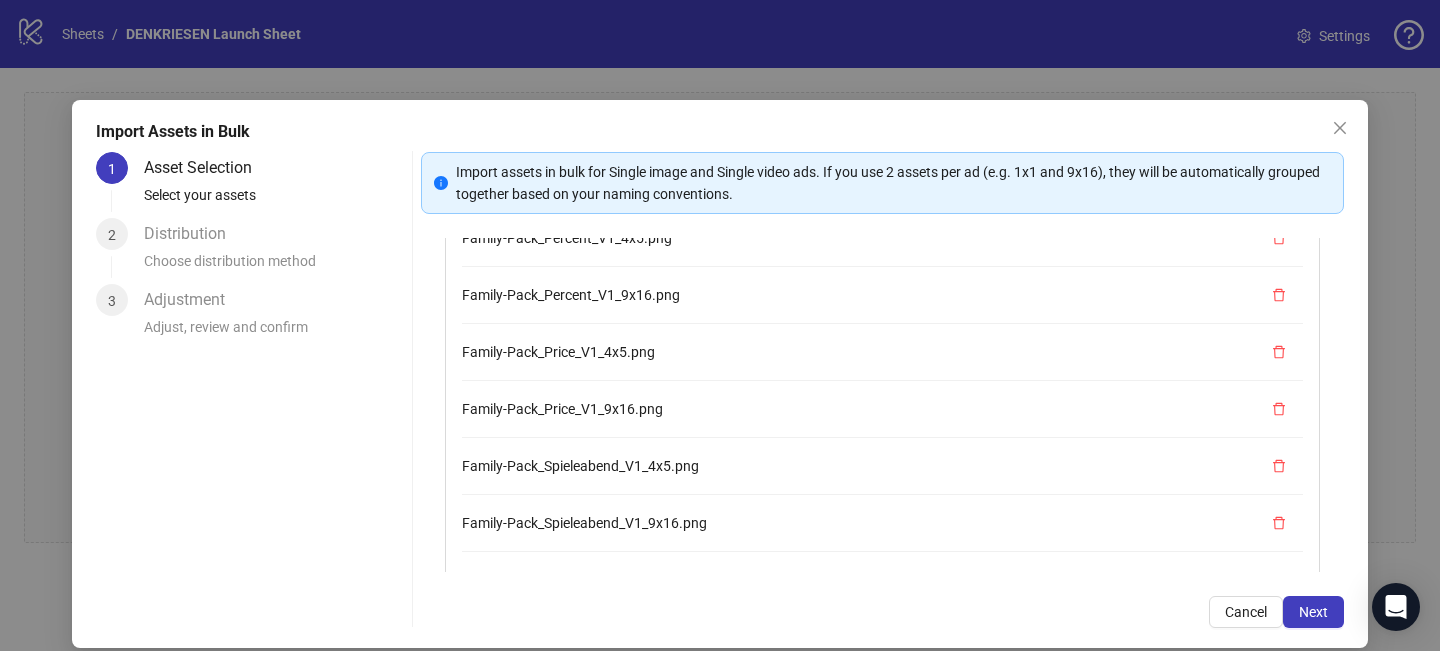scroll, scrollTop: 153, scrollLeft: 0, axis: vertical 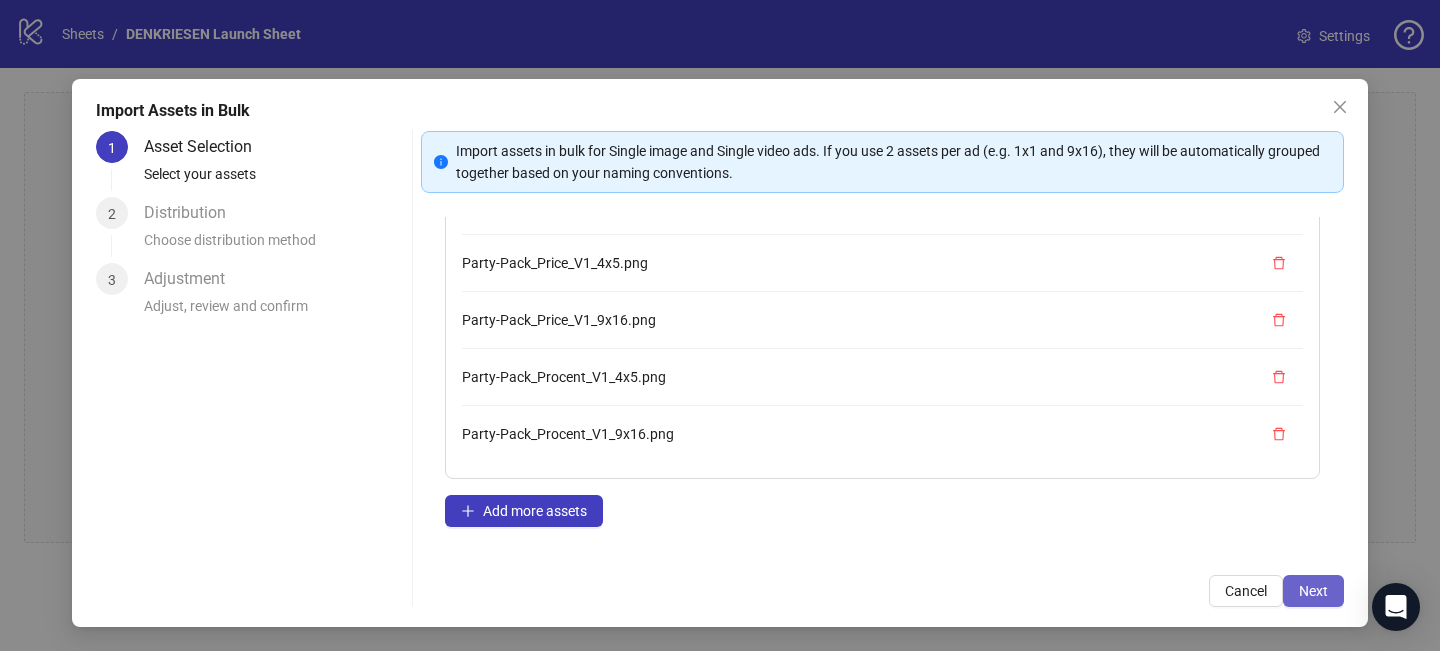 click on "Next" at bounding box center [1313, 591] 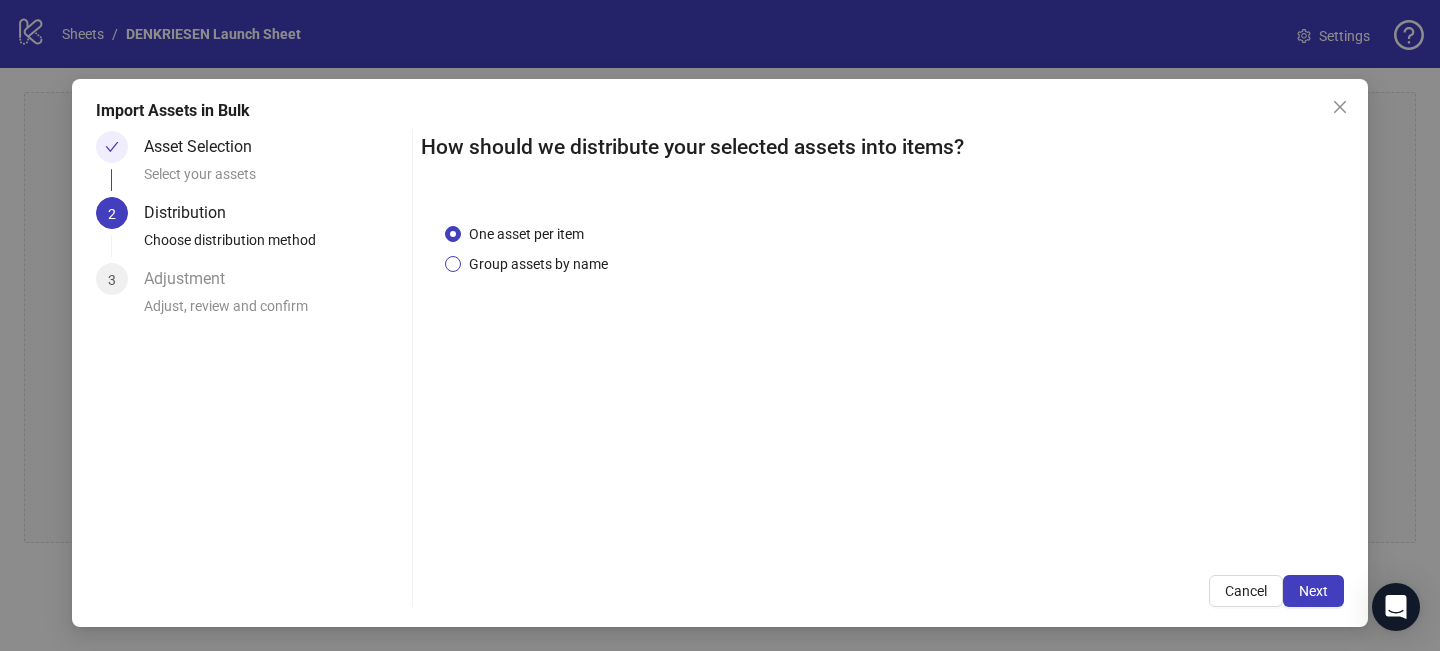 click on "Group assets by name" at bounding box center (538, 264) 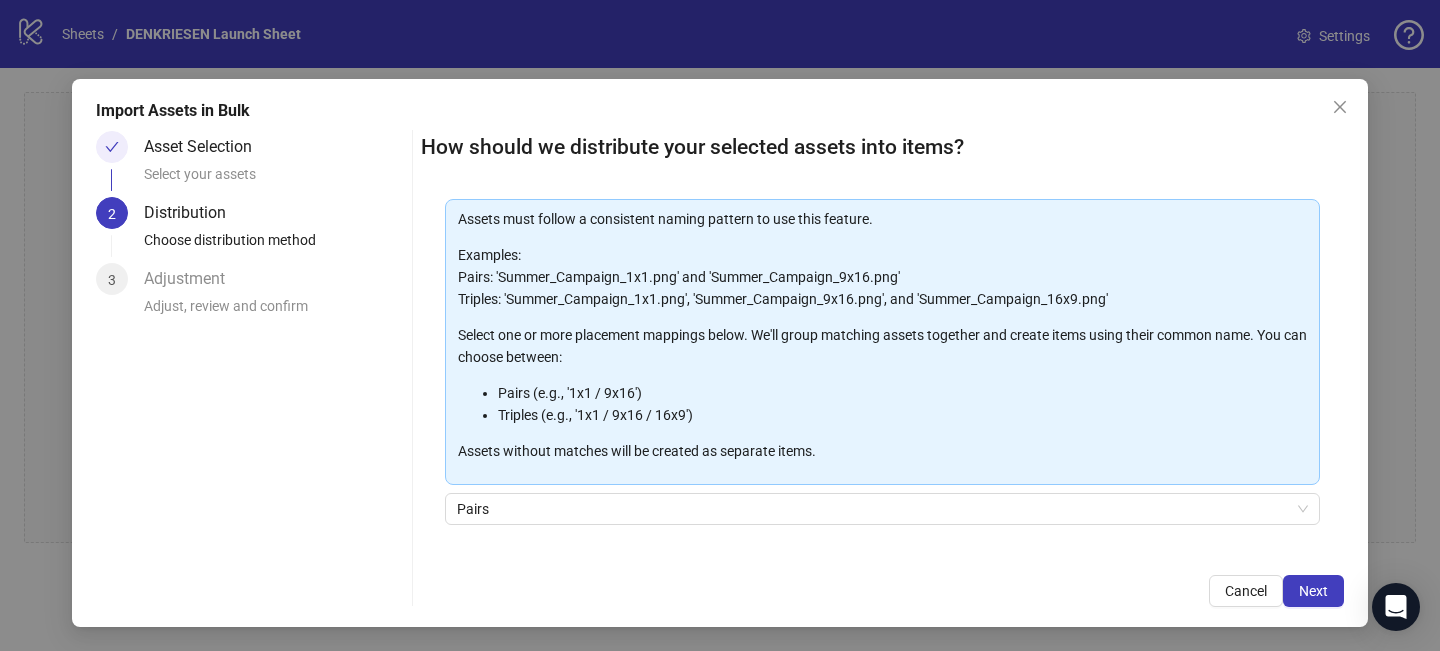 scroll, scrollTop: 233, scrollLeft: 0, axis: vertical 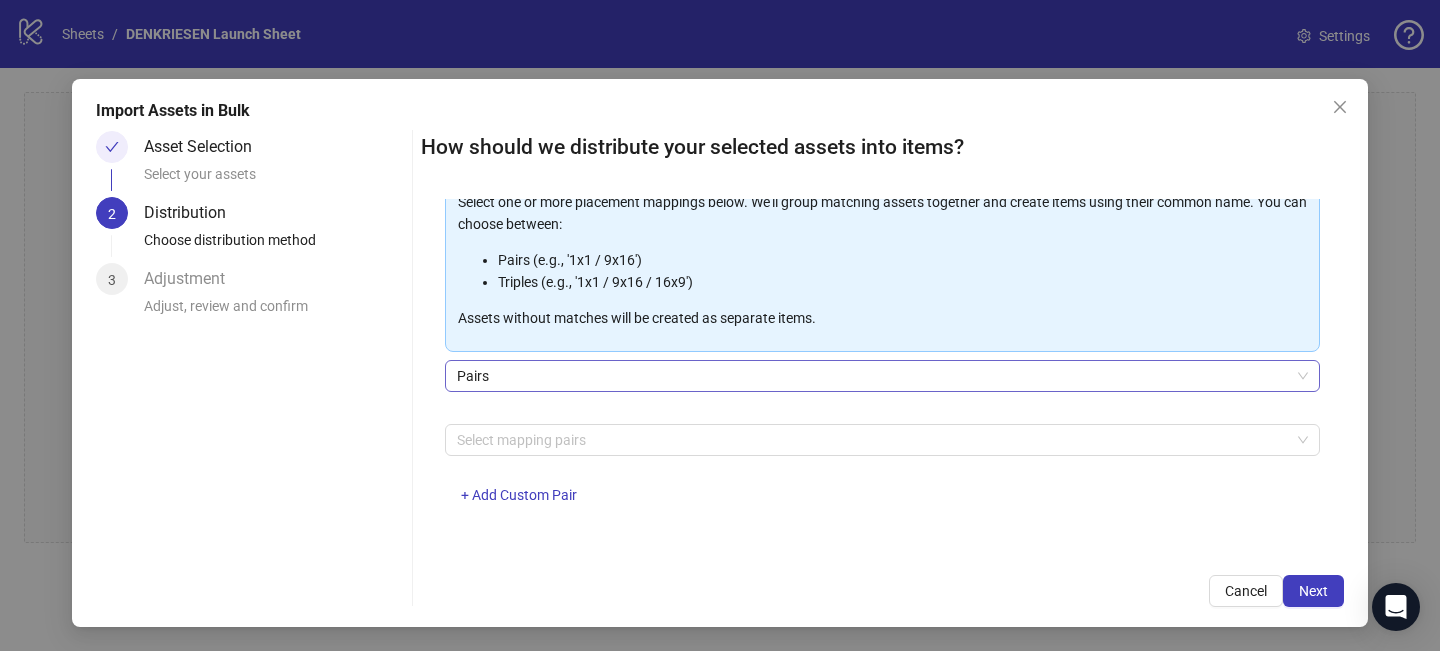 click on "Pairs" at bounding box center (882, 376) 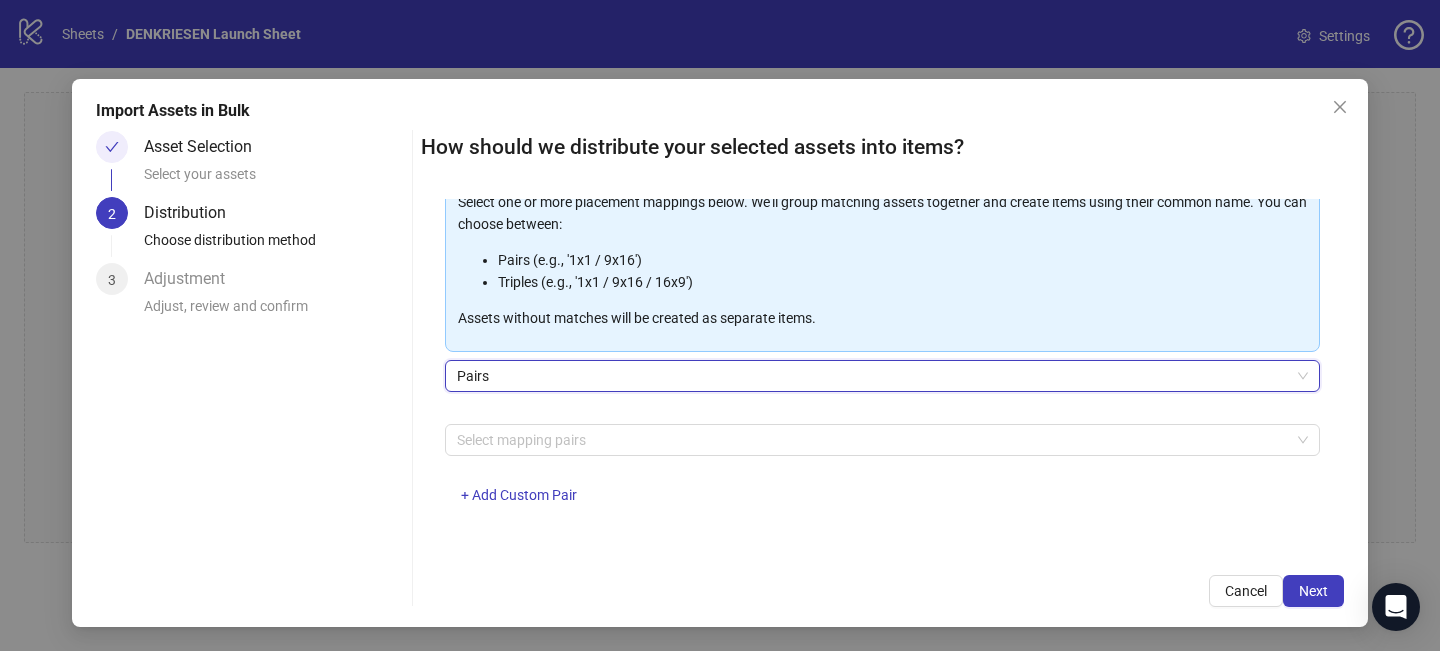 click on "Pairs" at bounding box center (882, 376) 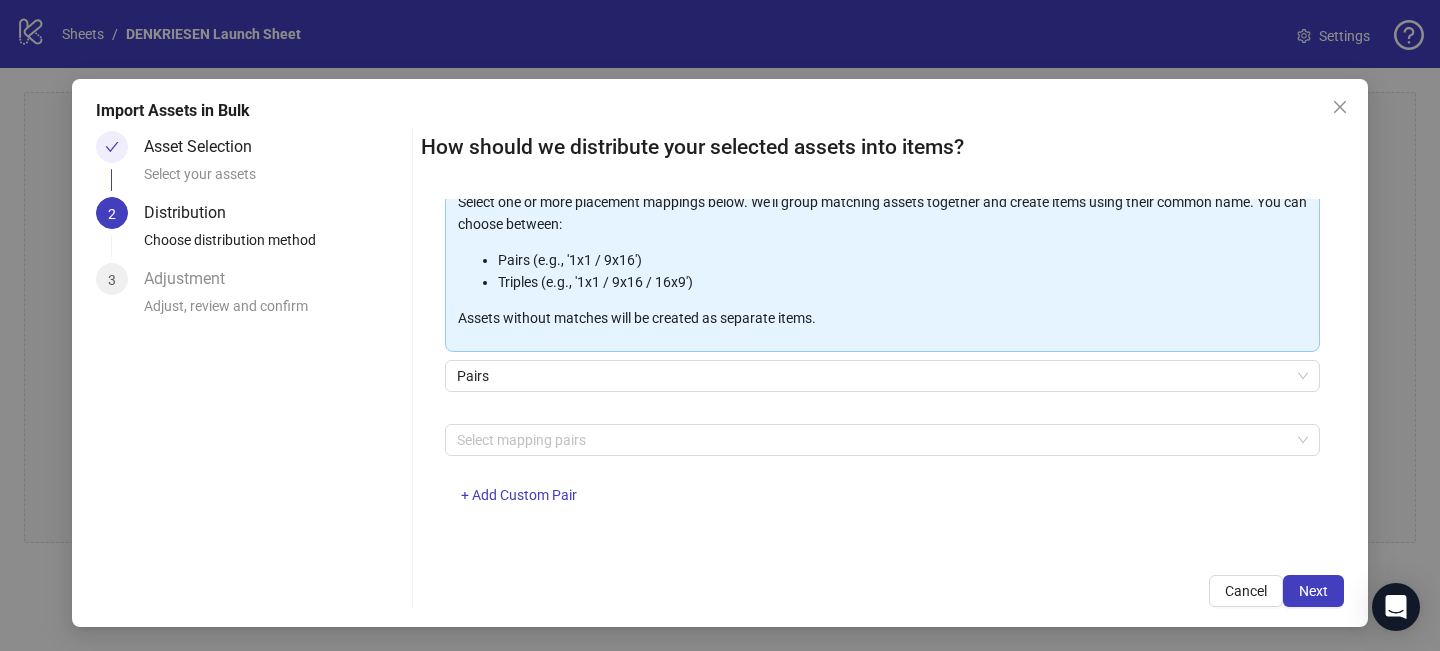 click on "Select mapping pairs + Add Custom Pair" at bounding box center (882, 476) 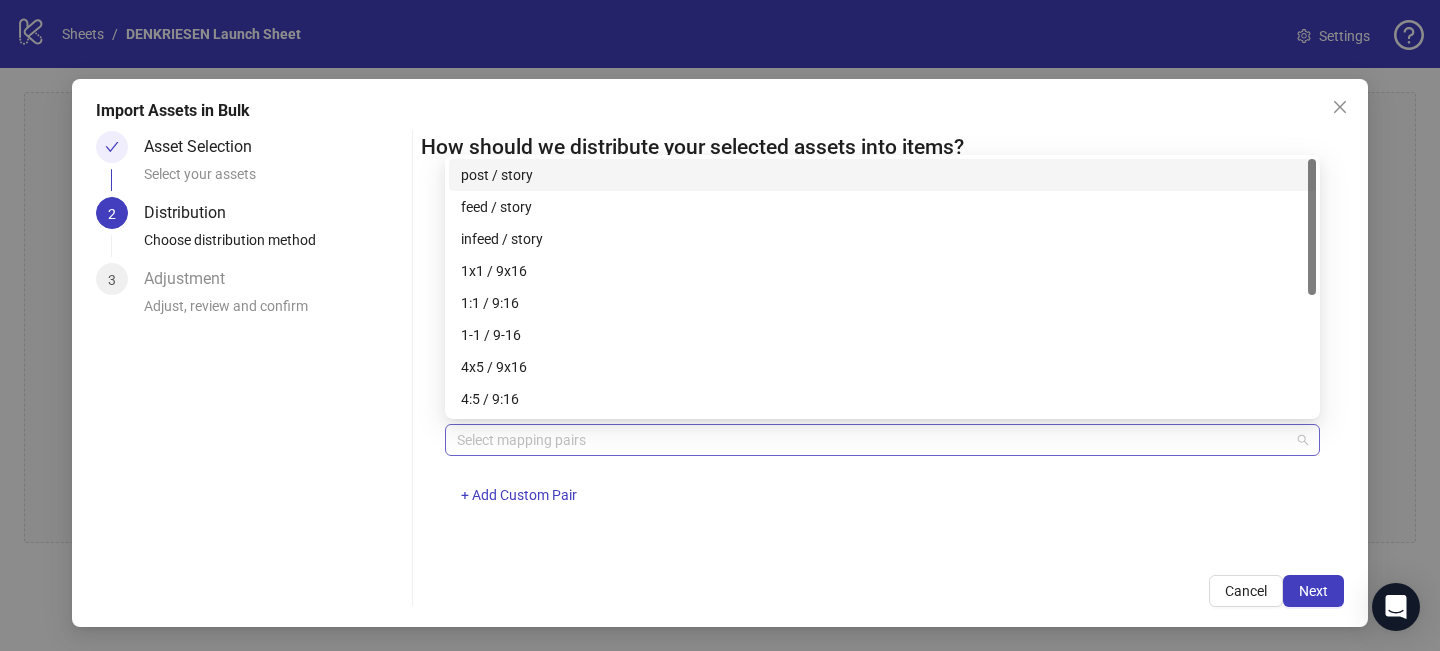 click at bounding box center (872, 440) 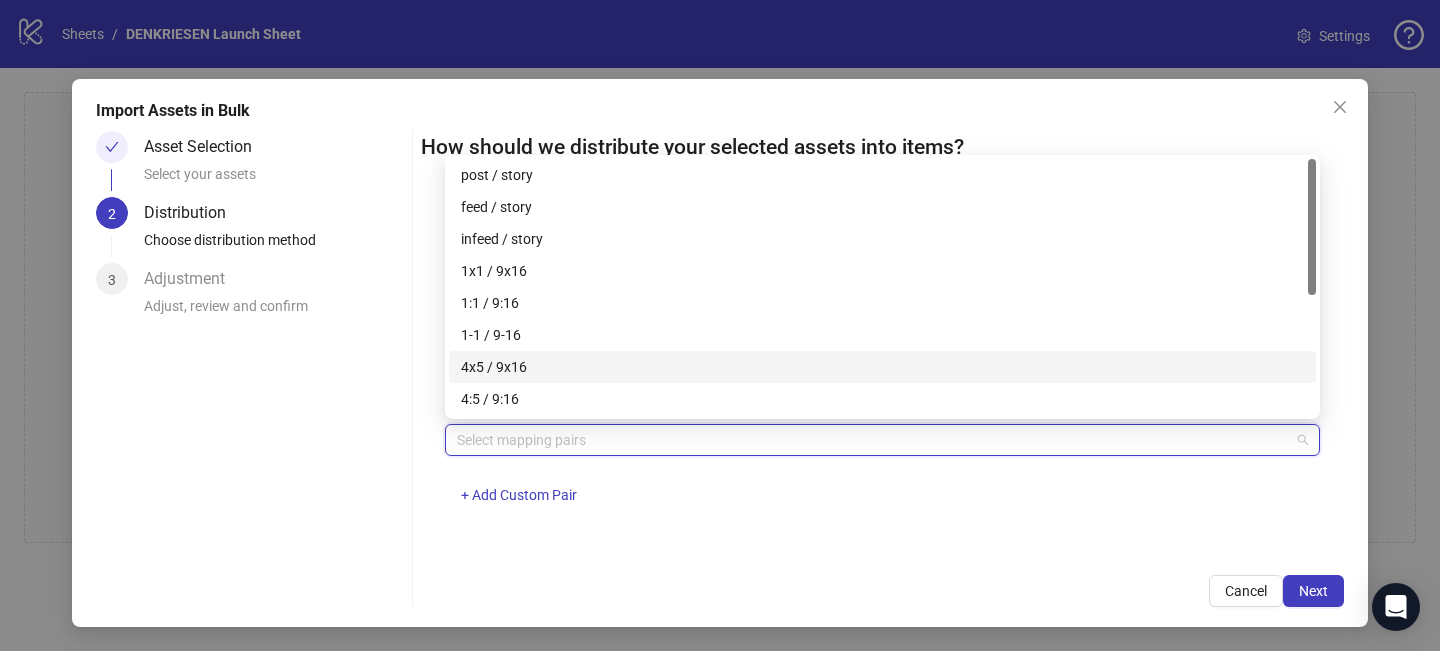click on "4x5 / 9x16" at bounding box center (882, 367) 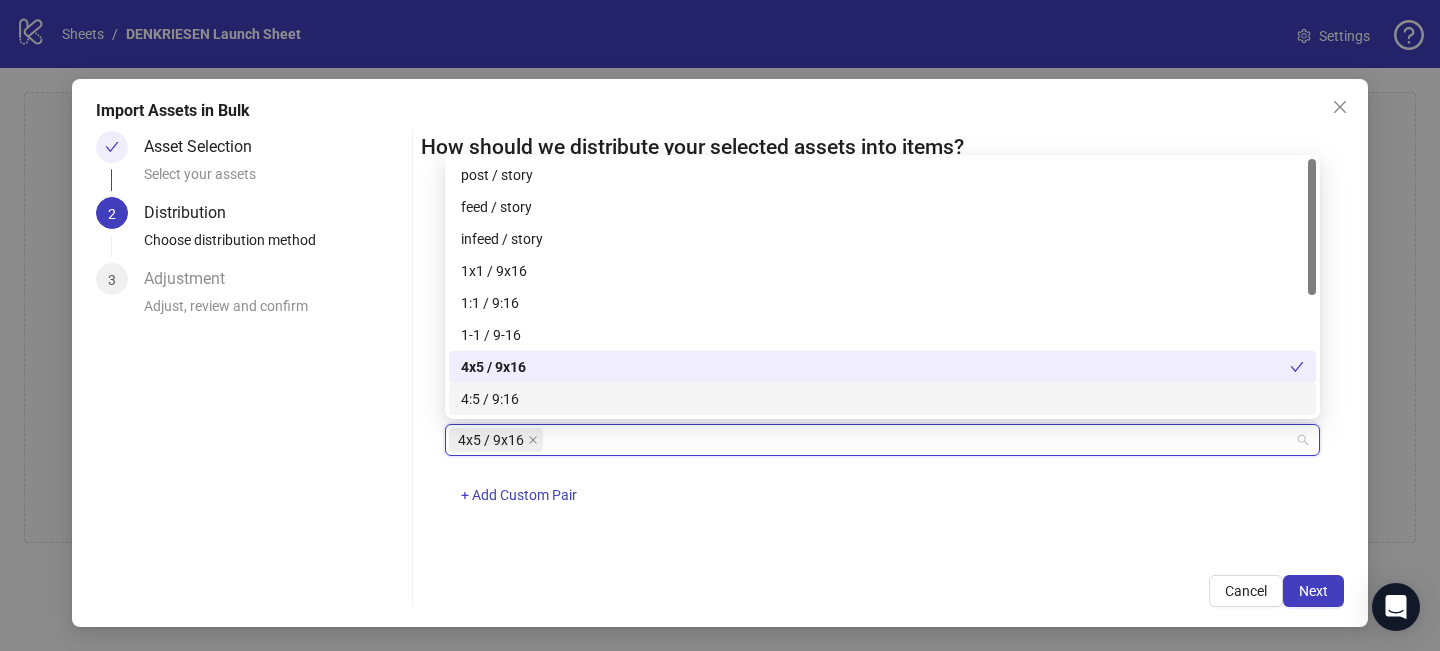 click on "One asset per item Group assets by name Assets must follow a consistent naming pattern to use this feature. Examples: Pairs: 'Summer_Campaign_1x1.png' and 'Summer_Campaign_9x16.png' Triples: 'Summer_Campaign_1x1.png', 'Summer_Campaign_9x16.png', and 'Summer_Campaign_16x9.png' Select one or more placement mappings below. We'll group matching assets together and create items using their common name. You can choose between: Pairs (e.g., '1x1 / 9x16') Triples (e.g., '1x1 / 9x16 / 16x9') Assets without matches will be created as separate items. Pairs 4x5 / 9x16   + Add Custom Pair" at bounding box center (882, 375) 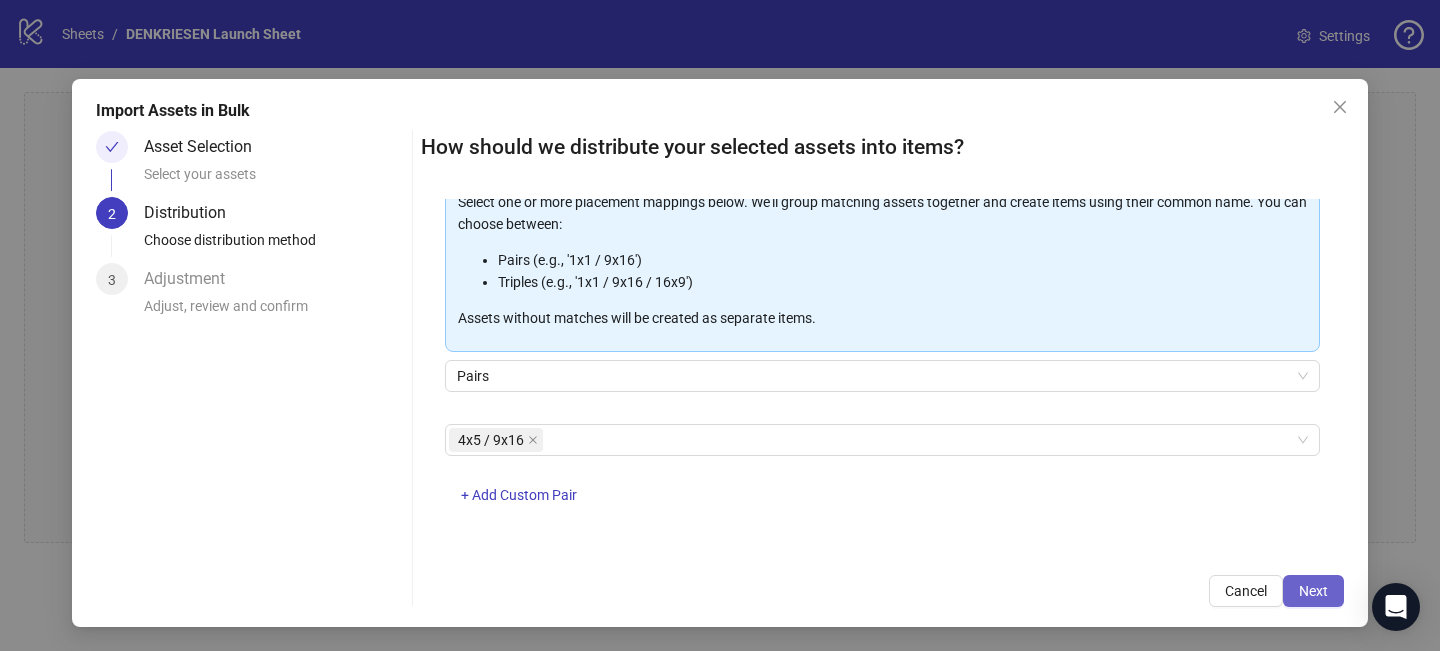 click on "Next" at bounding box center (1313, 591) 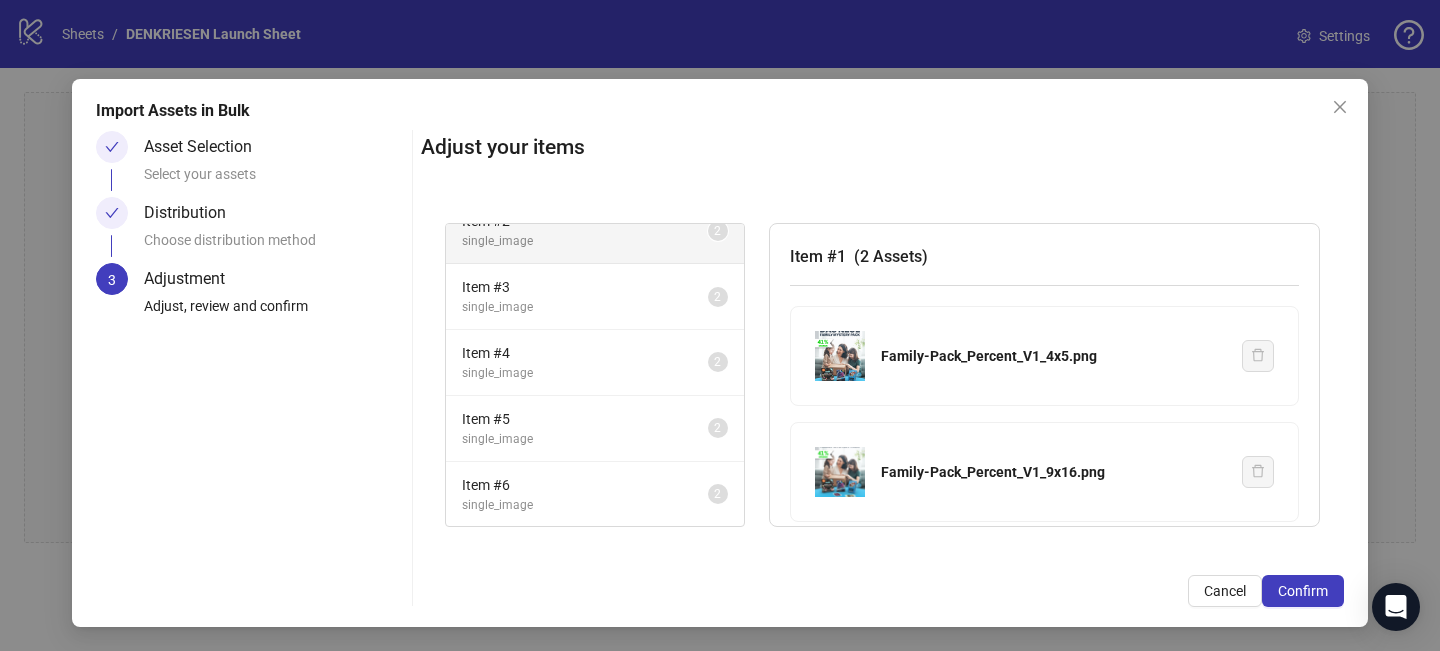 scroll, scrollTop: 0, scrollLeft: 0, axis: both 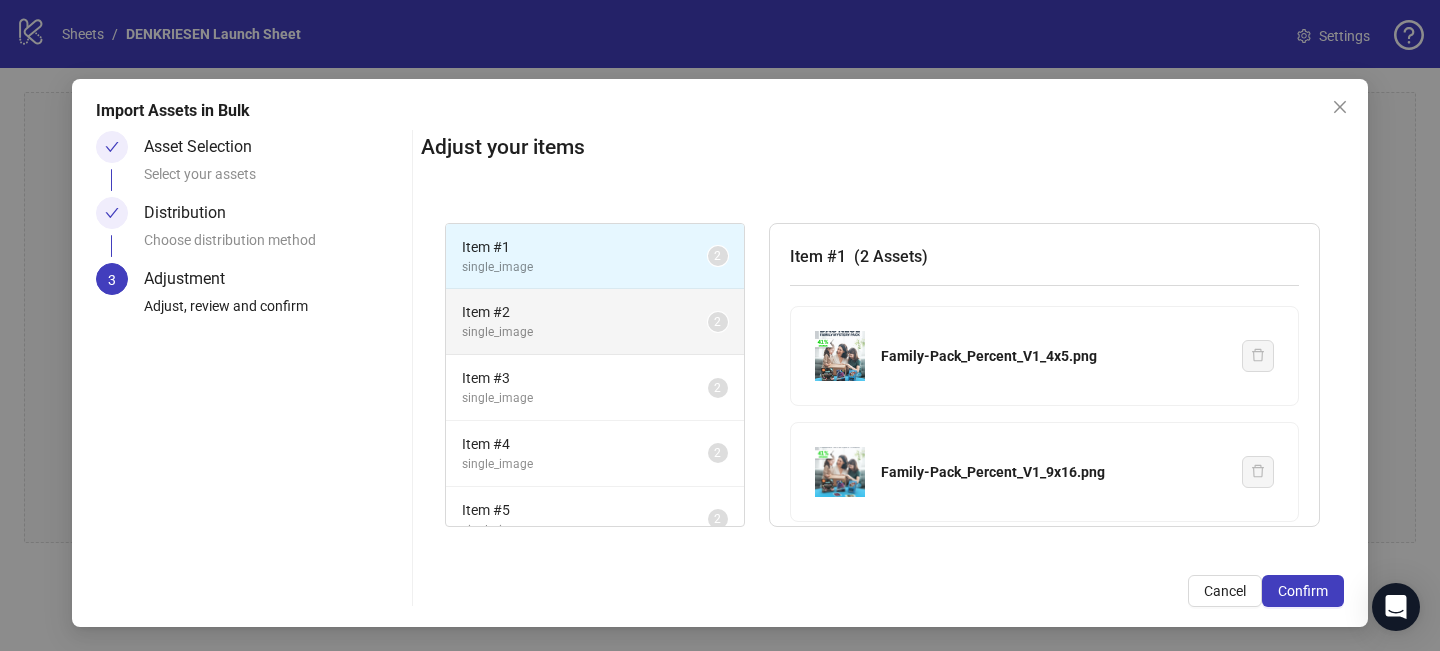 click on "Item # 2" at bounding box center [585, 312] 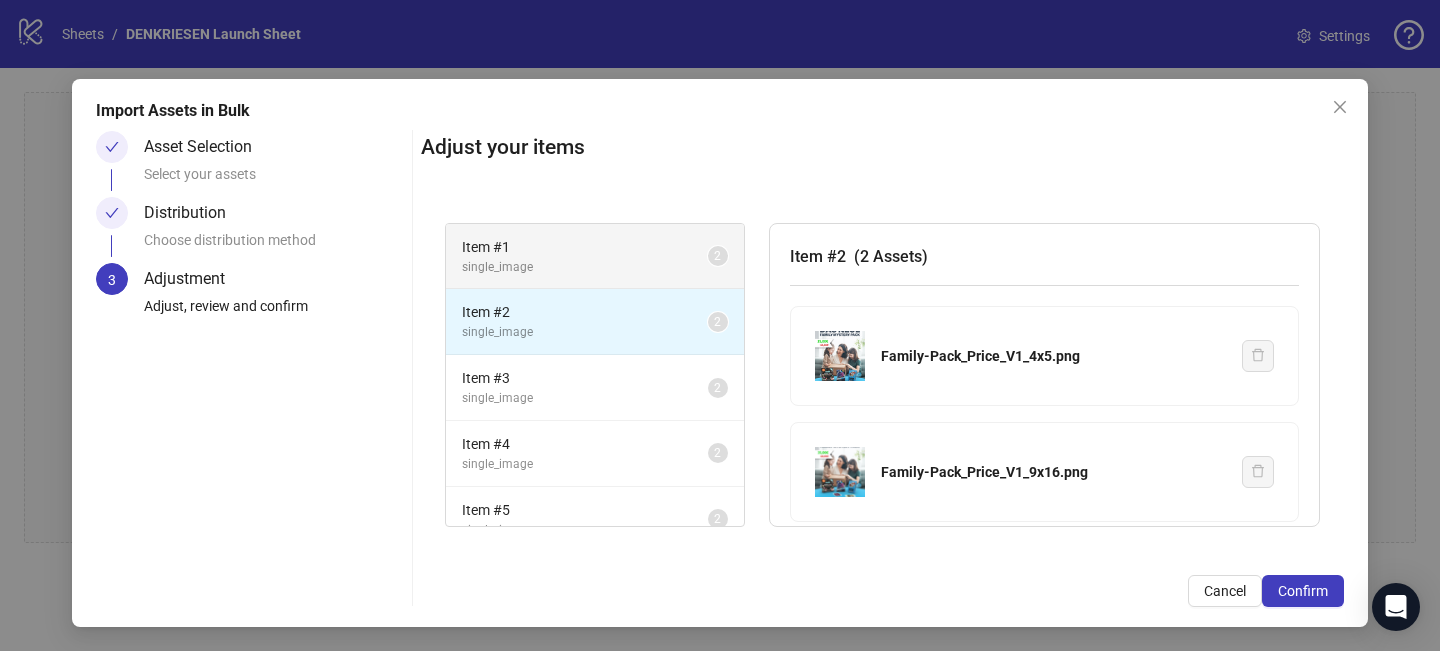 click on "single_image" at bounding box center [585, 267] 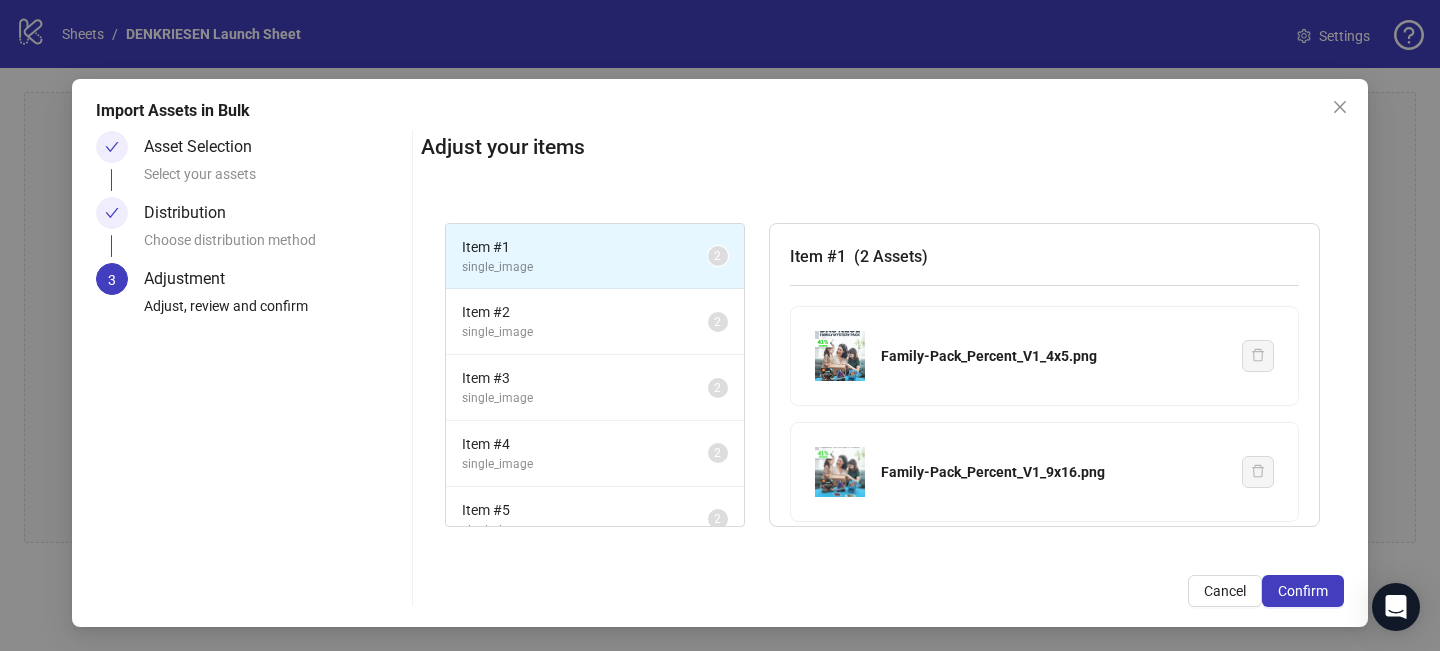 click on "( 2   Assets )" at bounding box center [891, 256] 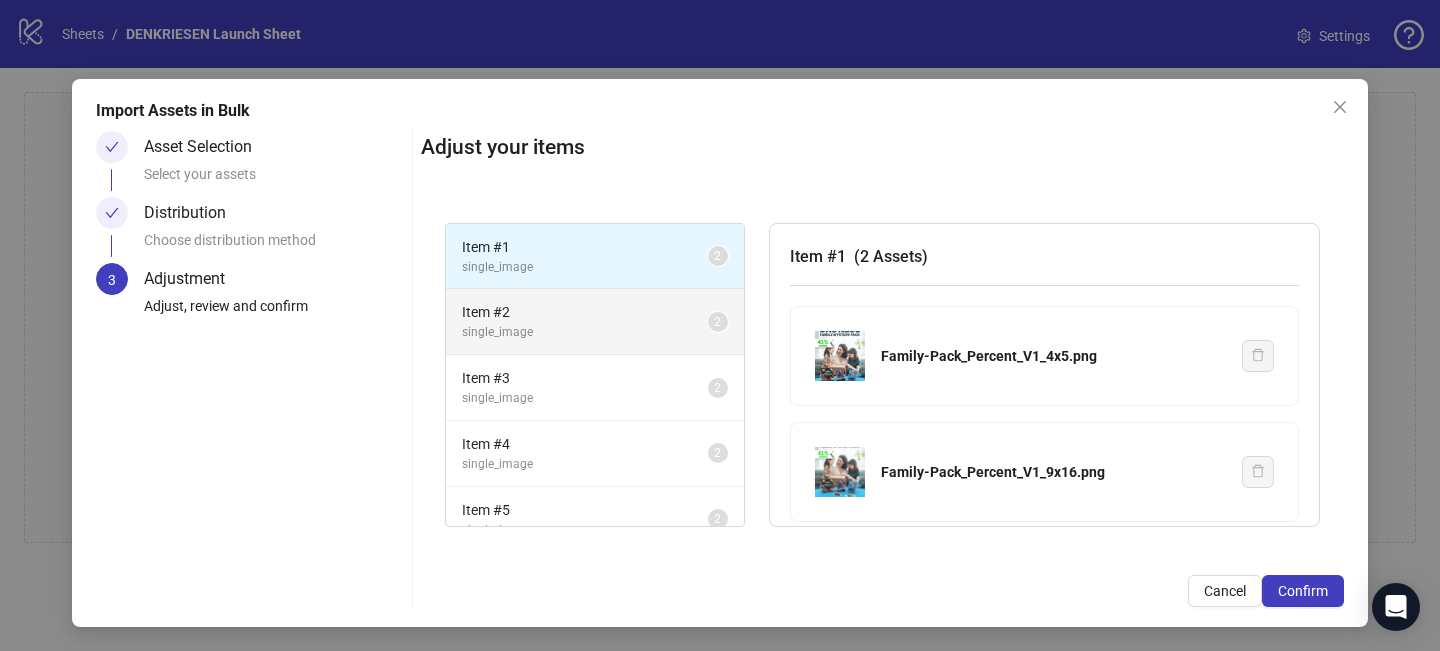 click on "Item # 2" at bounding box center (585, 312) 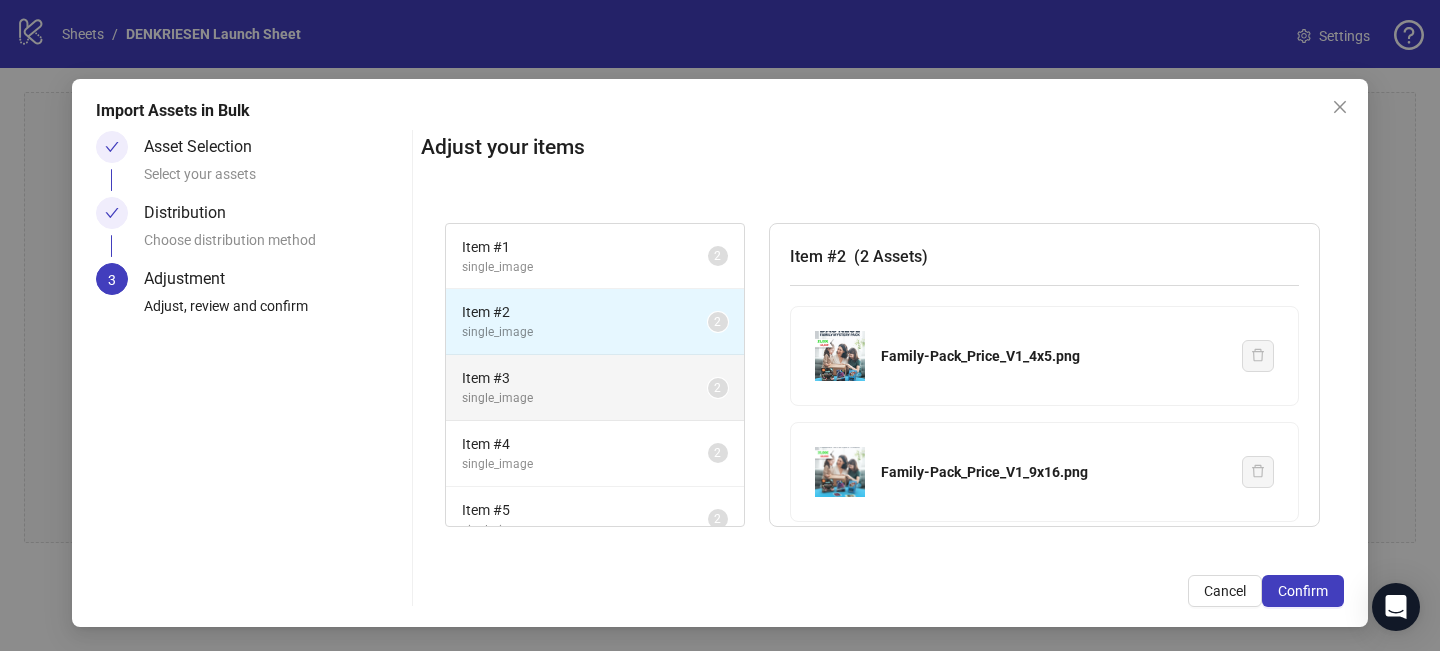 click on "Item # 3" at bounding box center [585, 378] 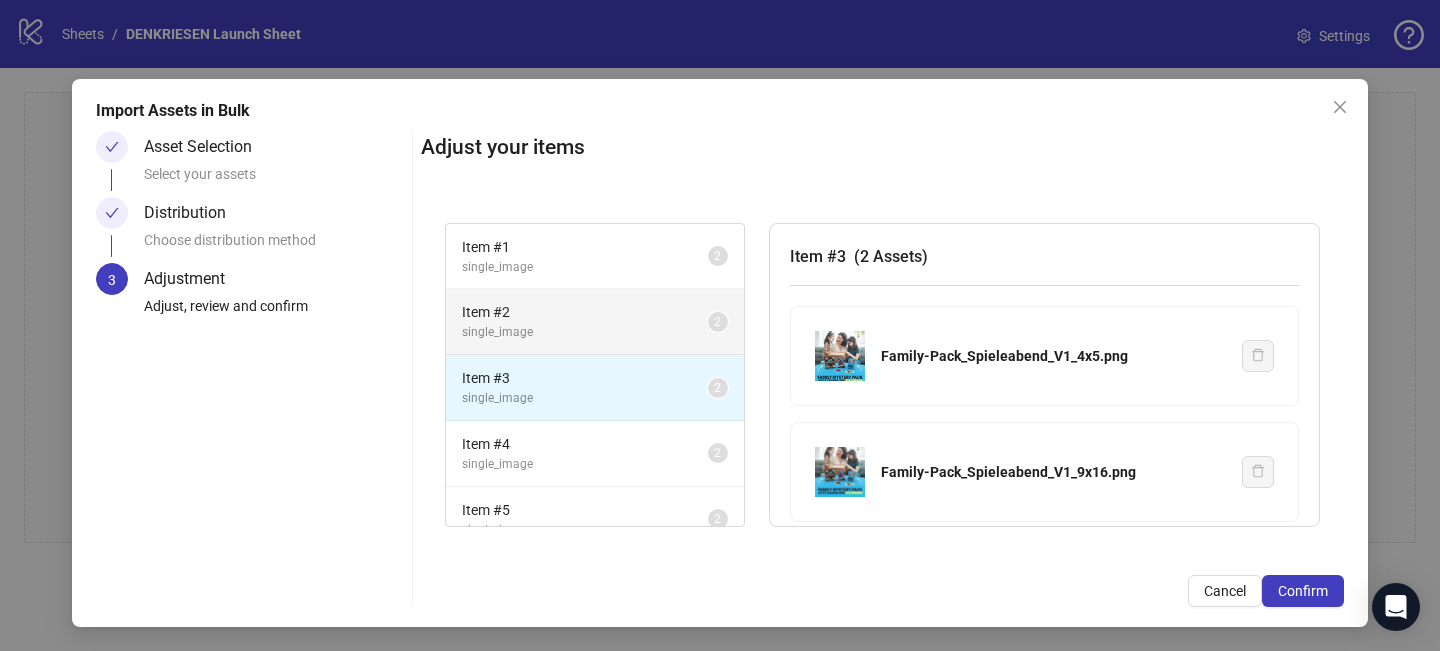 click on "Item # 2" at bounding box center [585, 312] 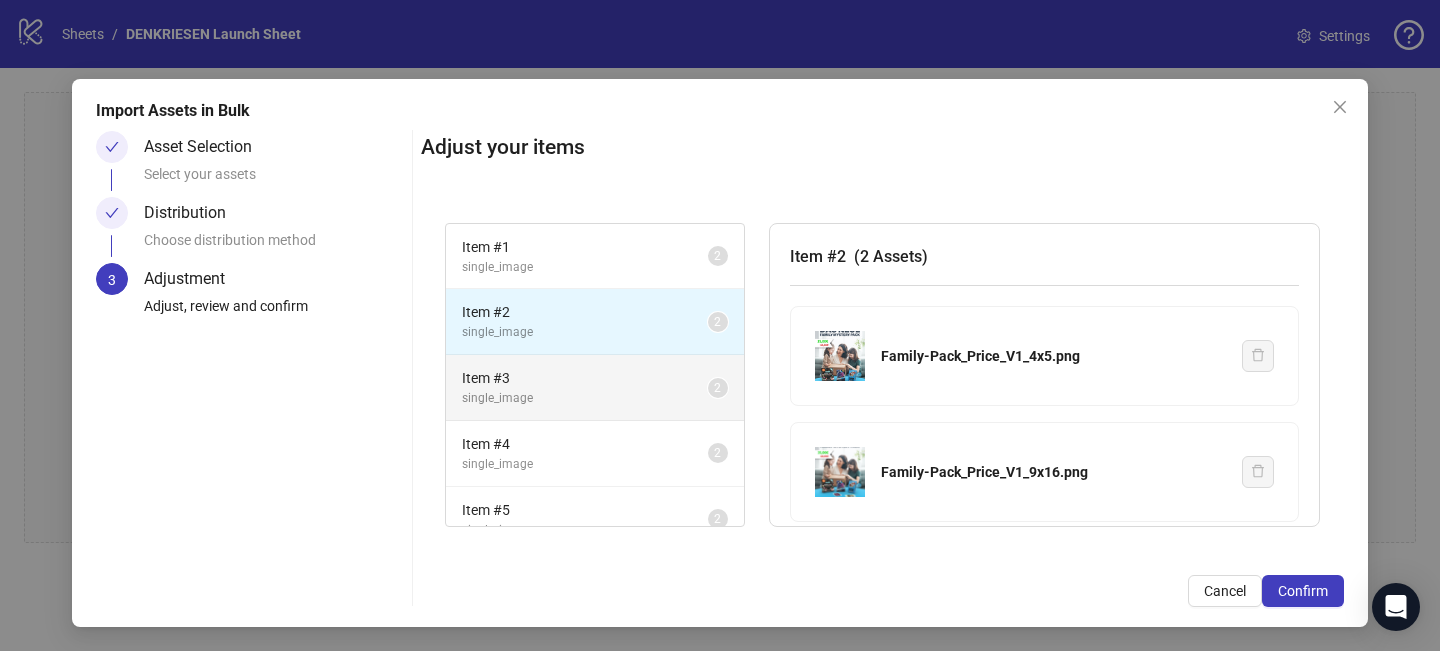 click on "Item # 3 single_image 2" at bounding box center (595, 388) 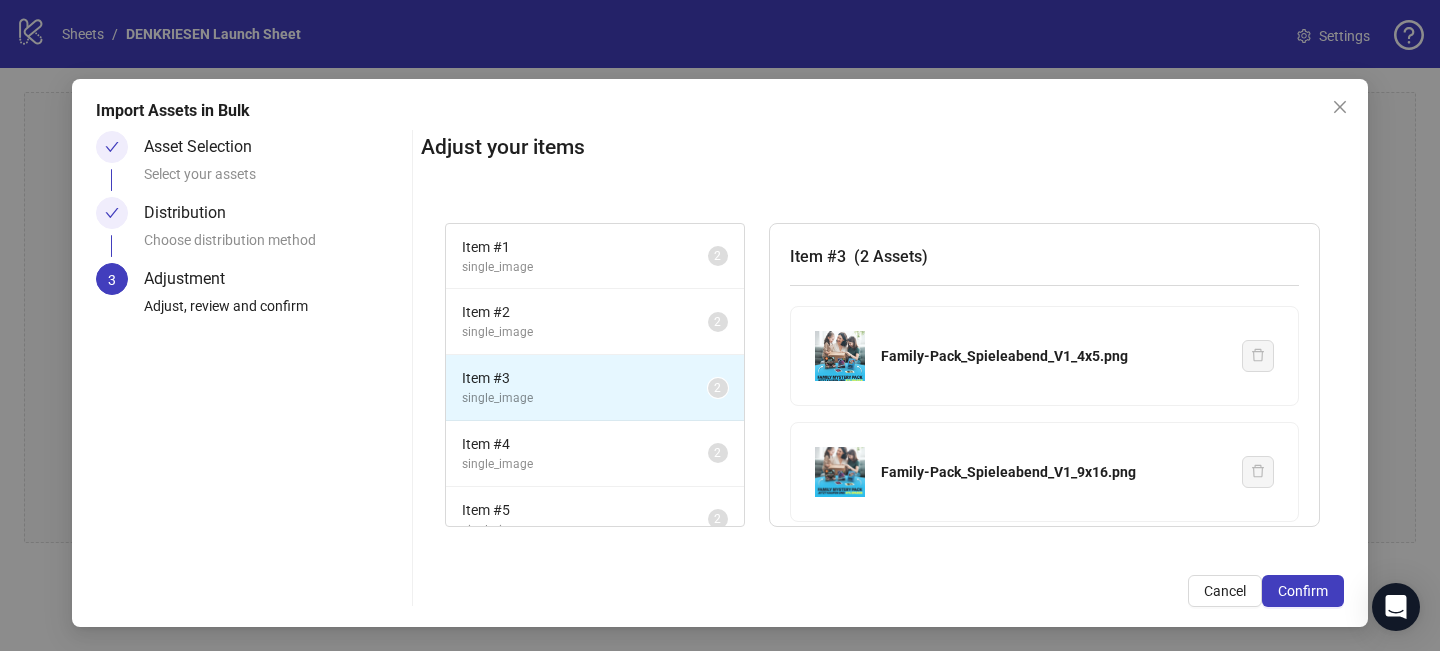 scroll, scrollTop: 91, scrollLeft: 0, axis: vertical 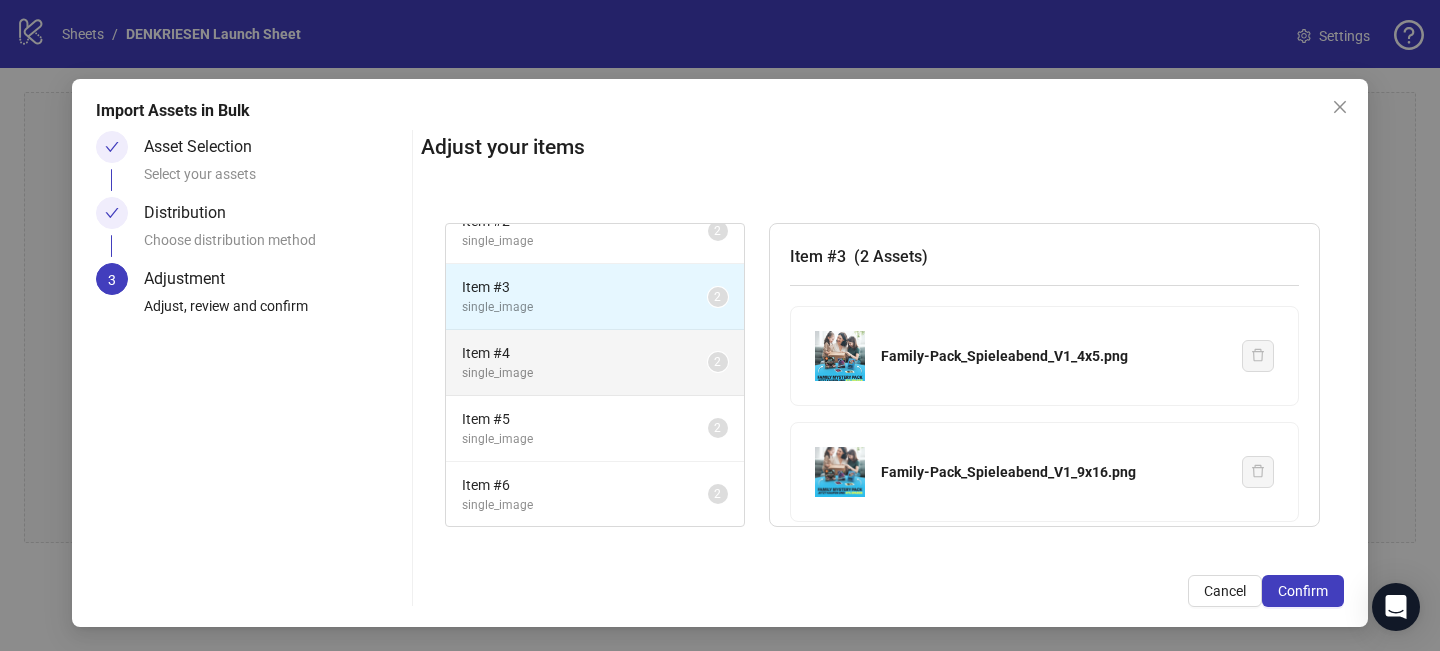 click on "single_image" at bounding box center (585, 373) 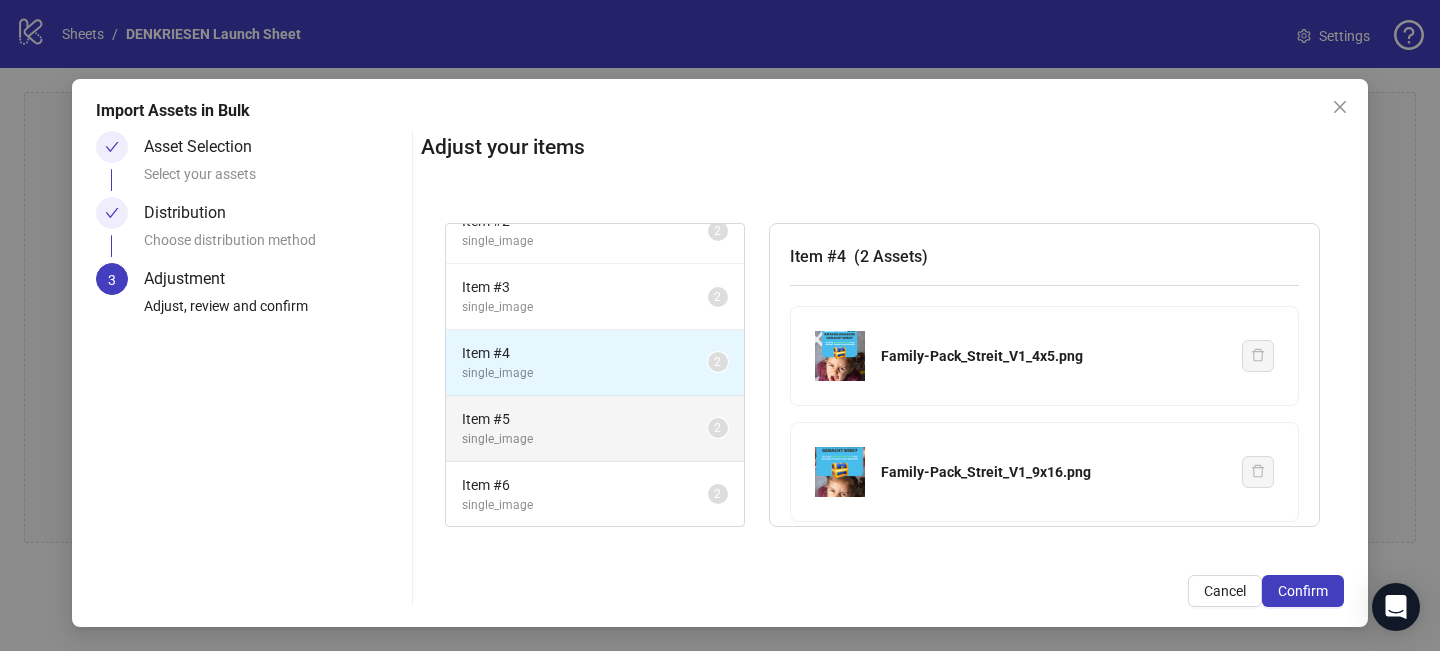 click on "Item # 5" at bounding box center (585, 419) 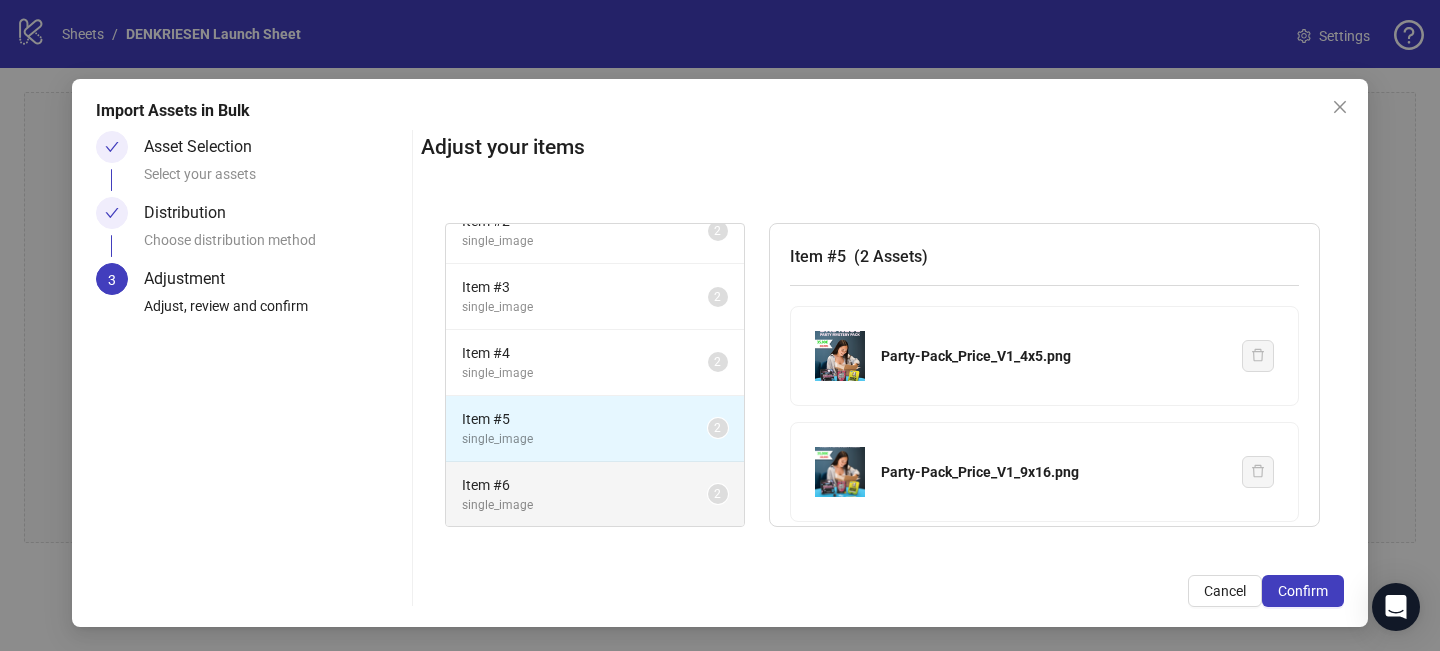 click on "Item # 6" at bounding box center [585, 485] 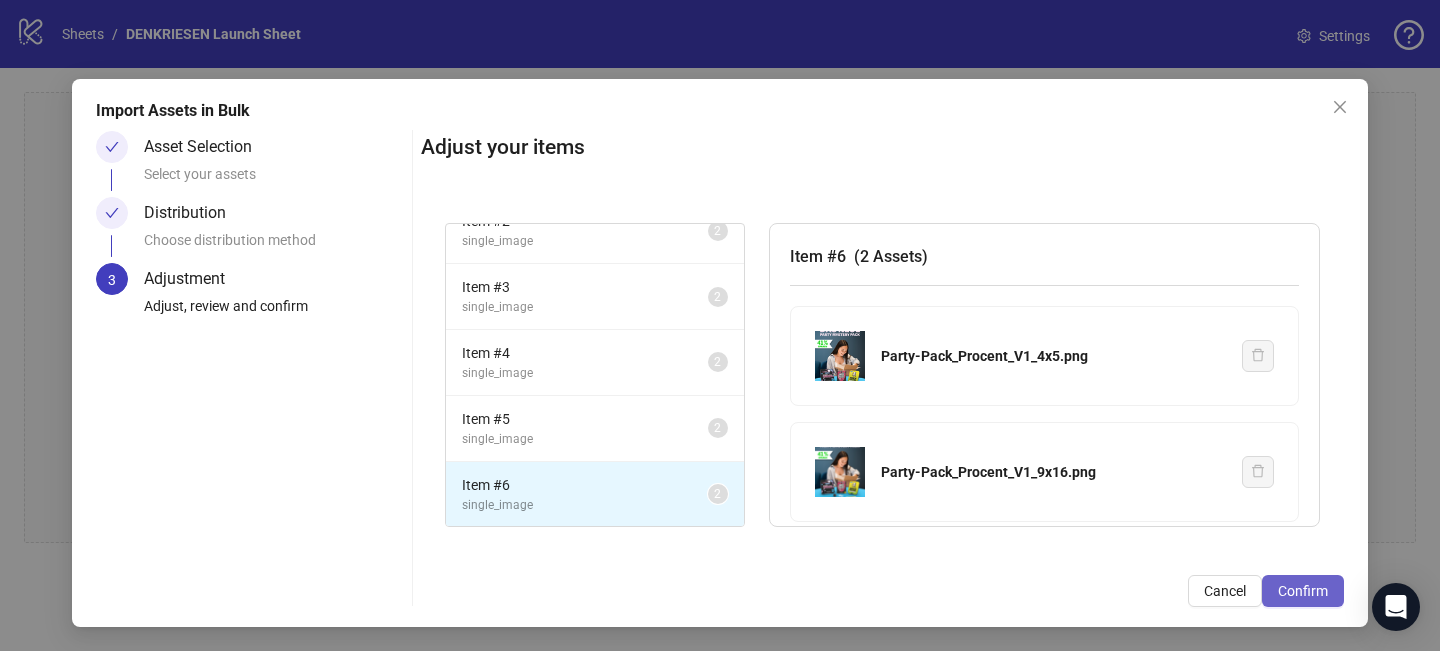 click on "Confirm" at bounding box center (1303, 591) 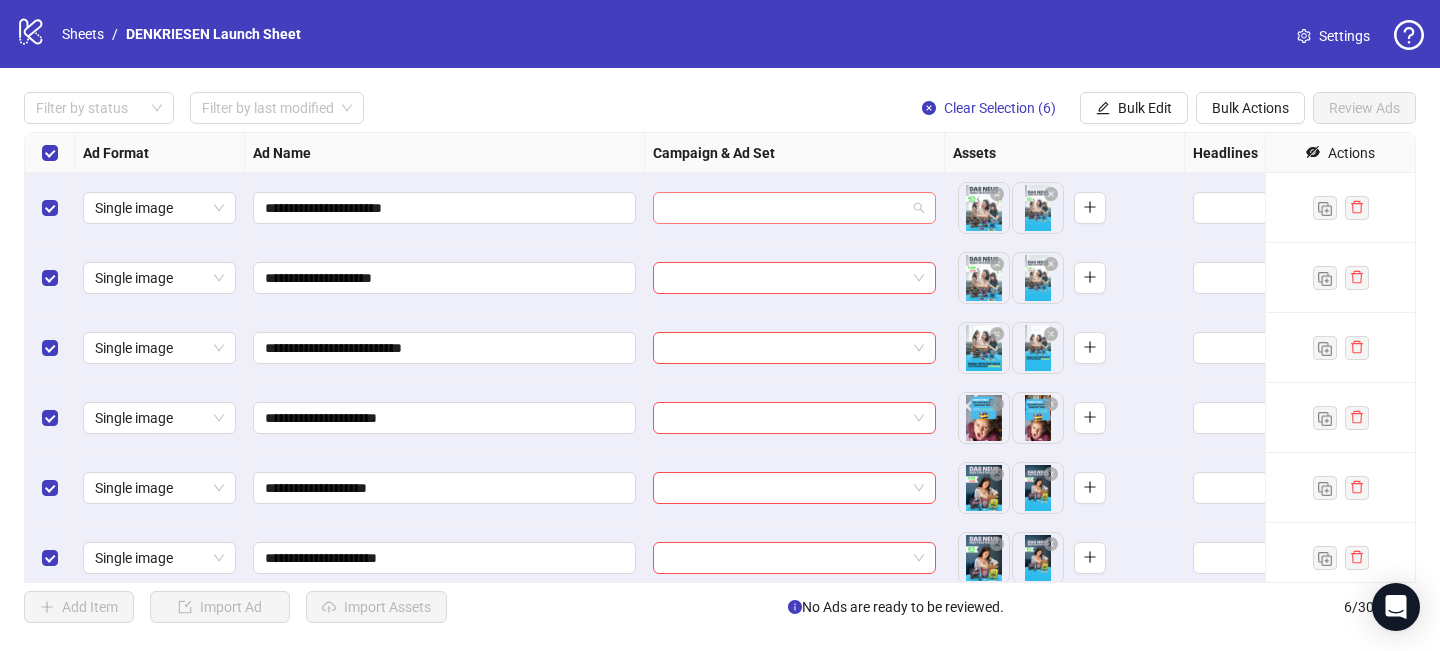 click at bounding box center (794, 208) 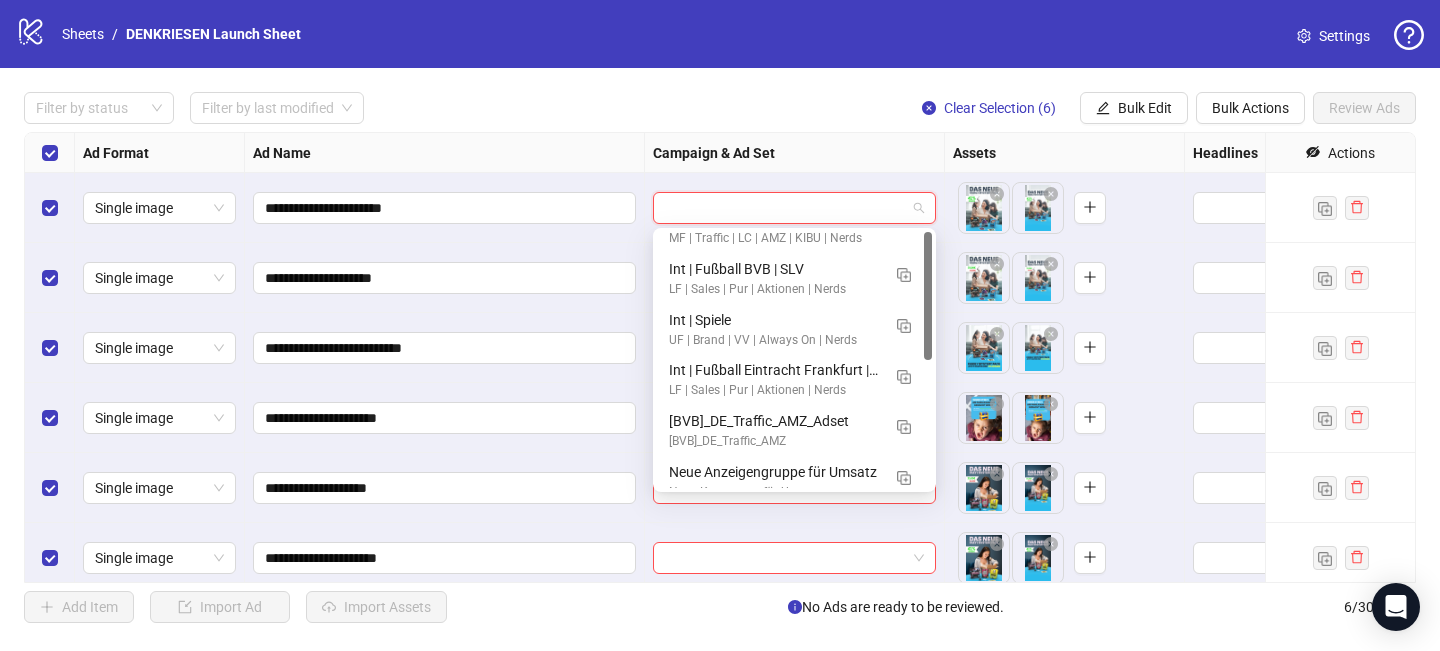 scroll, scrollTop: 0, scrollLeft: 0, axis: both 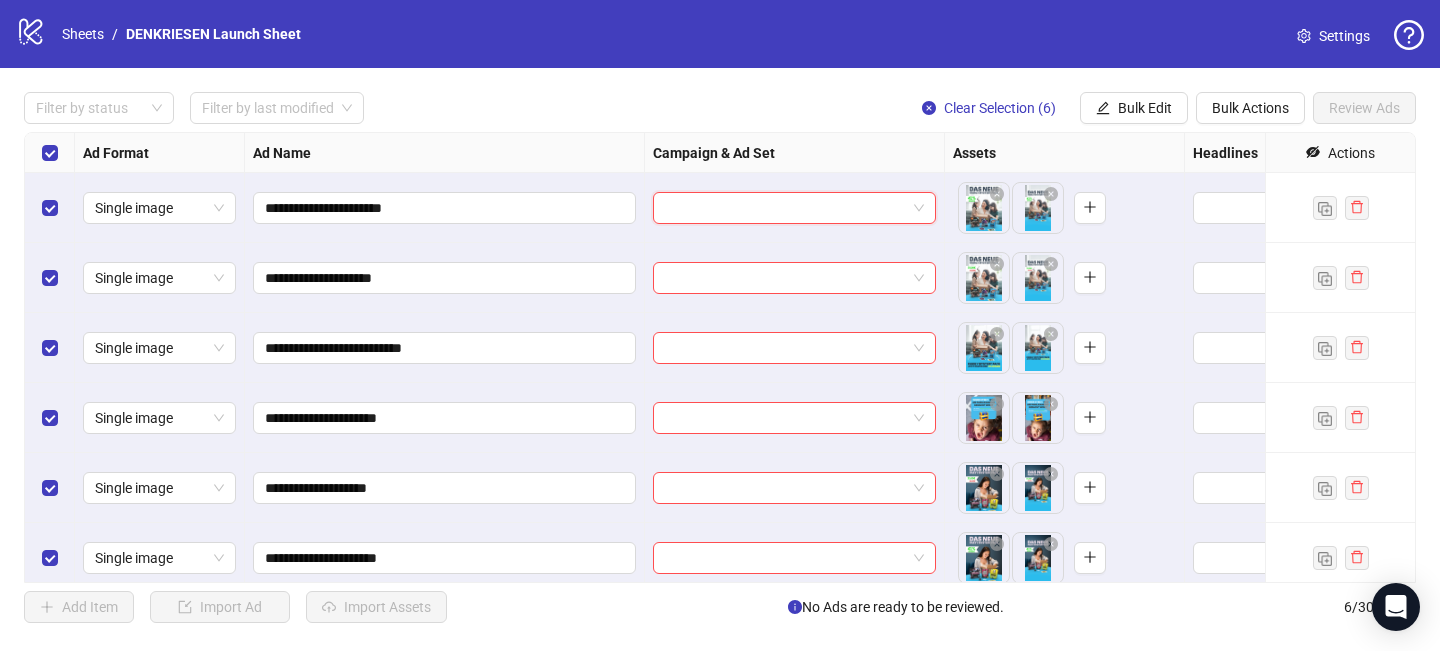 click at bounding box center [785, 208] 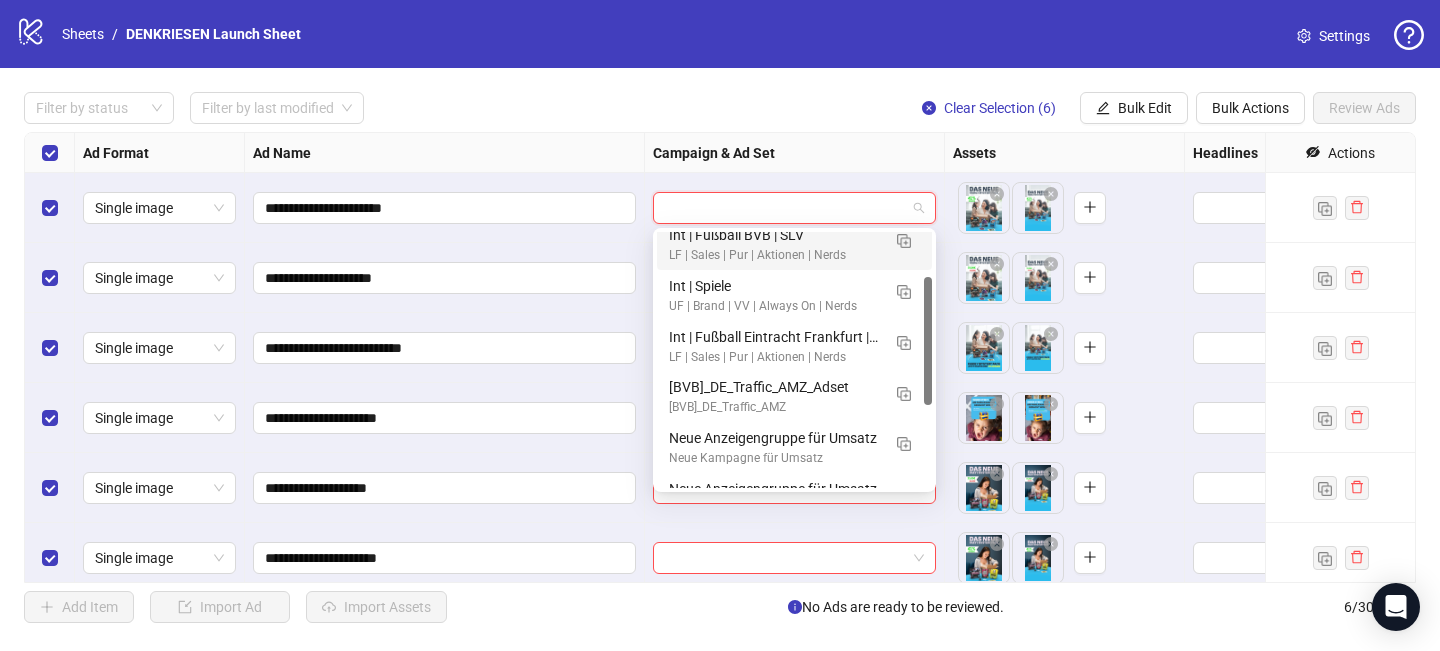 scroll, scrollTop: 0, scrollLeft: 0, axis: both 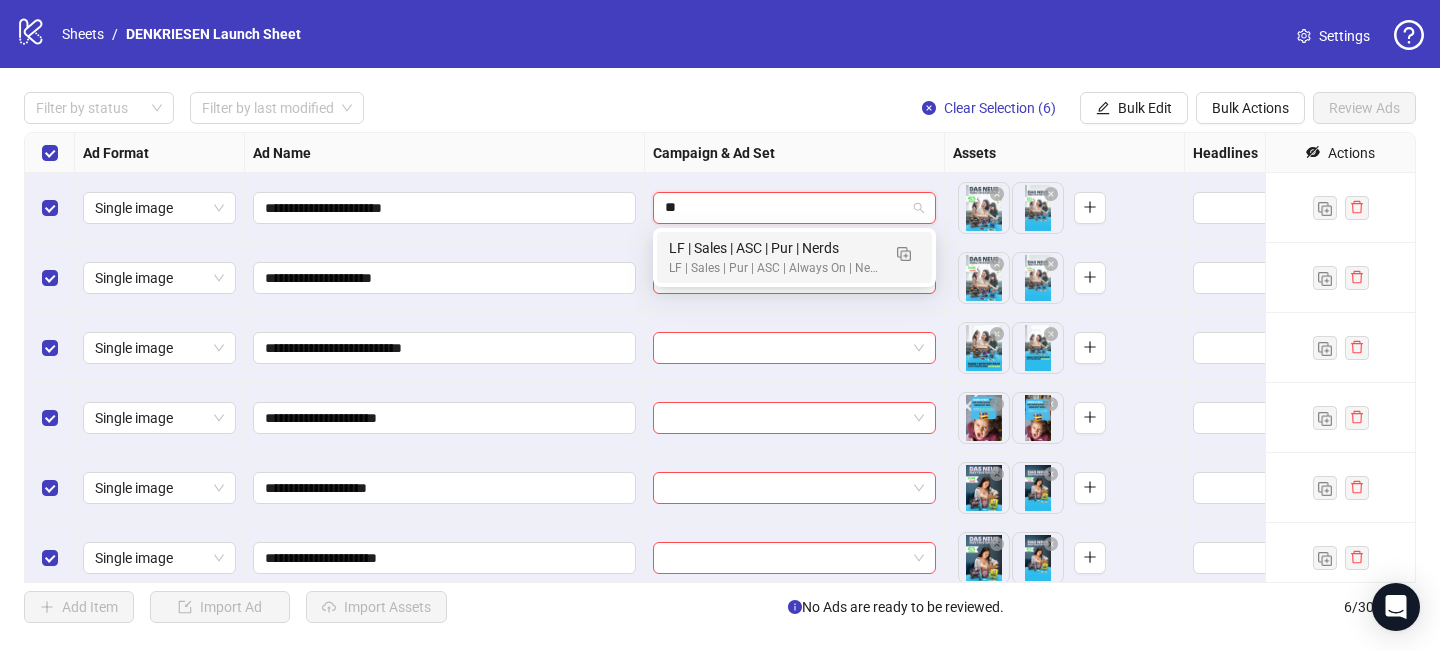 type on "**" 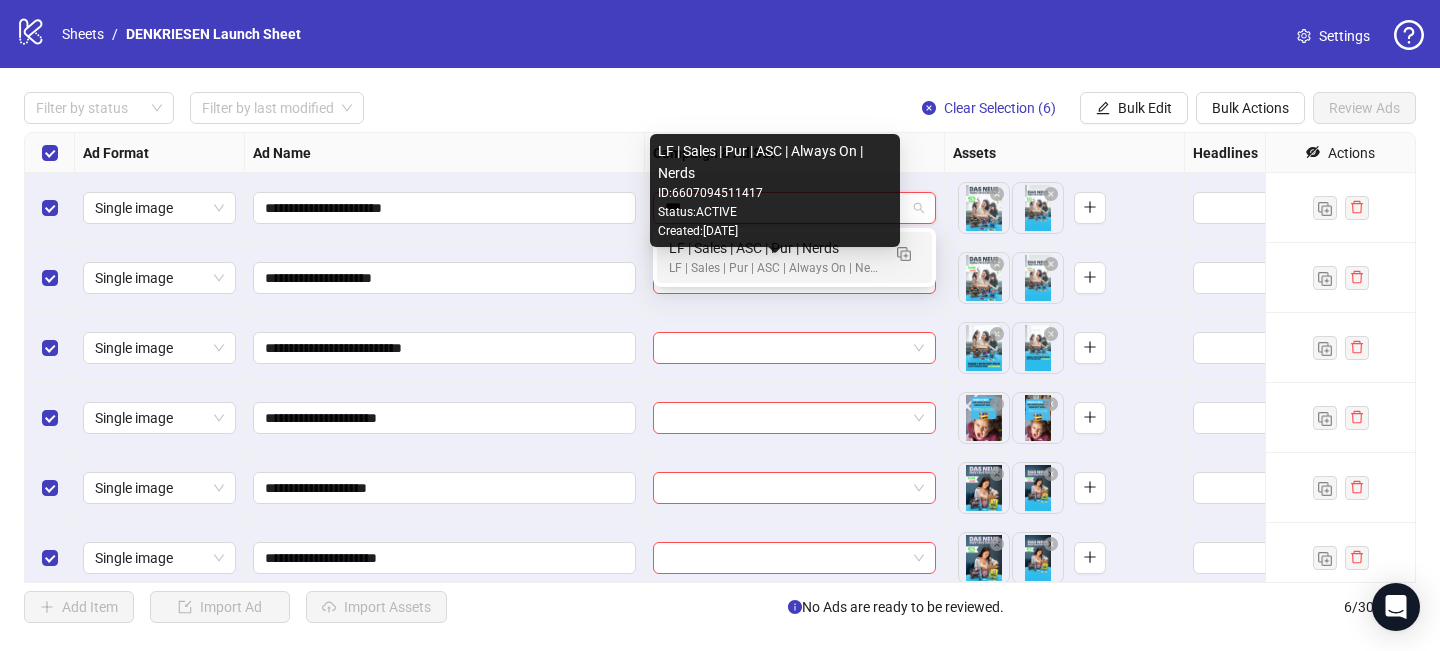 click on "LF | Sales | Pur | ASC | Always On | Nerds" at bounding box center [774, 268] 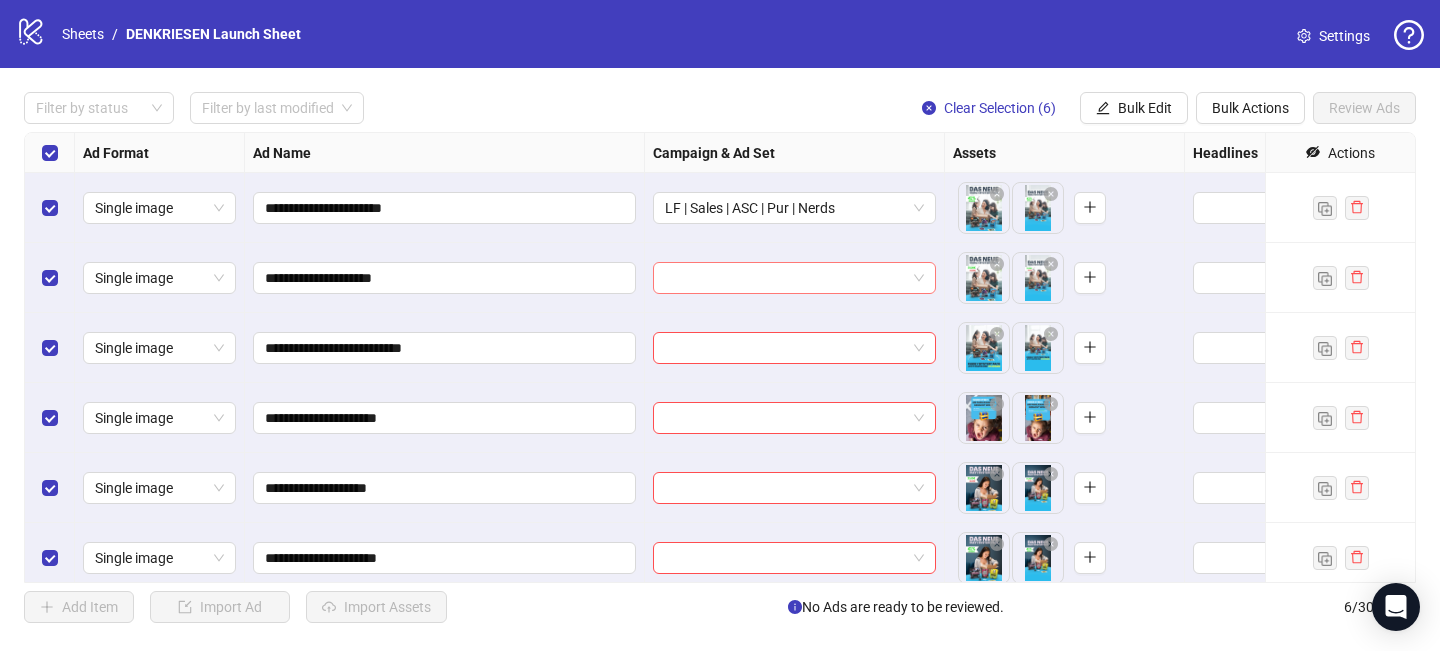 click at bounding box center (785, 278) 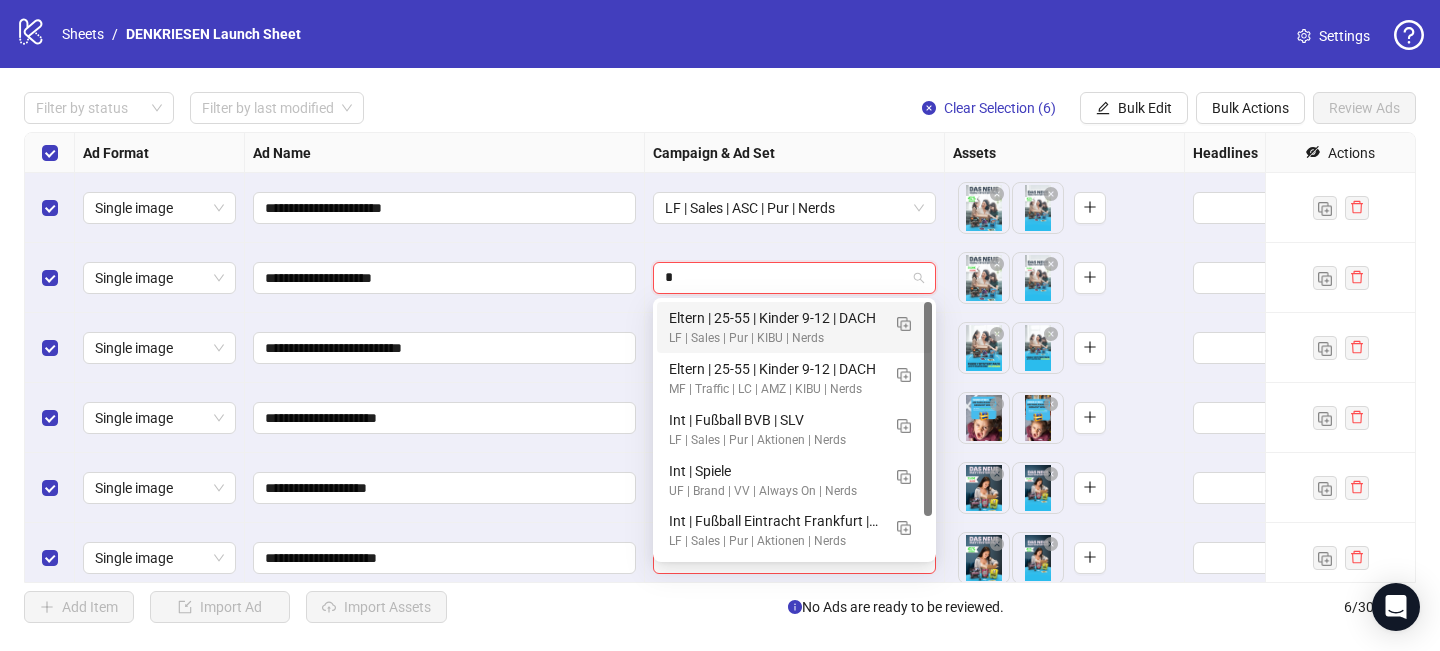 type on "**" 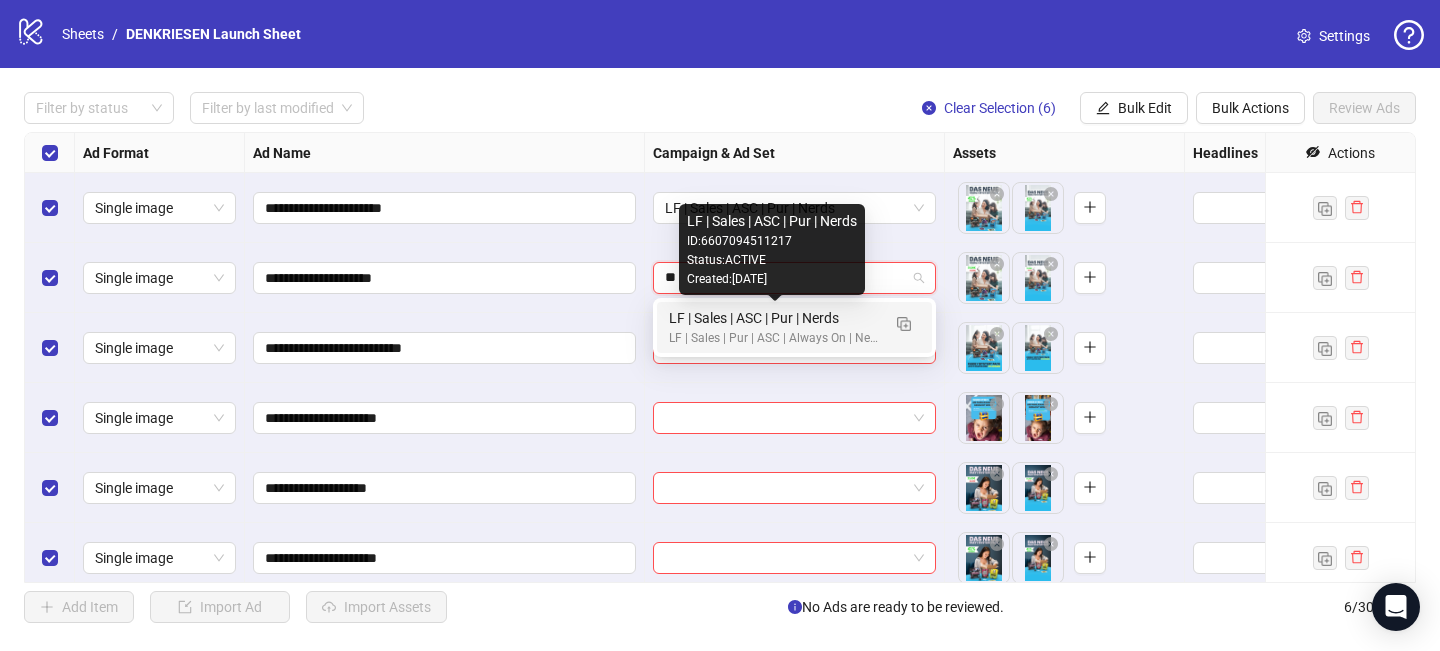 click on "LF | Sales | ASC | Pur | Nerds" at bounding box center (774, 318) 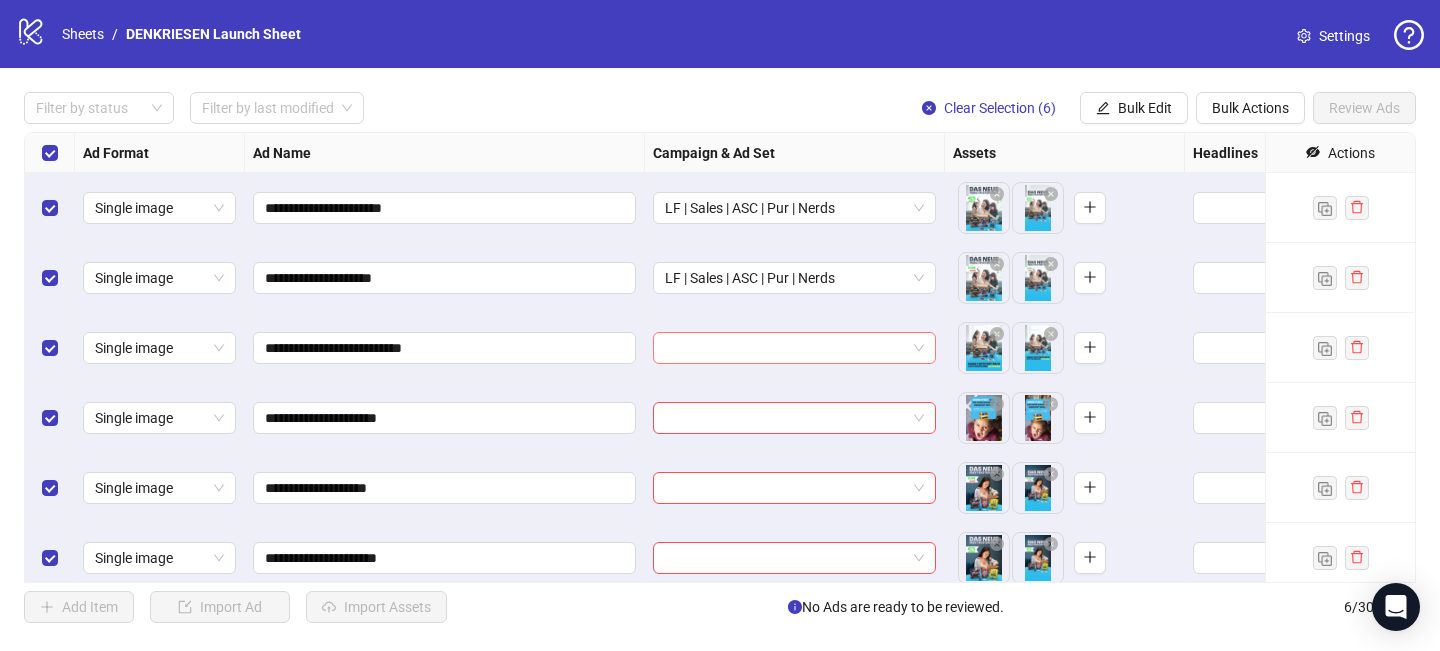 click at bounding box center (785, 348) 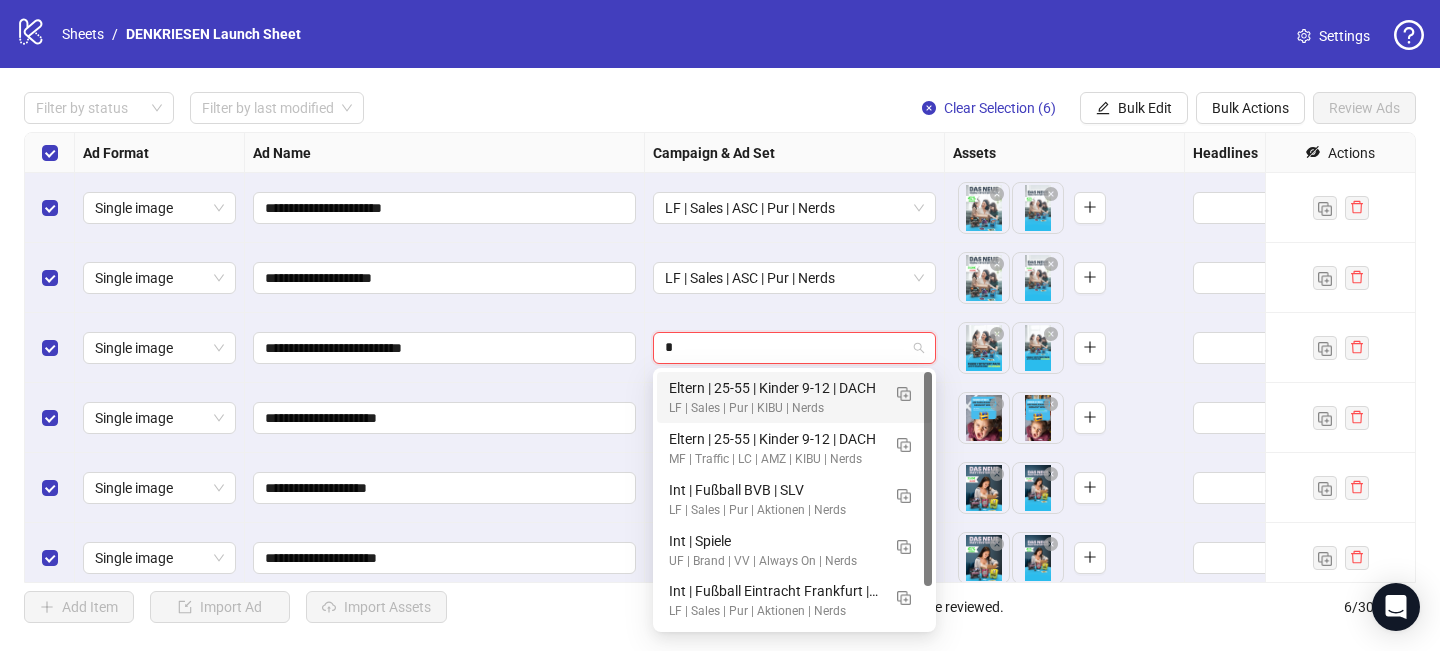 type on "**" 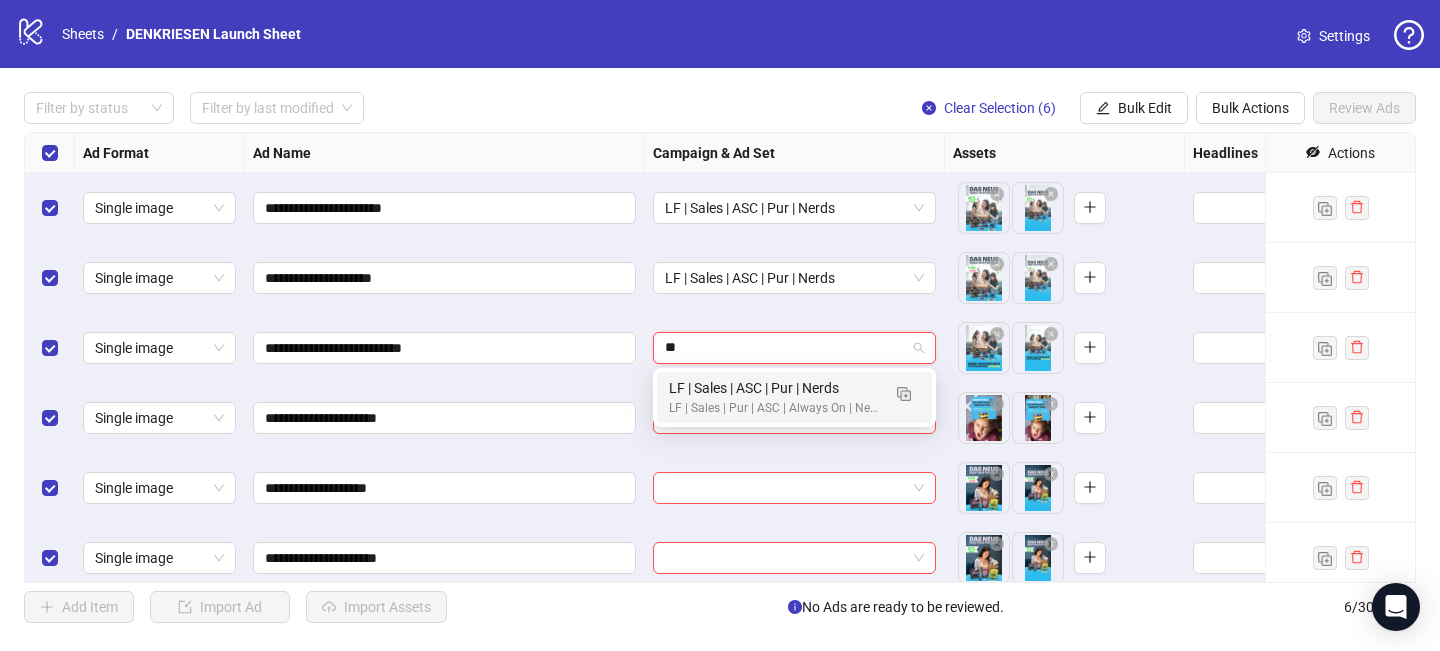 click on "LF | Sales | Pur | ASC | Always On | Nerds" at bounding box center (774, 408) 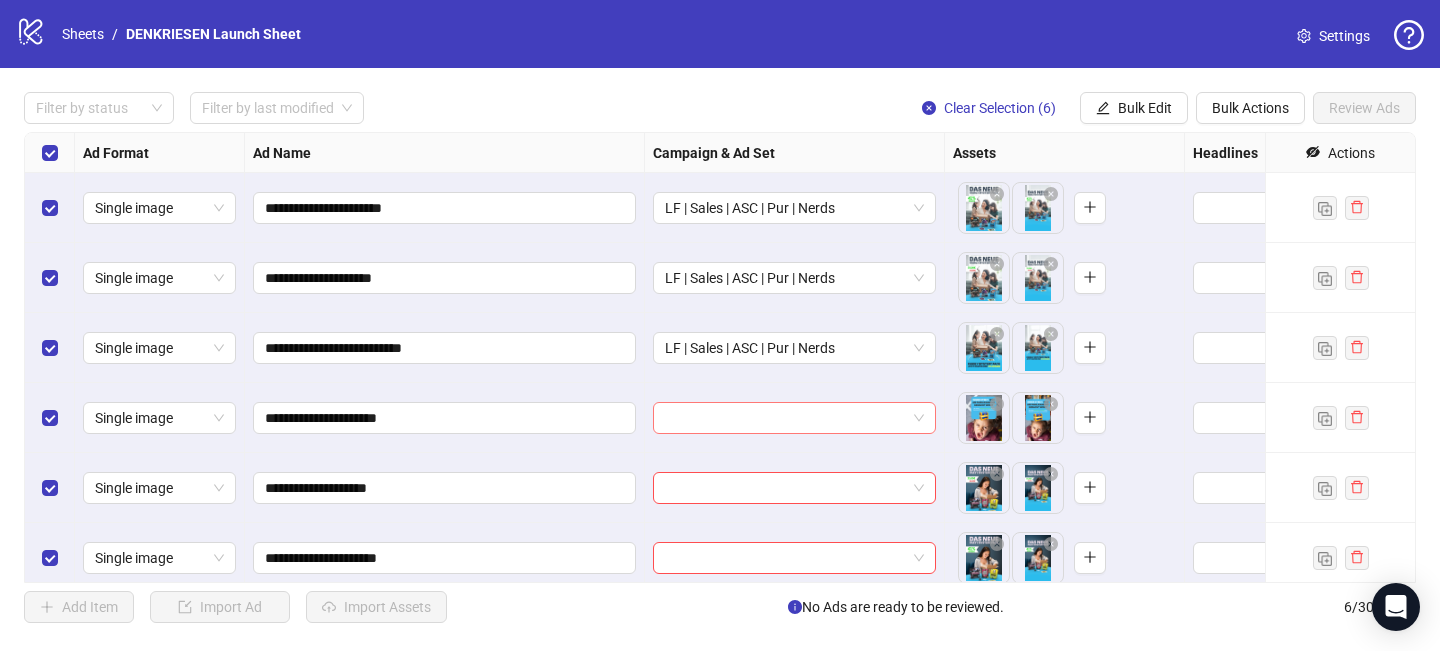 click at bounding box center [785, 418] 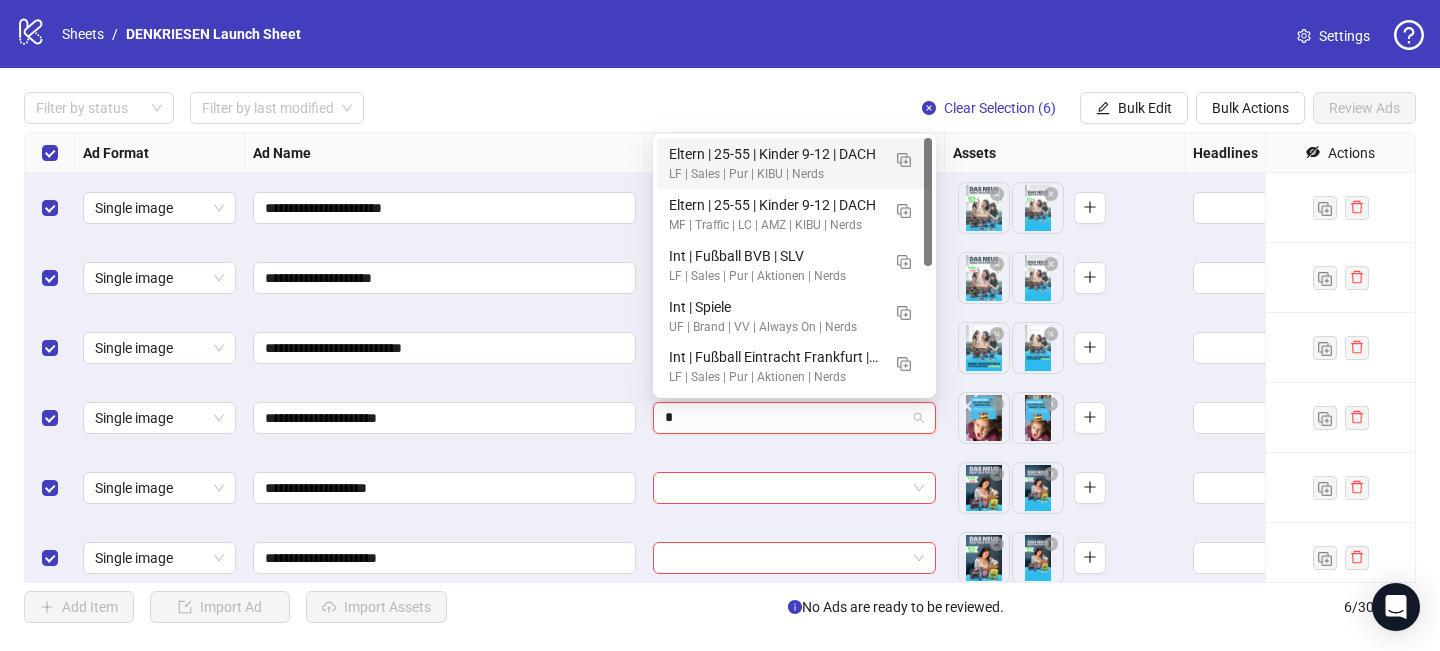 type on "**" 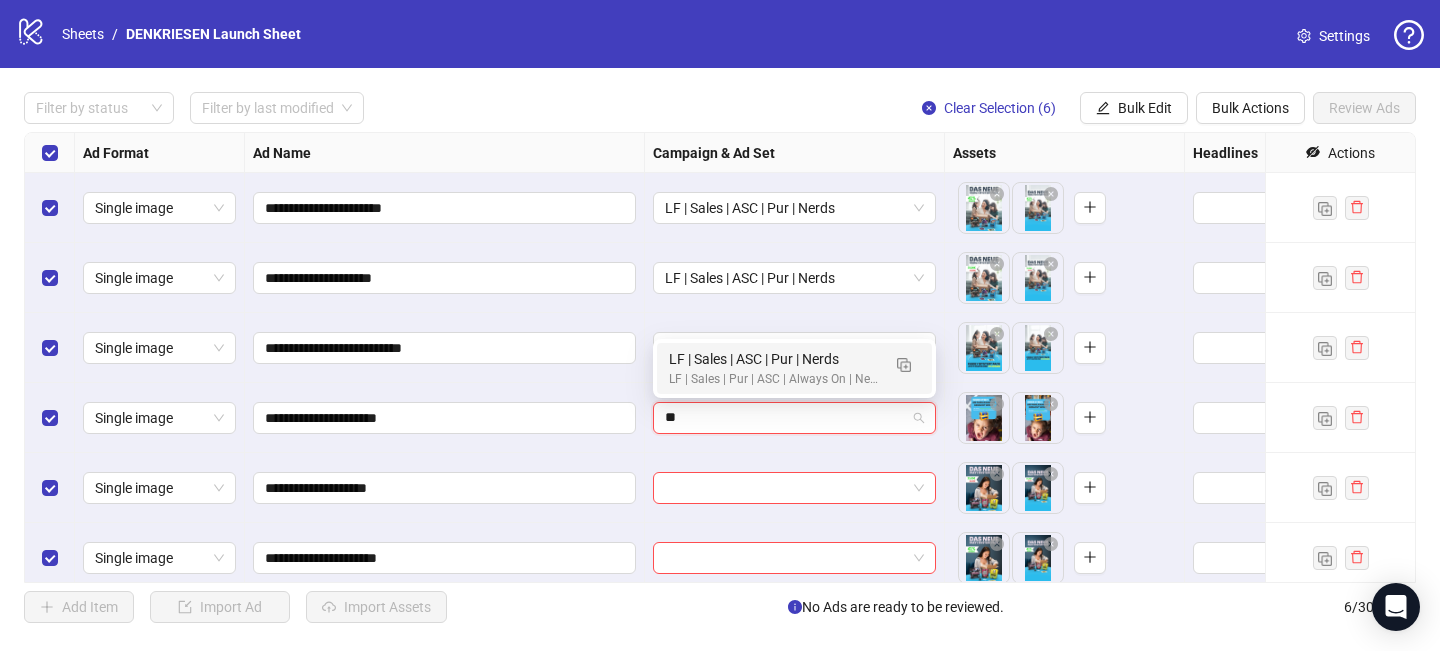click on "LF | Sales | ASC | Pur | Nerds LF | Sales | Pur | ASC | Always On | Nerds" at bounding box center [794, 368] 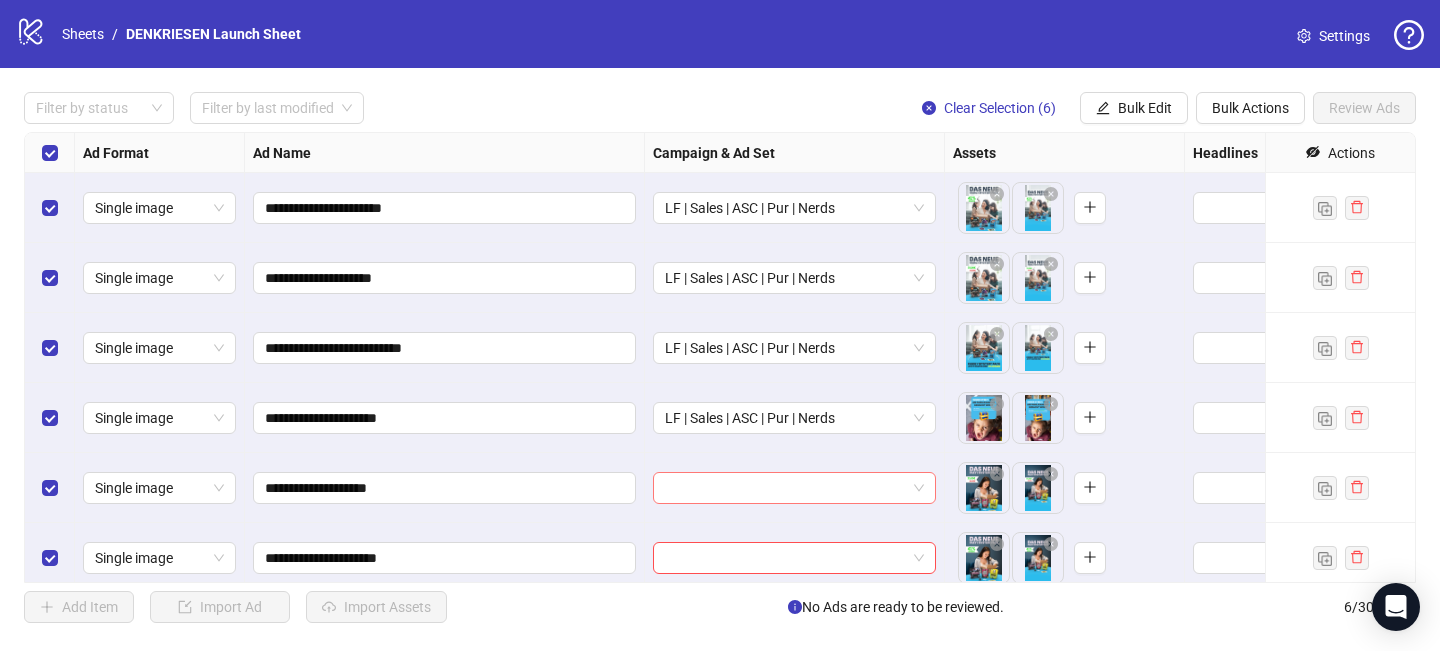click at bounding box center (785, 488) 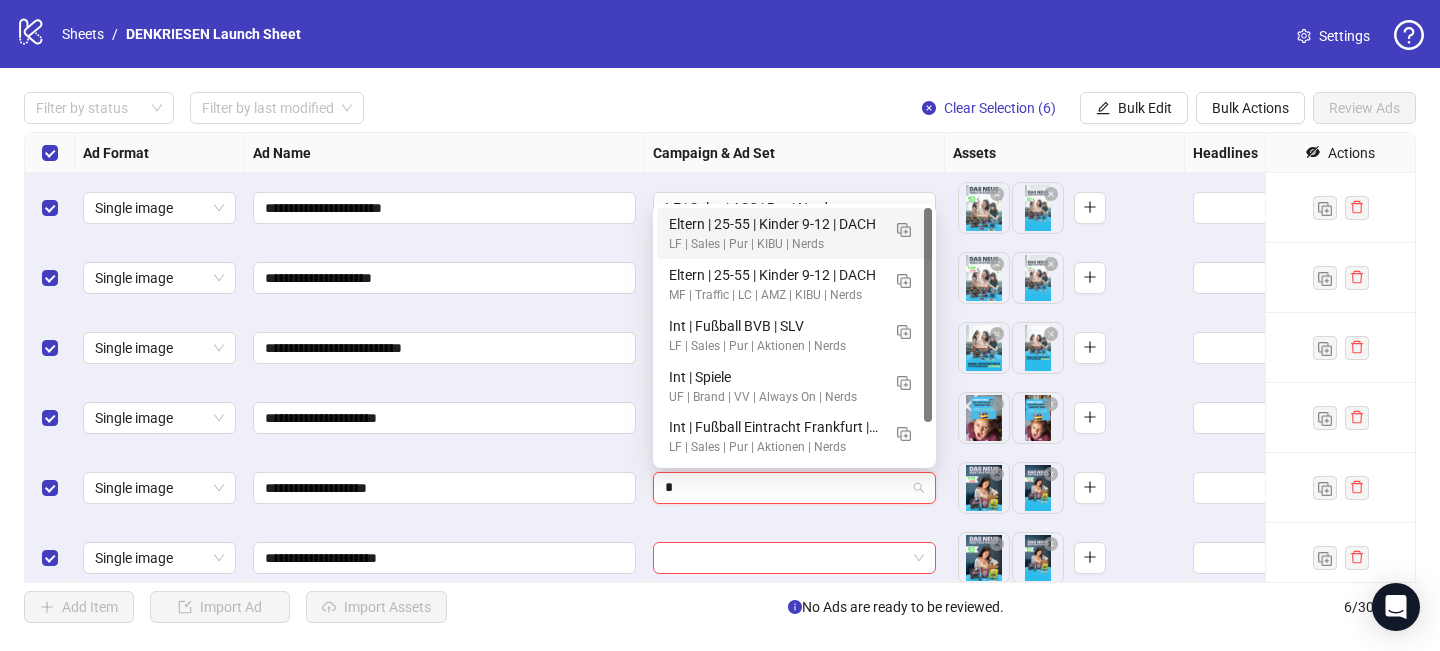 type on "**" 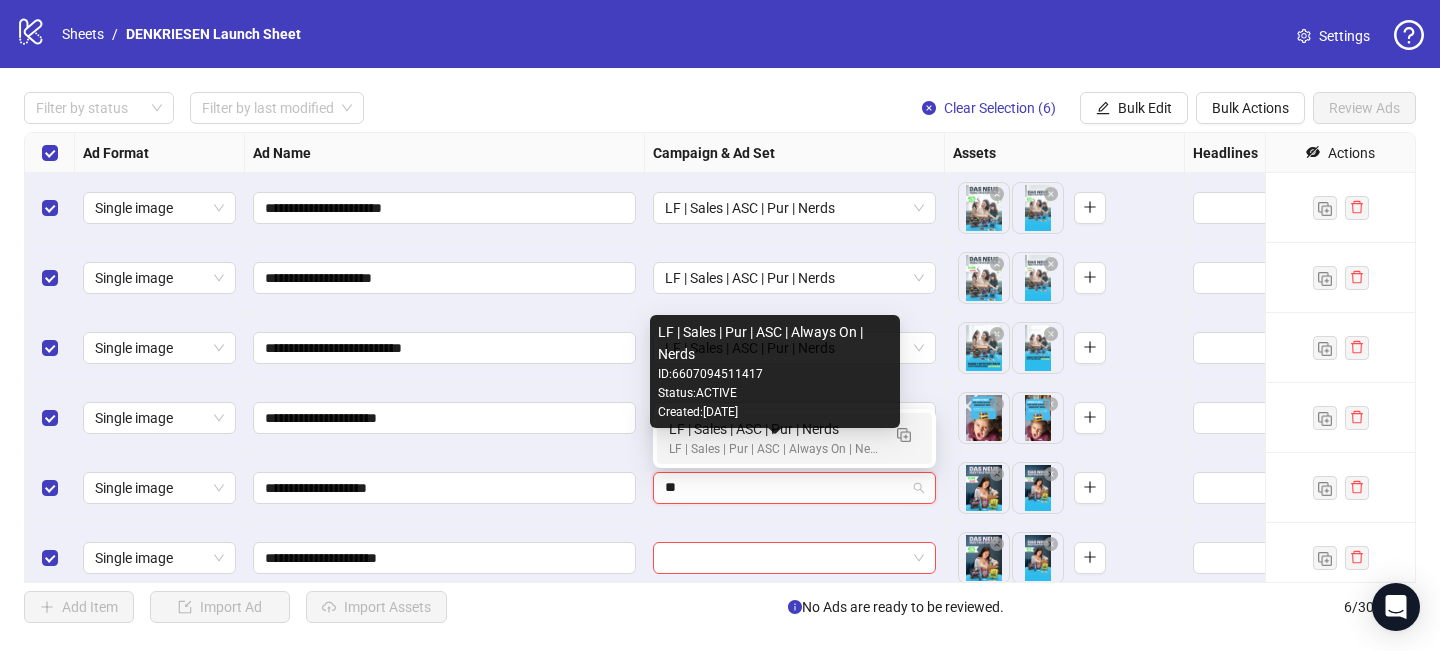 click on "LF | Sales | Pur | ASC | Always On | Nerds" at bounding box center (774, 449) 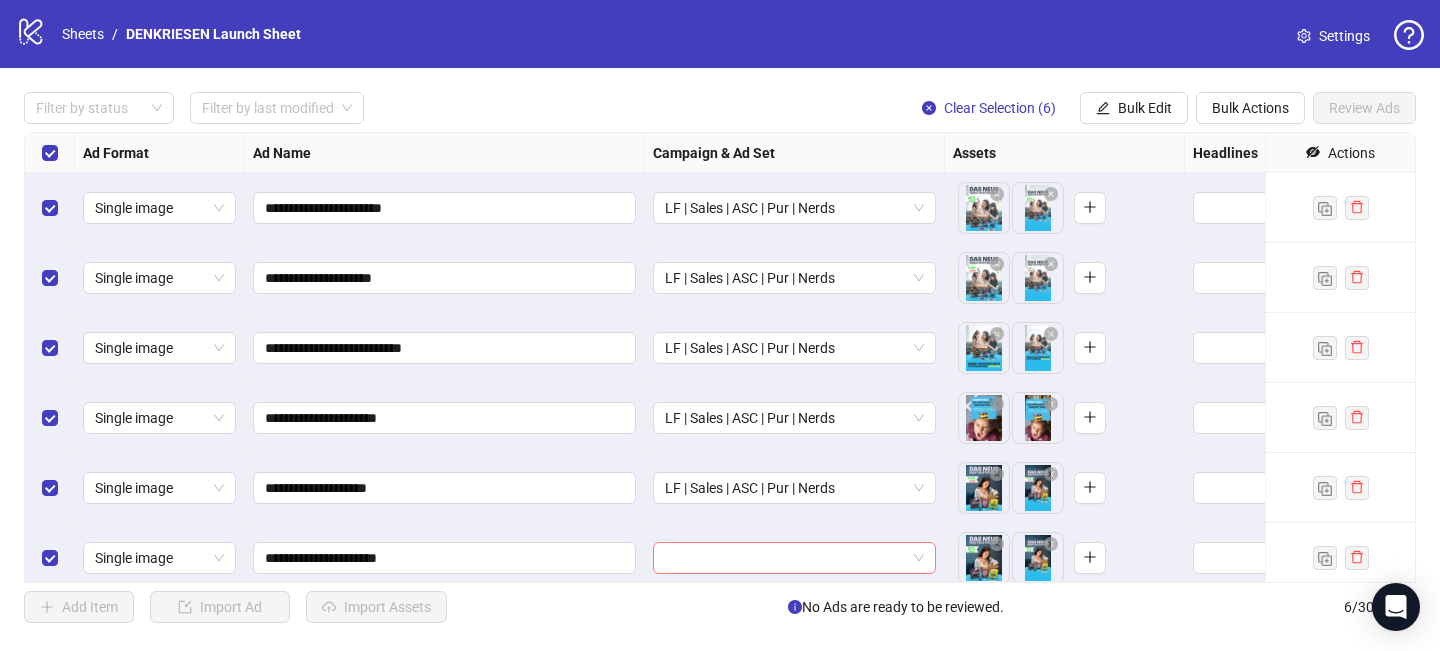click at bounding box center (785, 558) 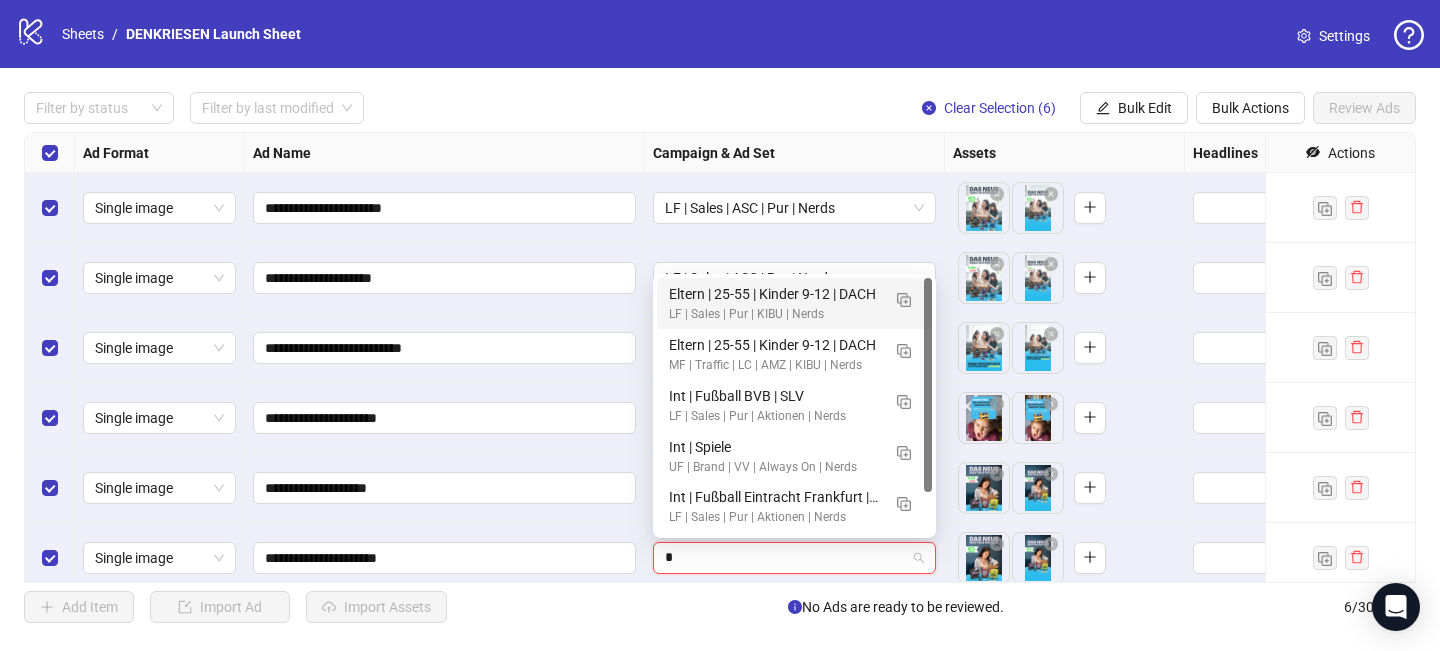 type on "**" 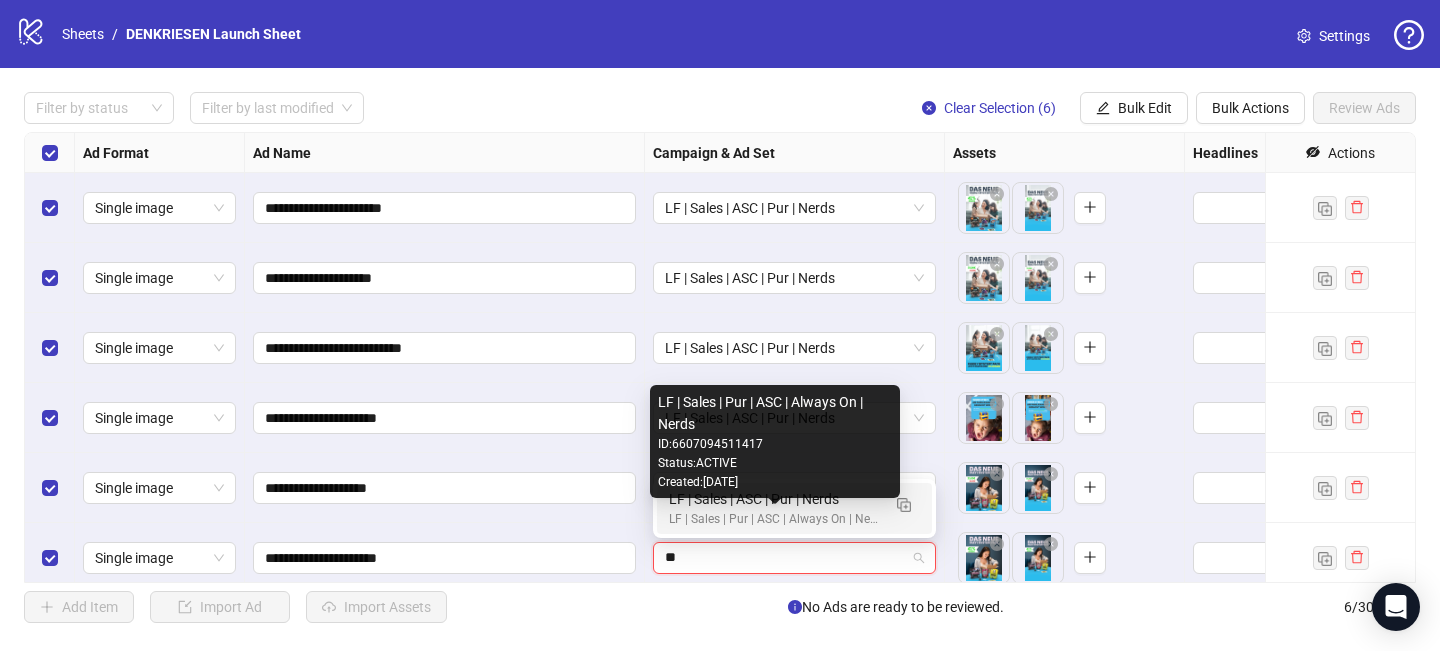 click on "LF | Sales | Pur | ASC | Always On | Nerds" at bounding box center (774, 519) 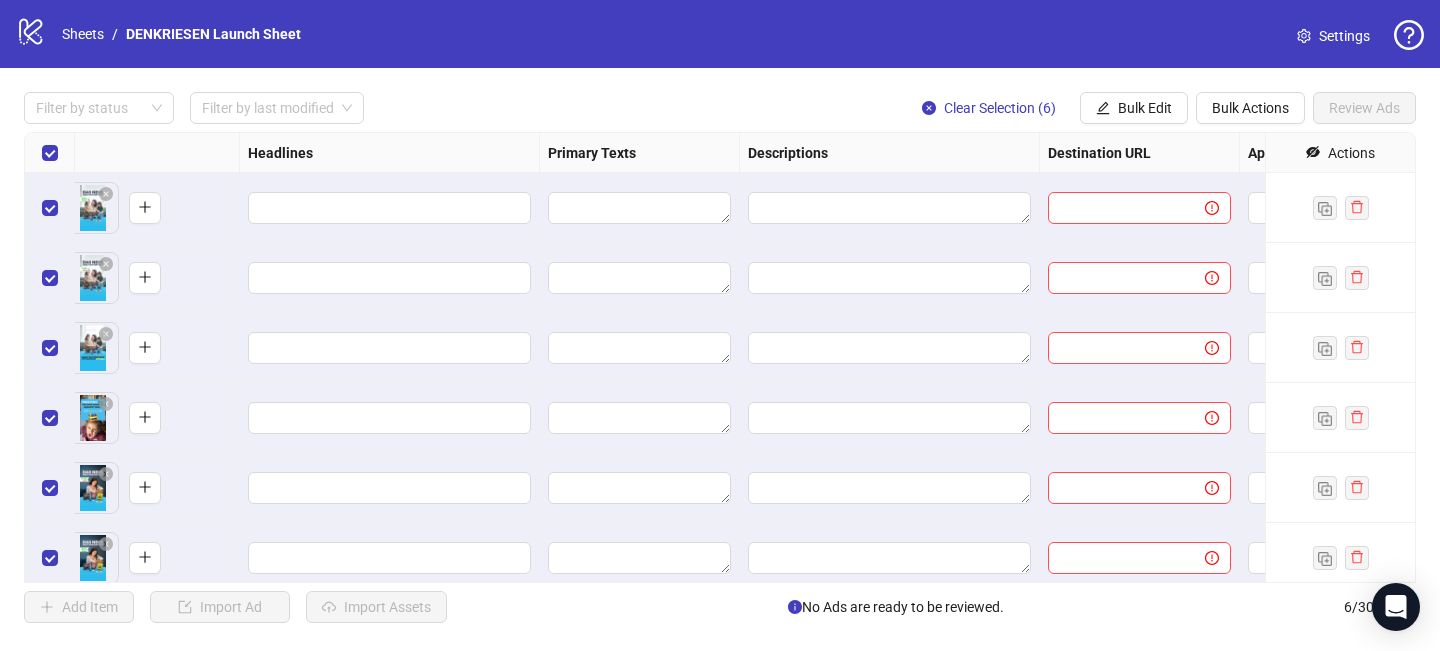 scroll, scrollTop: 0, scrollLeft: 947, axis: horizontal 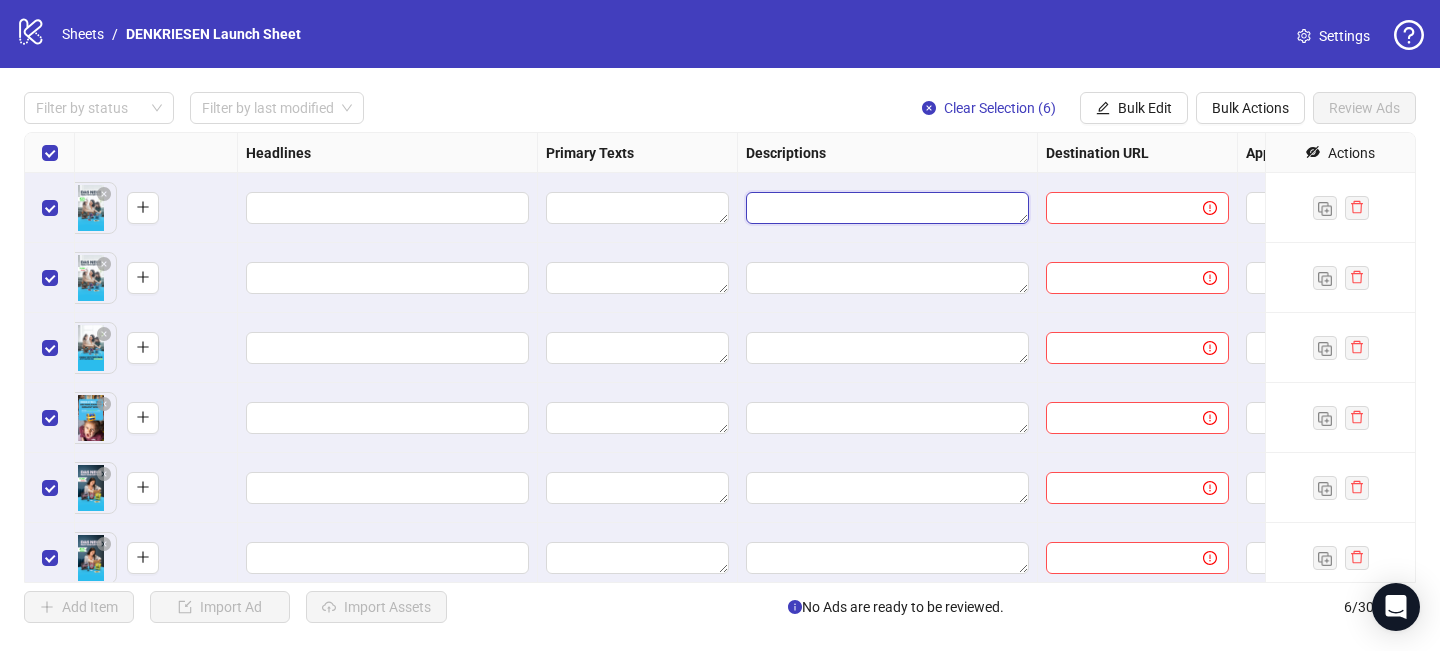 click at bounding box center (887, 208) 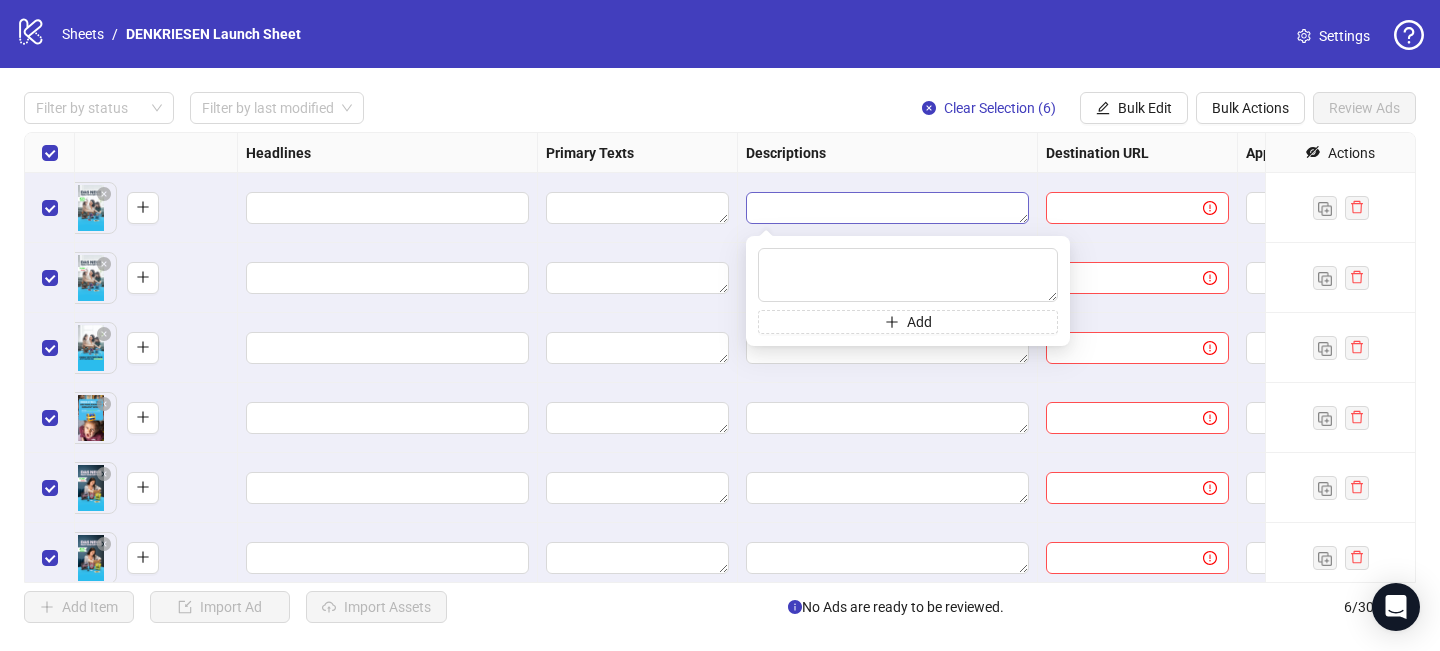 type 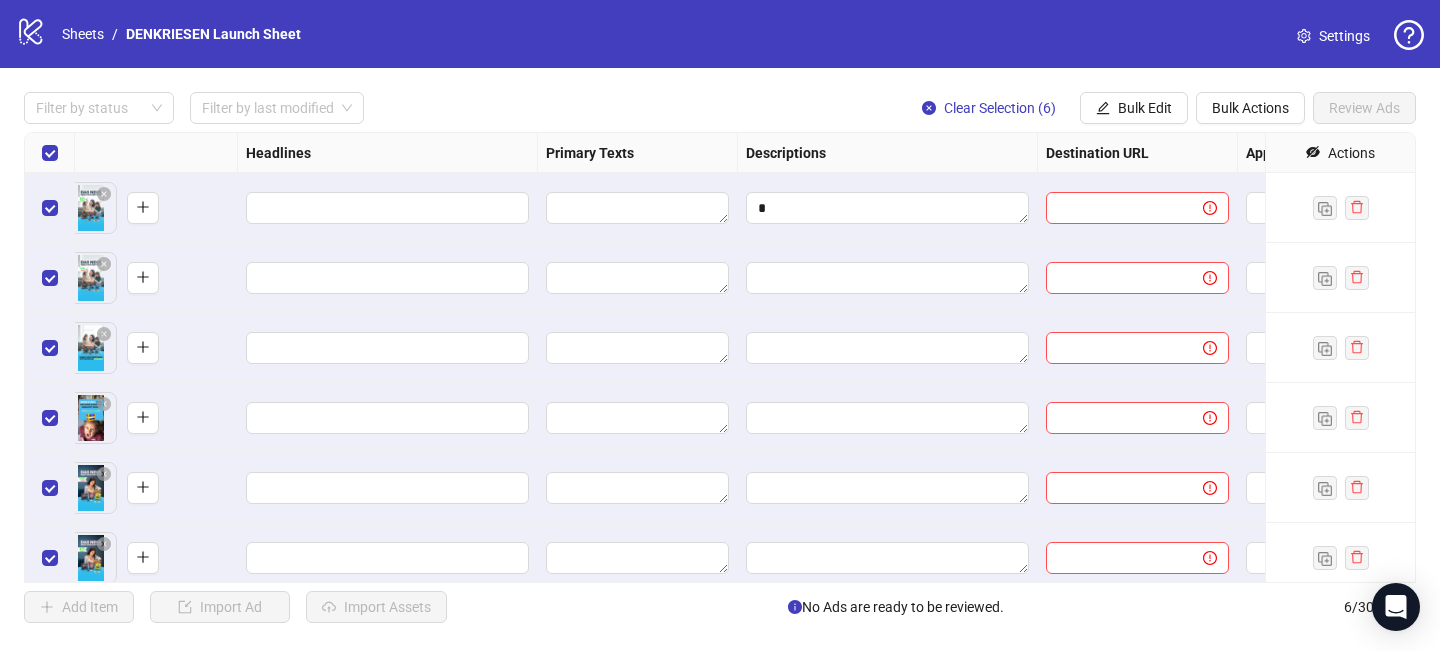 click on "Filter by status Filter by last modified Clear Selection (6) Bulk Edit Bulk Actions Review Ads" at bounding box center [720, 108] 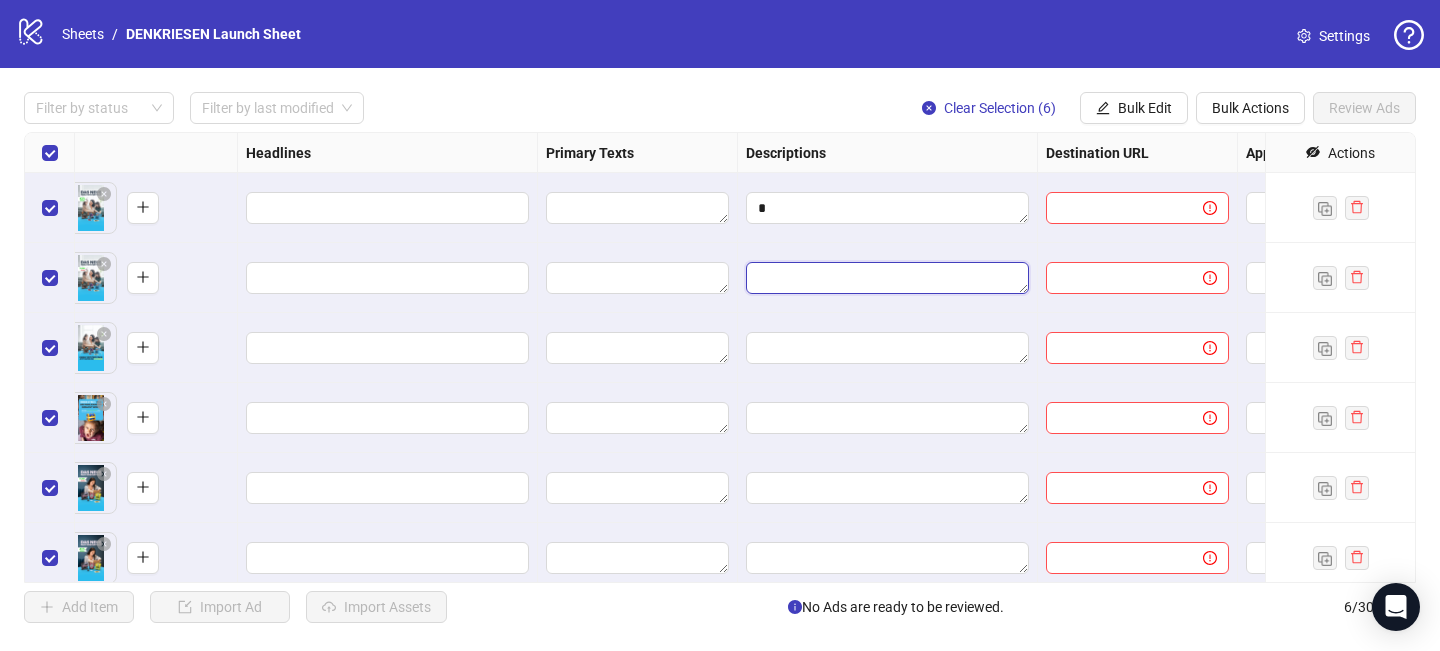 click at bounding box center [887, 278] 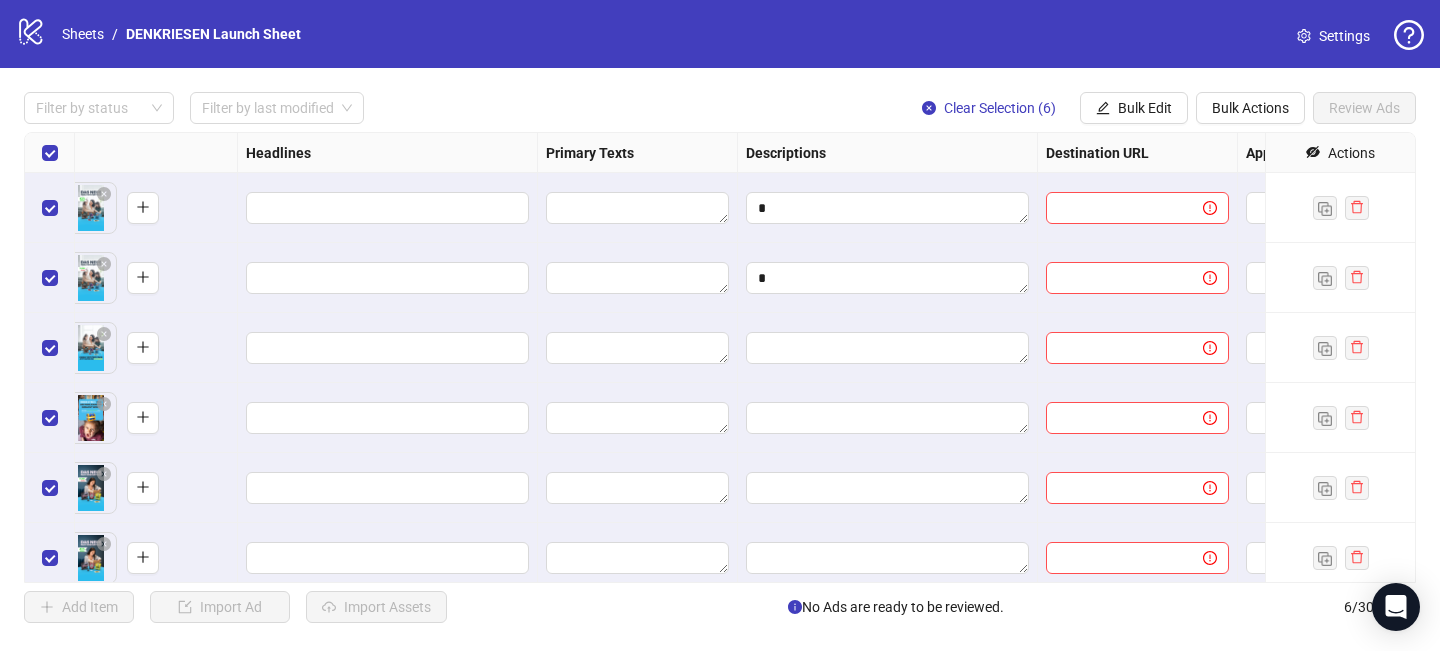 click on "Filter by status Filter by last modified Clear Selection (6) Bulk Edit Bulk Actions Review Ads Ad Format Ad Name Campaign & Ad Set Assets Headlines Primary Texts Descriptions Destination URL App Product Page ID Display URL Leadgen Form Product Set ID Call to Action Actions LF | Sales | ASC | Pur | Nerds
To pick up a draggable item, press the space bar.
While dragging, use the arrow keys to move the item.
Press space again to drop the item in its new position, or press escape to cancel.
LF | Sales | ASC | Pur | Nerds
To pick up a draggable item, press the space bar.
While dragging, use the arrow keys to move the item.
Press space again to drop the item in its new position, or press escape to cancel.
LF | Sales | ASC | Pur | Nerds
To pick up a draggable item, press the space bar.
While dragging, use the arrow keys to move the item.
Press space again to drop the item in its new position, or press escape to cancel.
LF | Sales | ASC | Pur | Nerds Add Item 6 /" at bounding box center (720, 357) 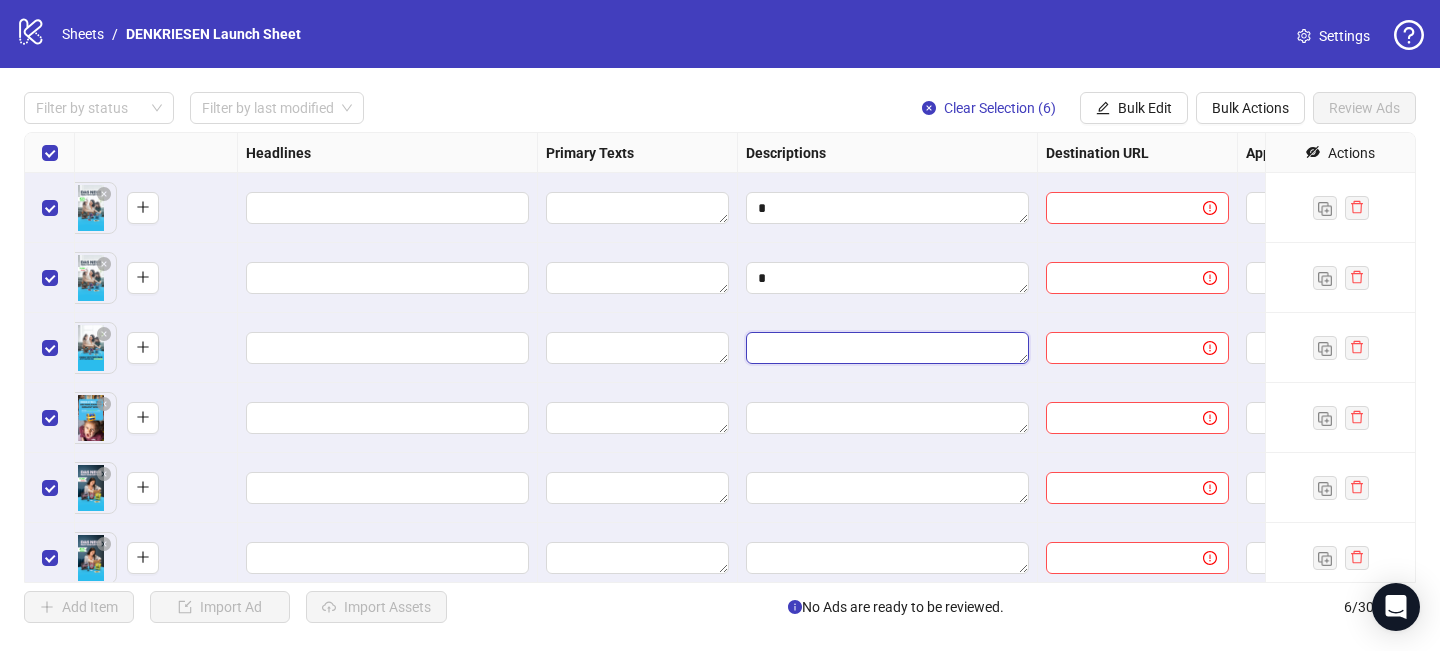 click at bounding box center (887, 348) 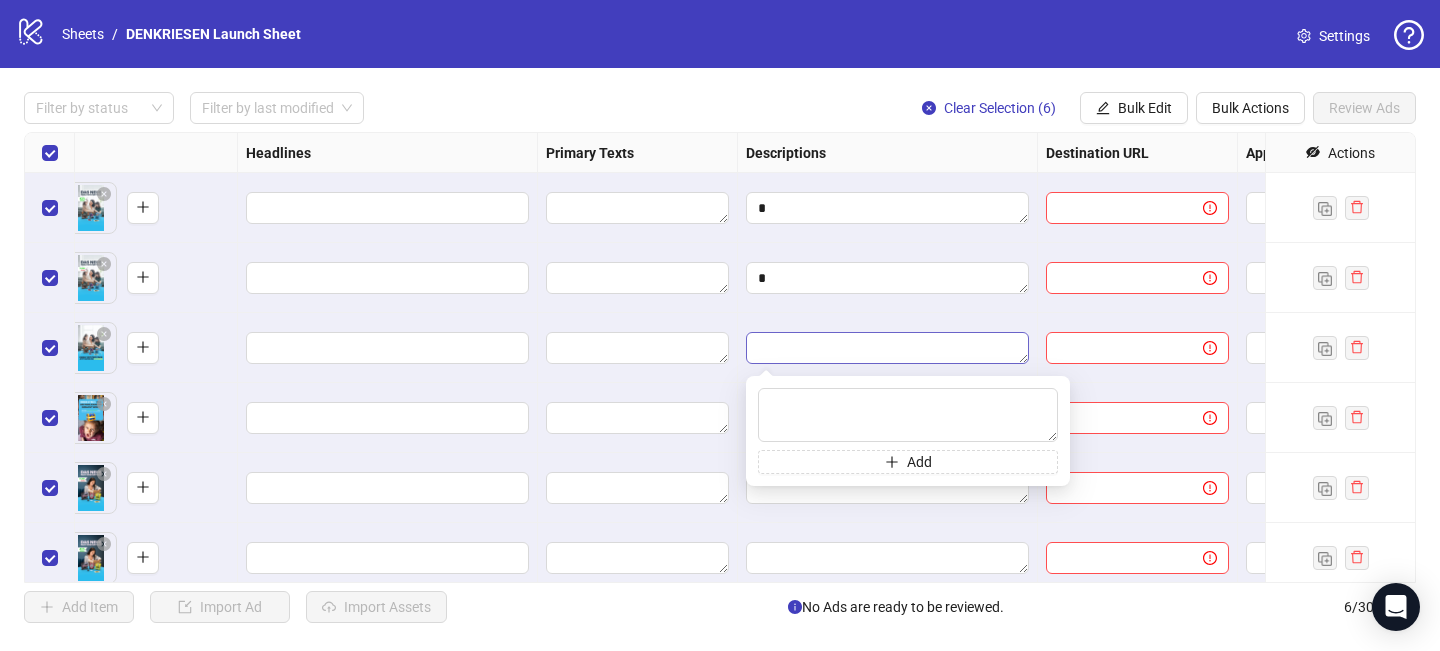 type 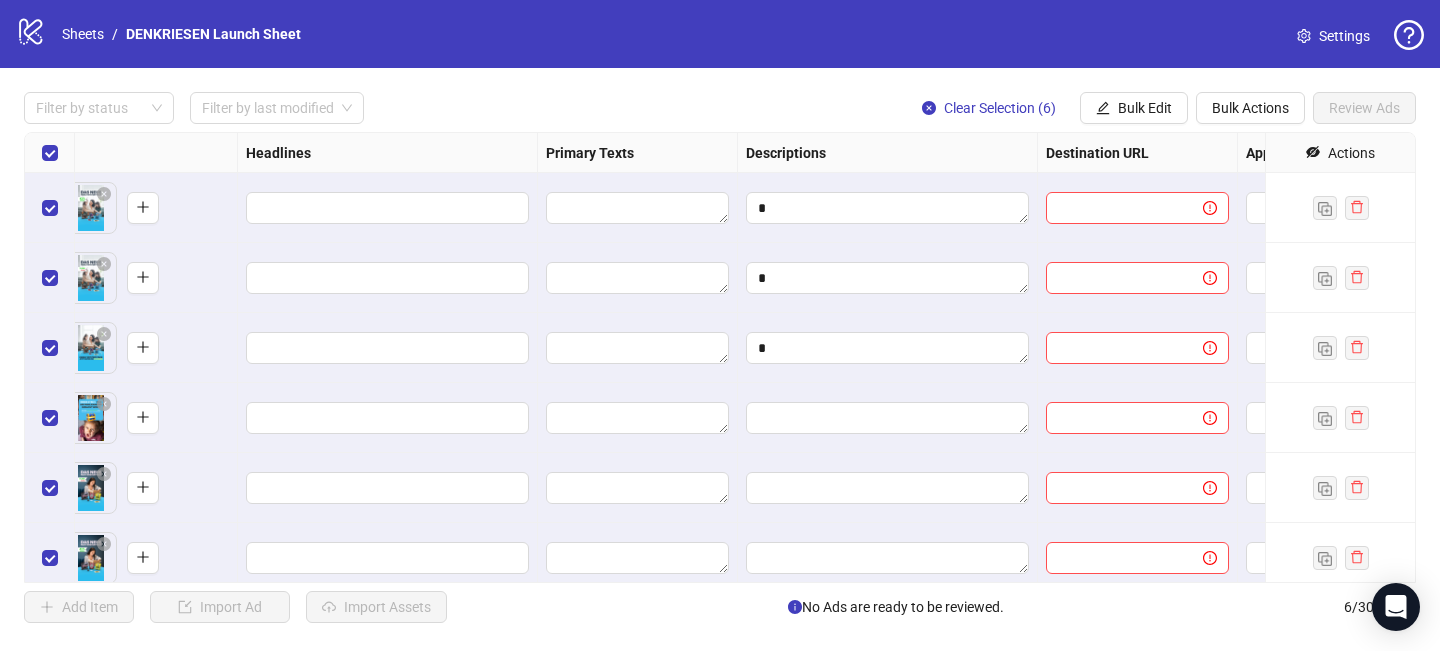 click on "logo/logo-mobile Sheets / DENKRIESEN Launch Sheet Settings" at bounding box center [720, 34] 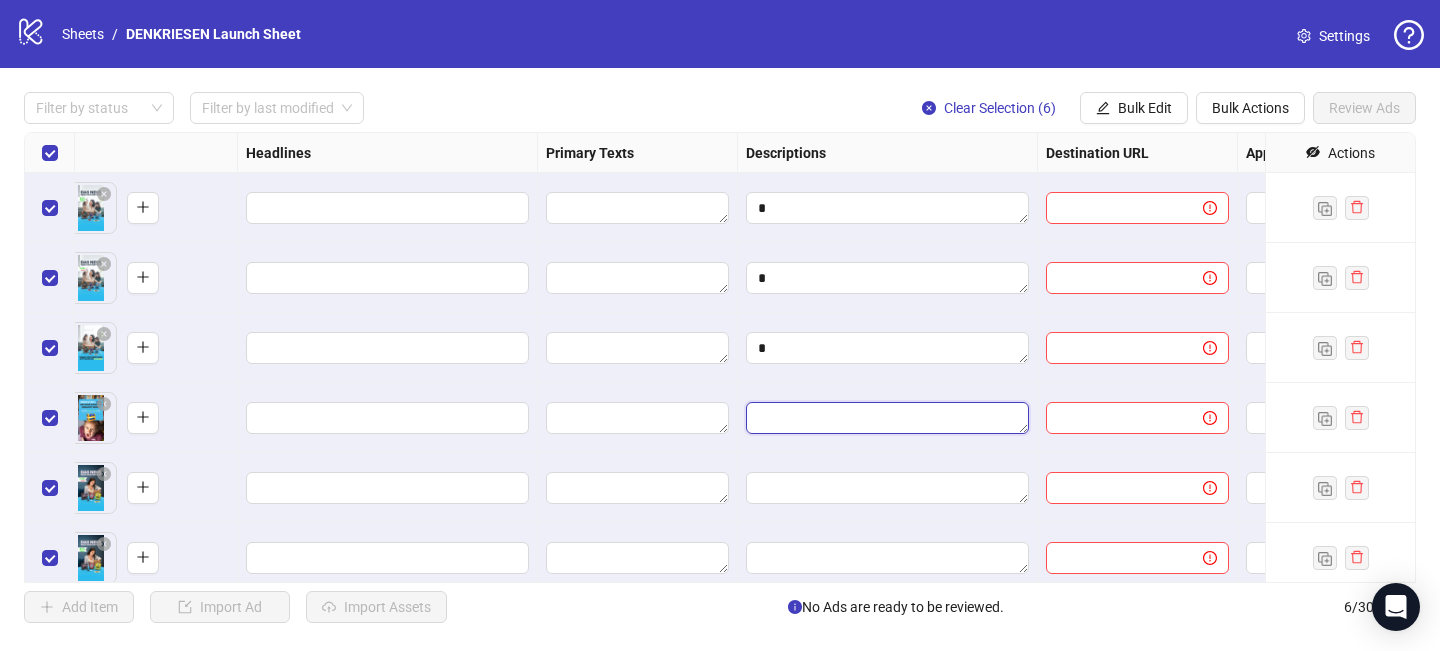 click at bounding box center (887, 418) 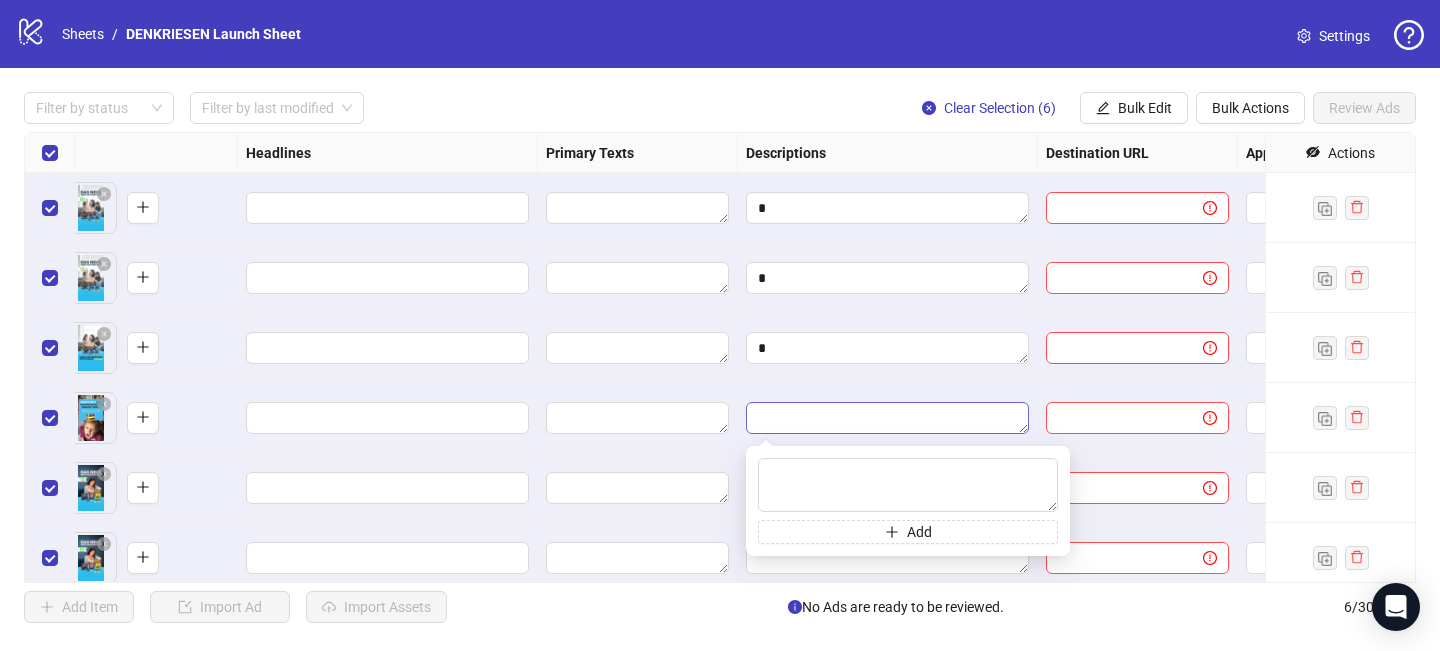 type 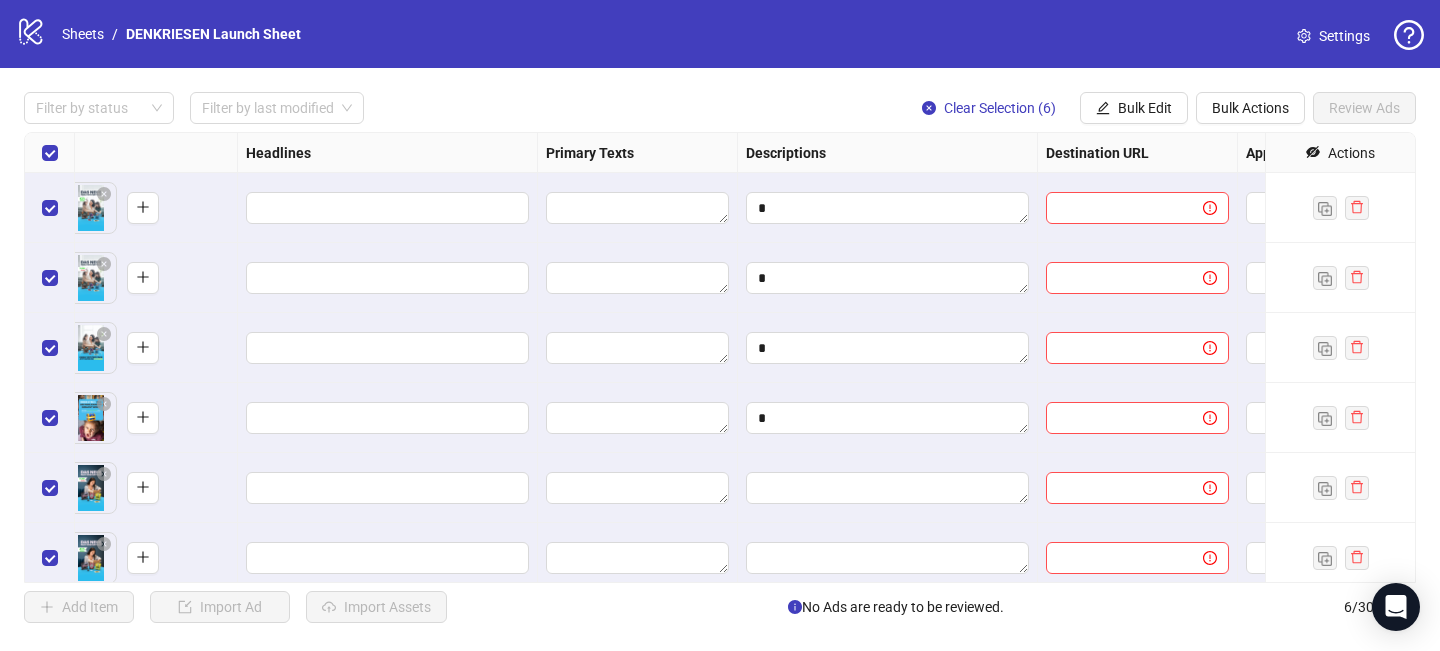 click on "Filter by status Filter by last modified Clear Selection (6) Bulk Edit Bulk Actions Review Ads" at bounding box center [720, 108] 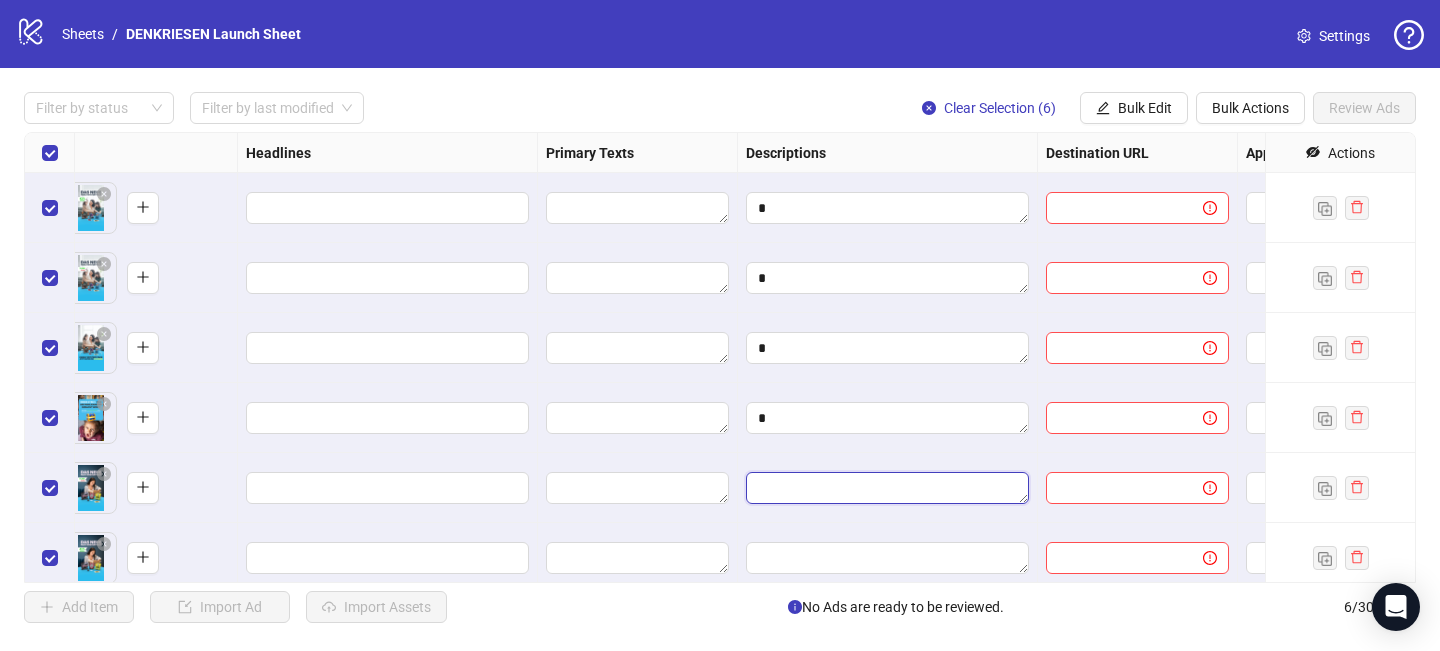 click at bounding box center [887, 488] 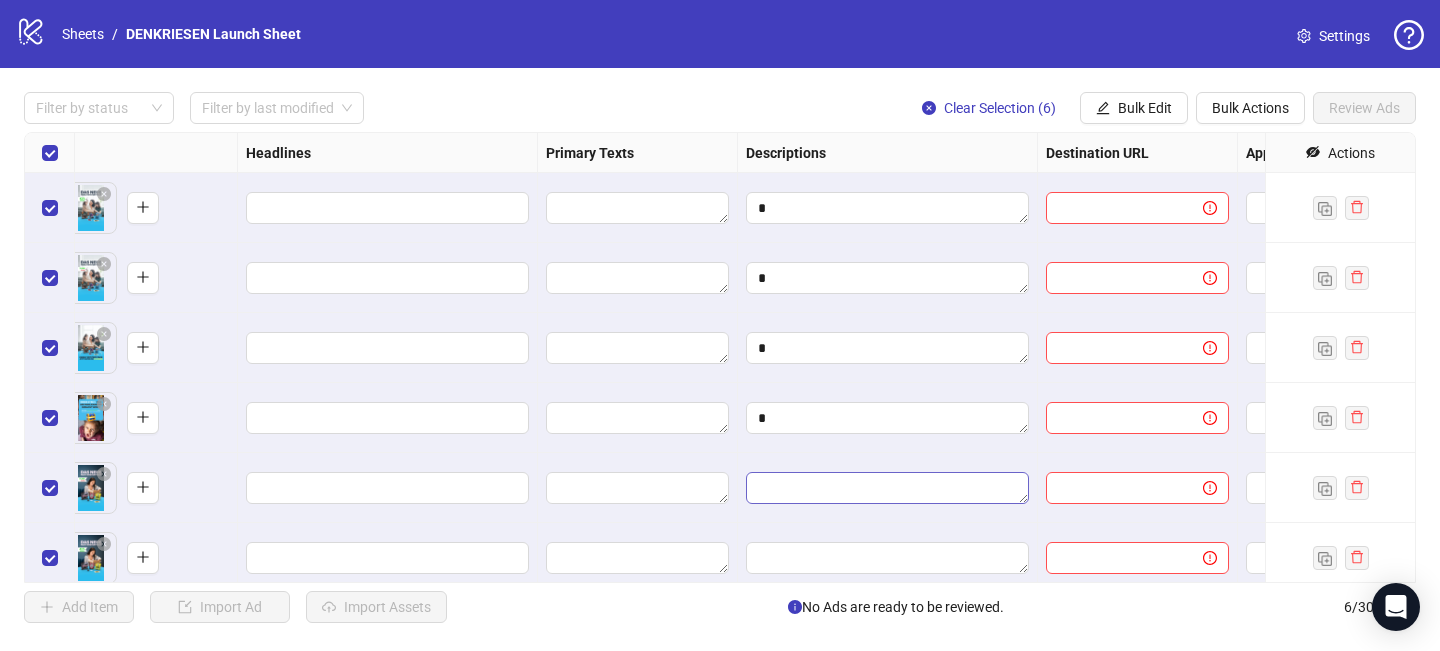 type 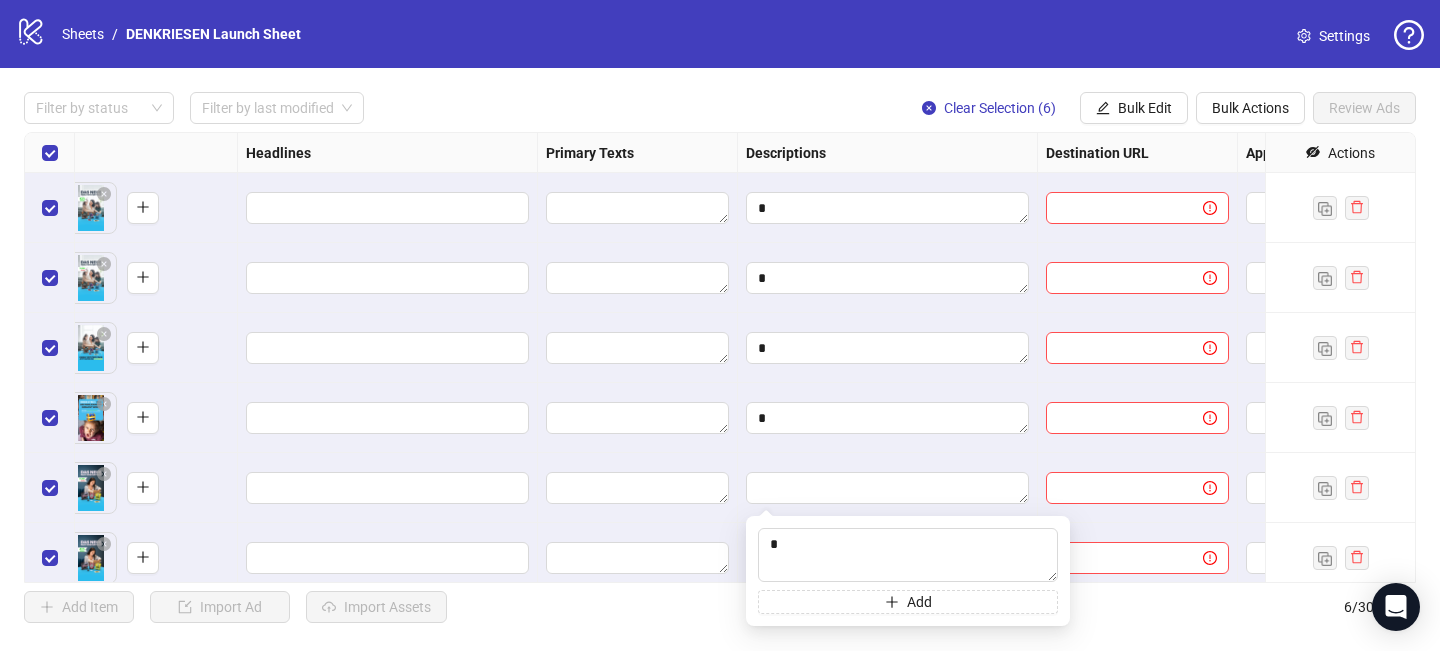 click on "Filter by status Filter by last modified Clear Selection (6) Bulk Edit Bulk Actions Review Ads" at bounding box center [720, 108] 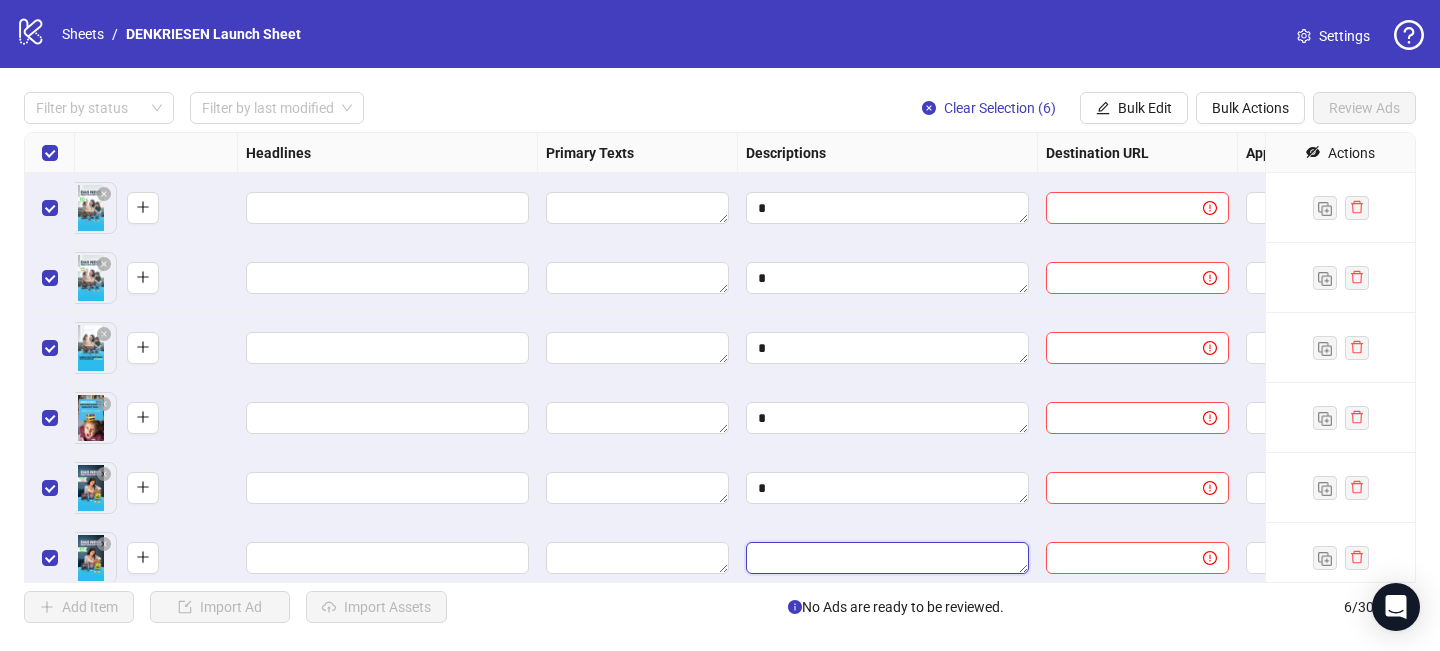 click at bounding box center (887, 558) 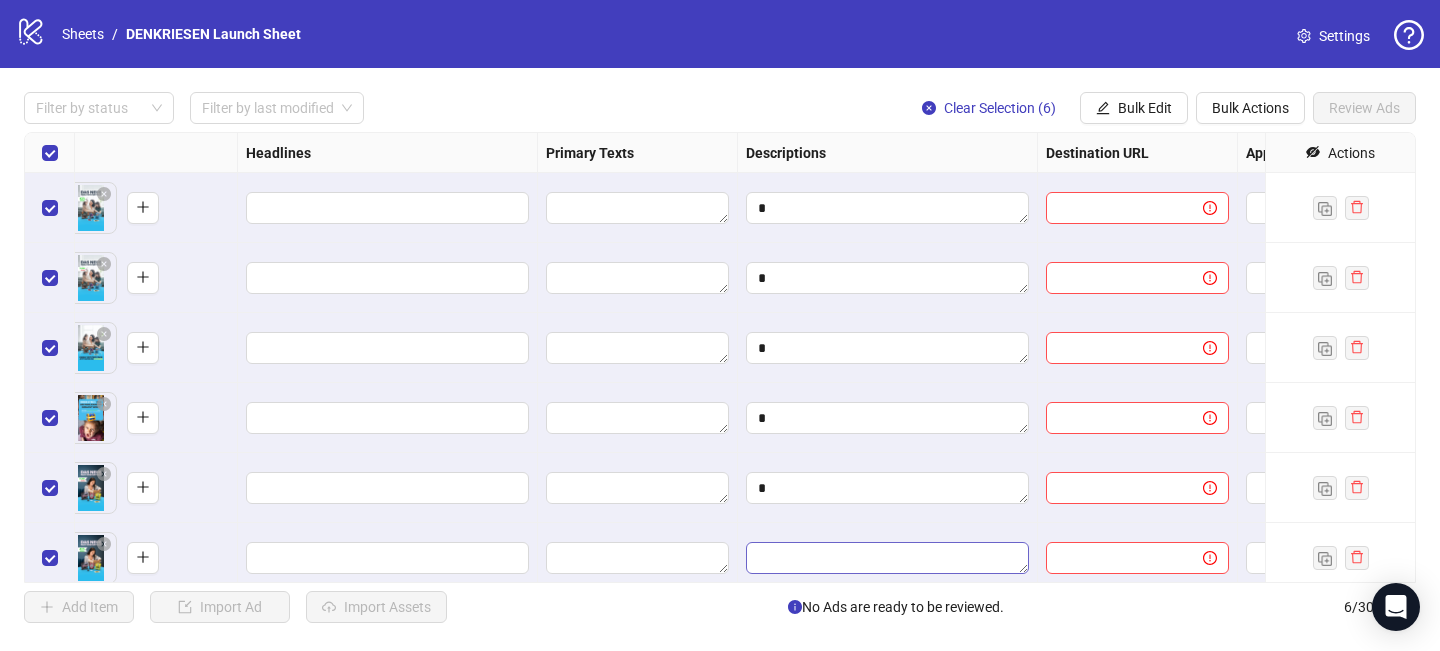 type 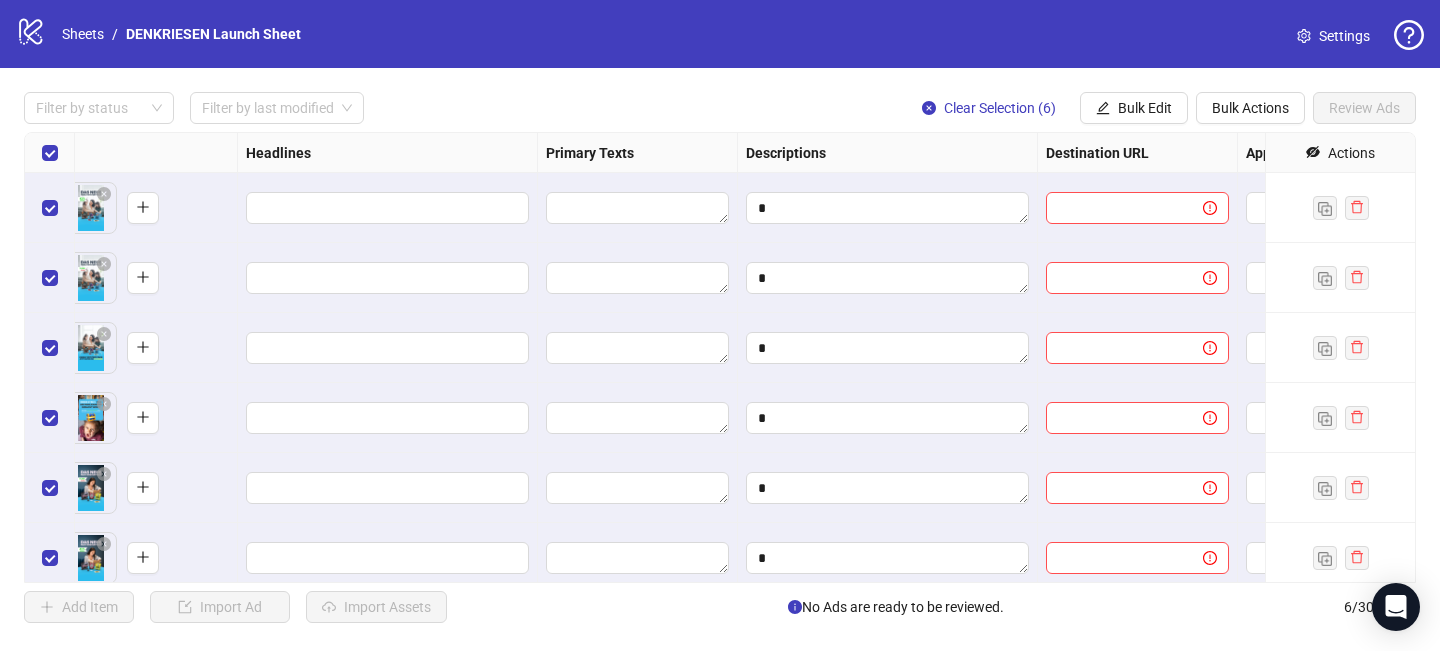 click on "Filter by status Filter by last modified Clear Selection (6) Bulk Edit Bulk Actions Review Ads" at bounding box center (720, 108) 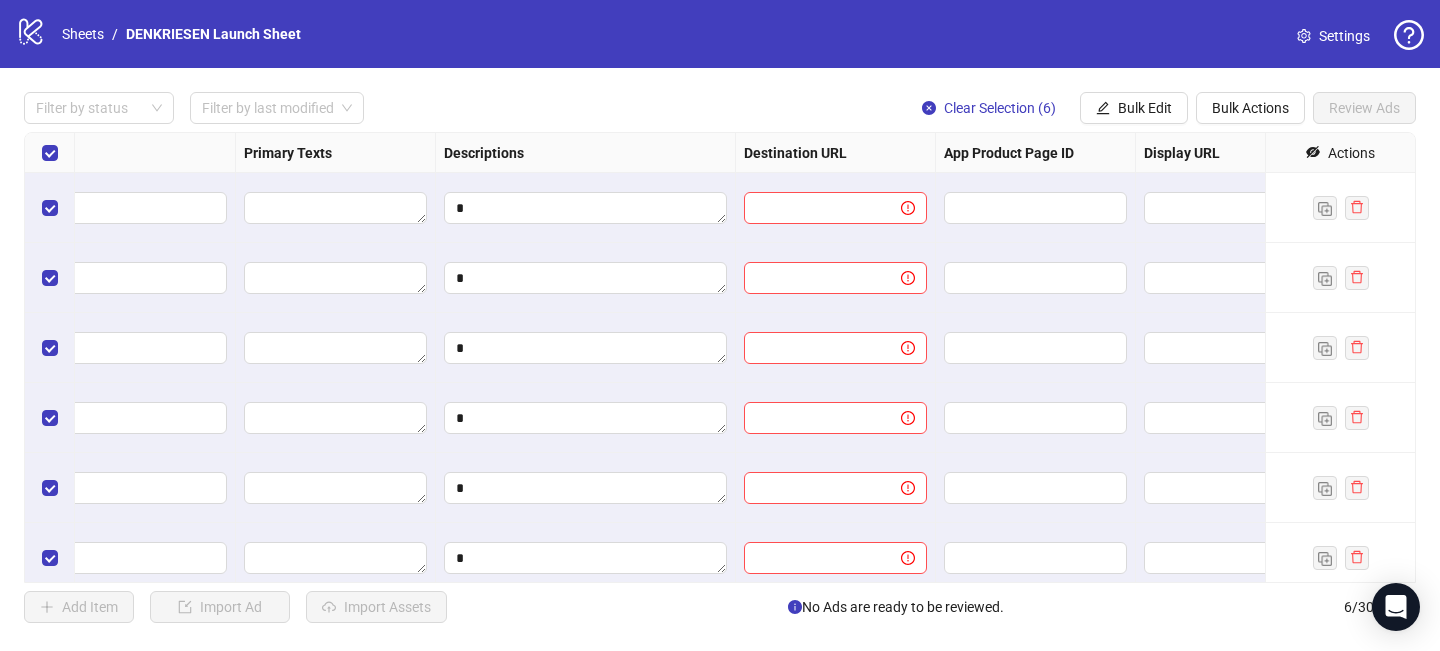 scroll, scrollTop: 0, scrollLeft: 1276, axis: horizontal 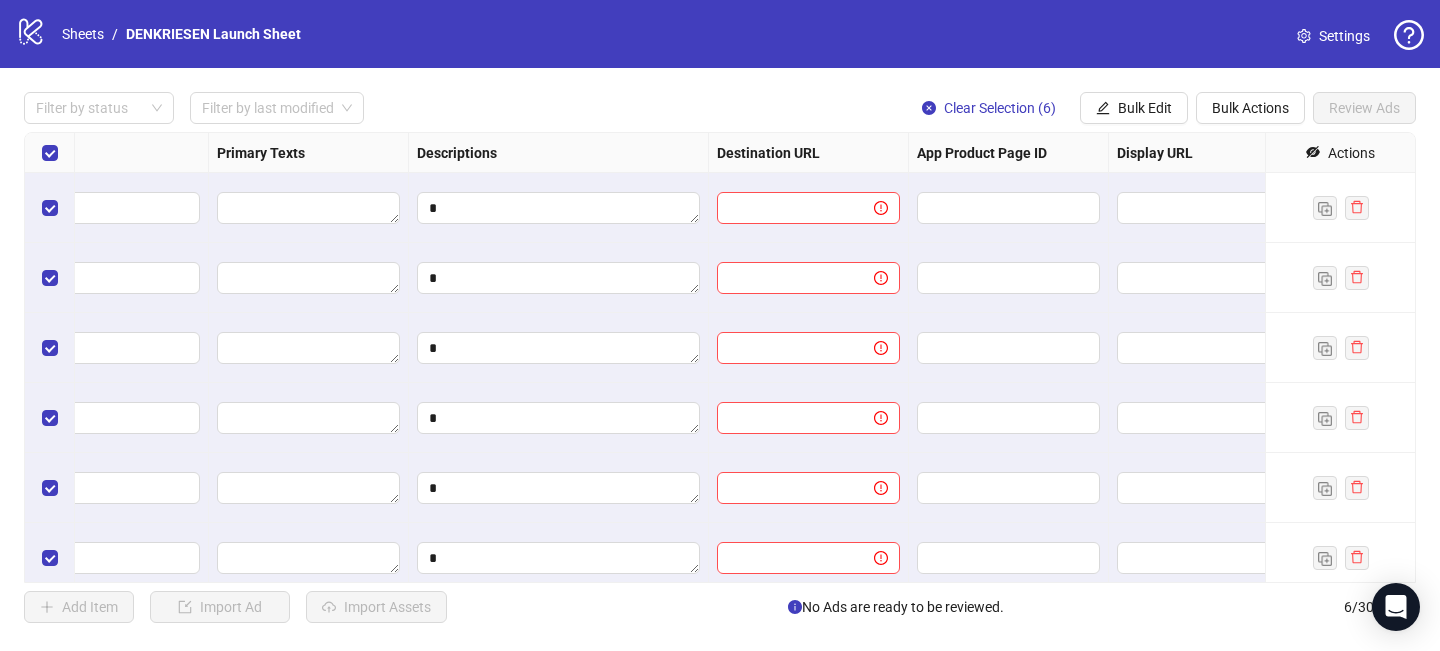 click on "Destination URL" at bounding box center [768, 153] 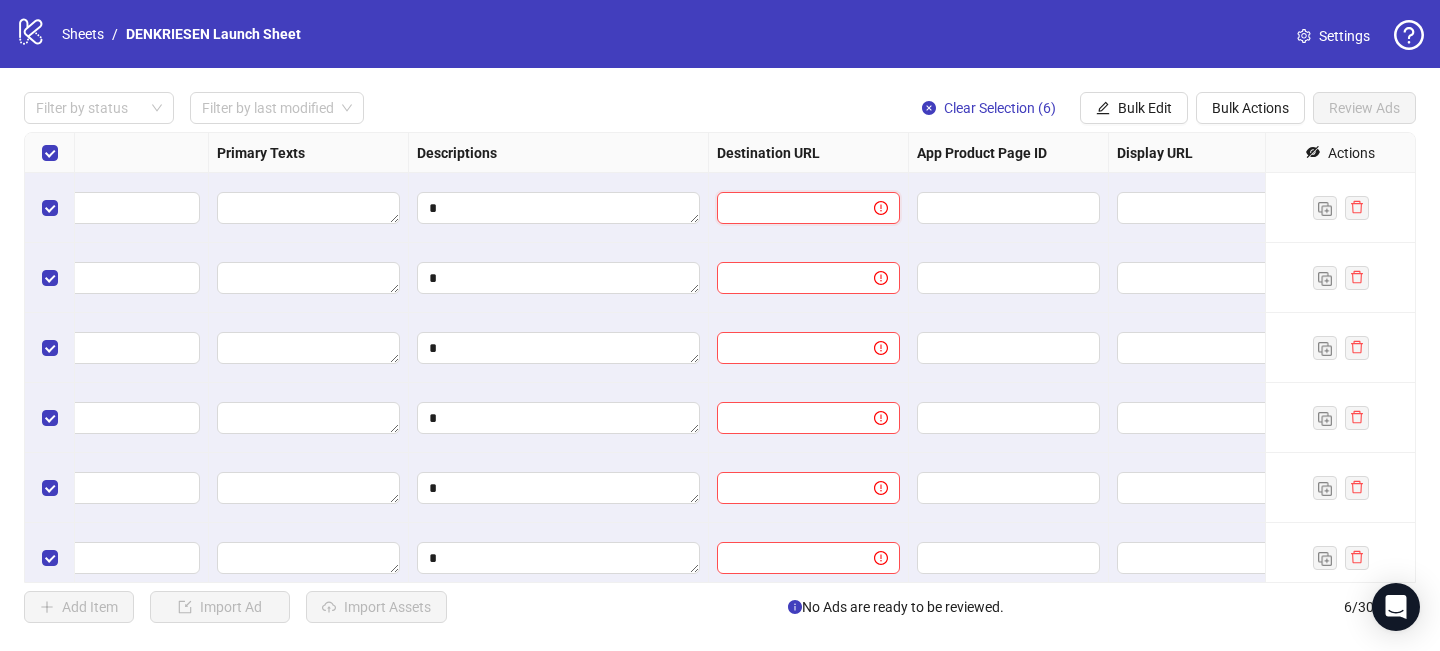 click at bounding box center (787, 208) 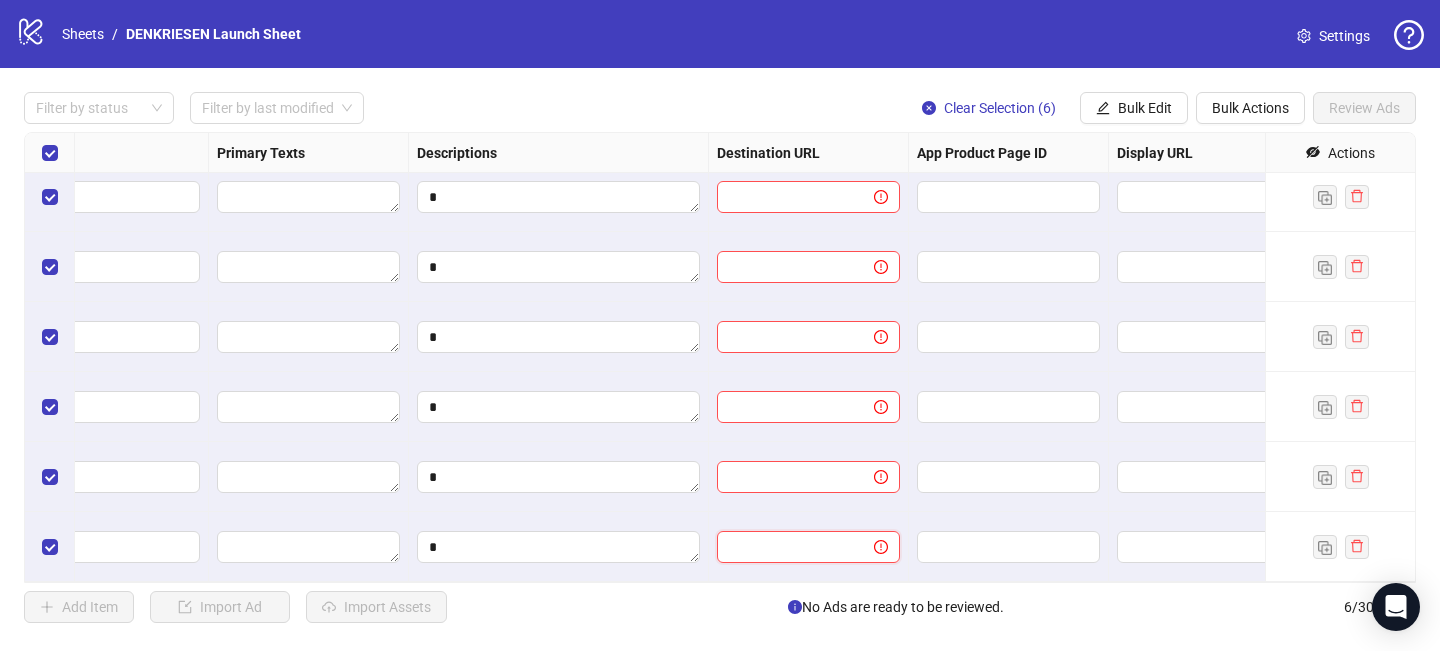 click at bounding box center [787, 547] 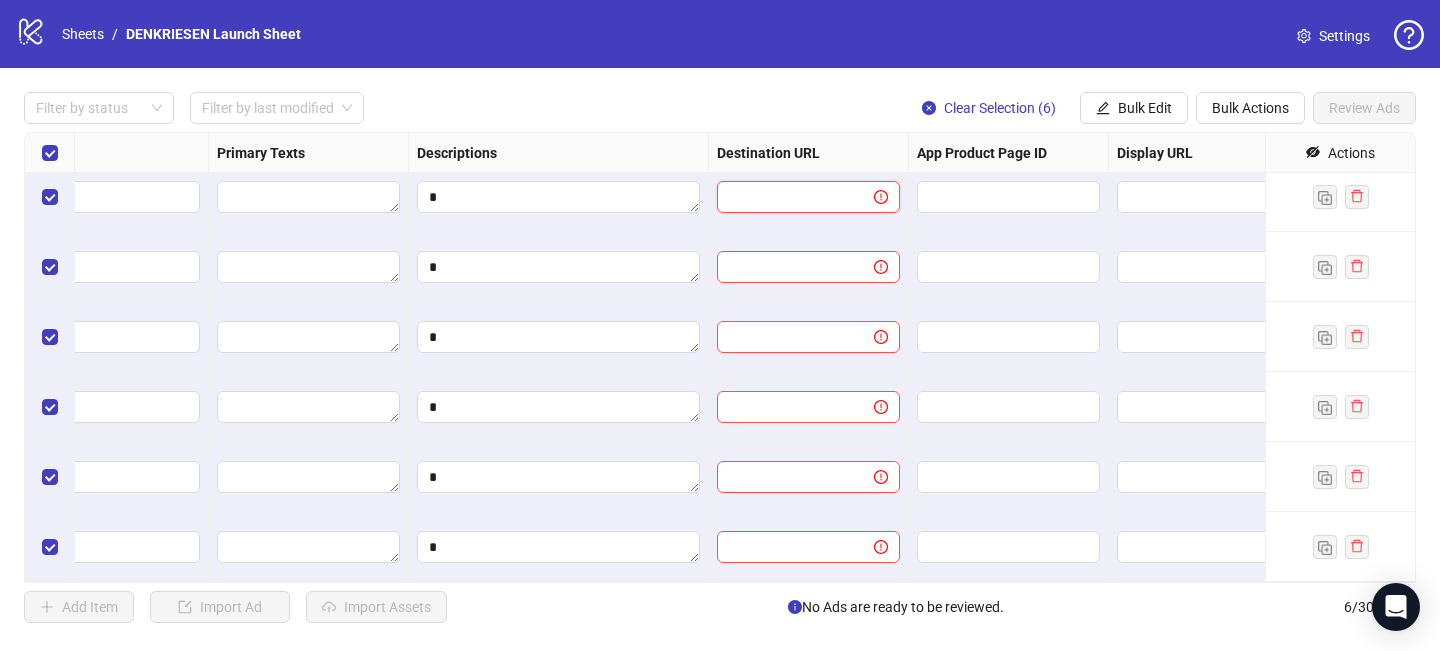 click at bounding box center [787, 197] 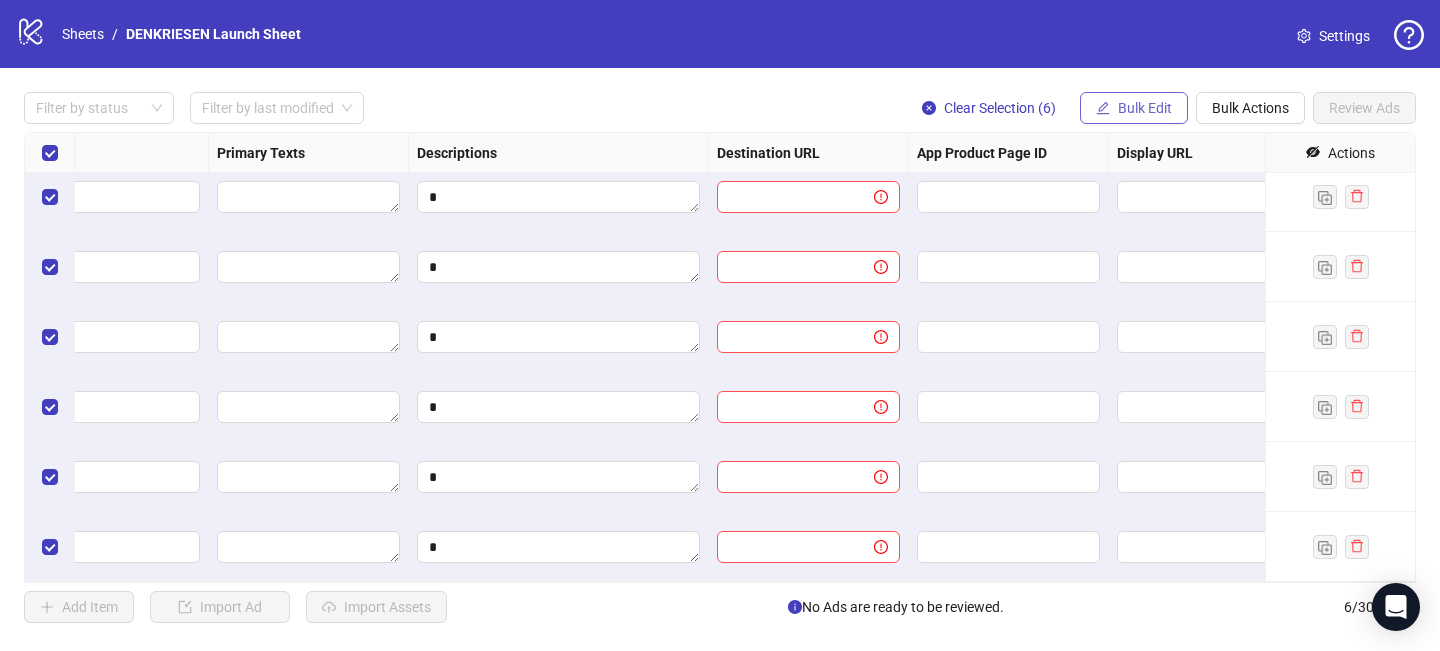 click on "Bulk Edit" at bounding box center (1145, 108) 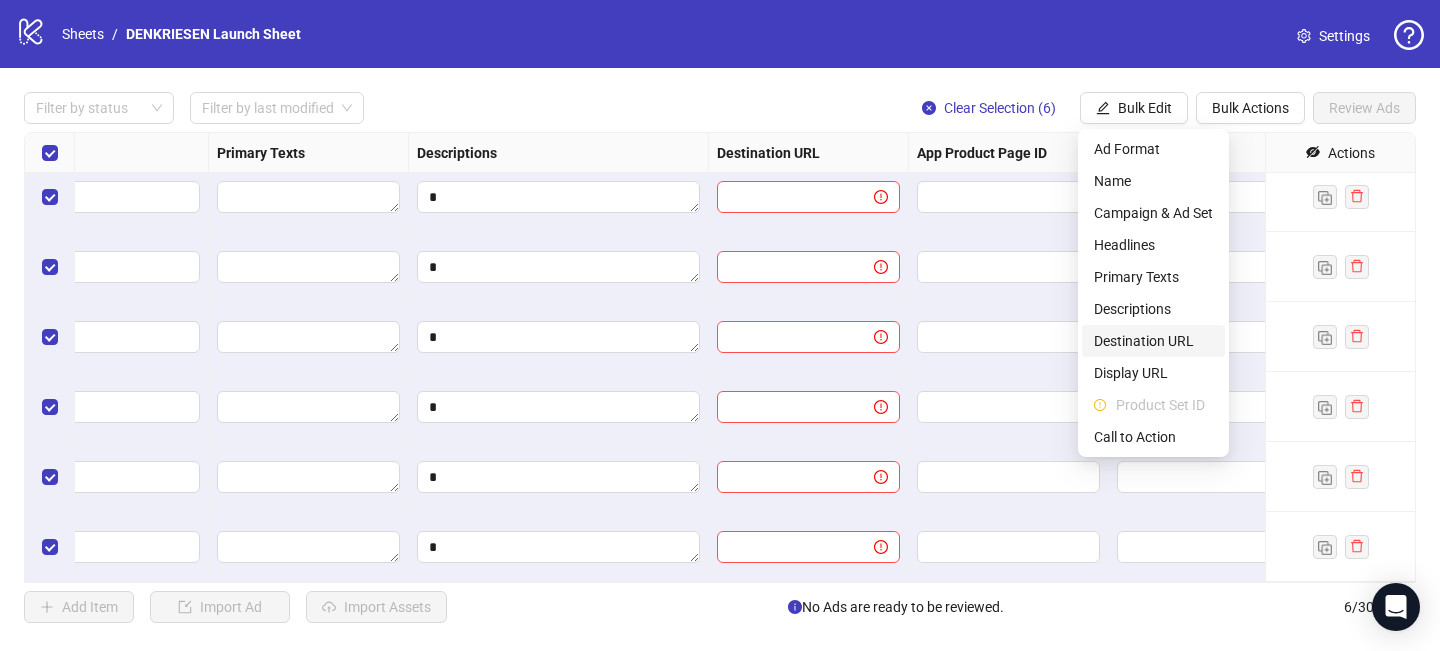 click on "Destination URL" at bounding box center [1153, 341] 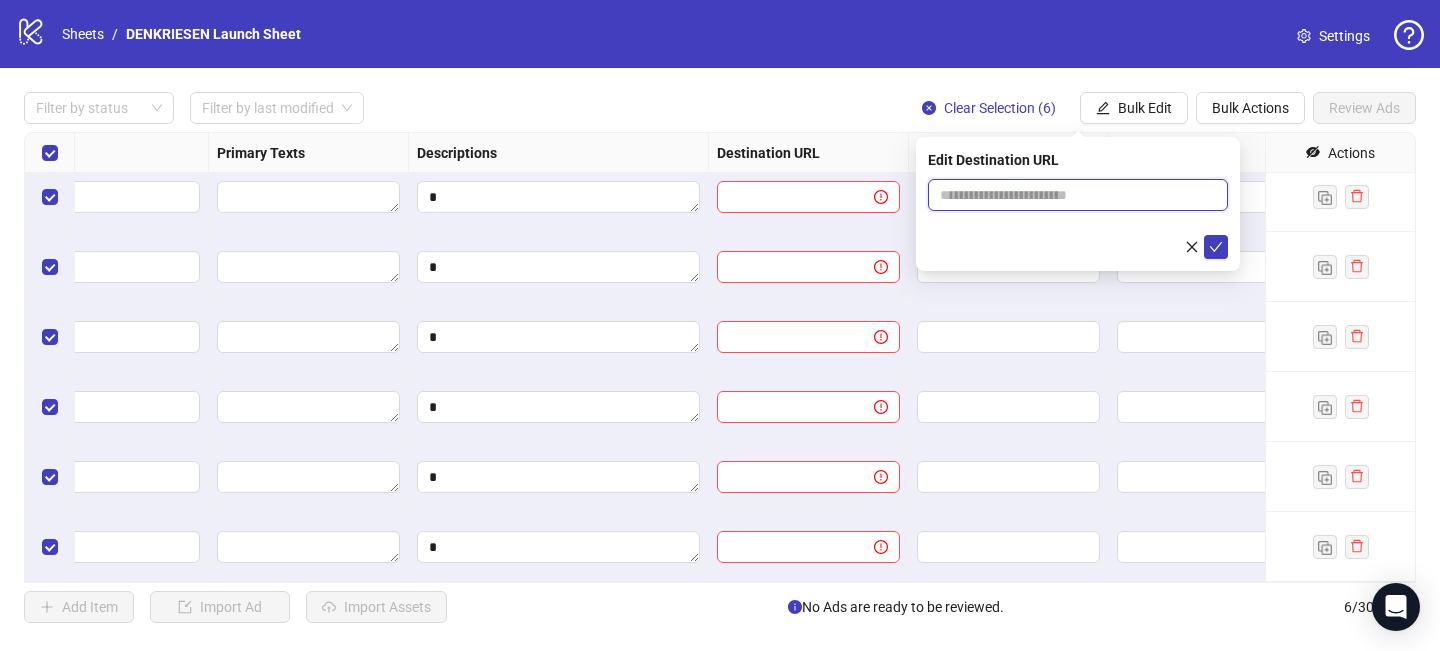 click at bounding box center (1070, 195) 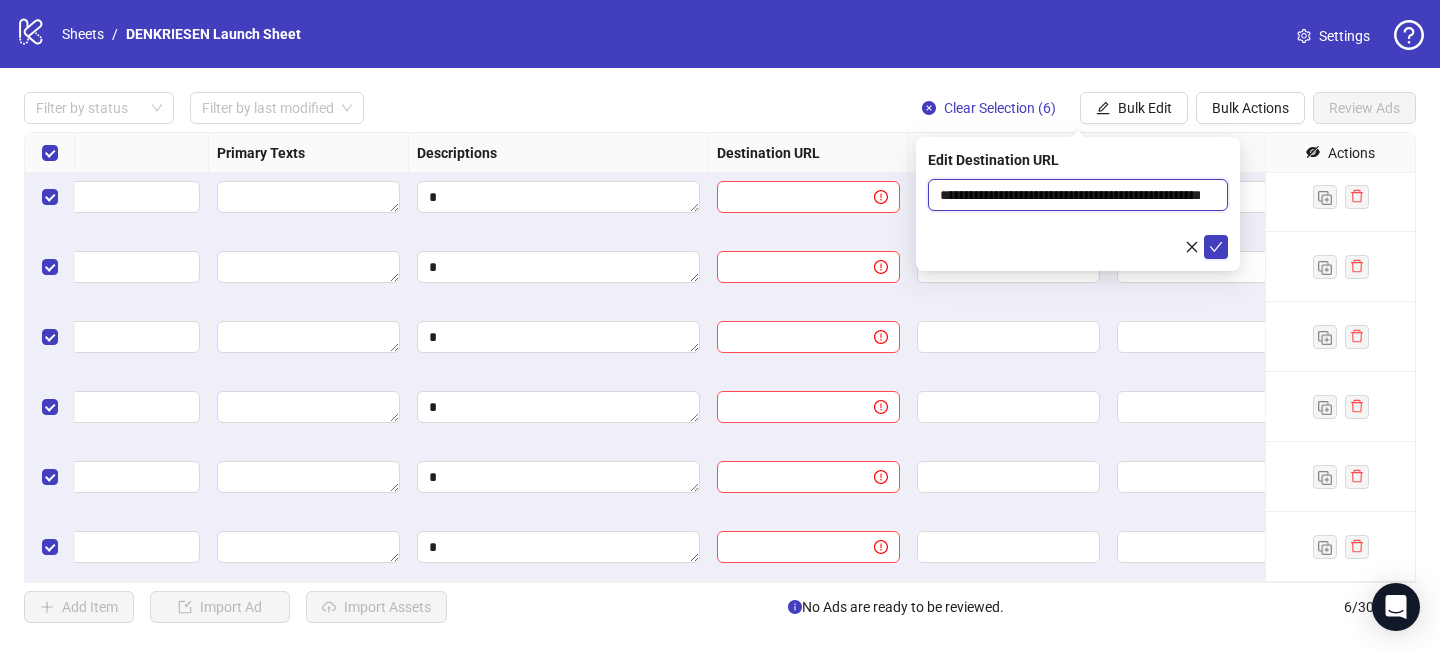 scroll, scrollTop: 0, scrollLeft: 91, axis: horizontal 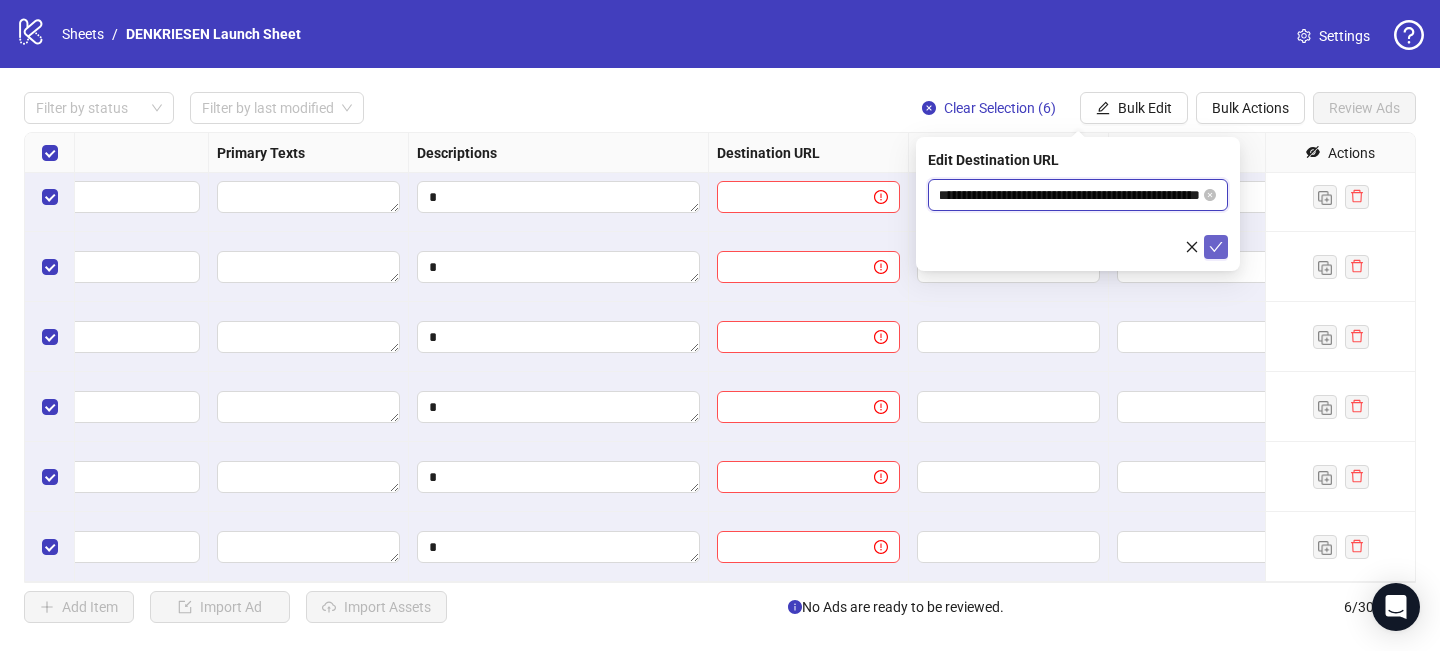 type on "**********" 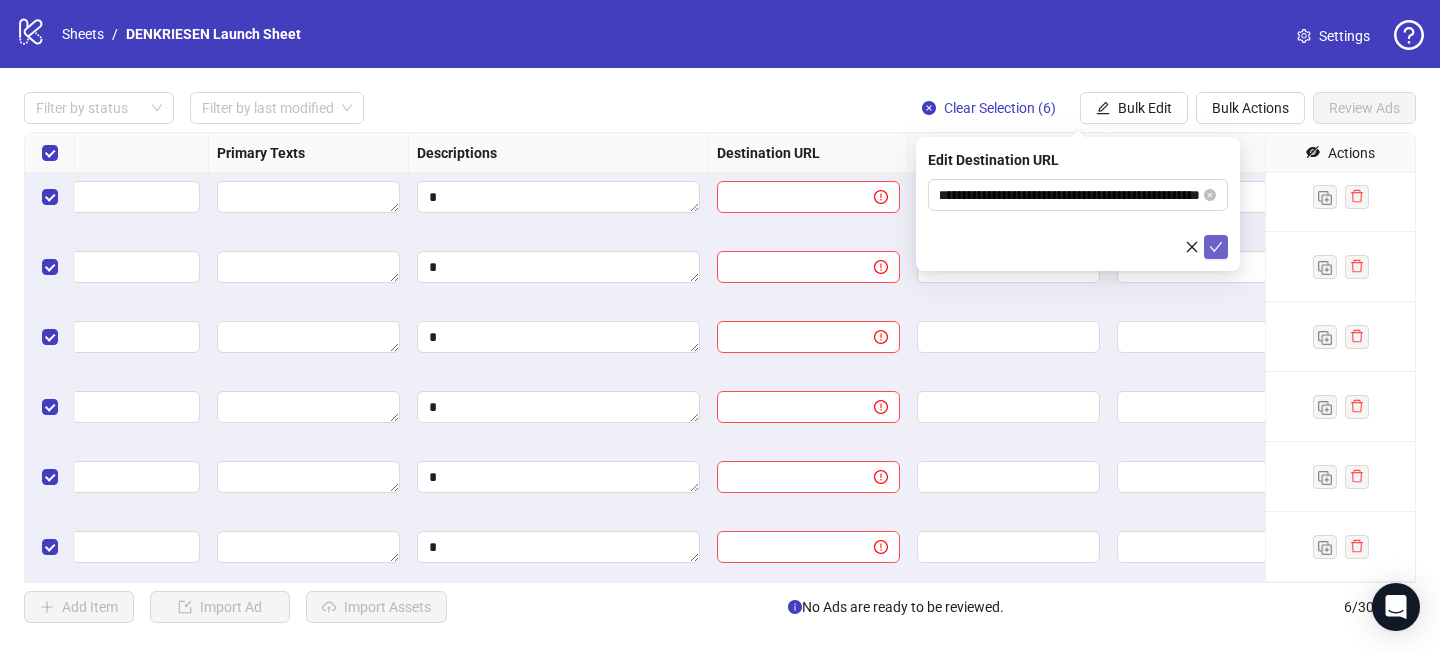 click 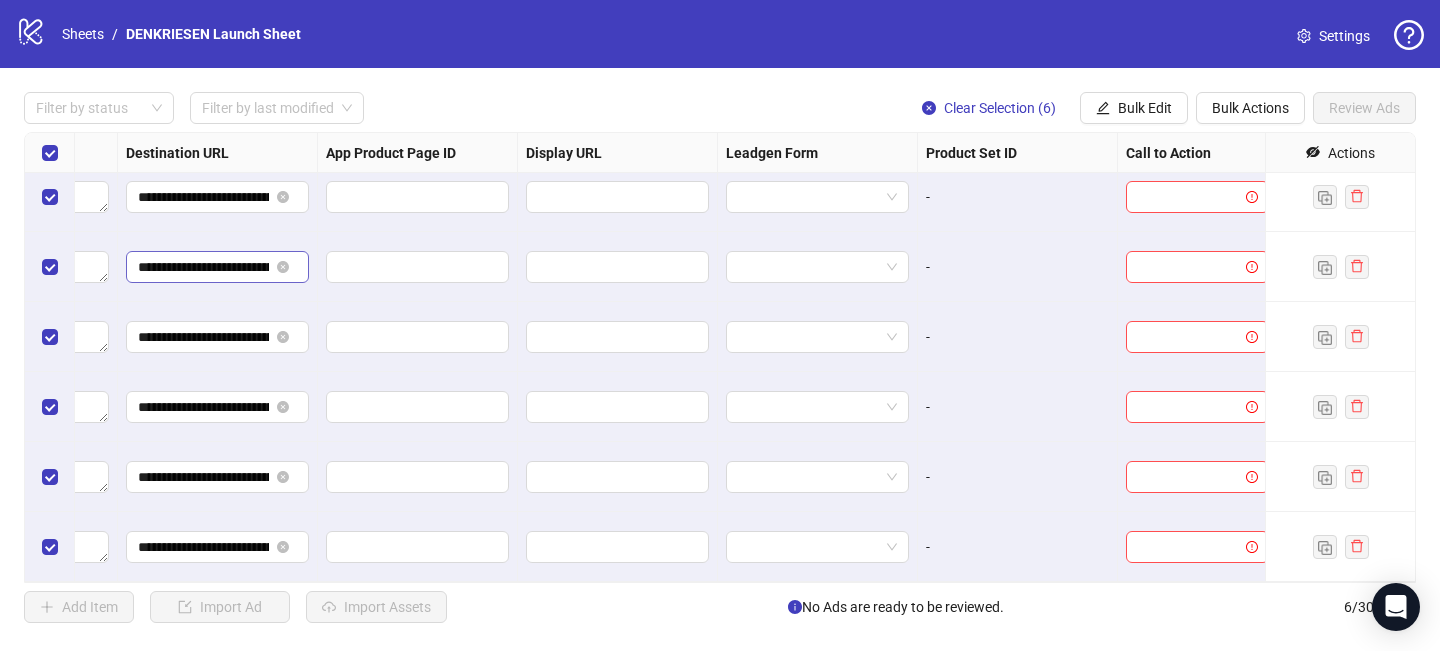 scroll, scrollTop: 11, scrollLeft: 1880, axis: both 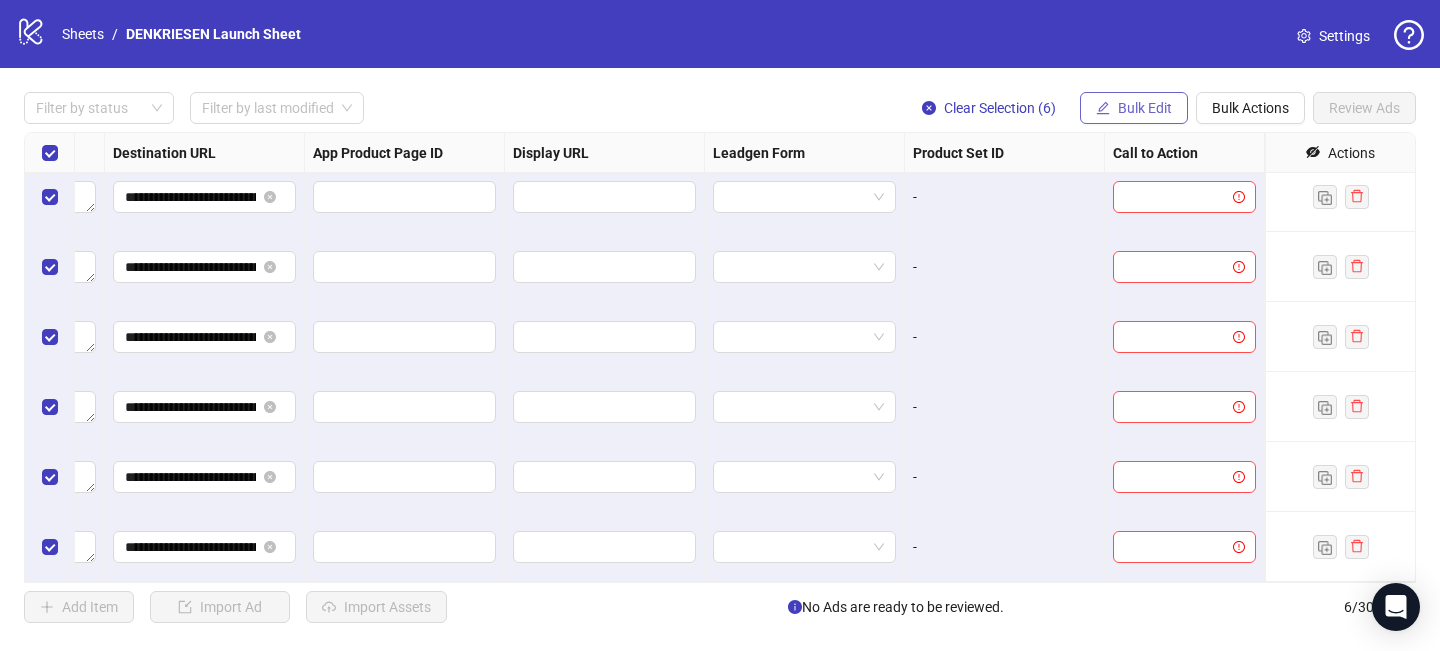 click on "Bulk Edit" at bounding box center (1145, 108) 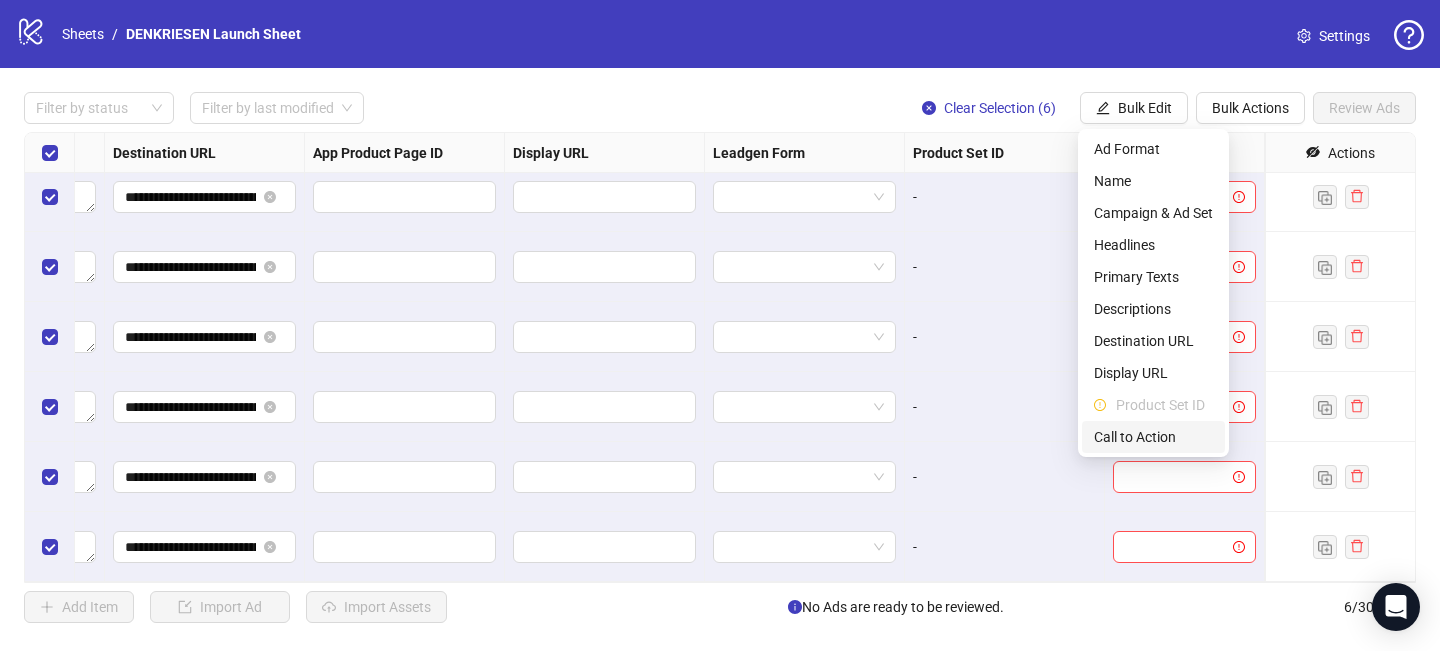 click on "Call to Action" at bounding box center [1153, 437] 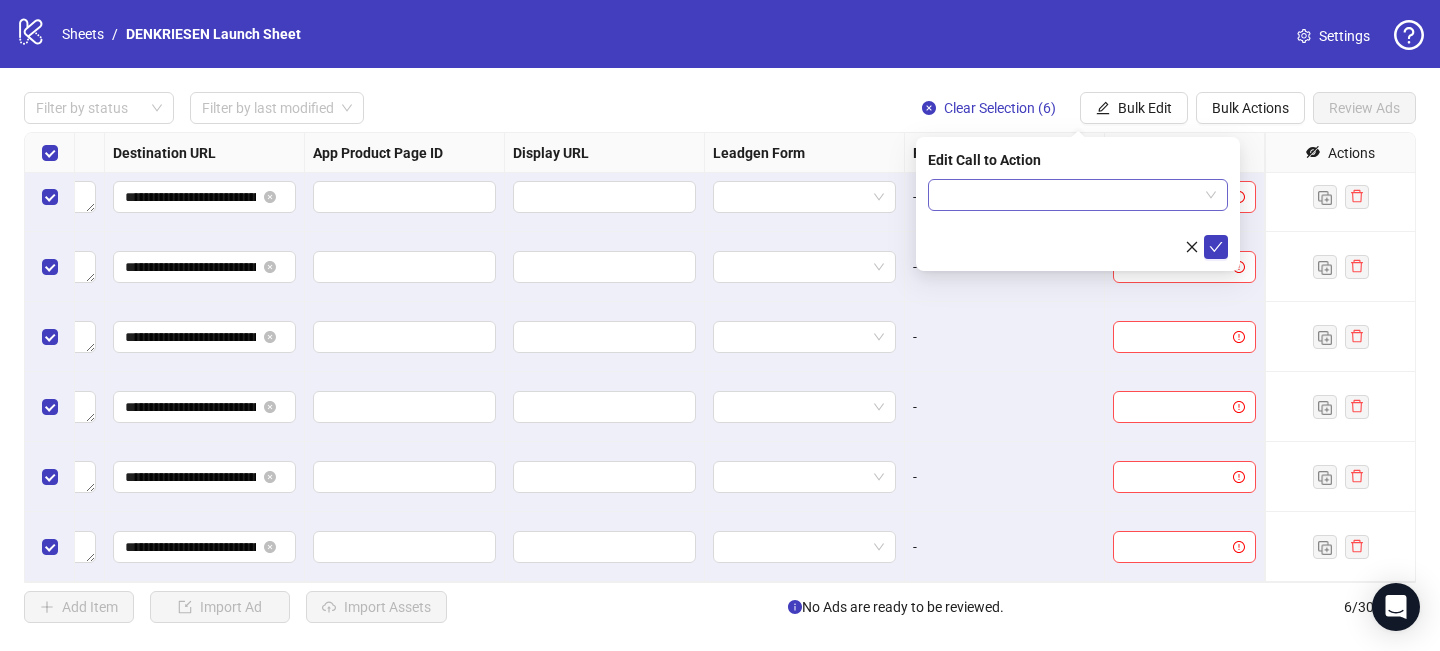 click at bounding box center [1069, 195] 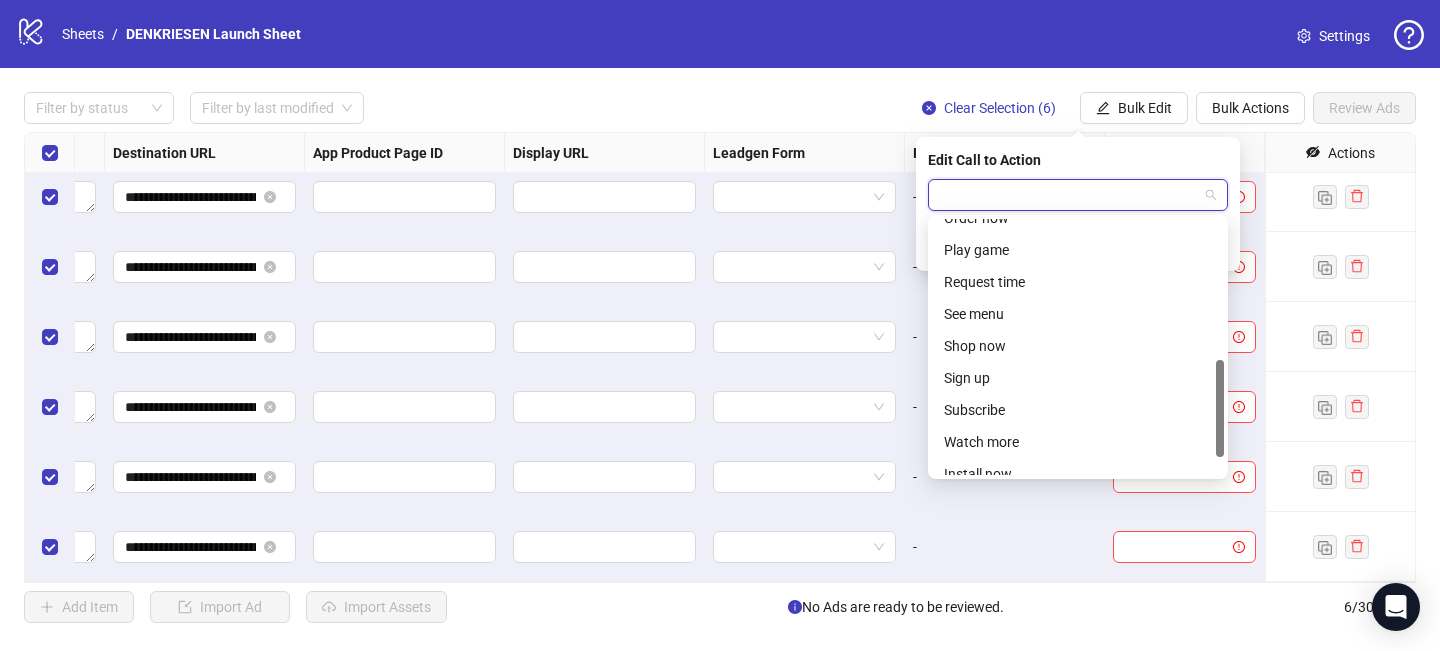 scroll, scrollTop: 372, scrollLeft: 0, axis: vertical 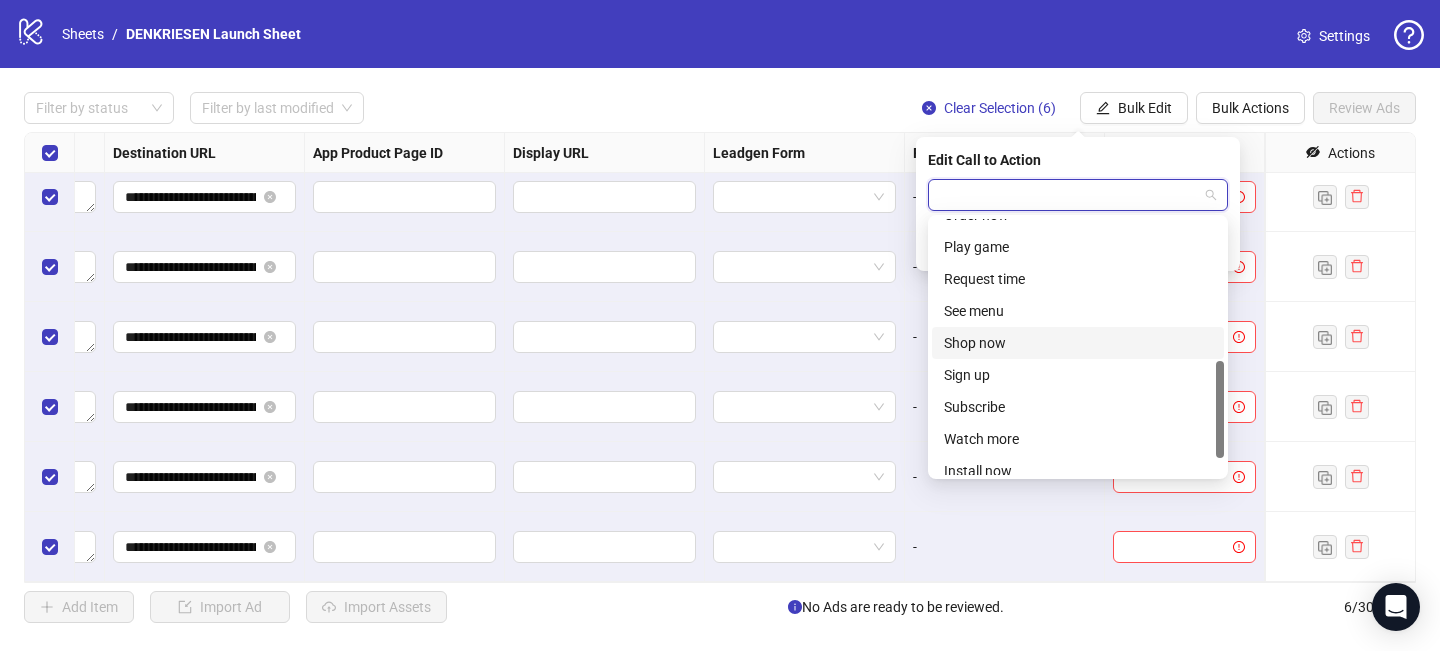 click on "Shop now" at bounding box center (1078, 343) 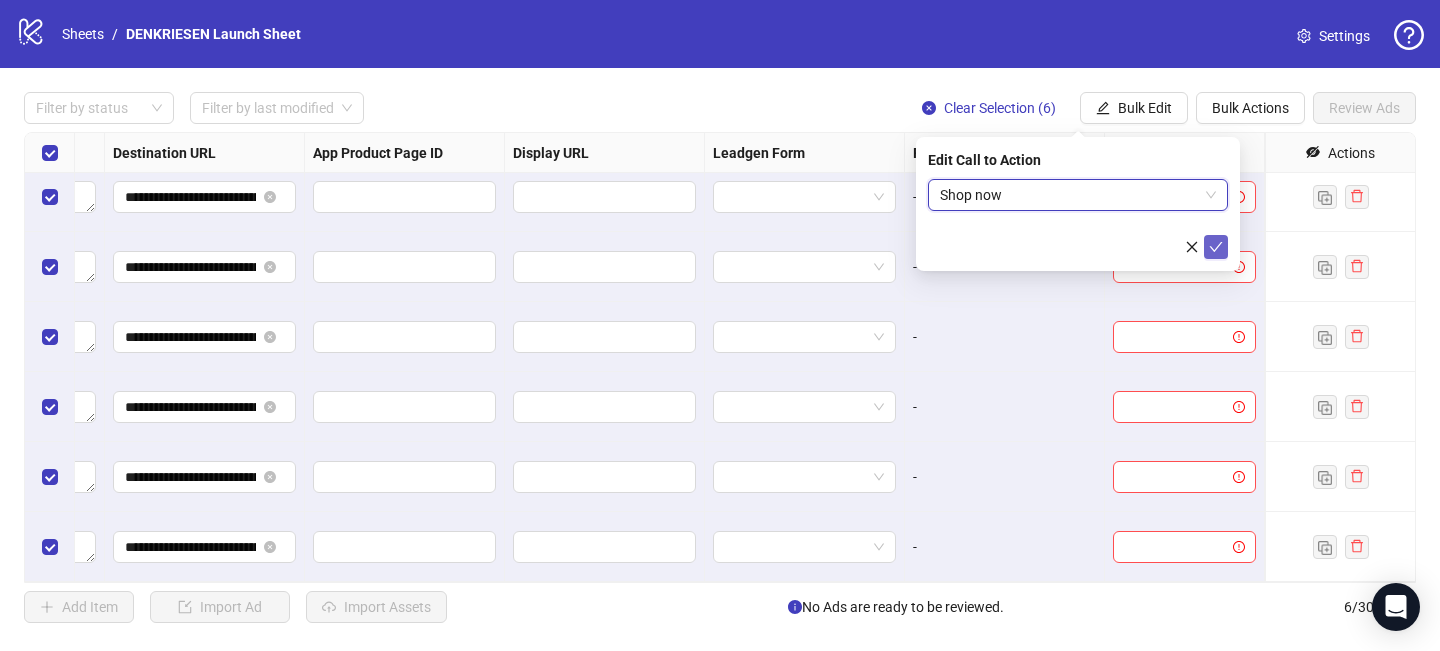click 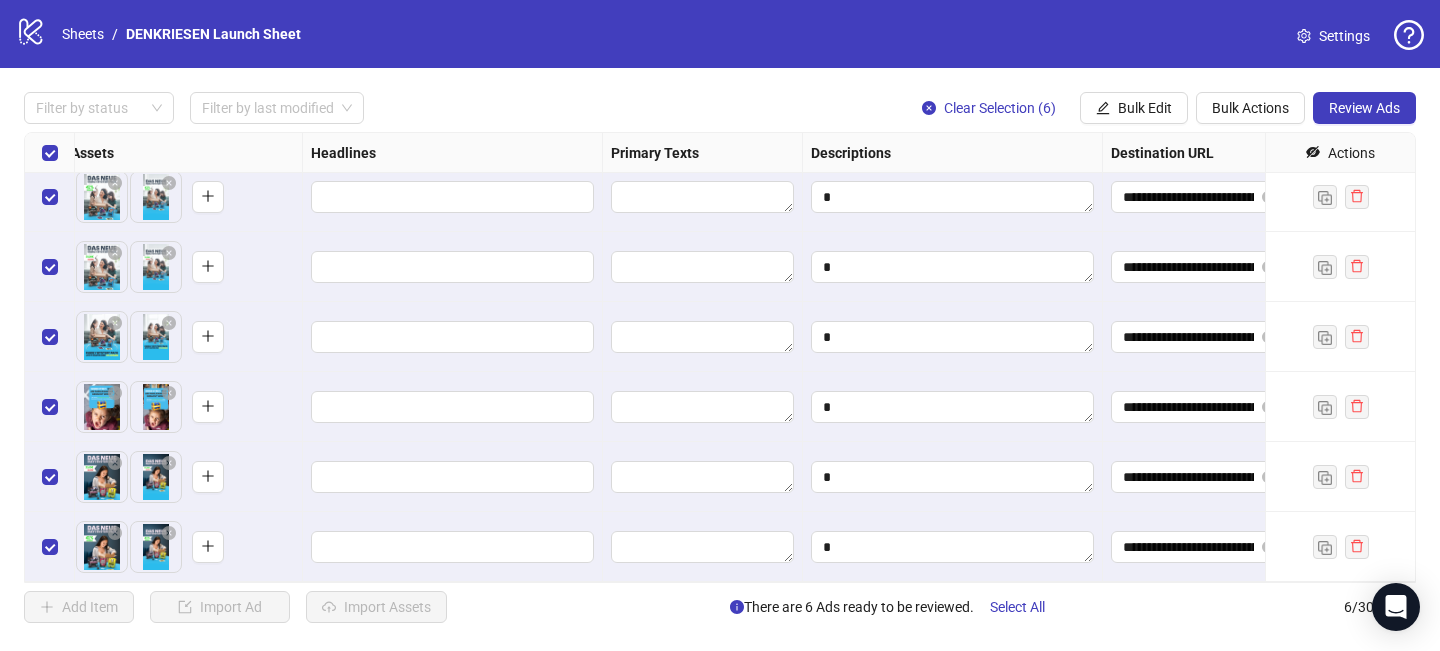 scroll, scrollTop: 11, scrollLeft: 907, axis: both 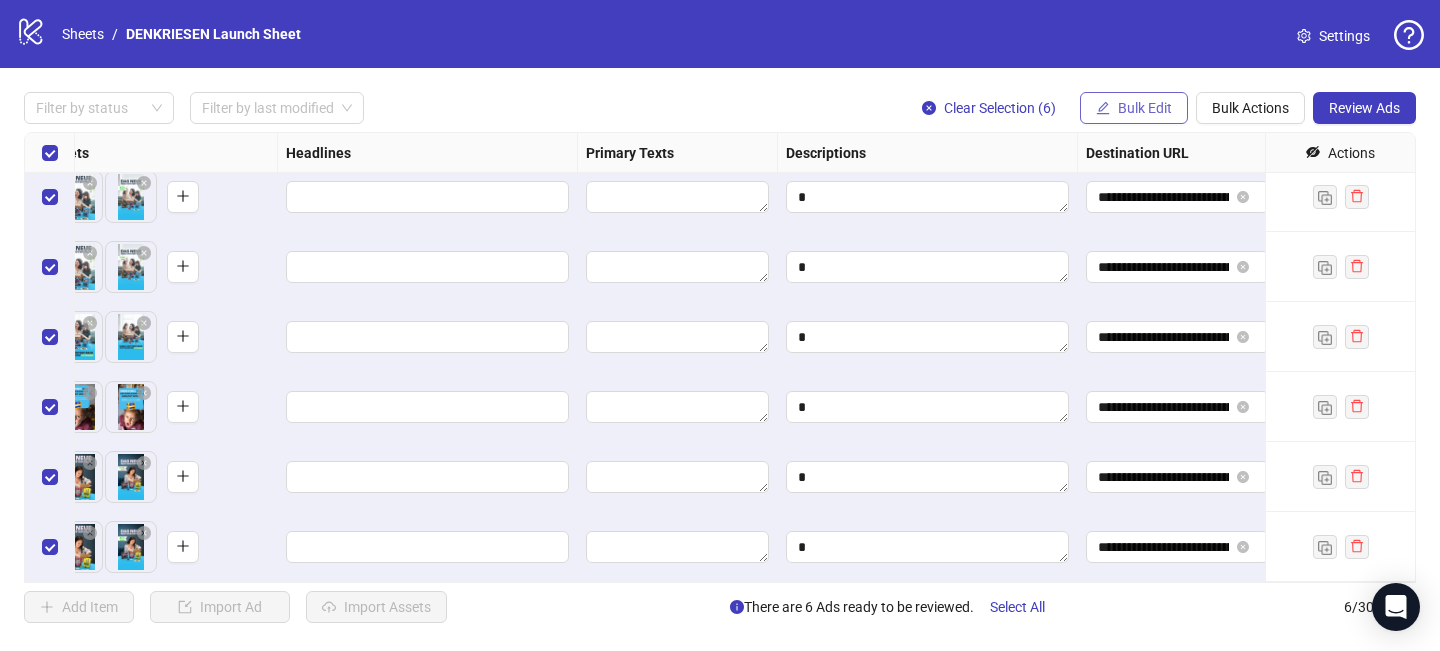 click on "Bulk Edit" at bounding box center (1145, 108) 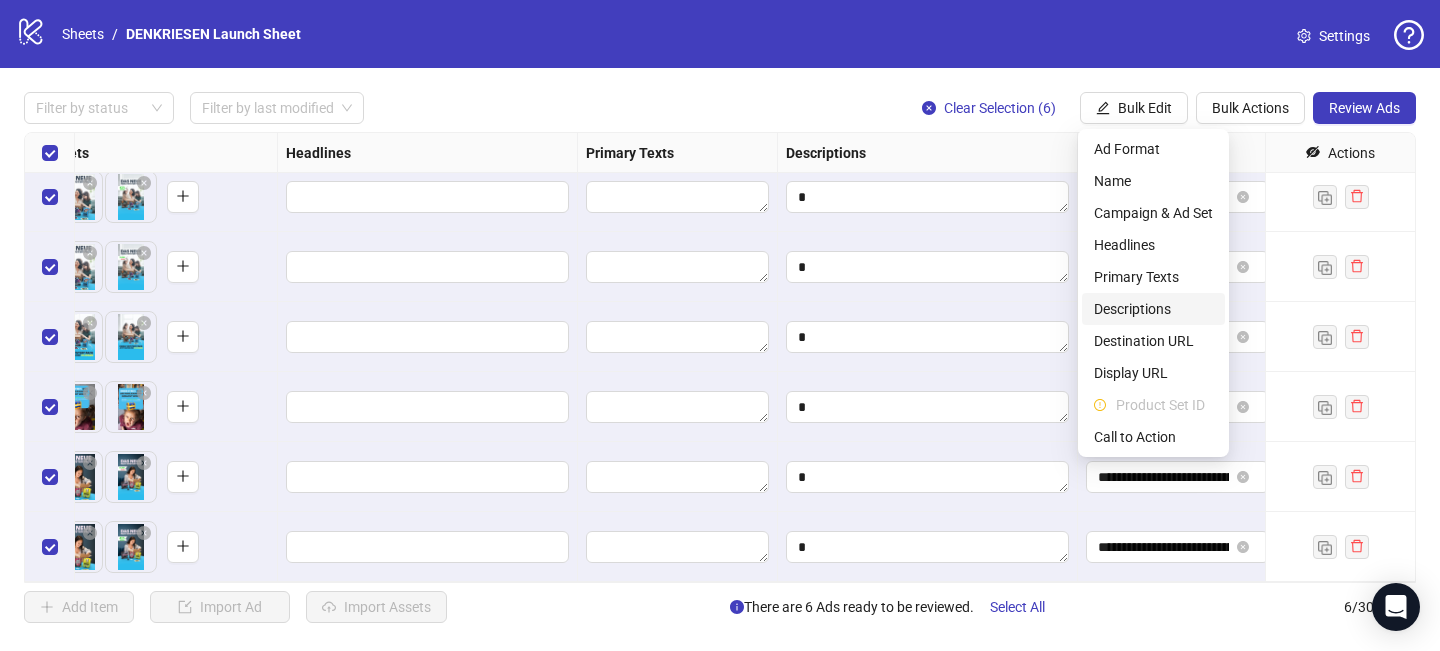 click on "Descriptions" at bounding box center [1153, 309] 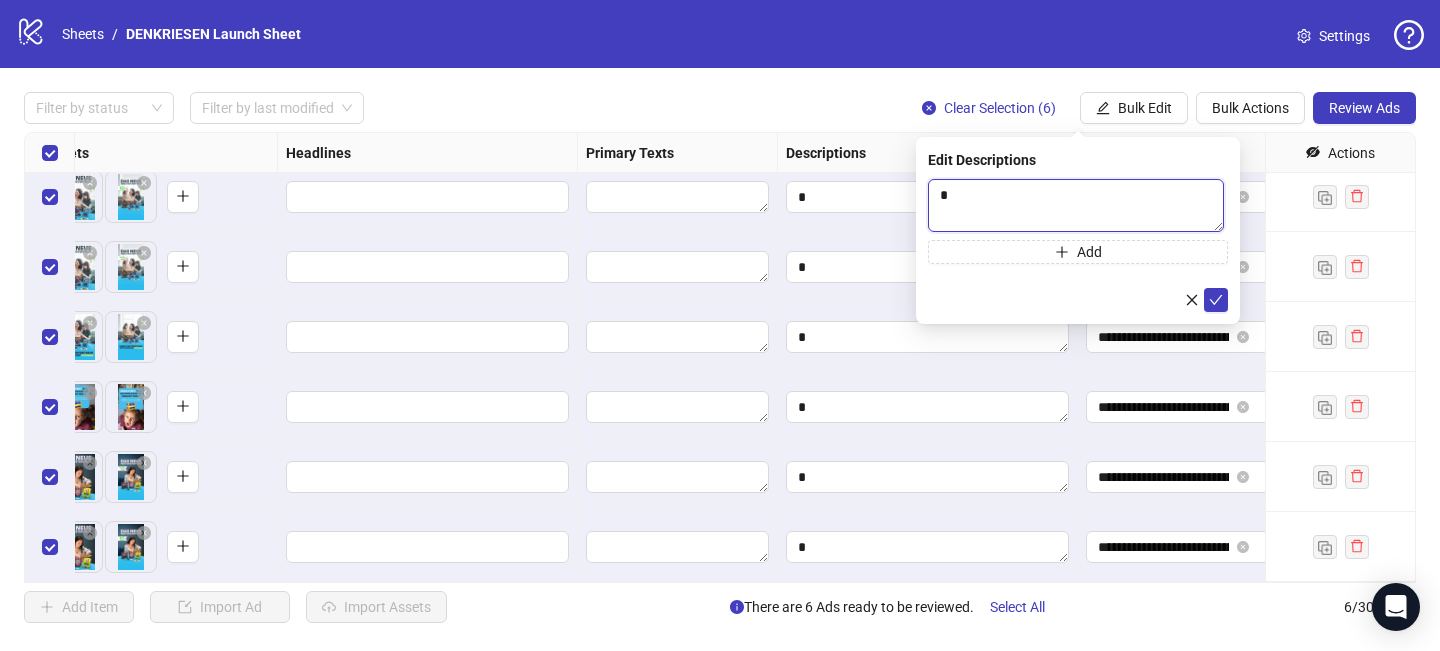 click at bounding box center (1076, 205) 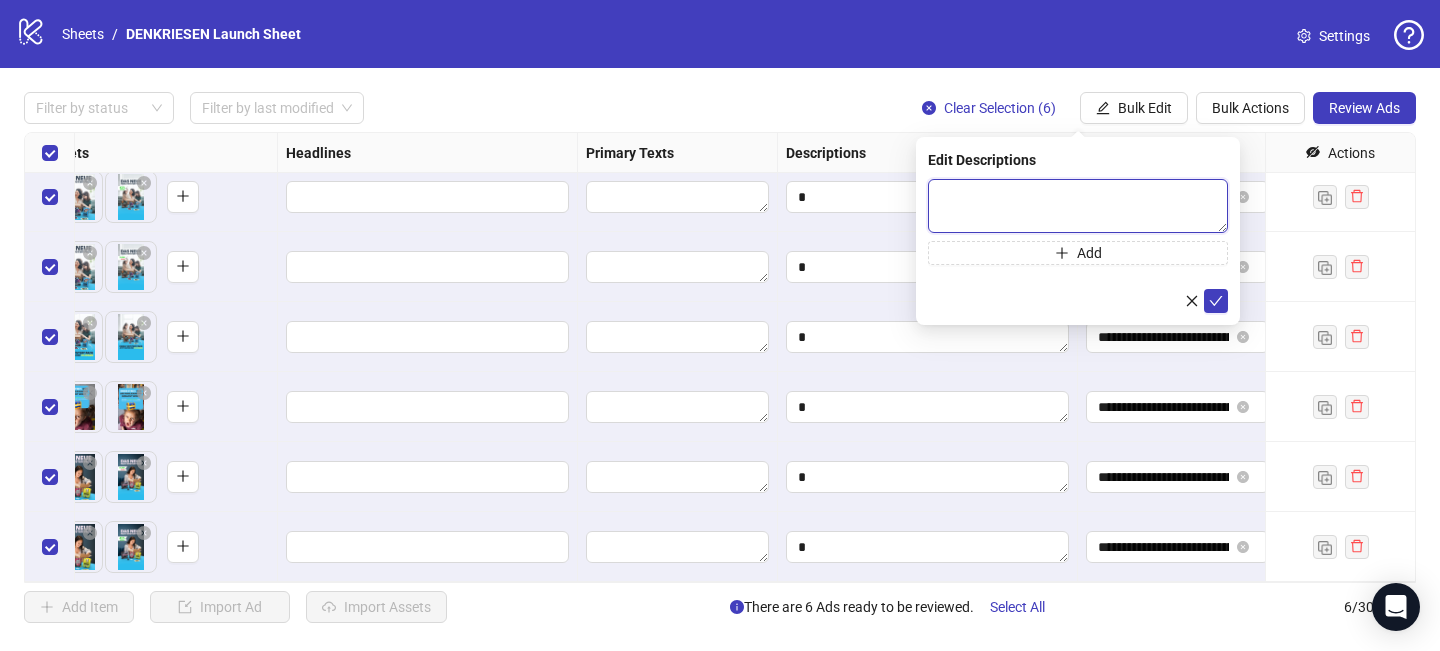 type 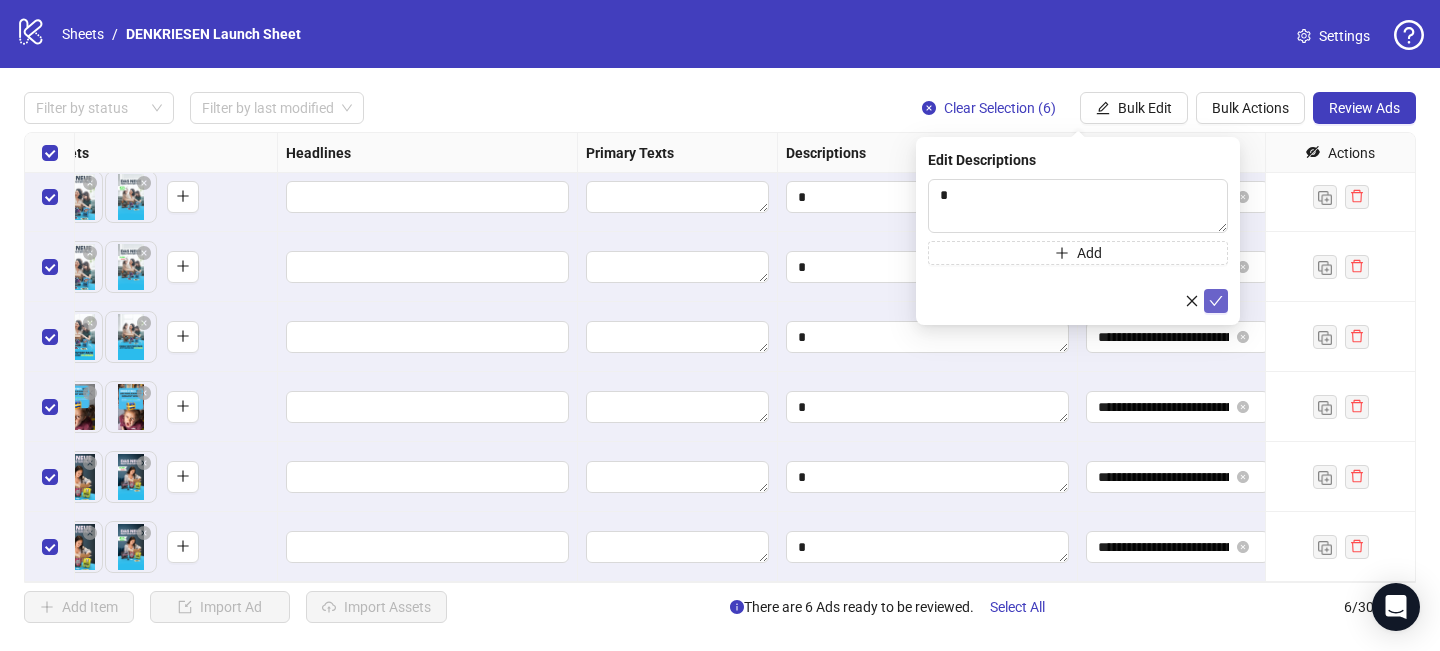click 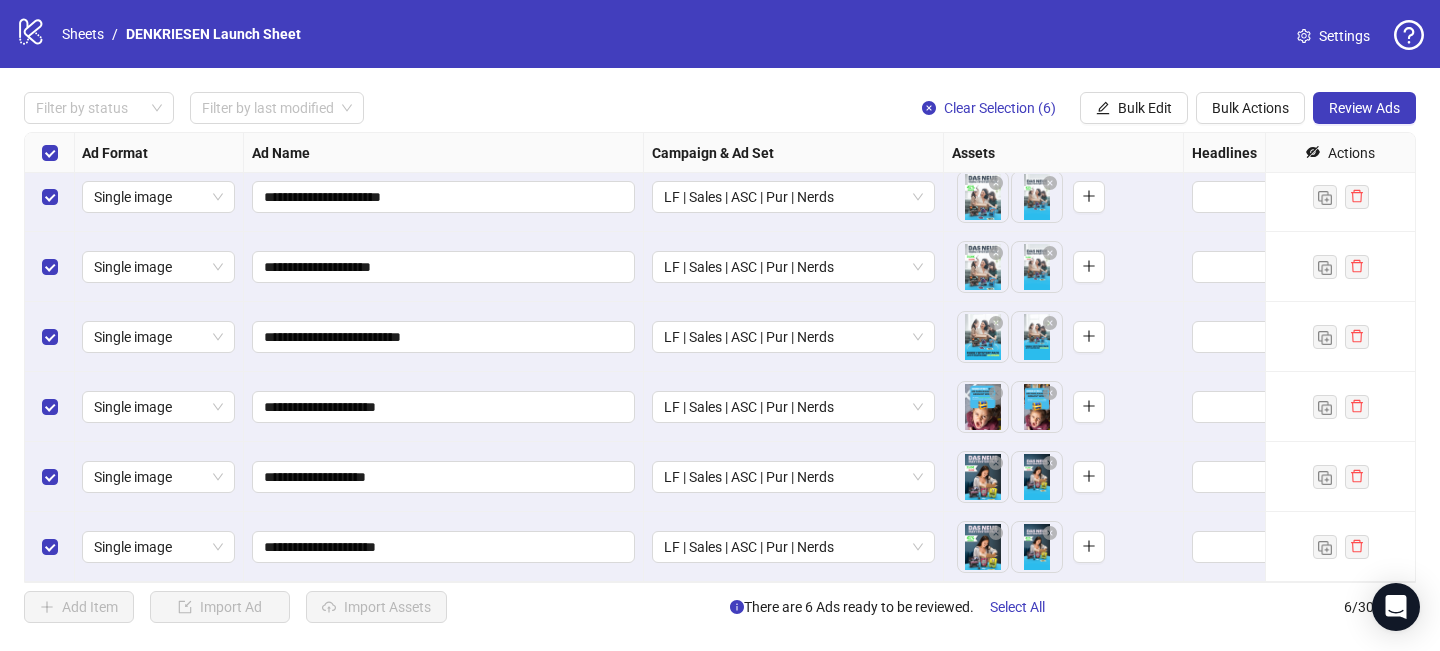 scroll, scrollTop: 11, scrollLeft: 0, axis: vertical 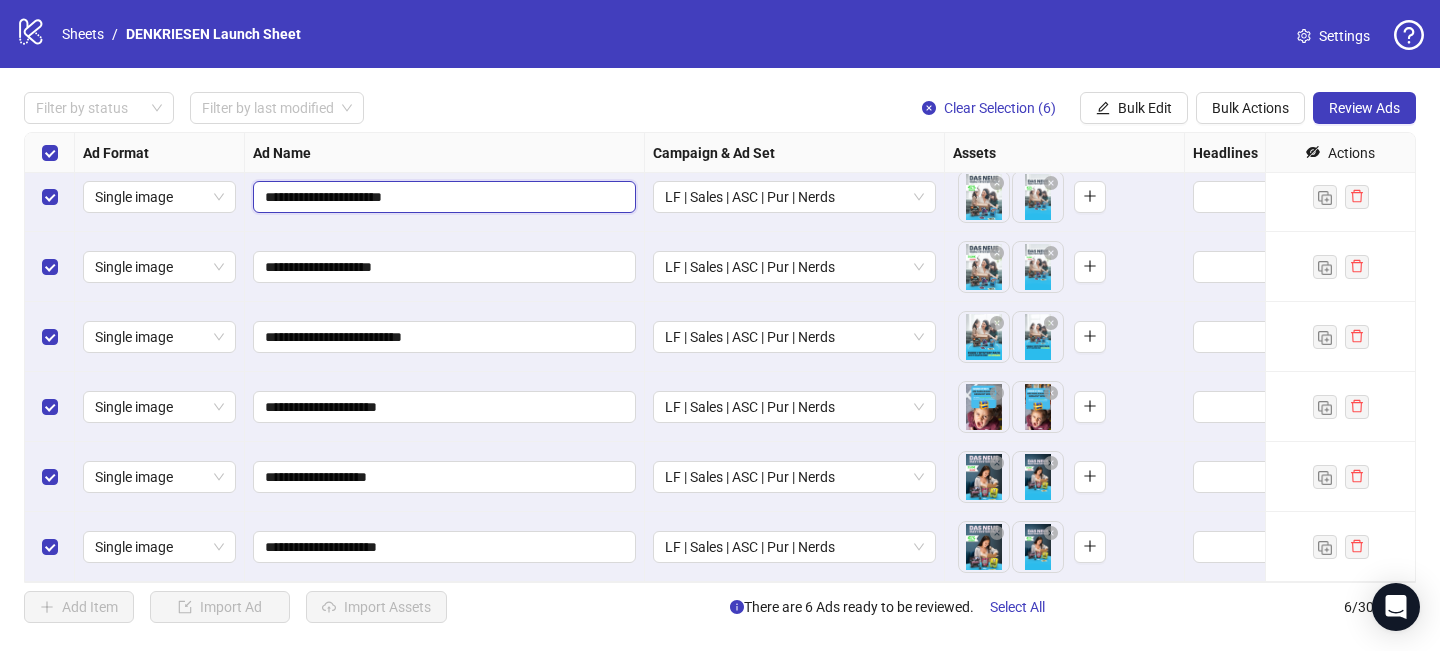 click on "**********" at bounding box center (442, 197) 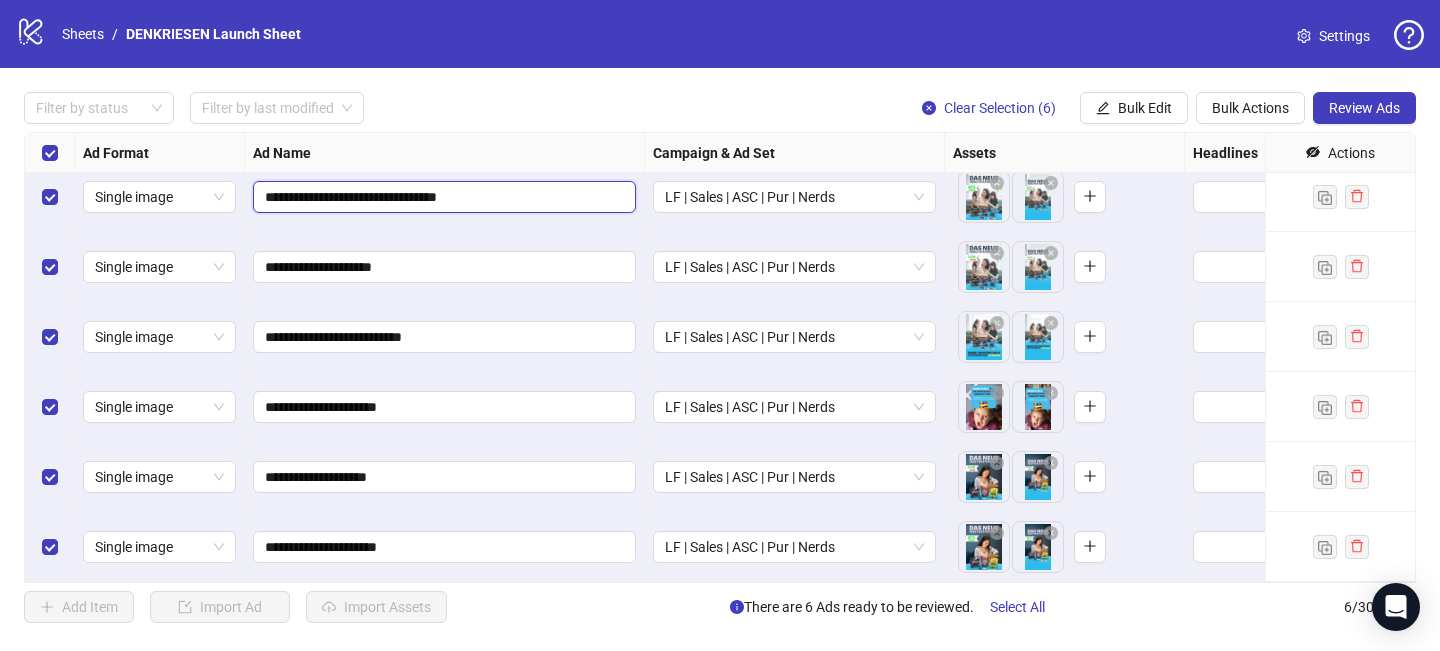 click on "**********" at bounding box center (442, 197) 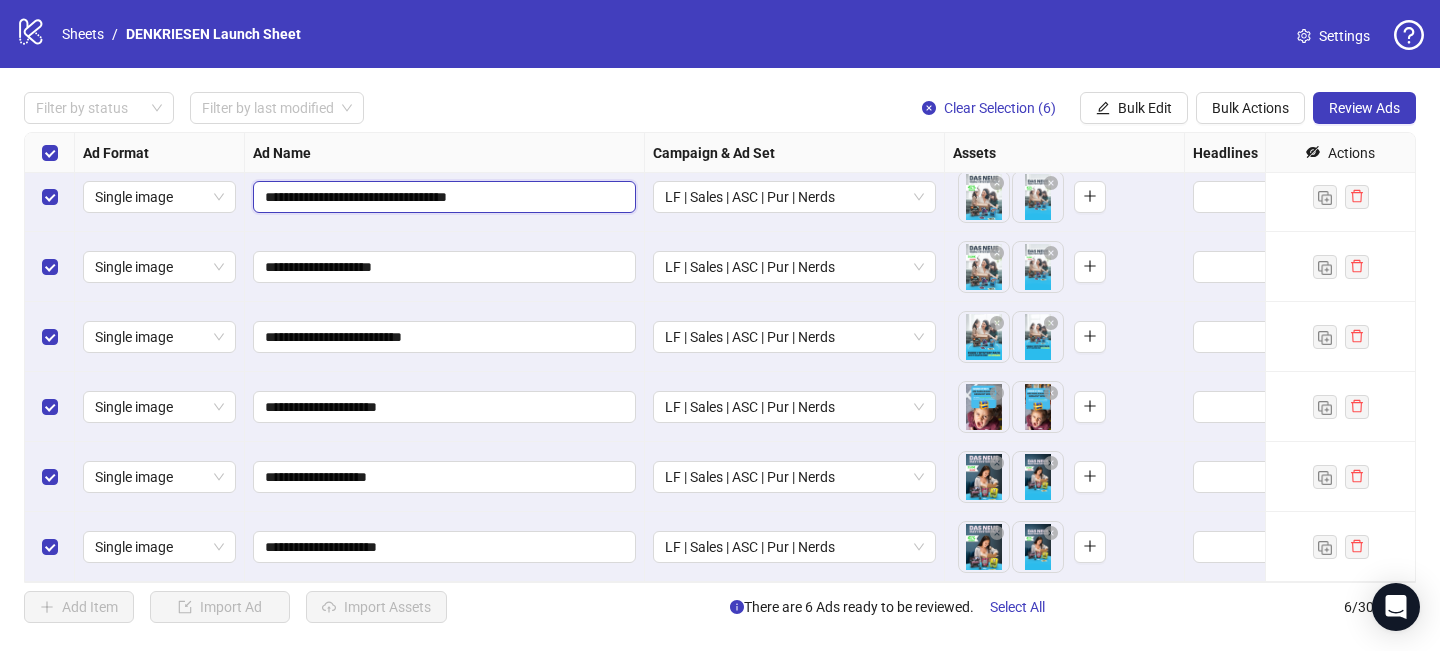 click on "**********" at bounding box center (442, 197) 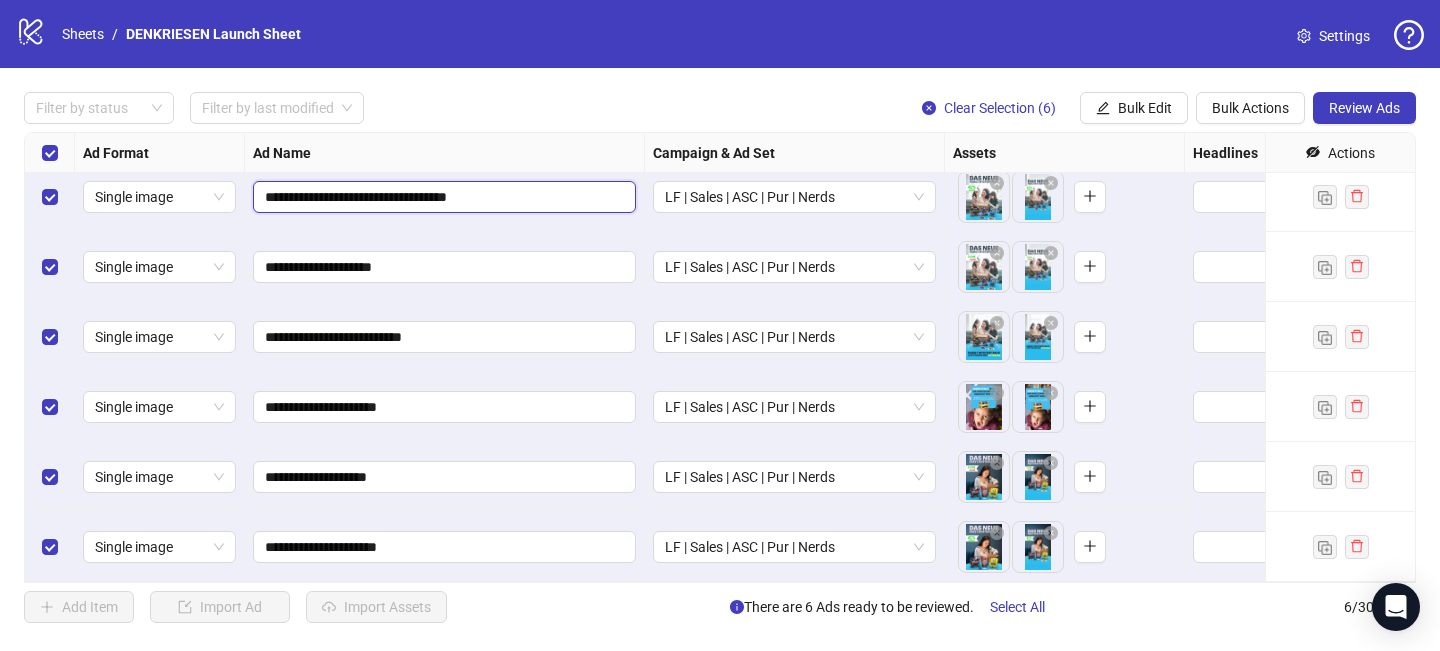 click on "**********" at bounding box center [442, 197] 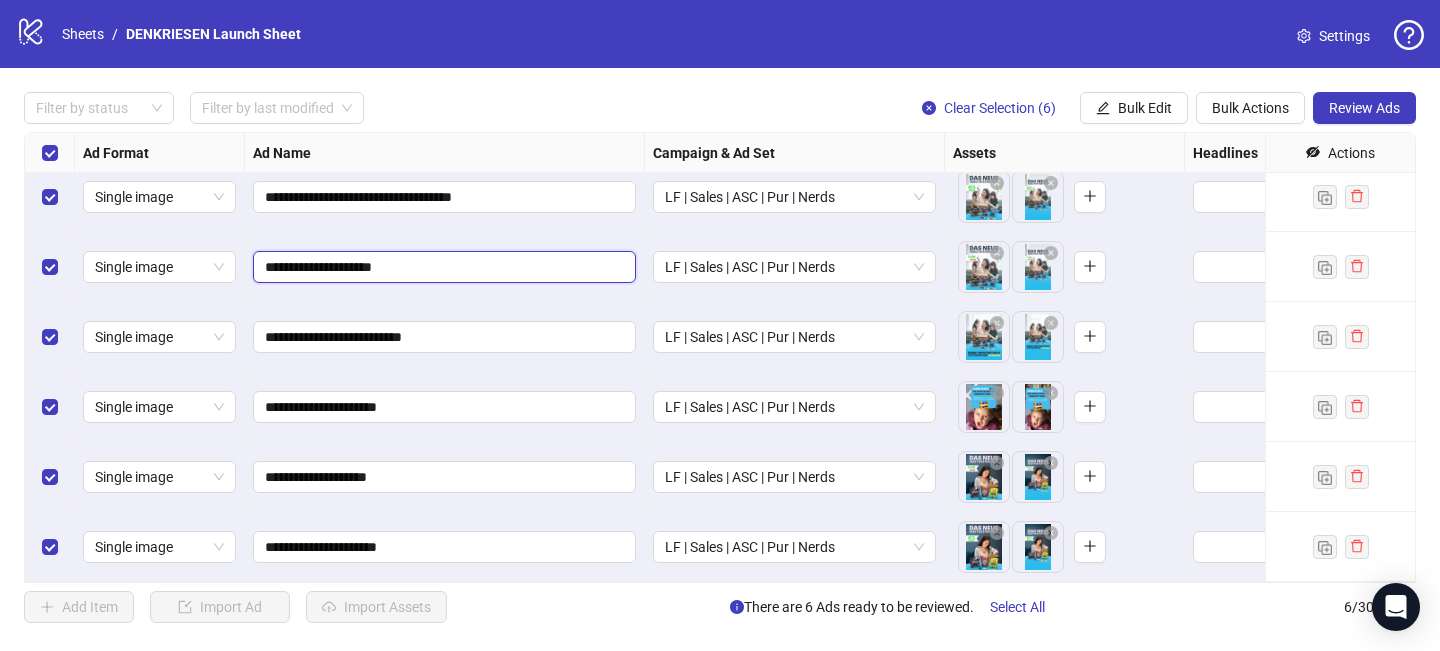 click on "**********" at bounding box center (442, 267) 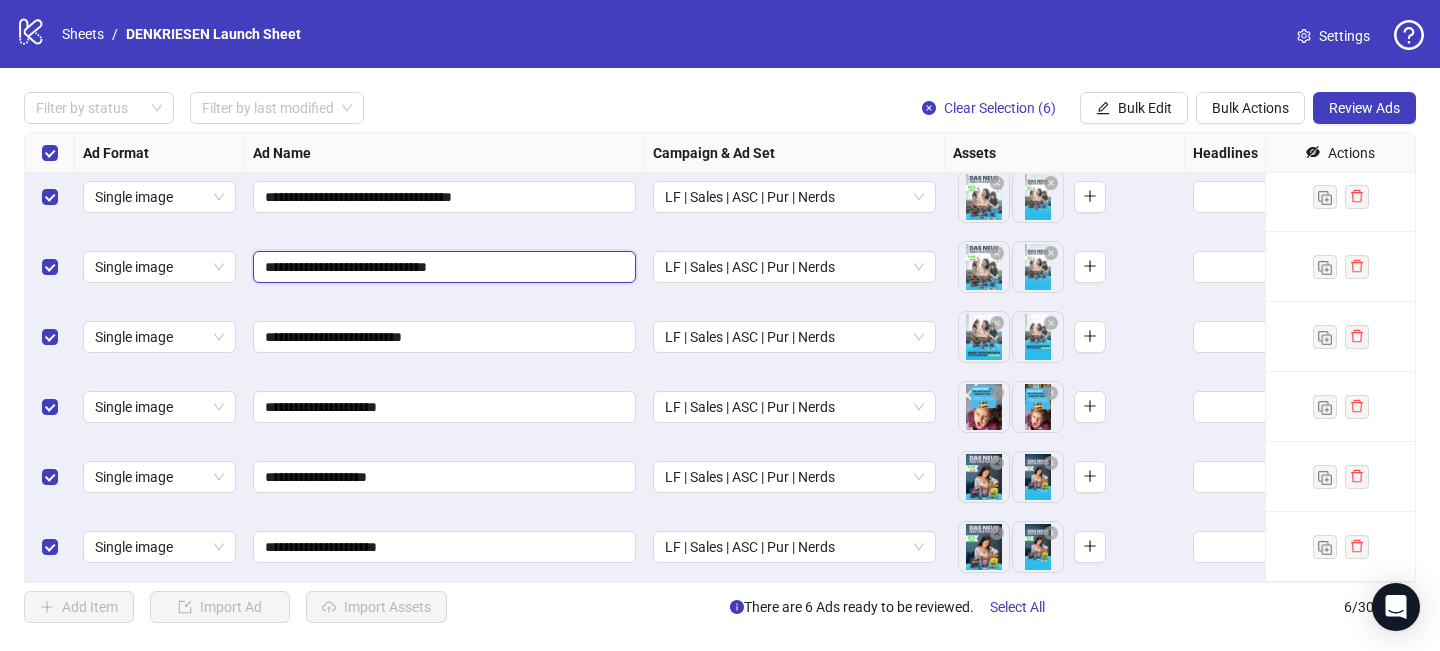 click on "**********" at bounding box center [442, 267] 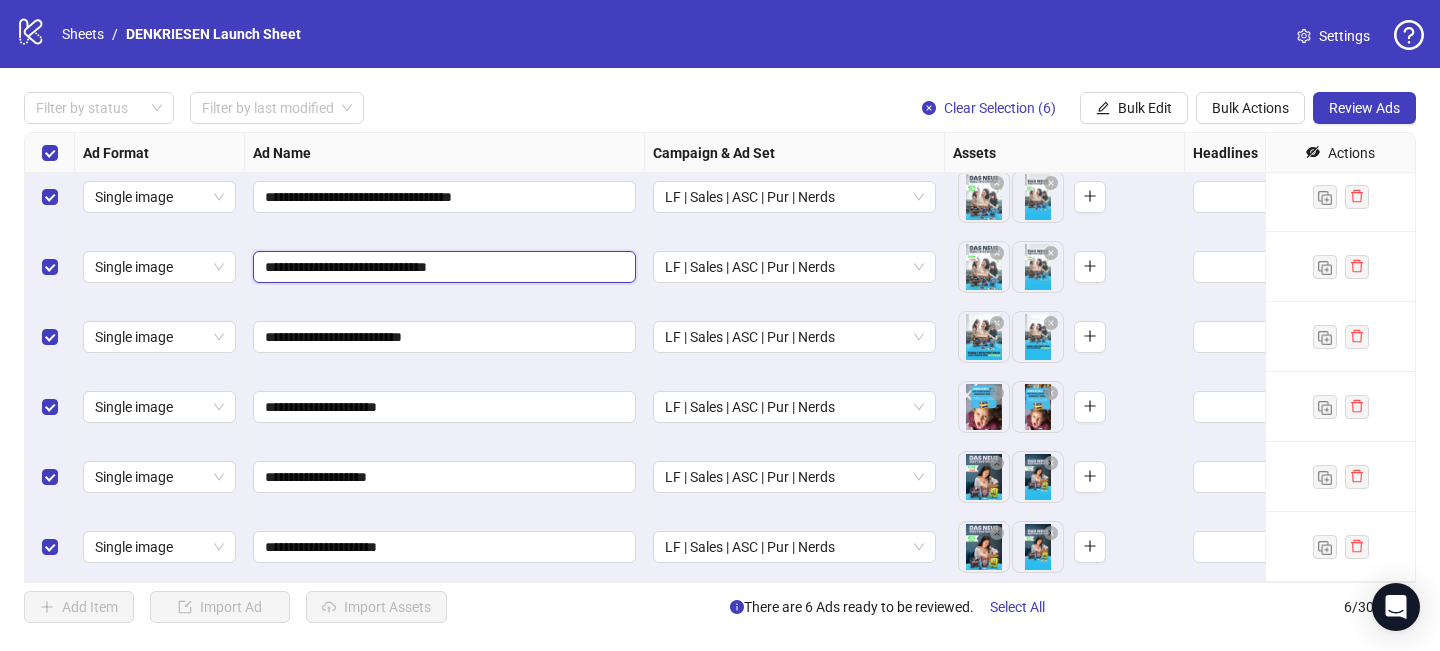 click on "**********" at bounding box center (442, 267) 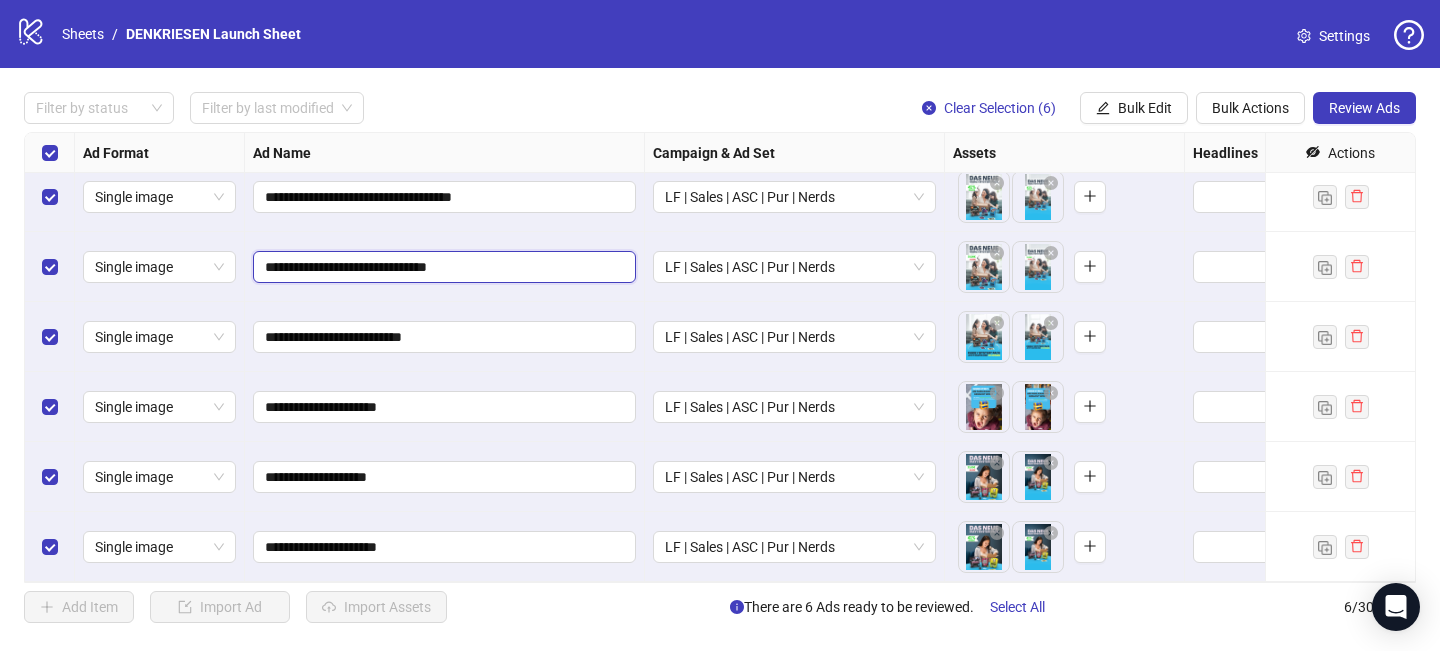 drag, startPoint x: 437, startPoint y: 271, endPoint x: 502, endPoint y: 270, distance: 65.00769 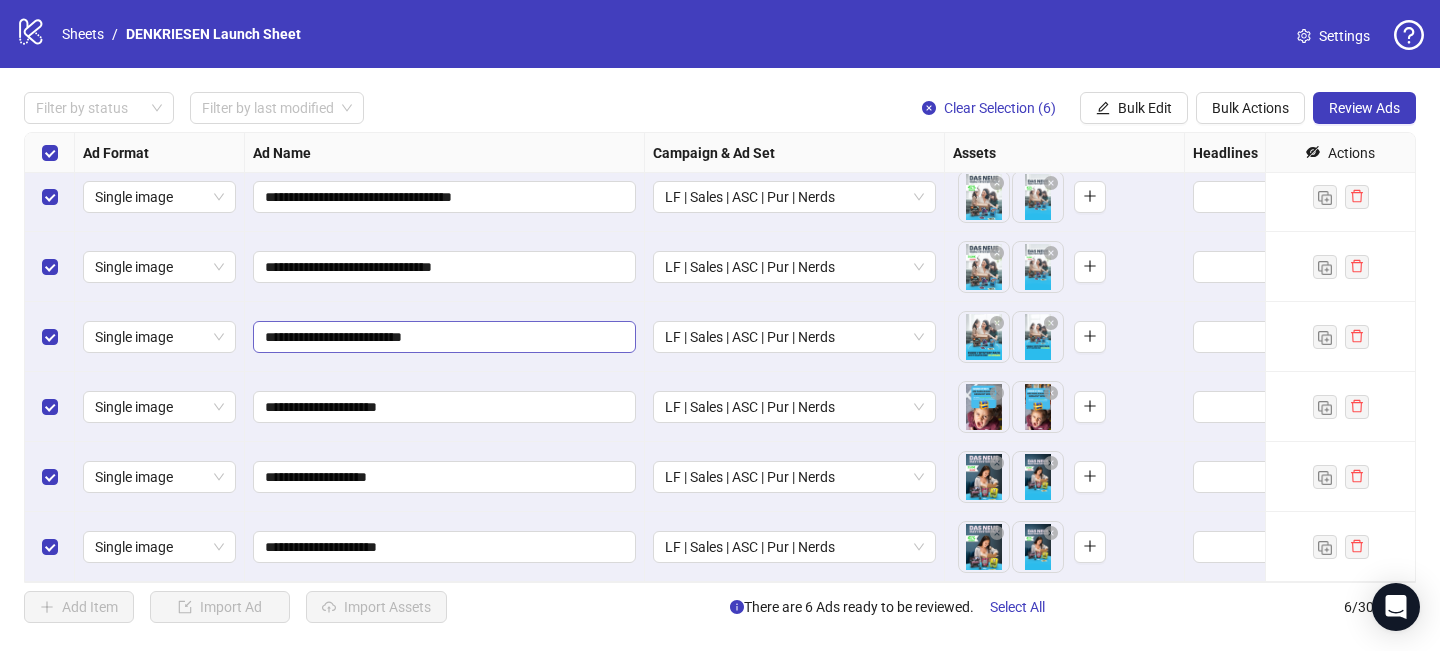 click on "**********" at bounding box center [444, 337] 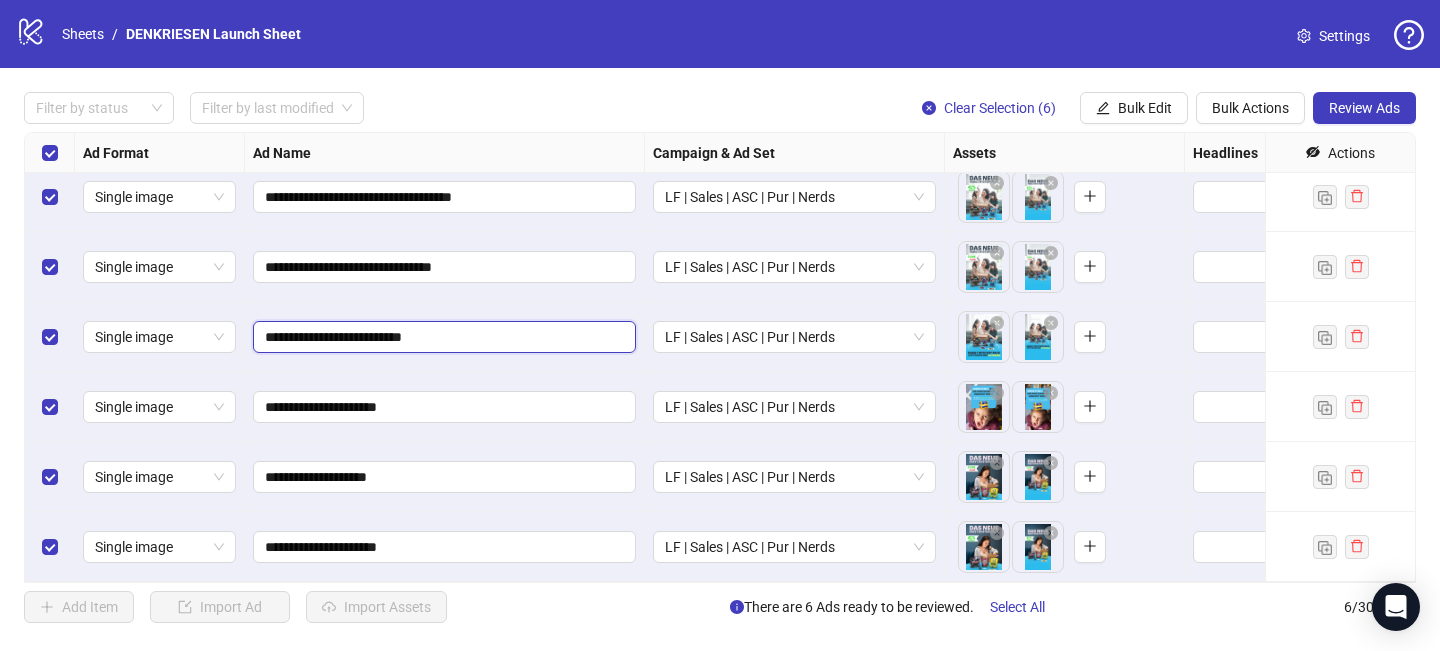 click on "**********" at bounding box center (442, 337) 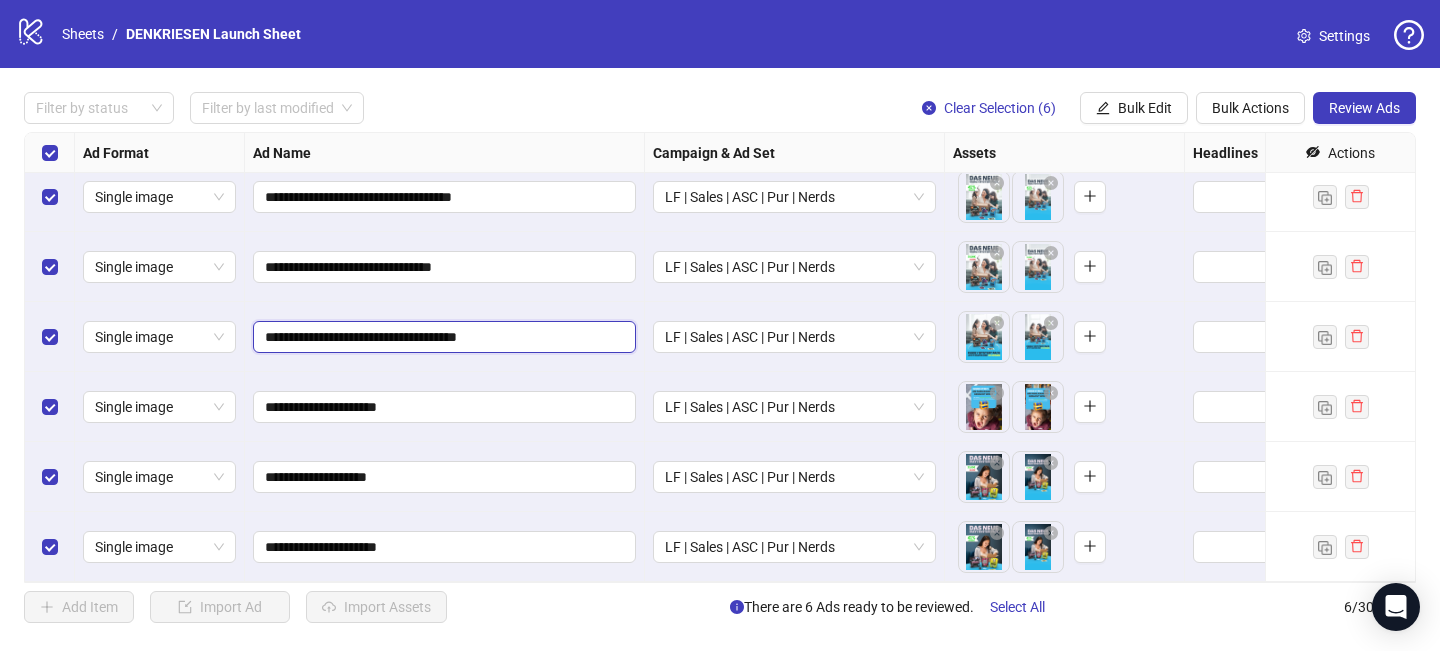 click on "**********" at bounding box center [442, 337] 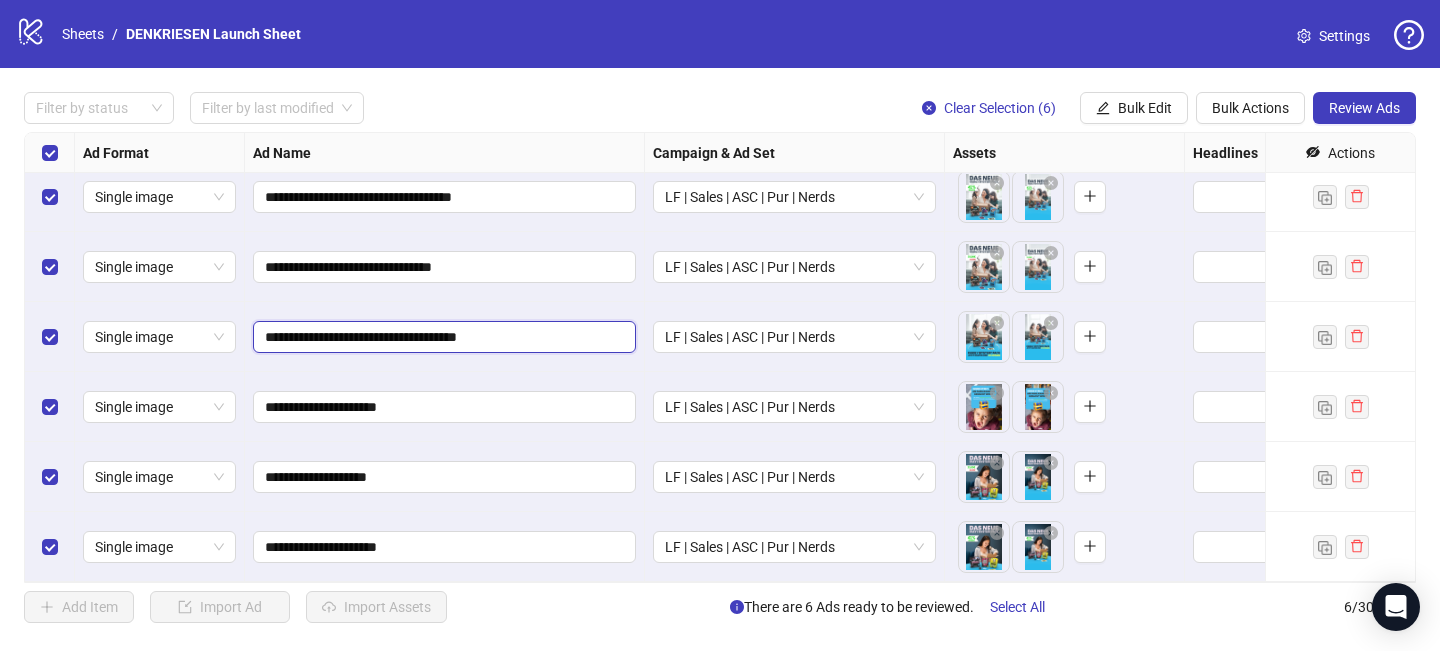 click on "**********" at bounding box center [442, 337] 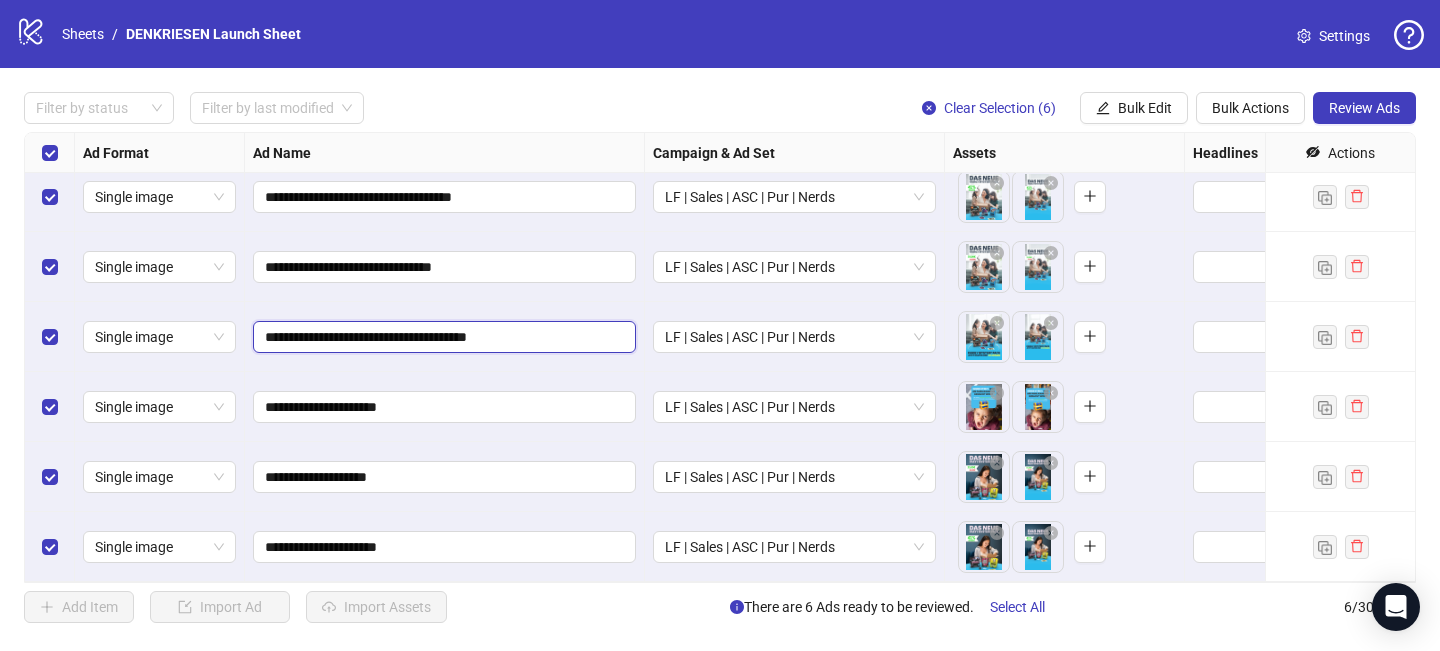 drag, startPoint x: 491, startPoint y: 336, endPoint x: 635, endPoint y: 336, distance: 144 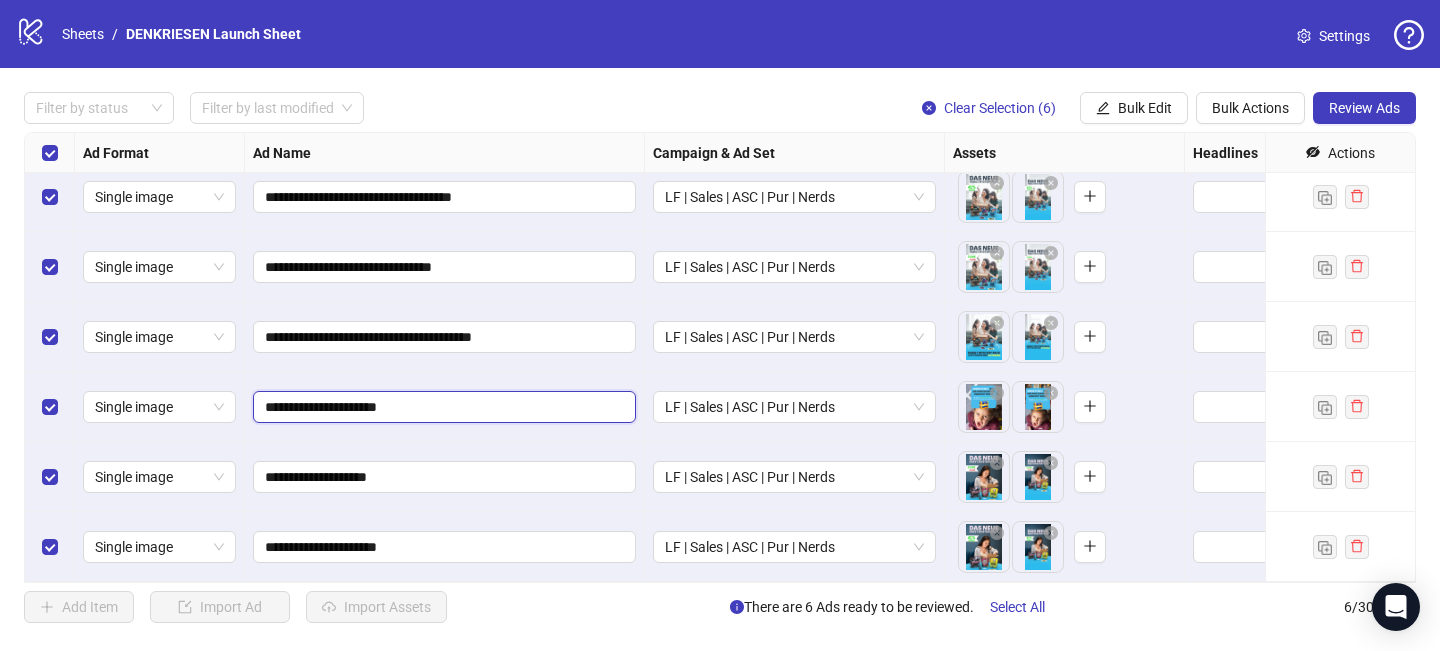 click on "**********" at bounding box center [442, 407] 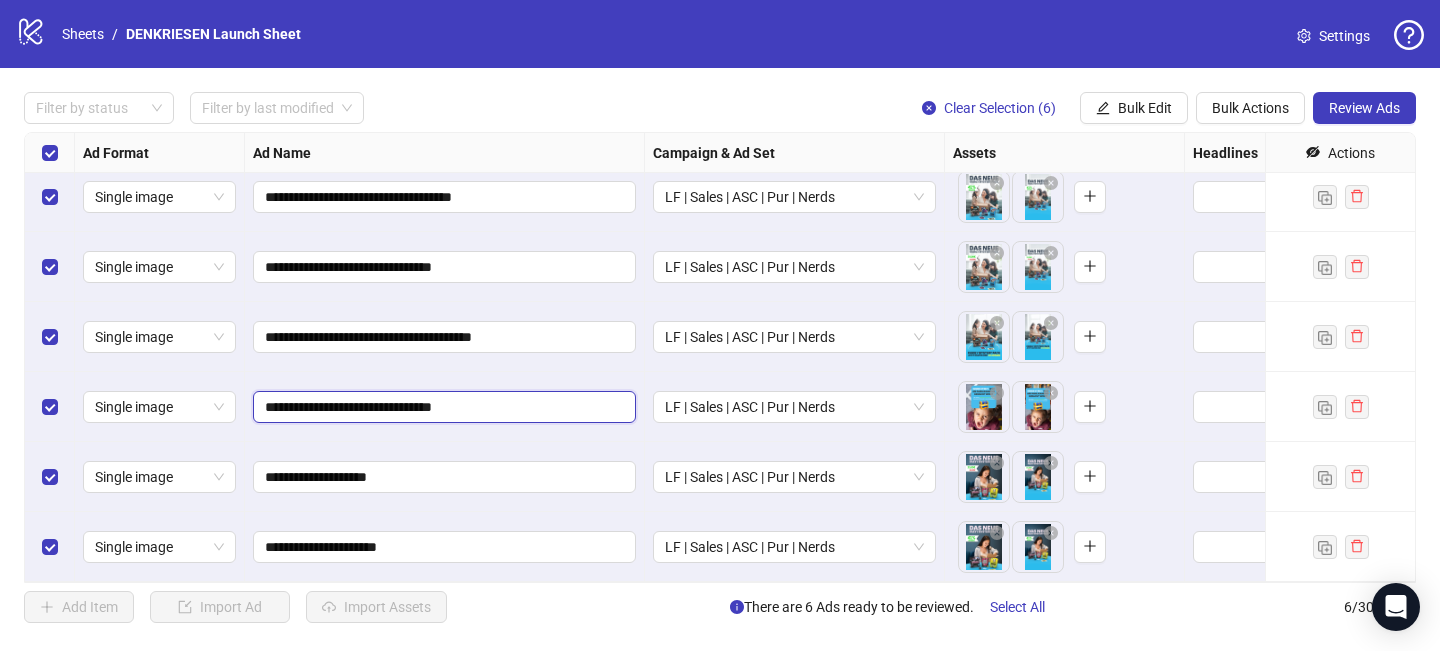 click on "**********" at bounding box center [442, 407] 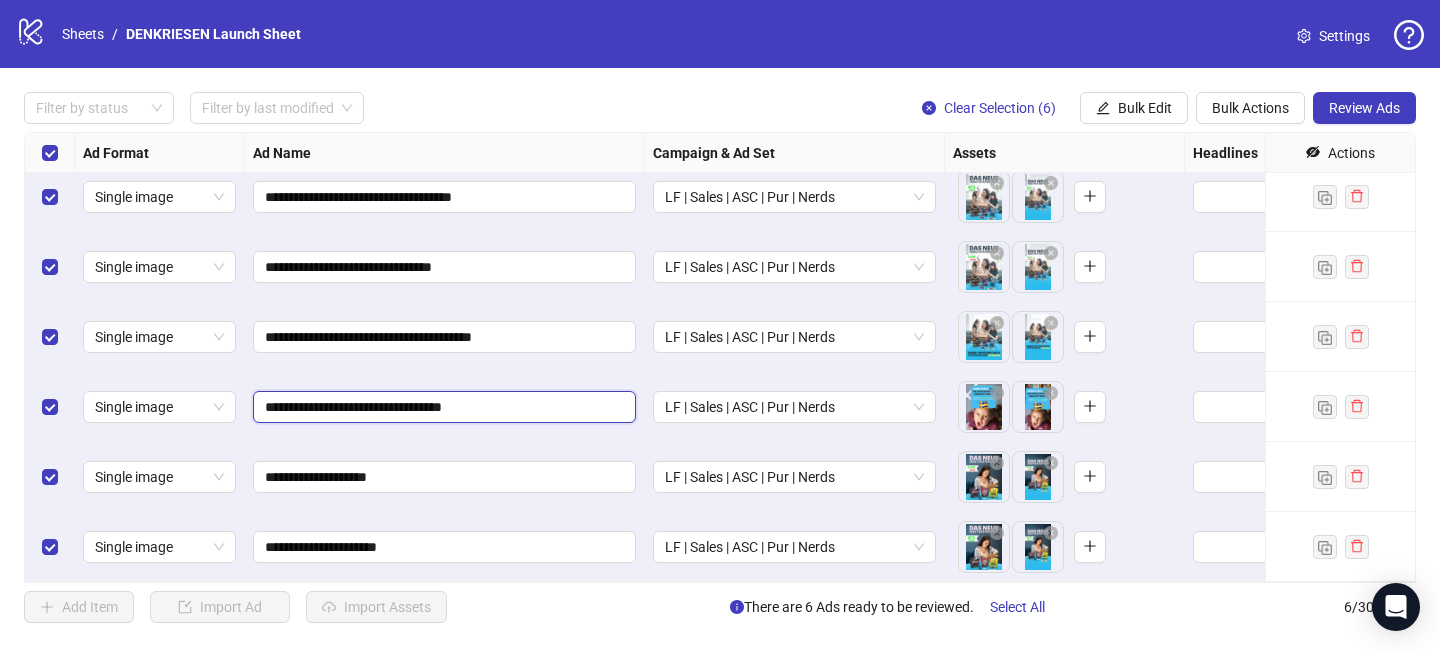 drag, startPoint x: 446, startPoint y: 408, endPoint x: 527, endPoint y: 408, distance: 81 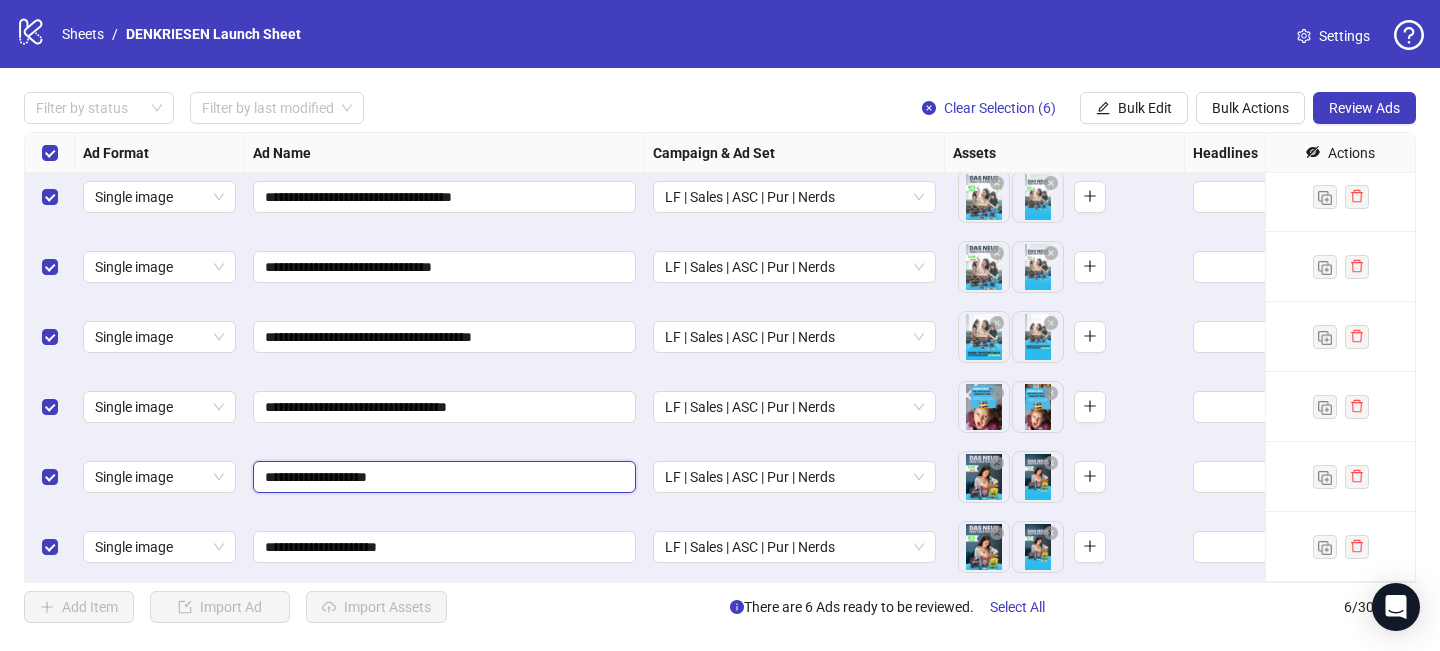 click on "**********" at bounding box center (442, 477) 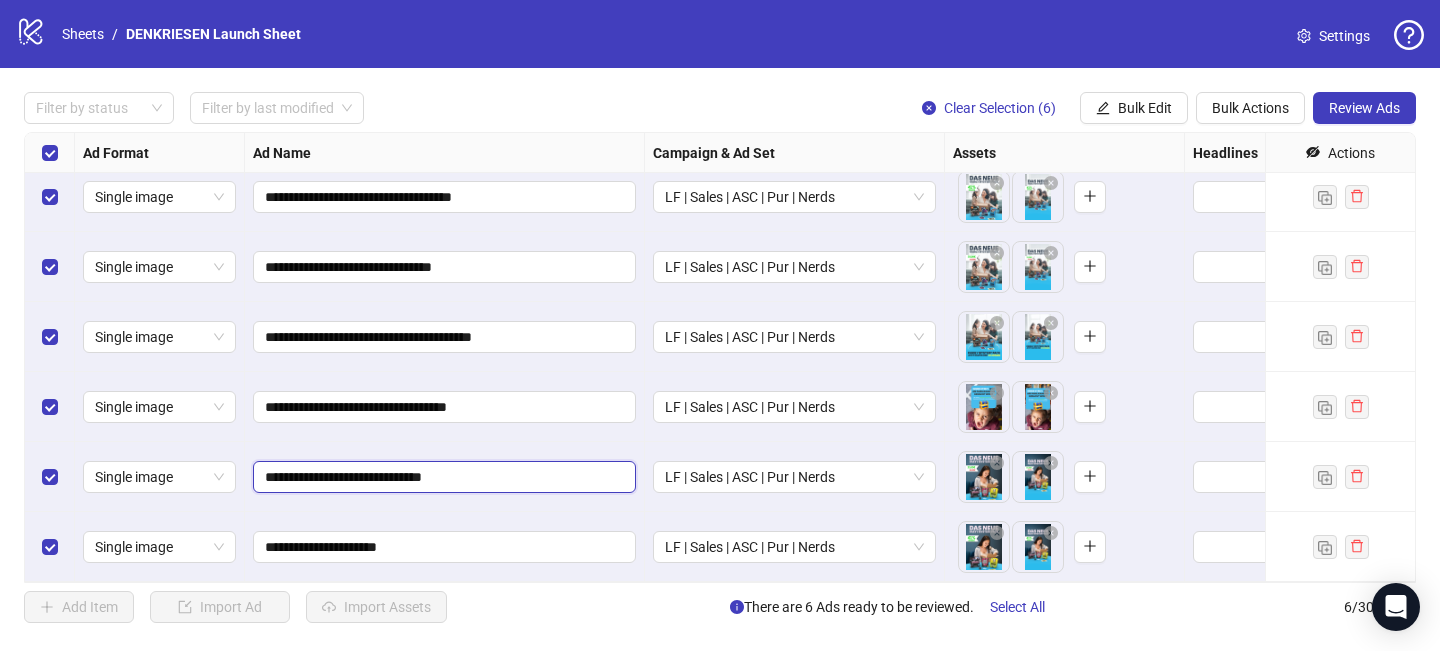 click on "**********" at bounding box center (442, 477) 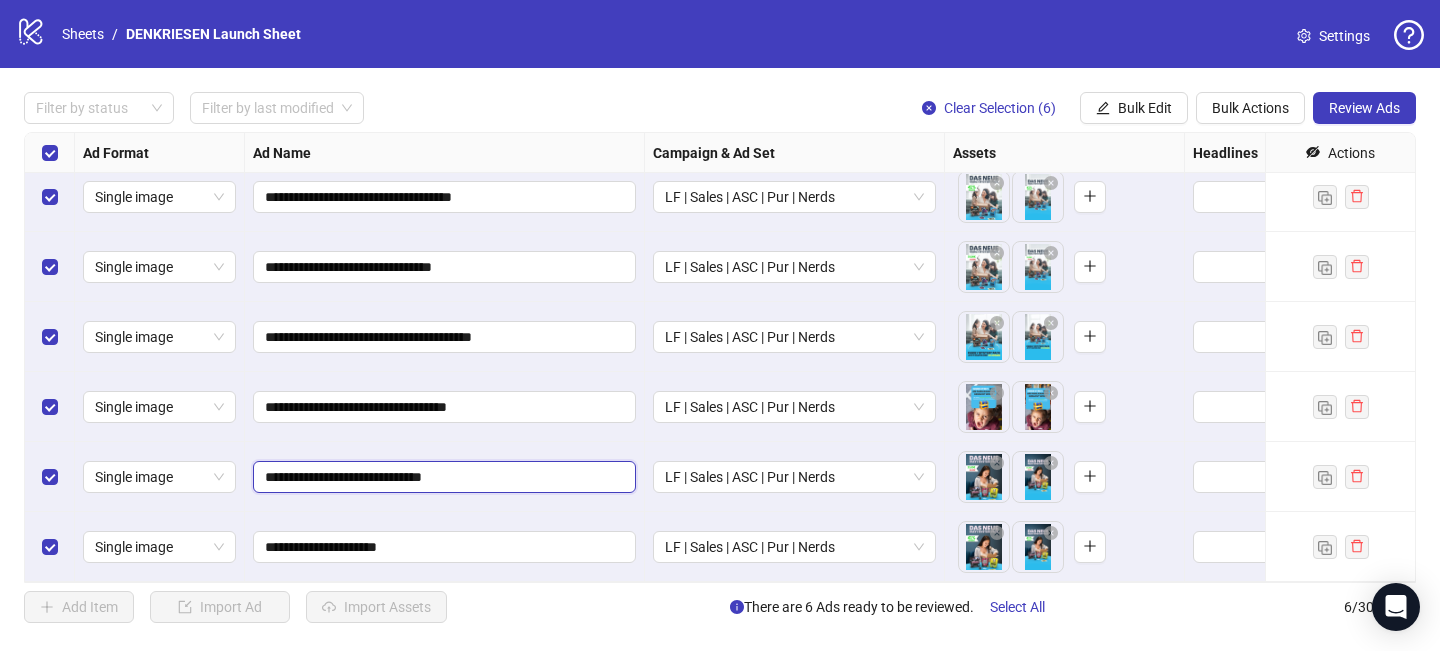 click on "**********" at bounding box center (442, 477) 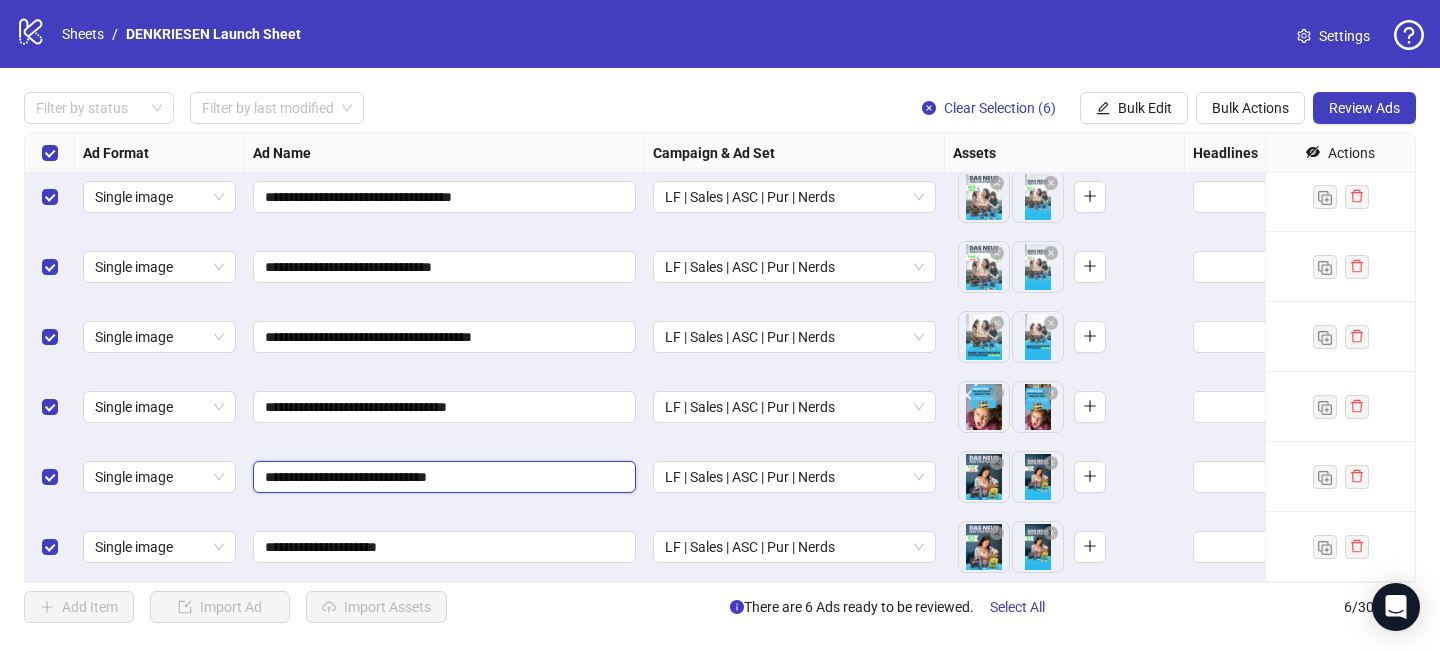 type on "**********" 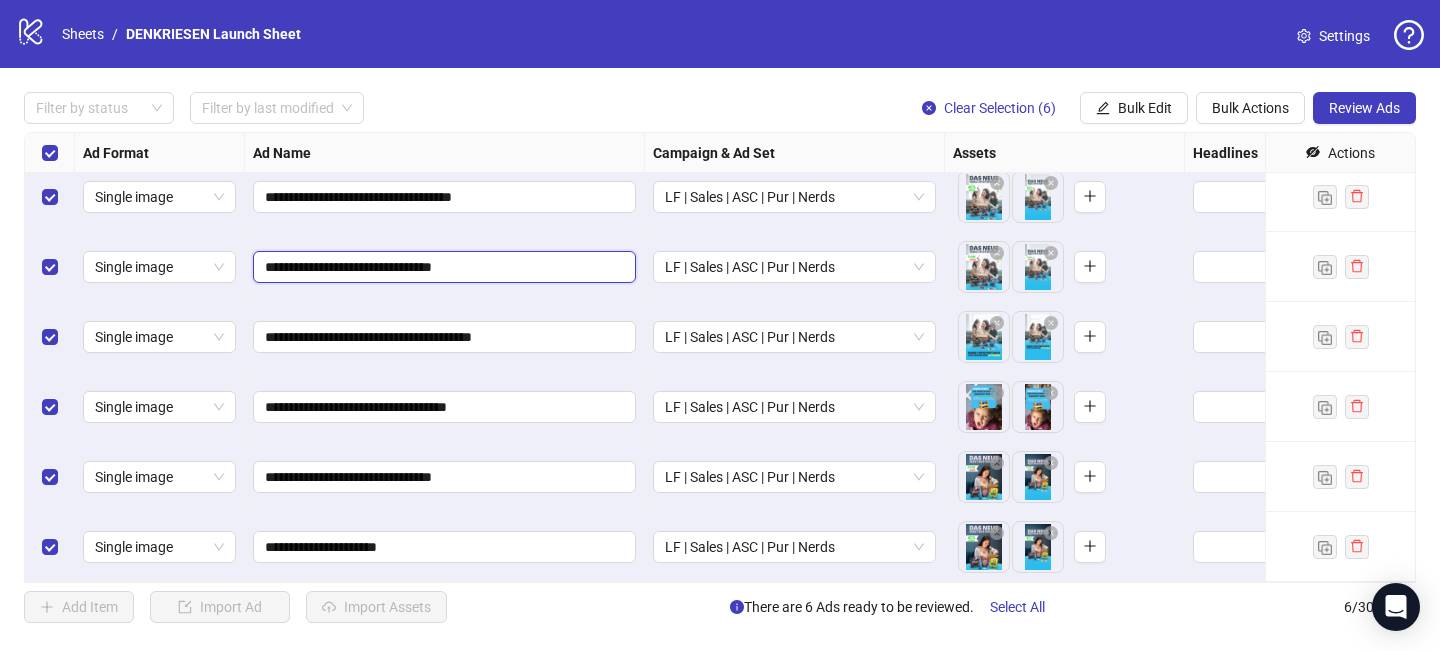 click on "**********" at bounding box center (442, 267) 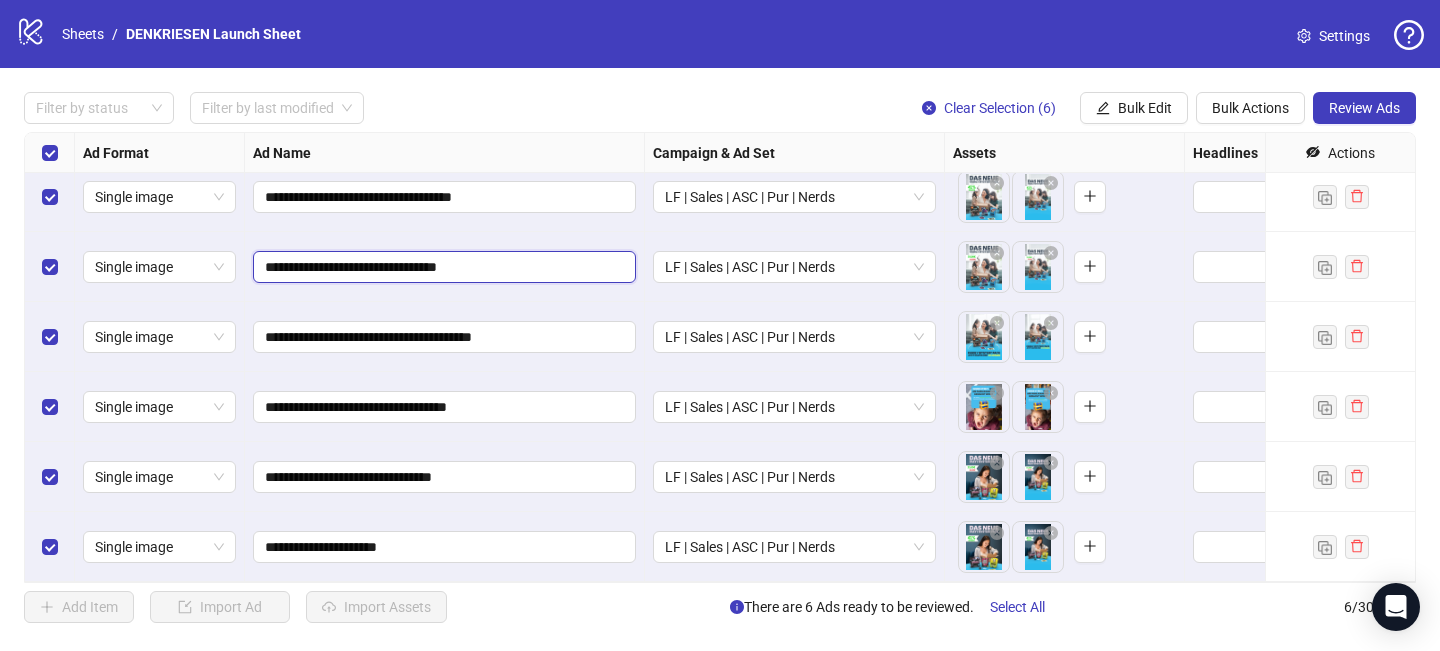 type on "**********" 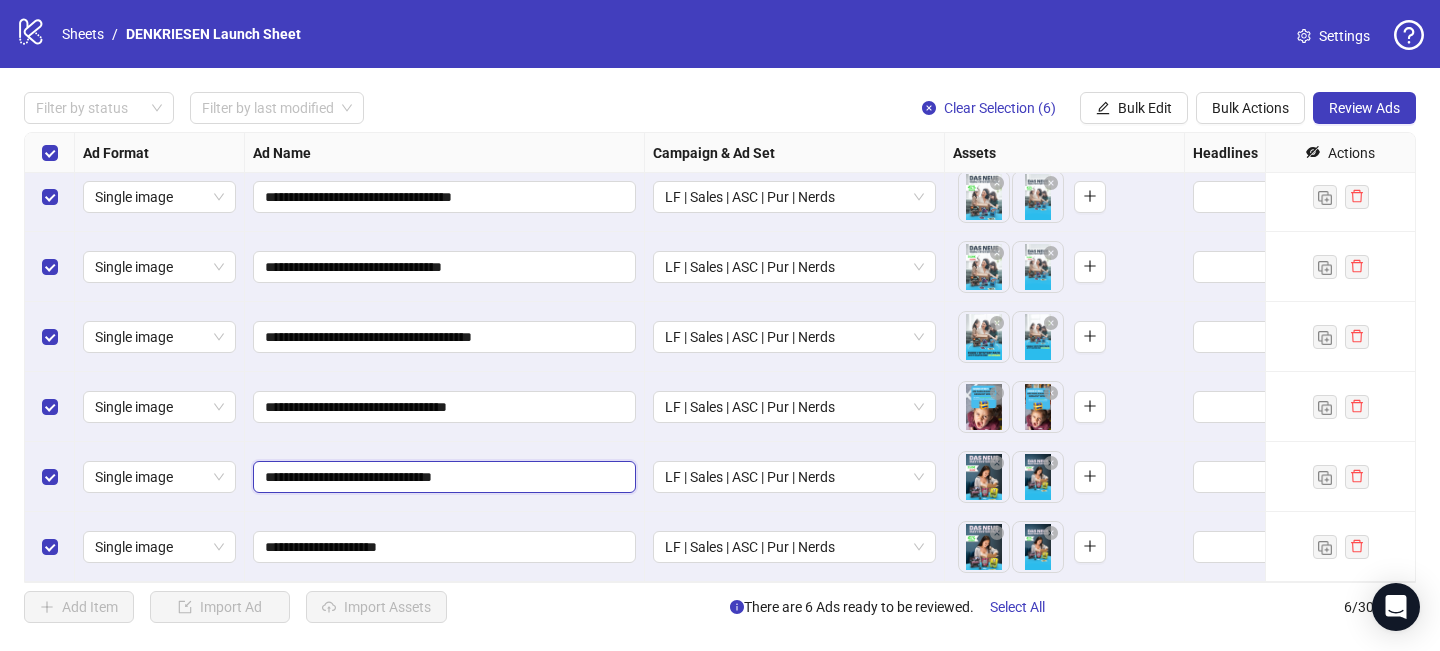 drag, startPoint x: 405, startPoint y: 478, endPoint x: 578, endPoint y: 478, distance: 173 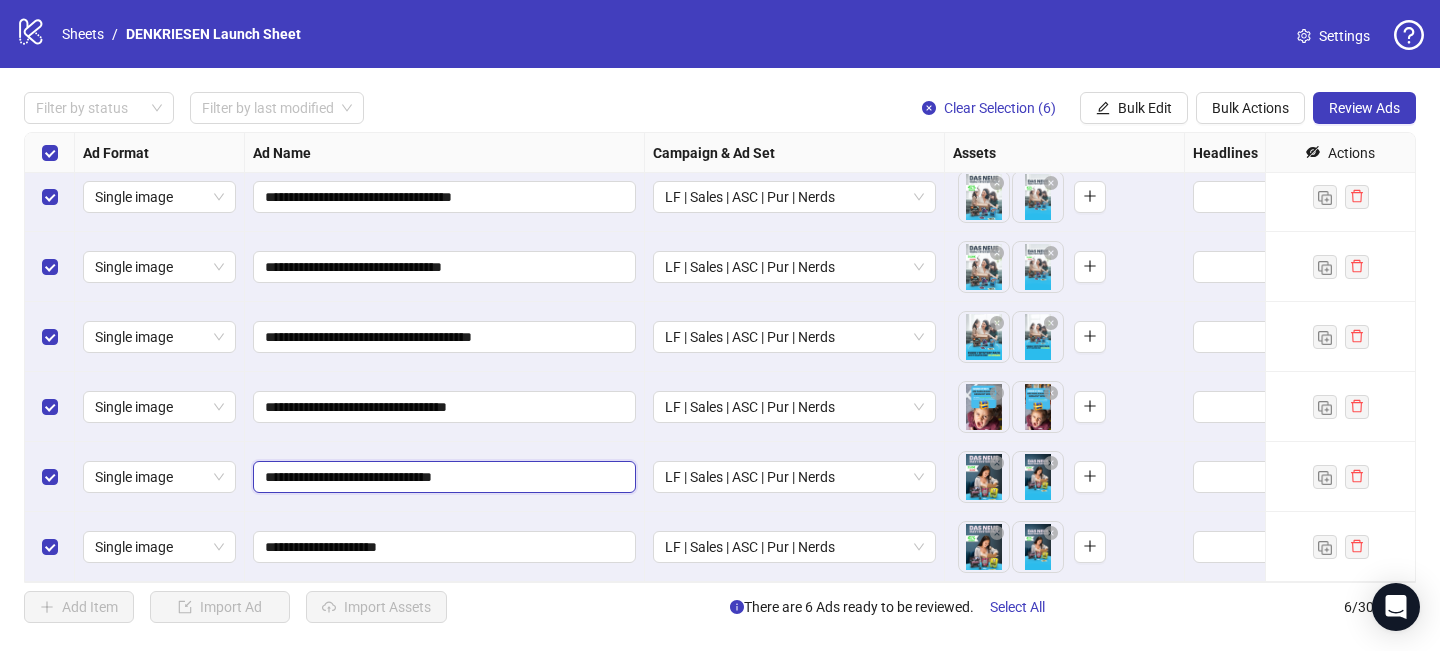 drag, startPoint x: 437, startPoint y: 480, endPoint x: 602, endPoint y: 480, distance: 165 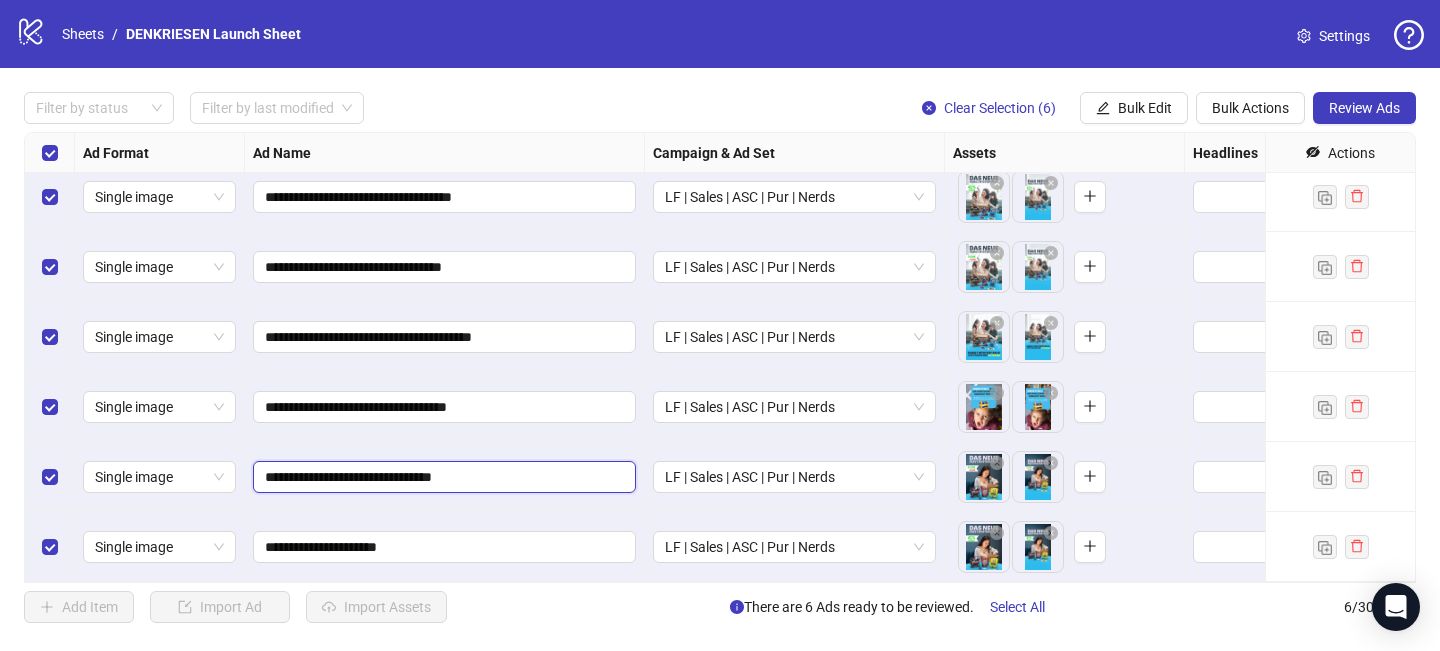 type on "**********" 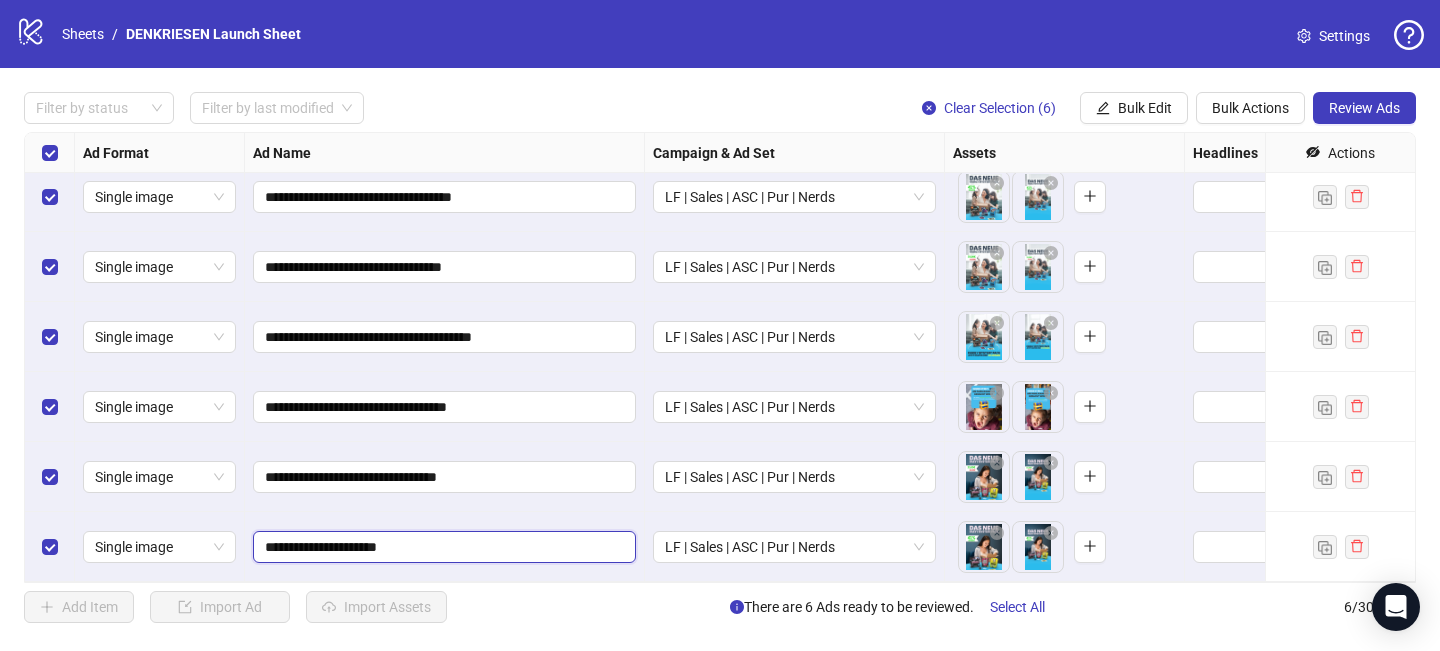 click on "**********" at bounding box center (442, 547) 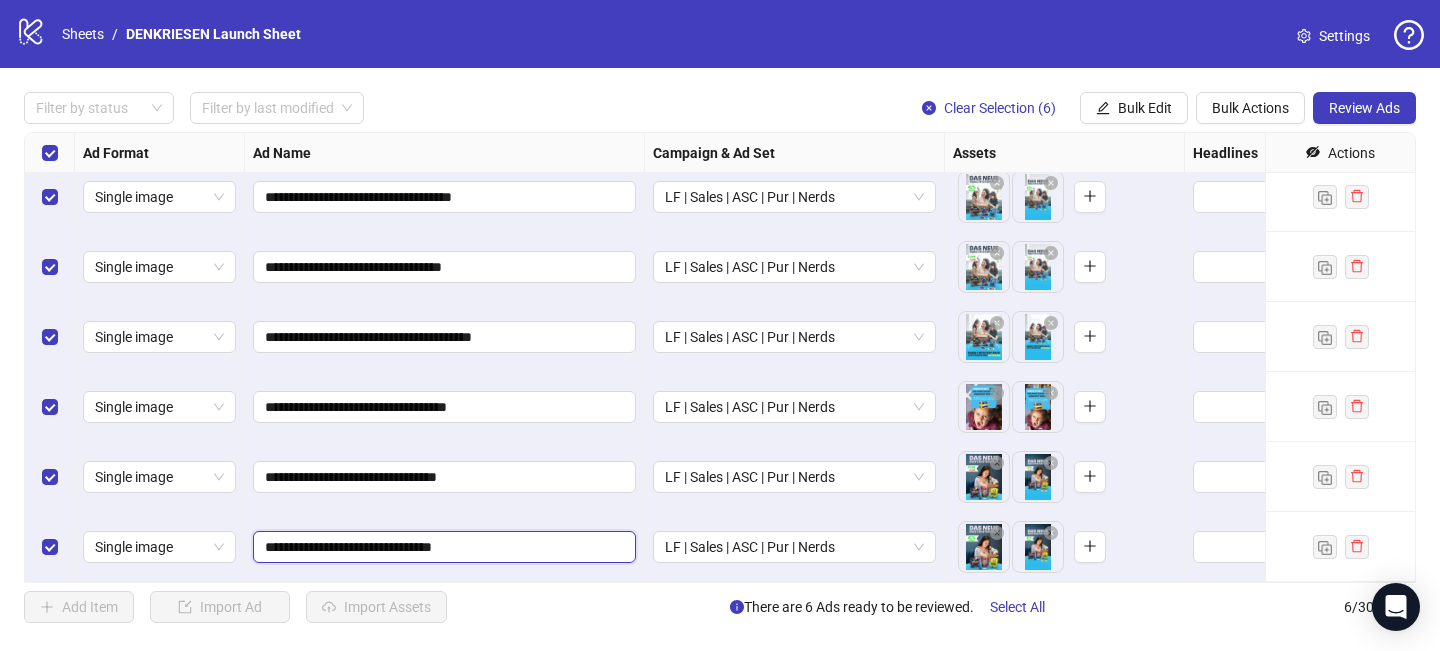 click on "**********" at bounding box center [442, 547] 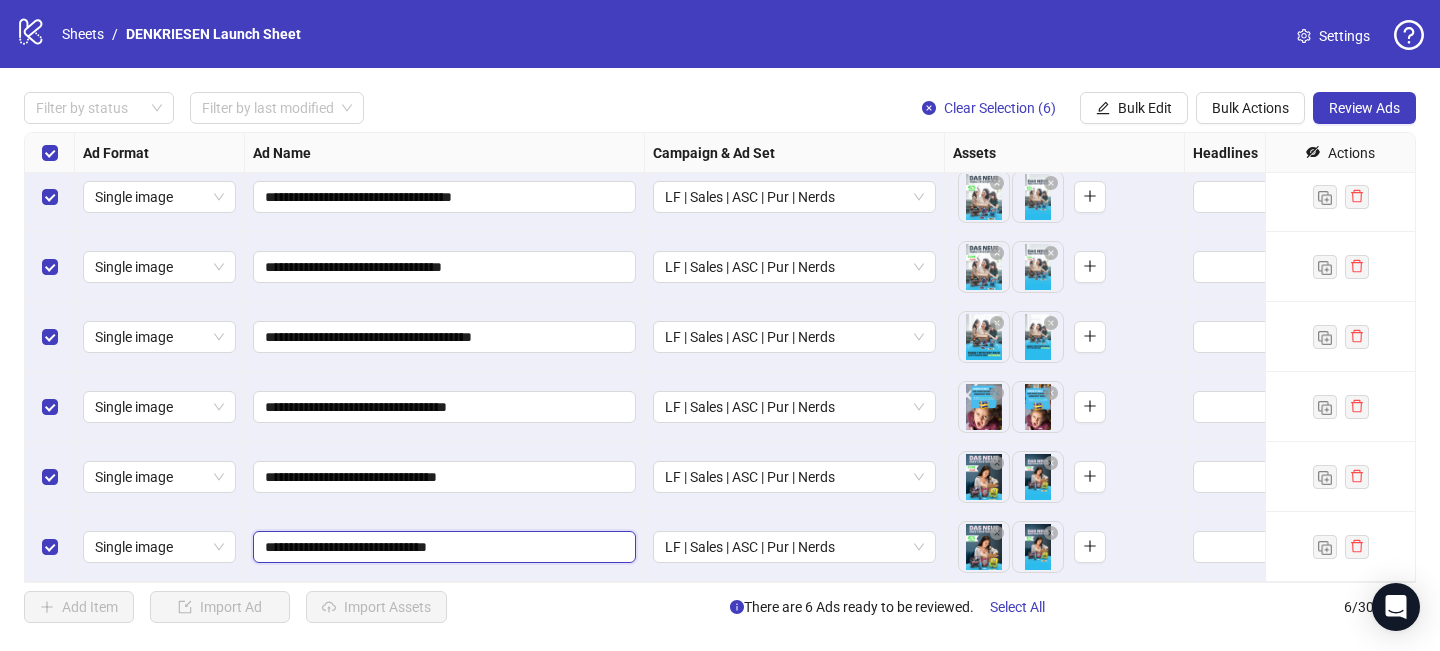click on "**********" at bounding box center (442, 547) 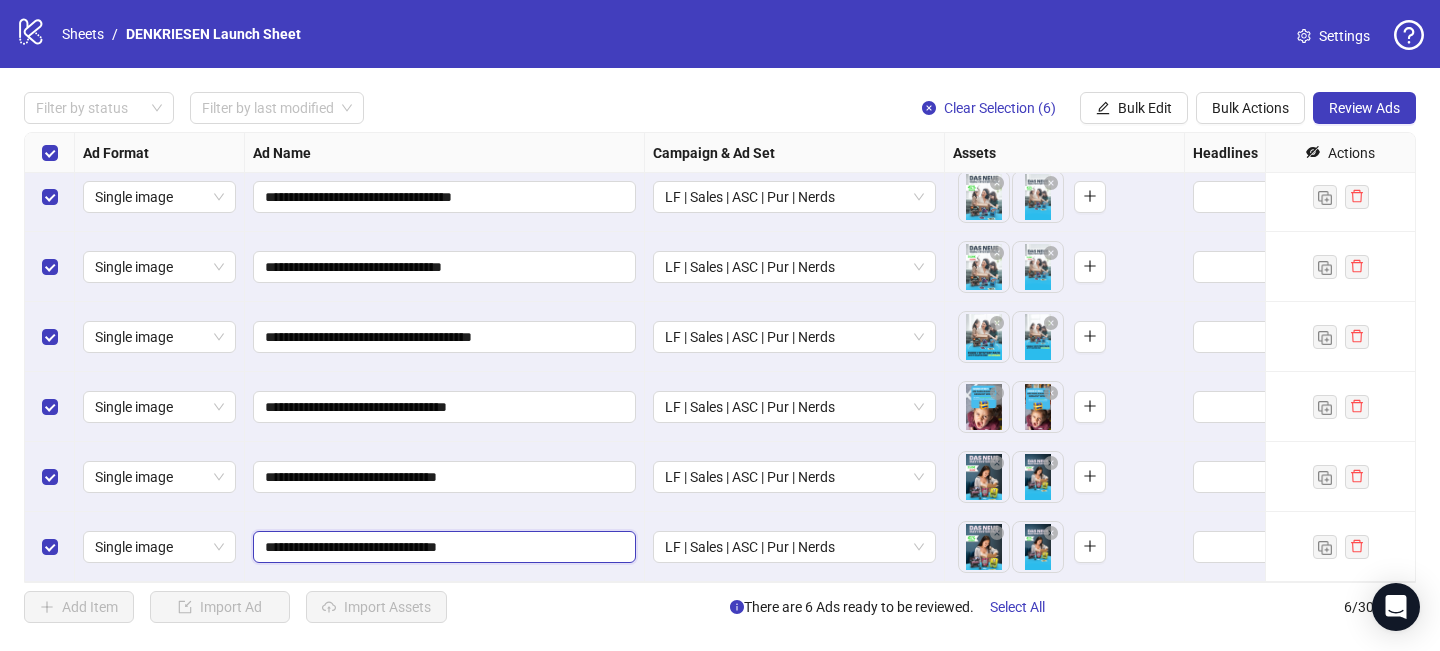 drag, startPoint x: 446, startPoint y: 548, endPoint x: 570, endPoint y: 548, distance: 124 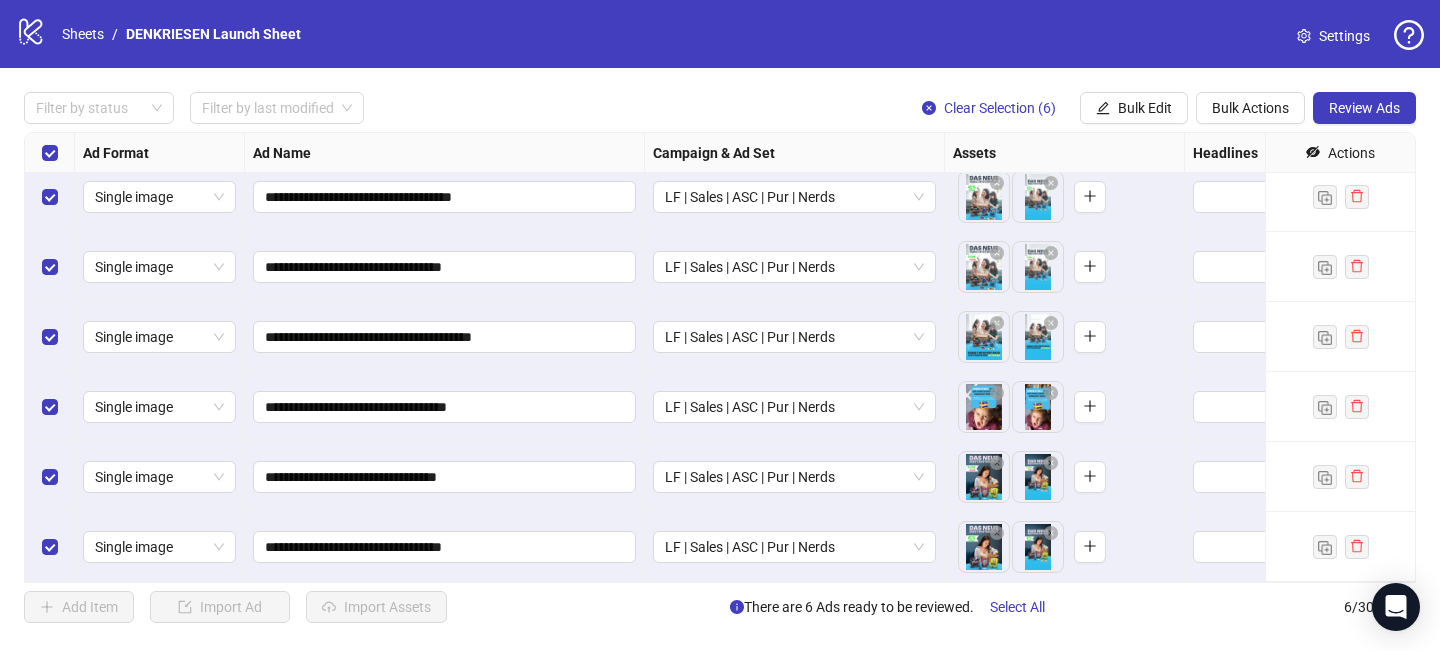 click on "**********" at bounding box center [445, 477] 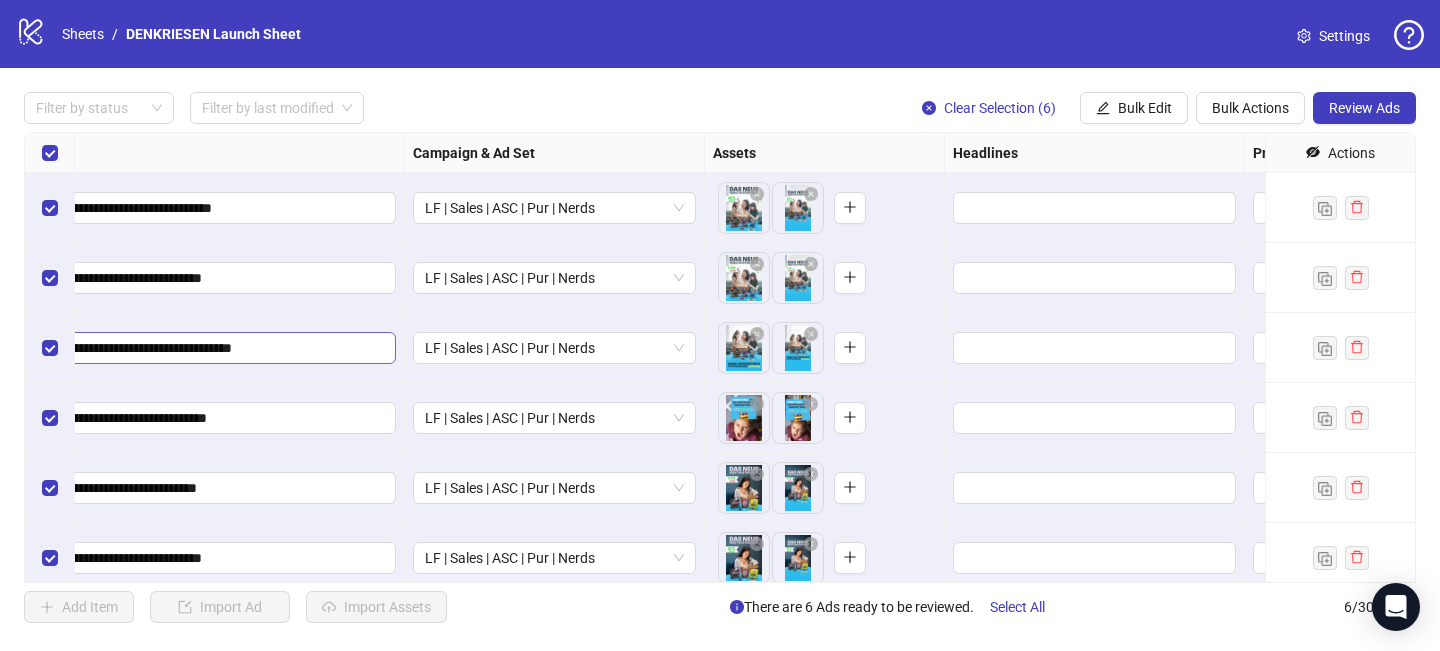 scroll, scrollTop: 0, scrollLeft: 385, axis: horizontal 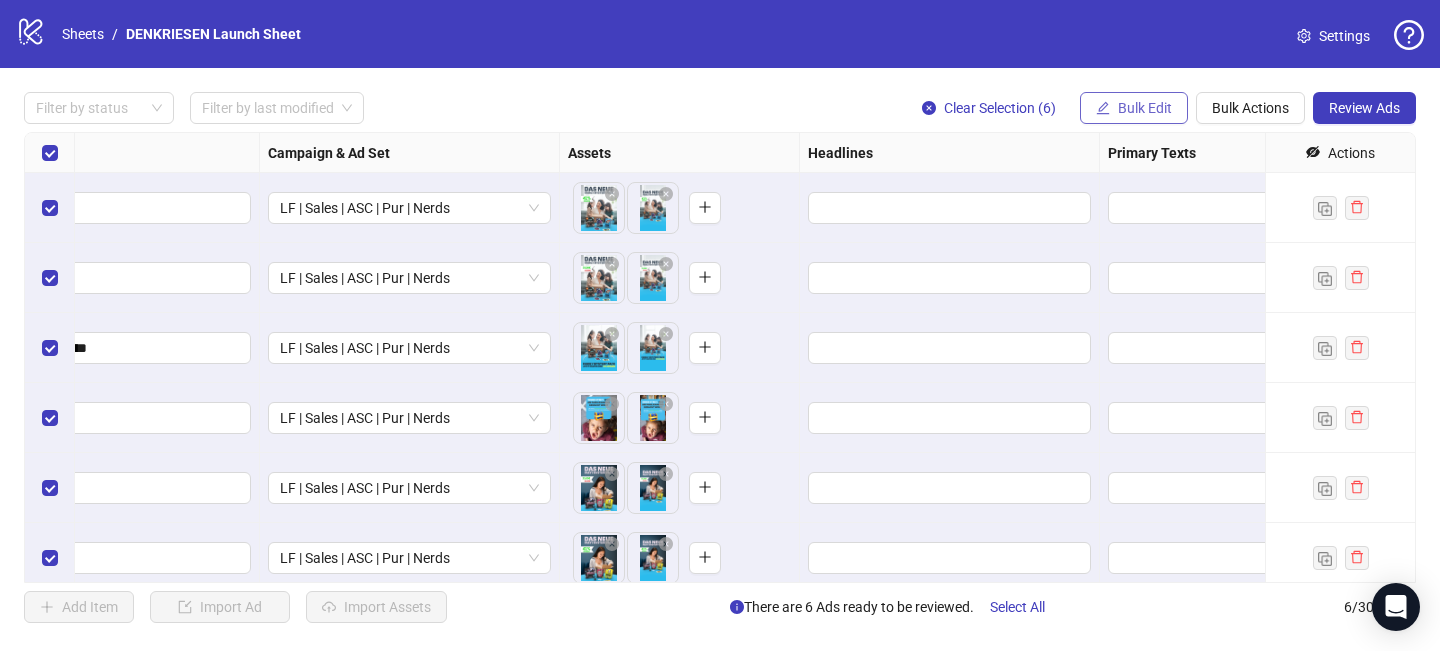 click on "Bulk Edit" at bounding box center (1145, 108) 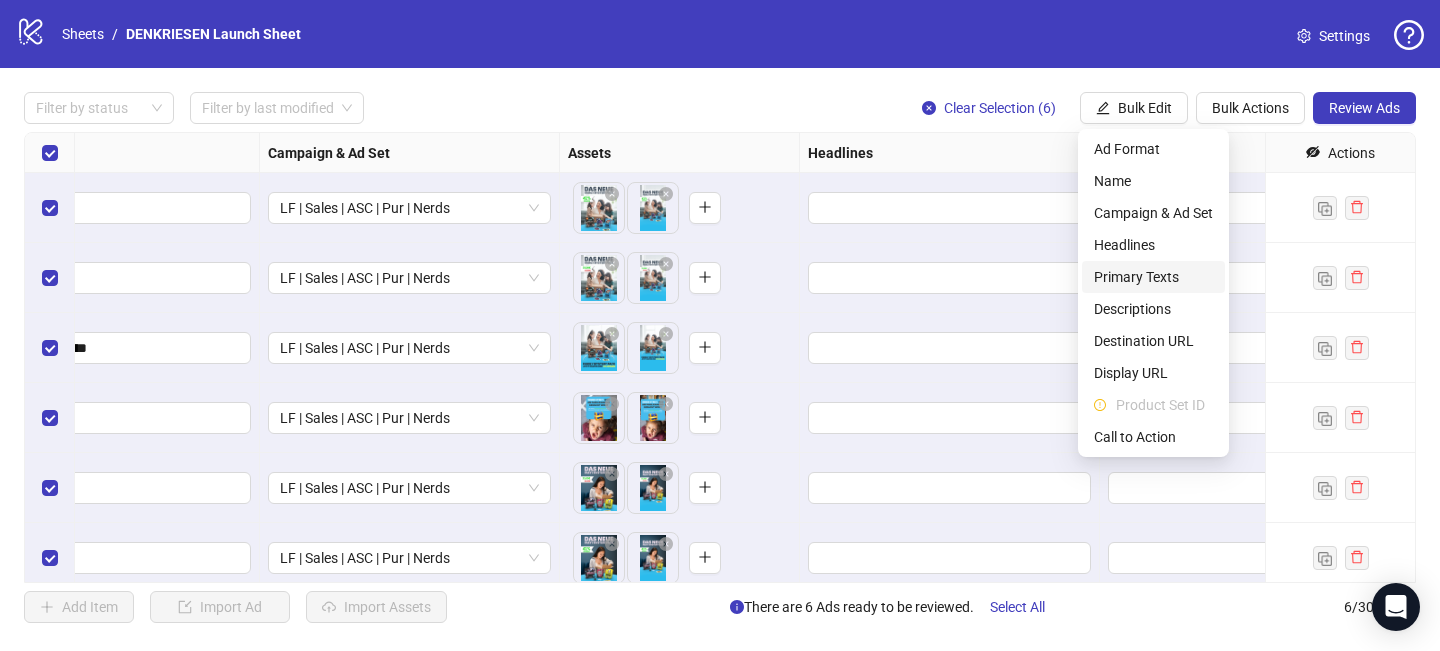 click on "Primary Texts" at bounding box center (1153, 277) 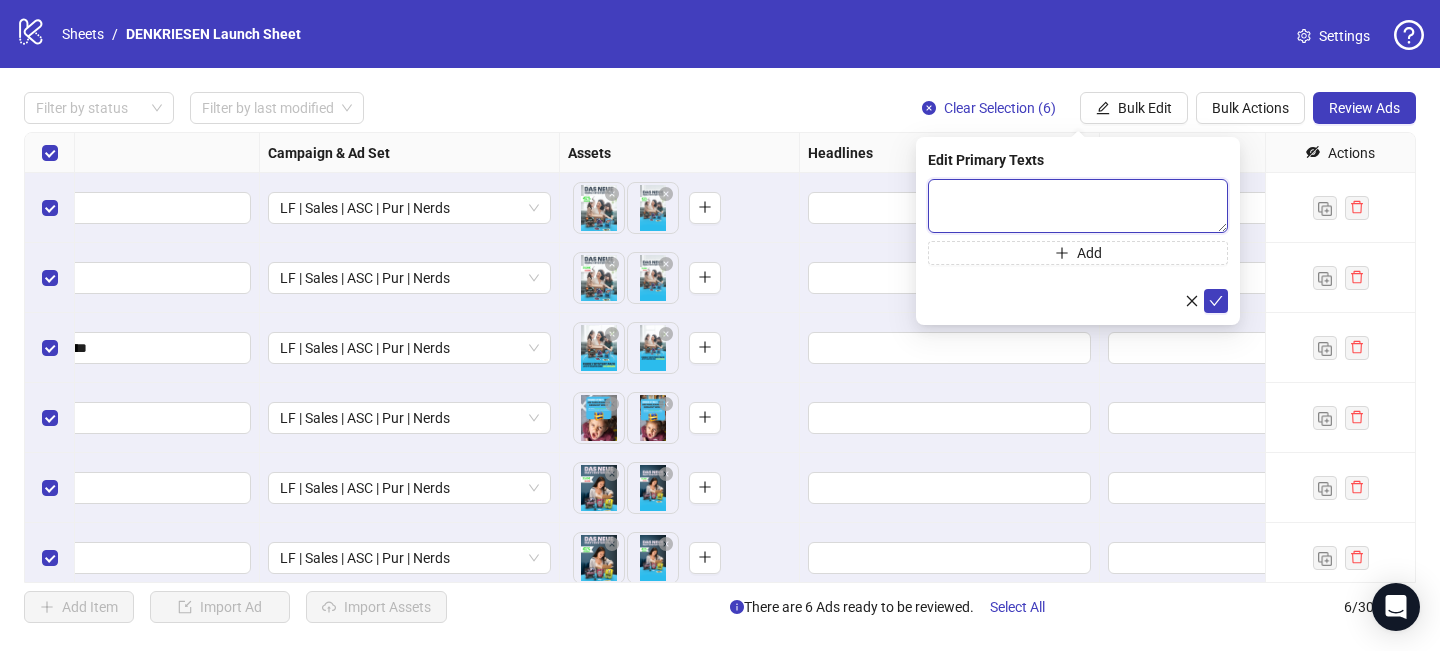 click at bounding box center (1078, 206) 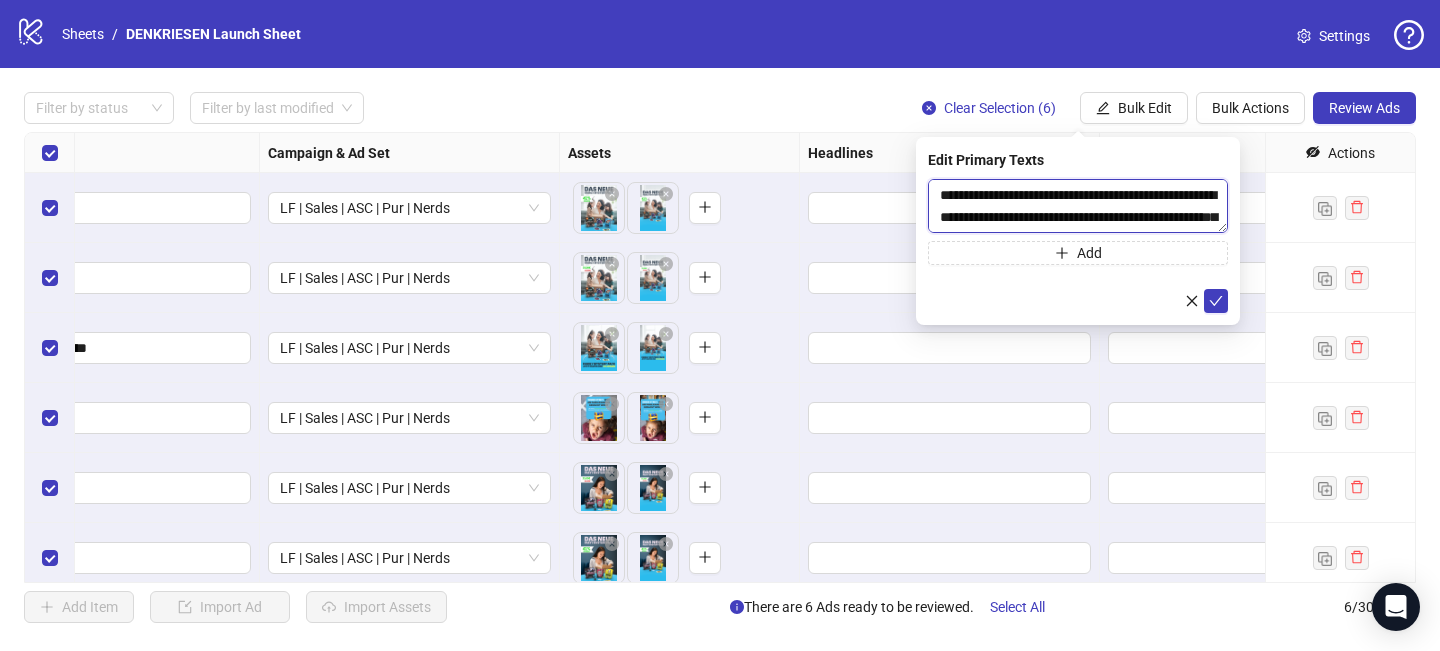 scroll, scrollTop: 37, scrollLeft: 0, axis: vertical 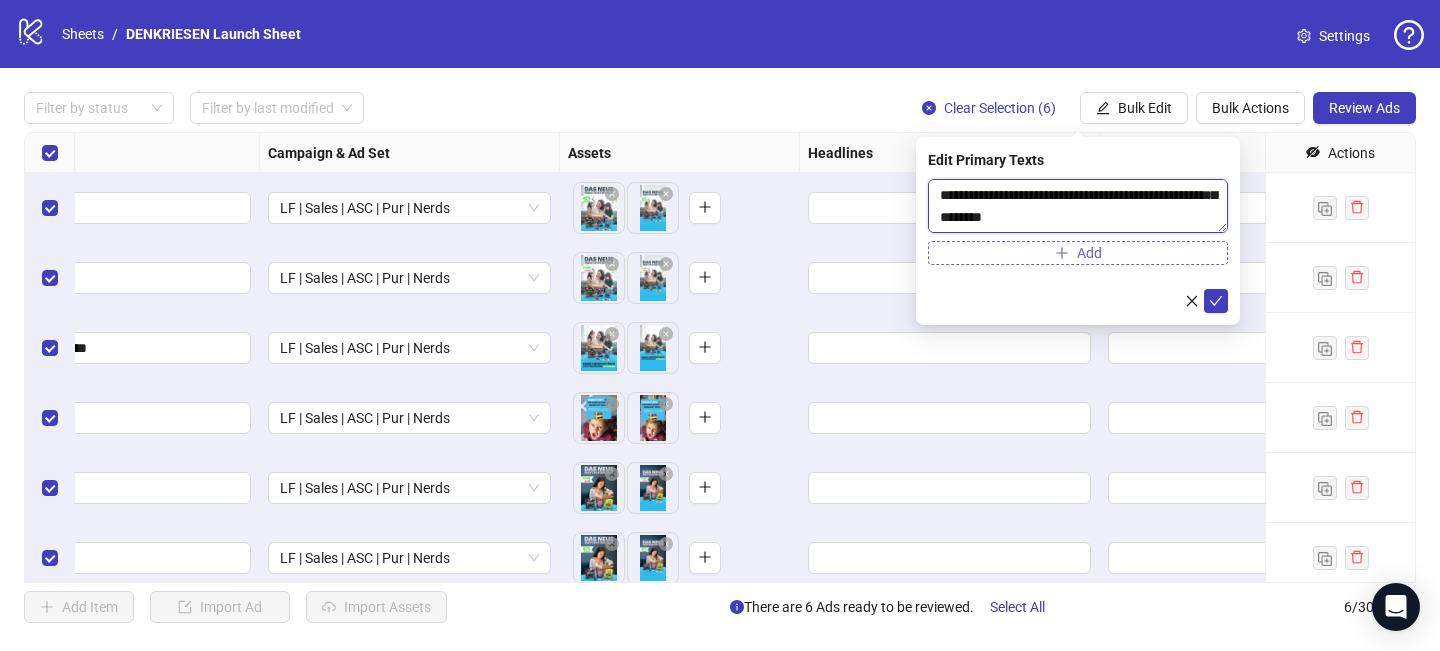 type on "**********" 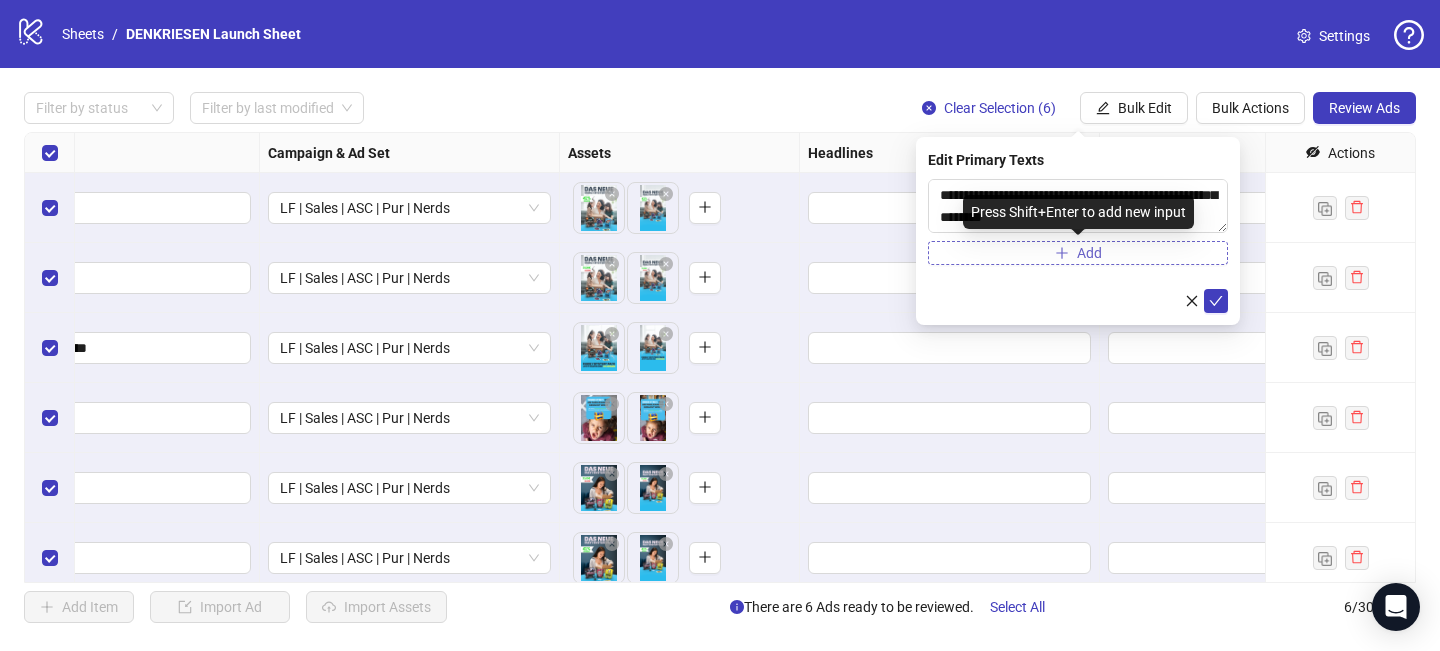 click on "Add" at bounding box center (1078, 253) 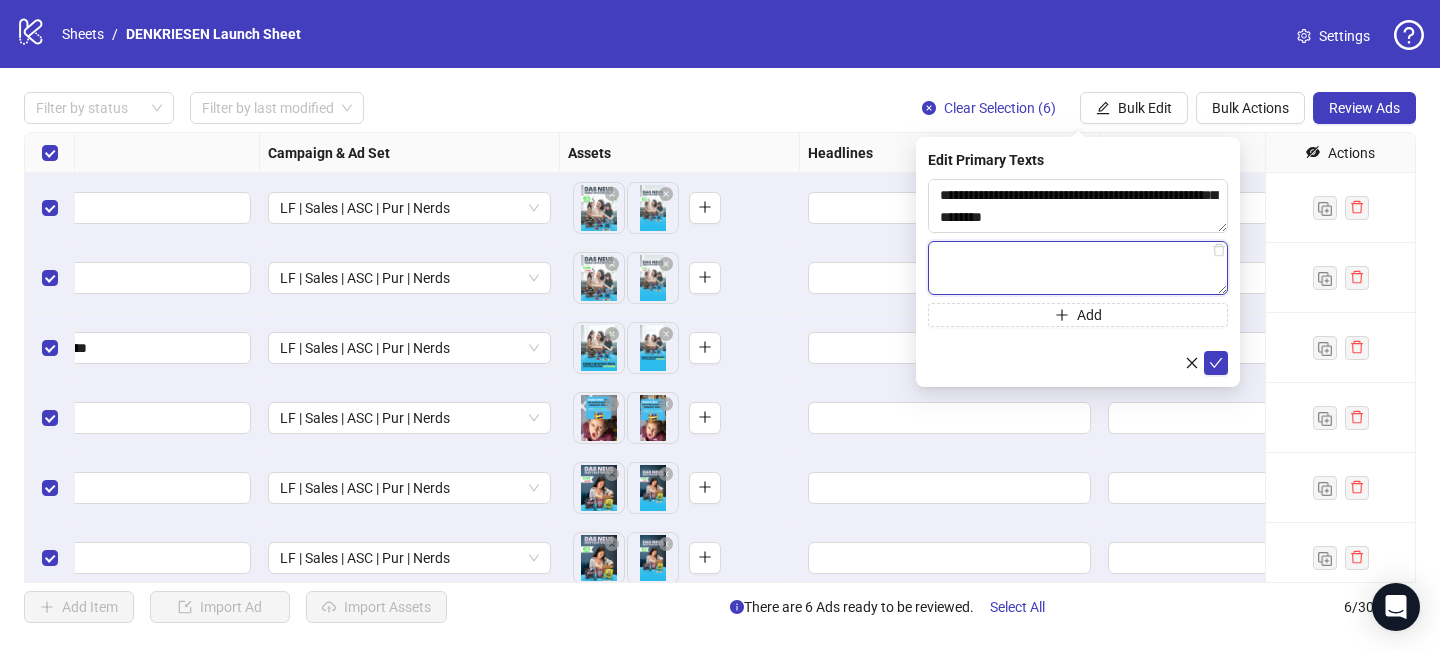 paste on "**********" 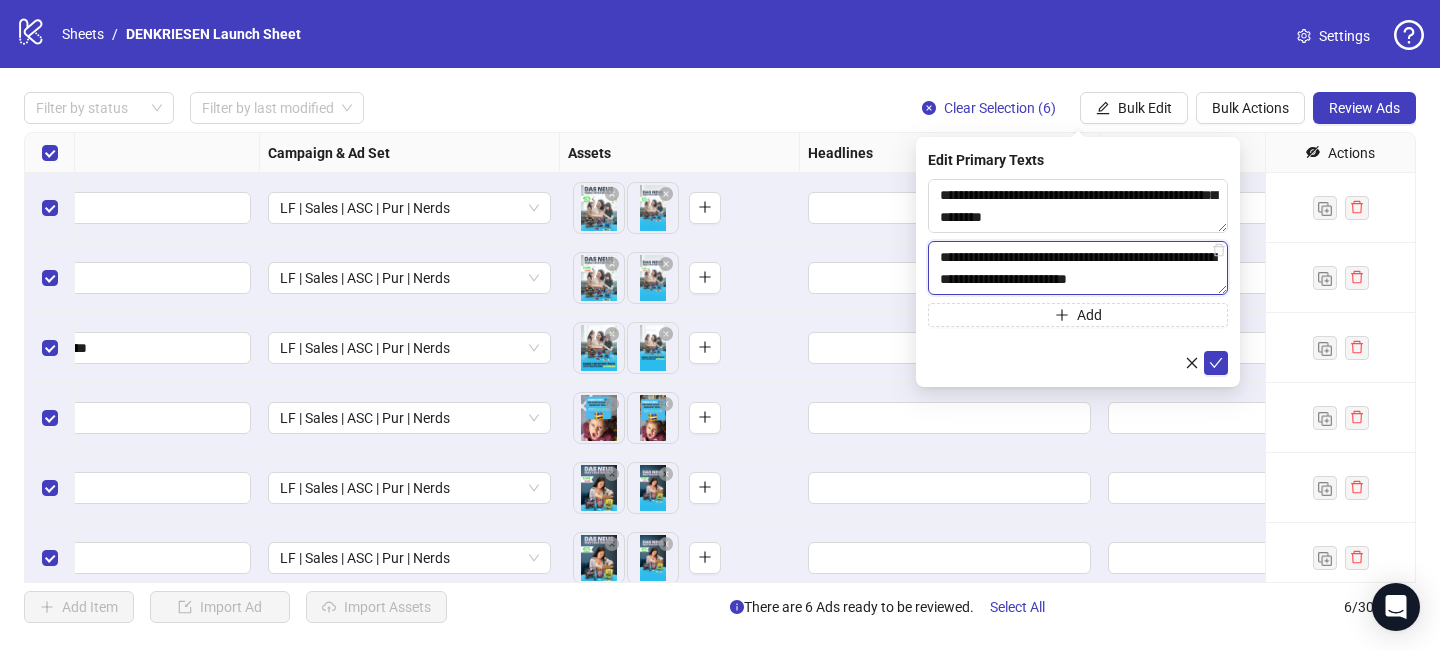 type on "**********" 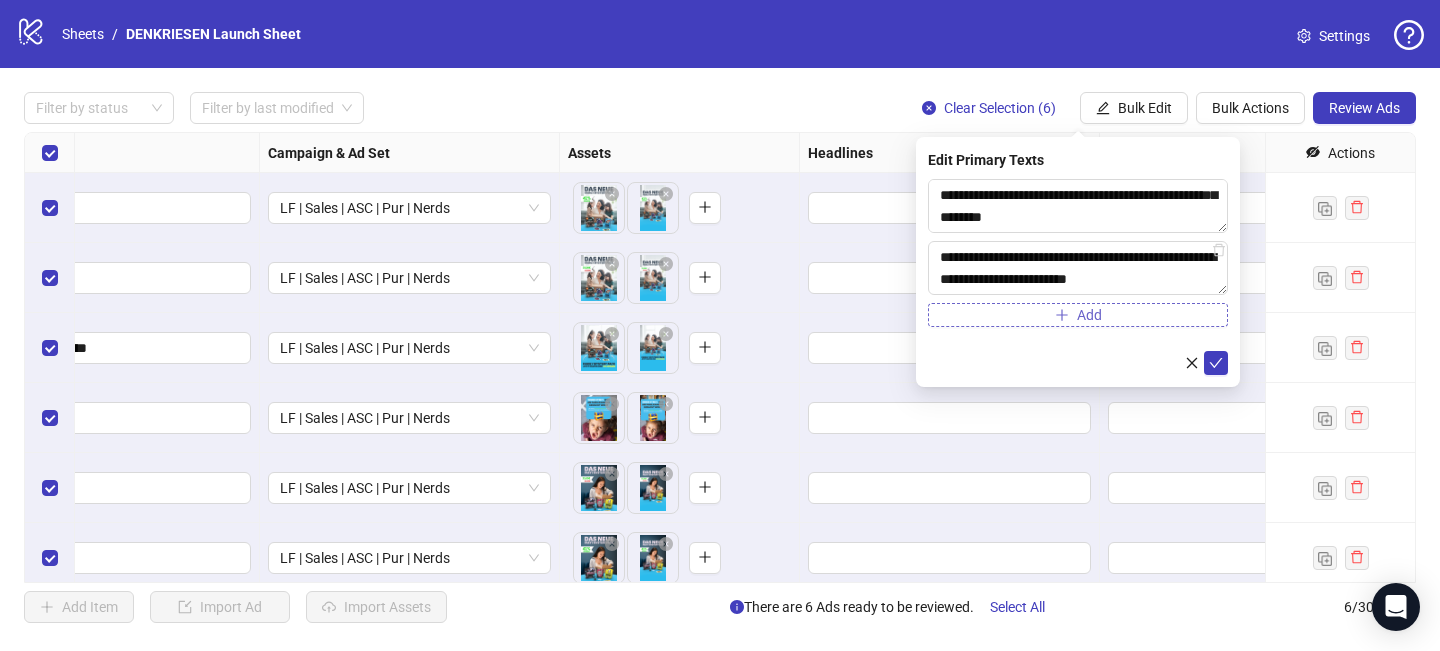click on "Add" at bounding box center [1078, 315] 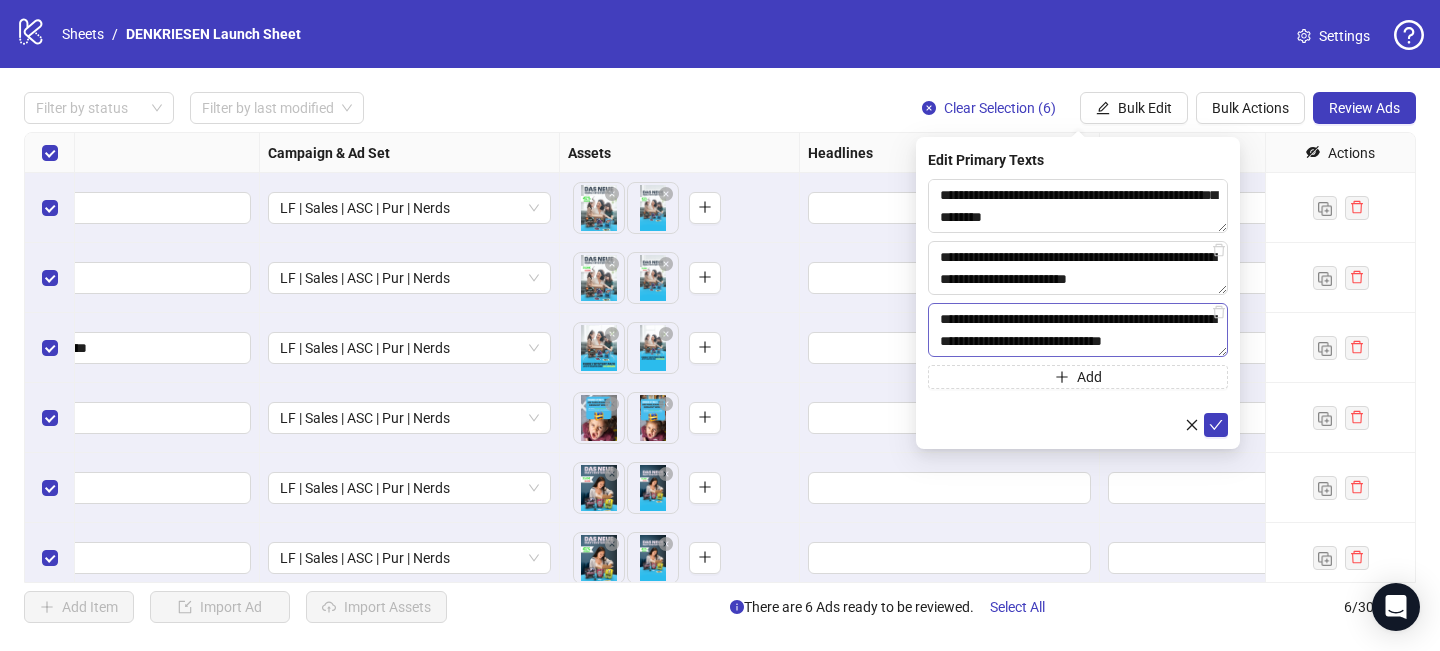 scroll, scrollTop: 15, scrollLeft: 0, axis: vertical 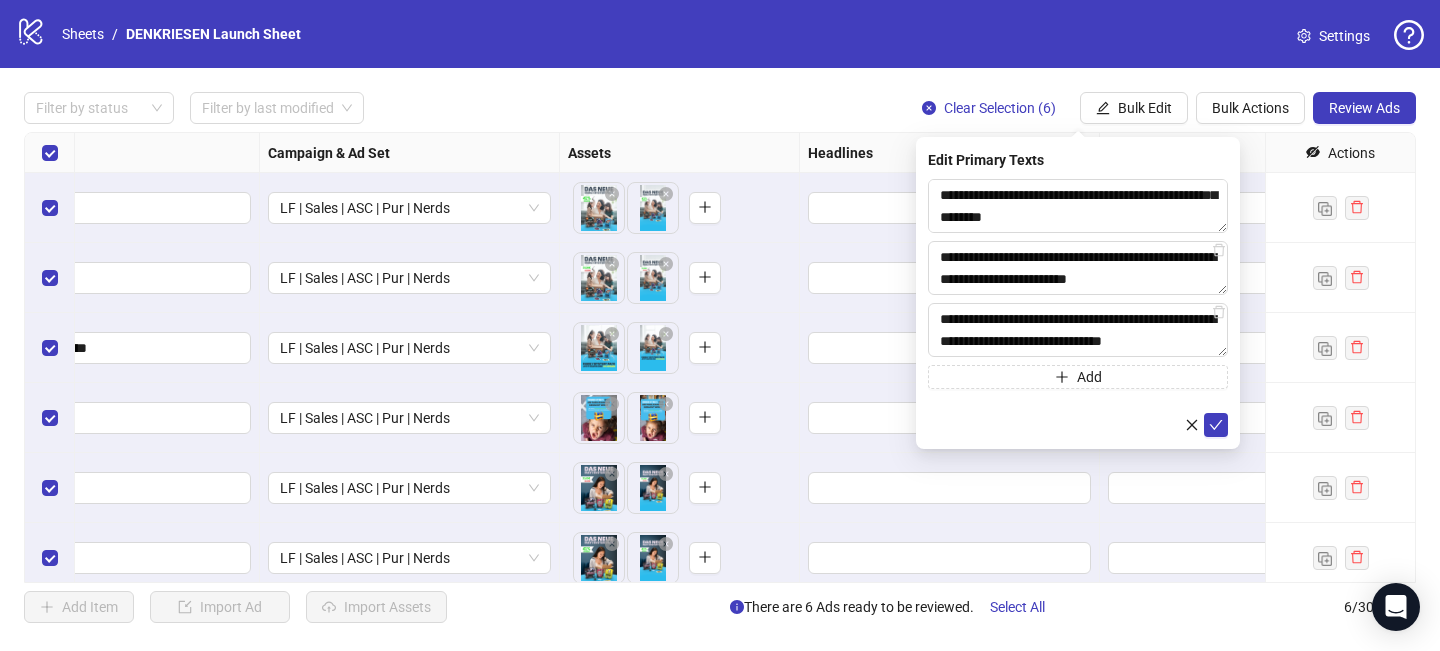 type on "**********" 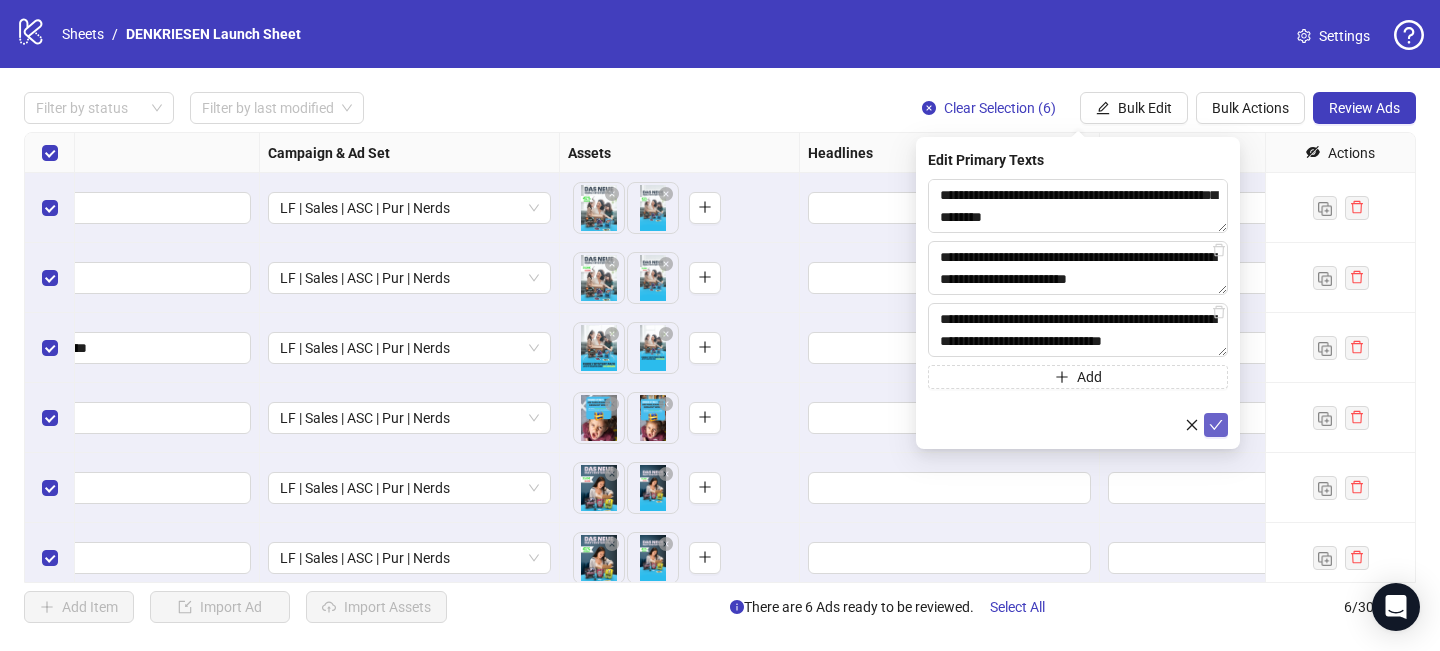 click 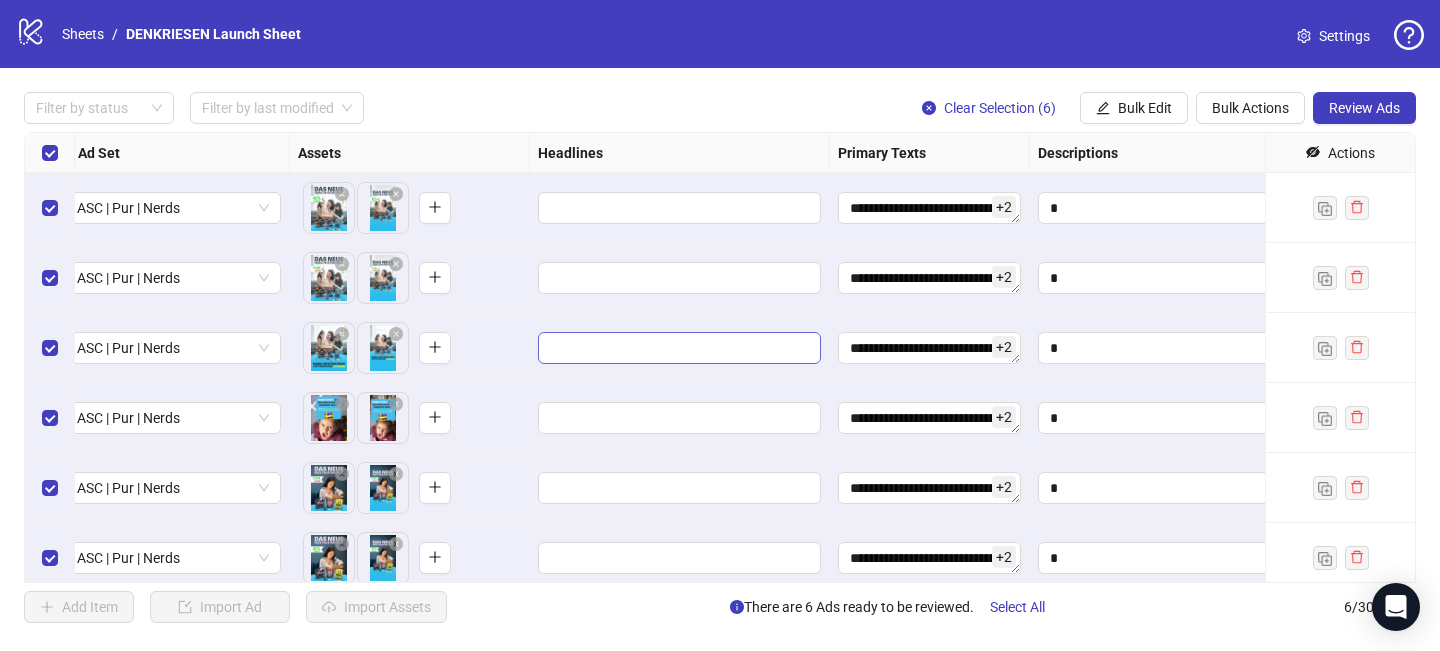 scroll, scrollTop: 0, scrollLeft: 646, axis: horizontal 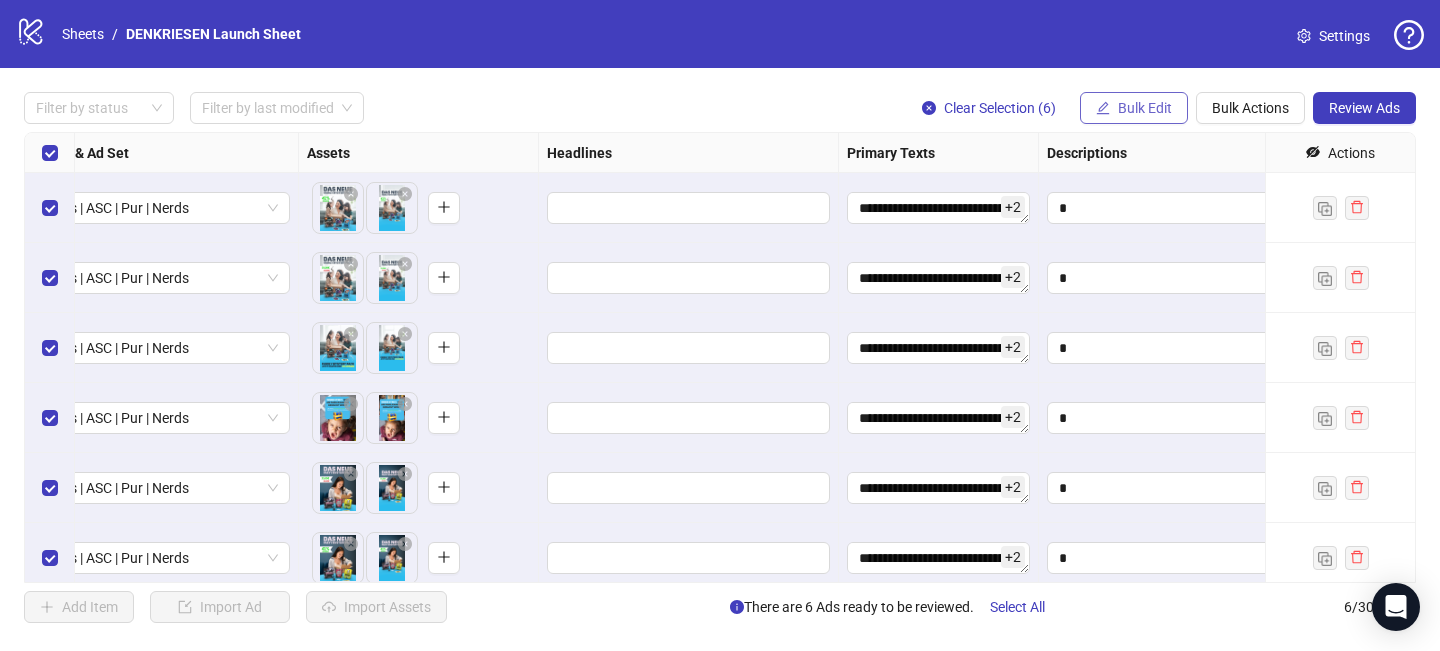 click on "Bulk Edit" at bounding box center [1145, 108] 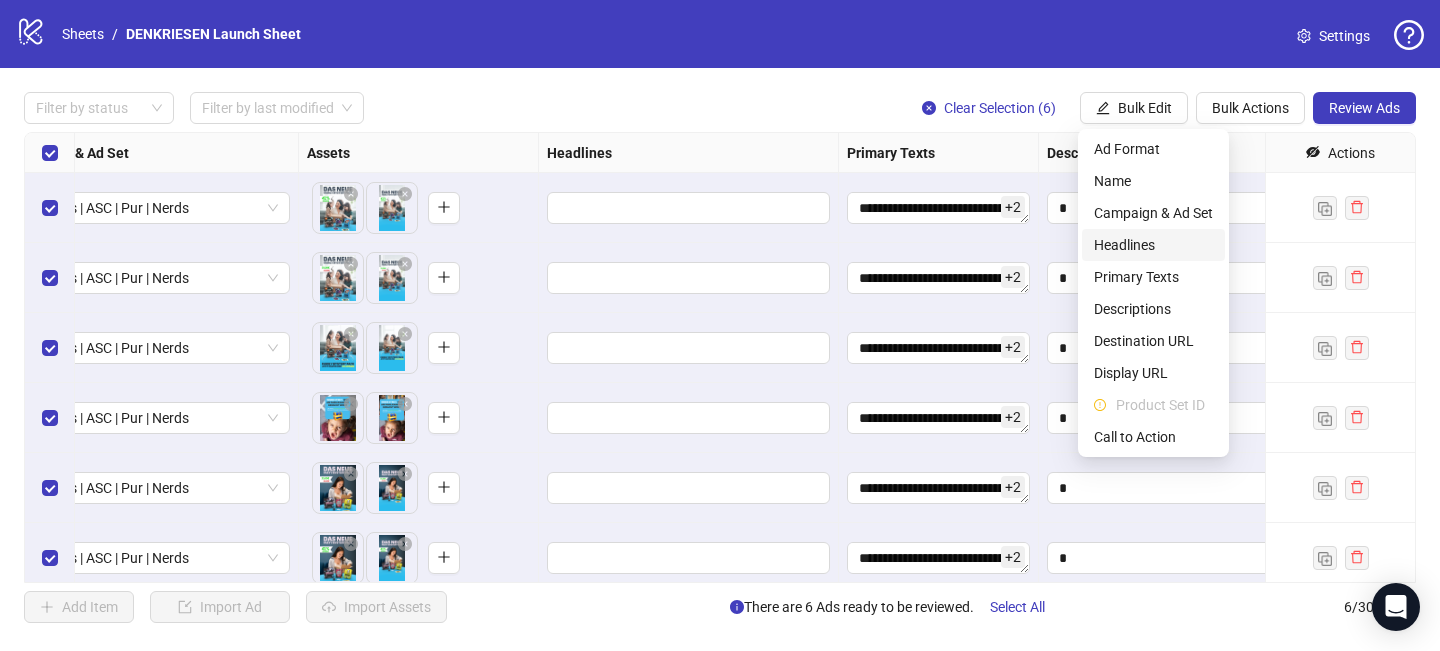 click on "Headlines" at bounding box center (1153, 245) 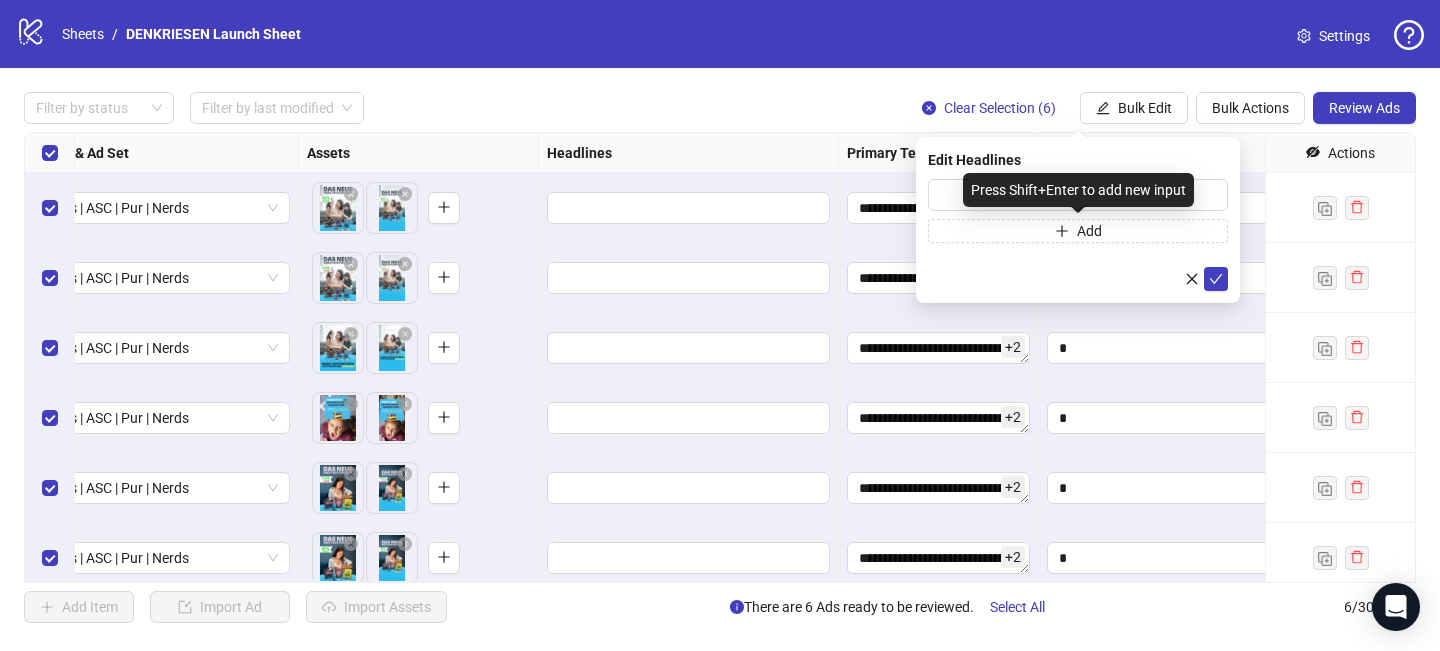 click on "Press Shift+Enter to add new input" at bounding box center [1078, 190] 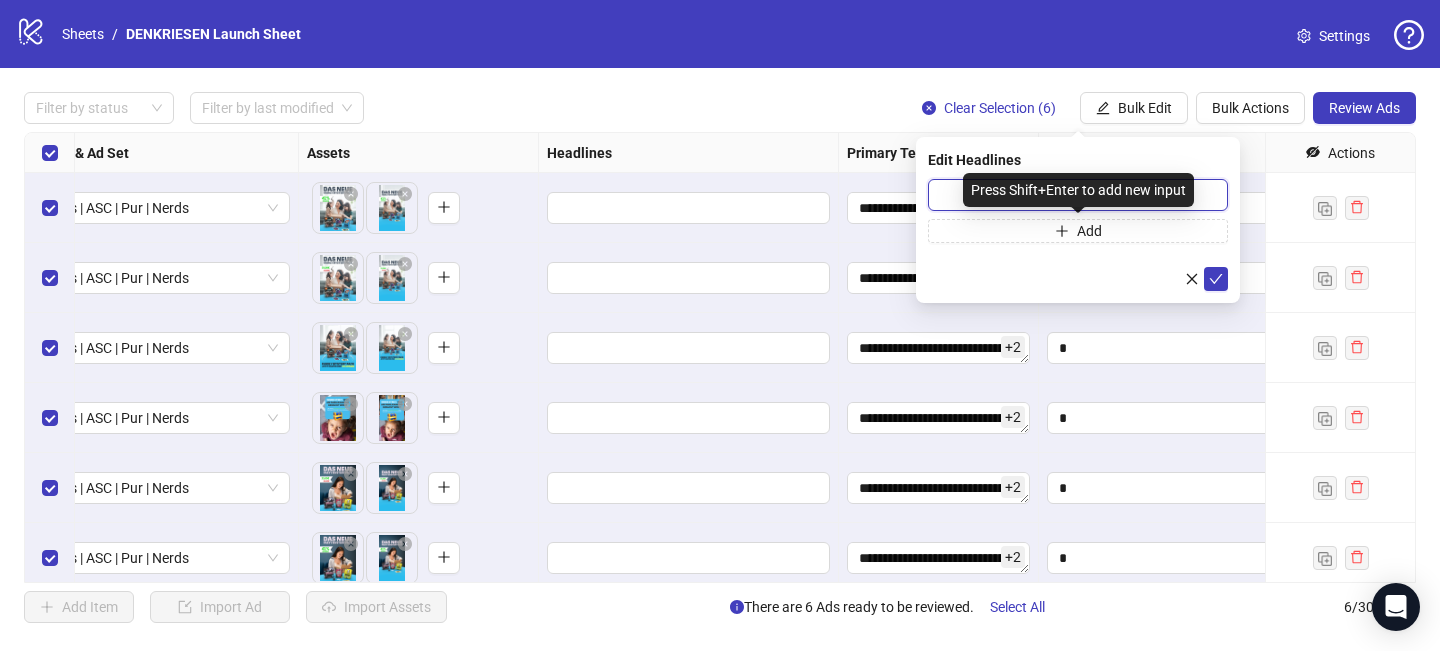 click at bounding box center [1078, 195] 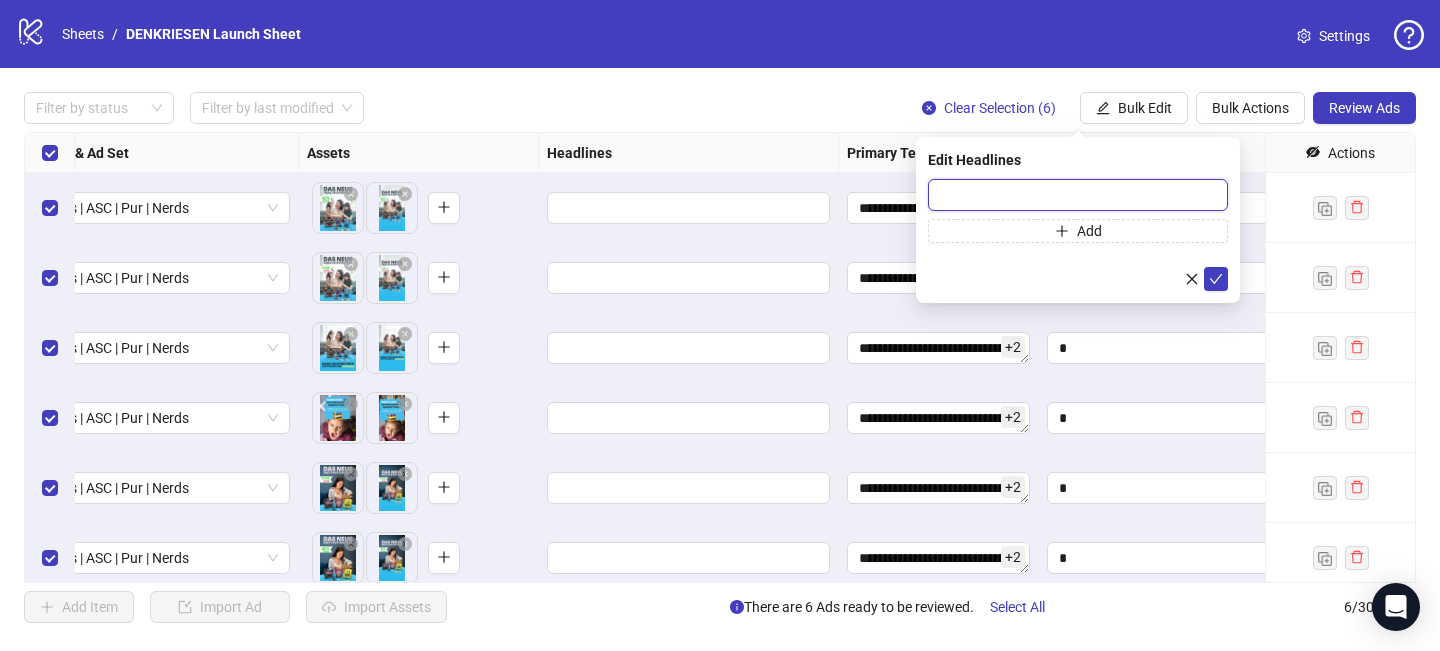 paste on "**********" 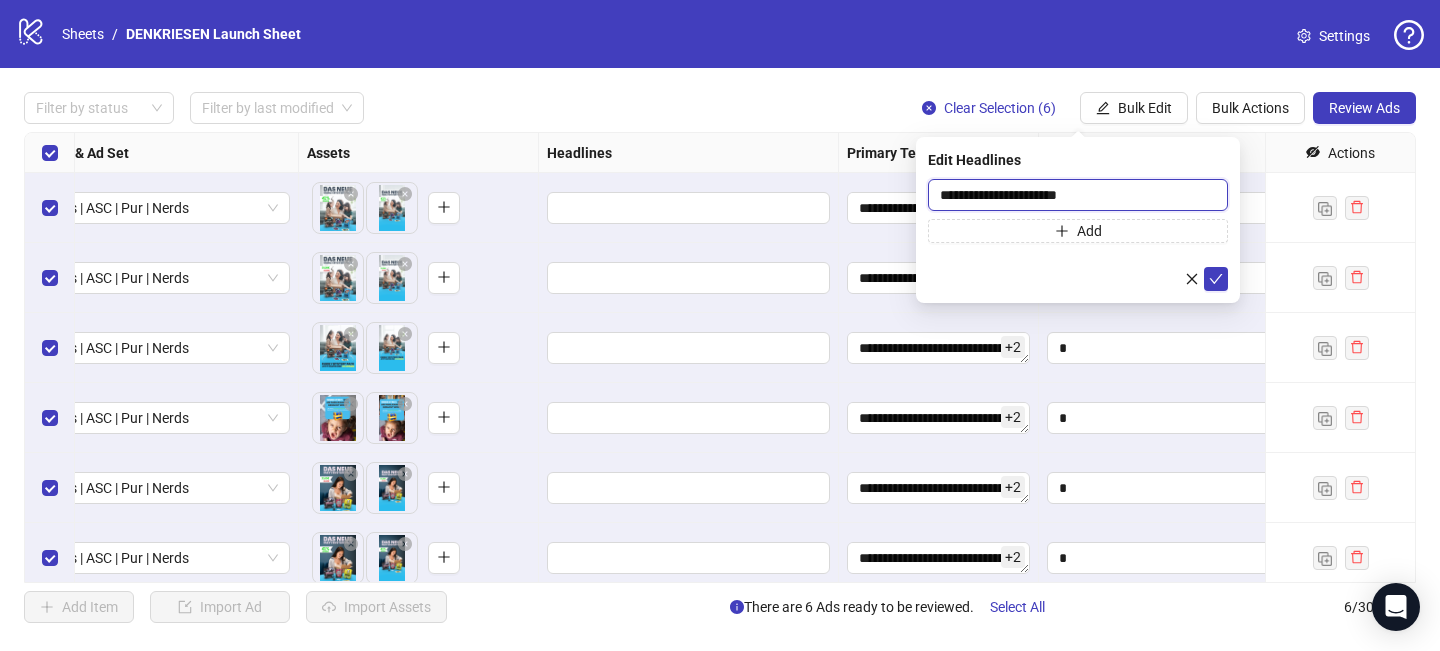 type on "**********" 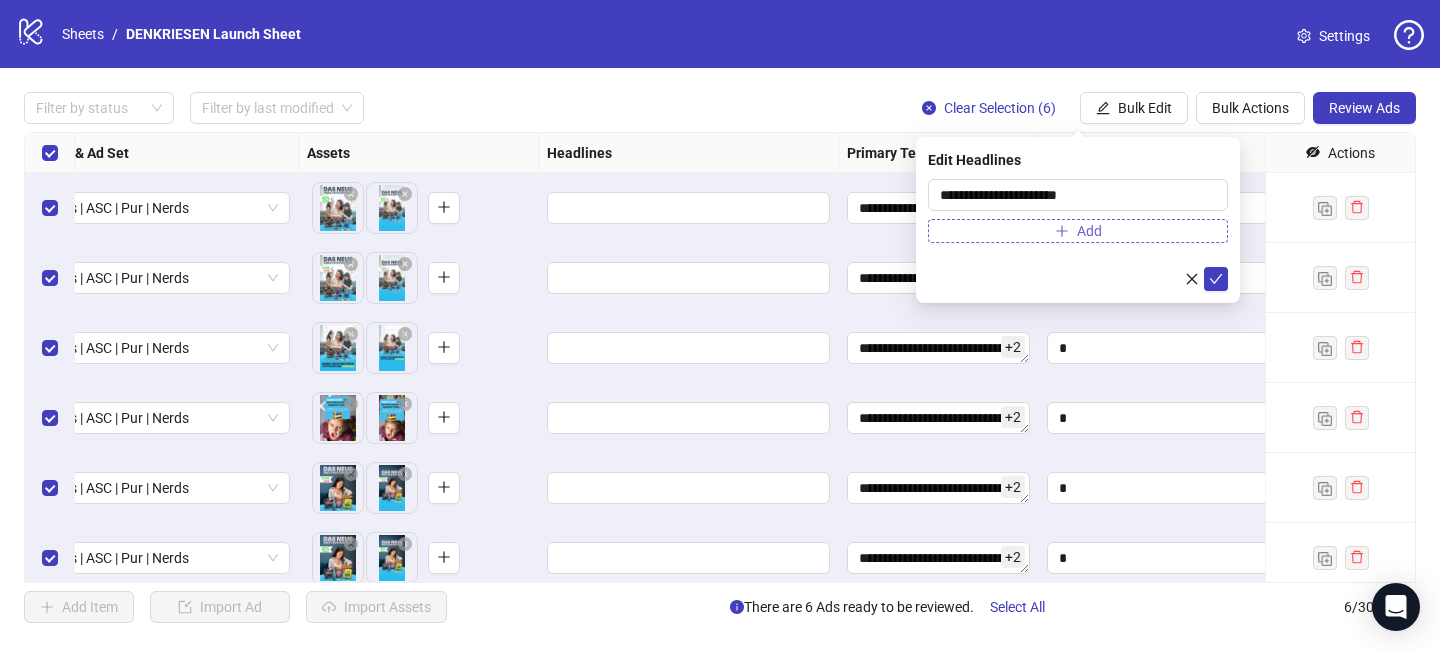 click on "Add" at bounding box center [1078, 231] 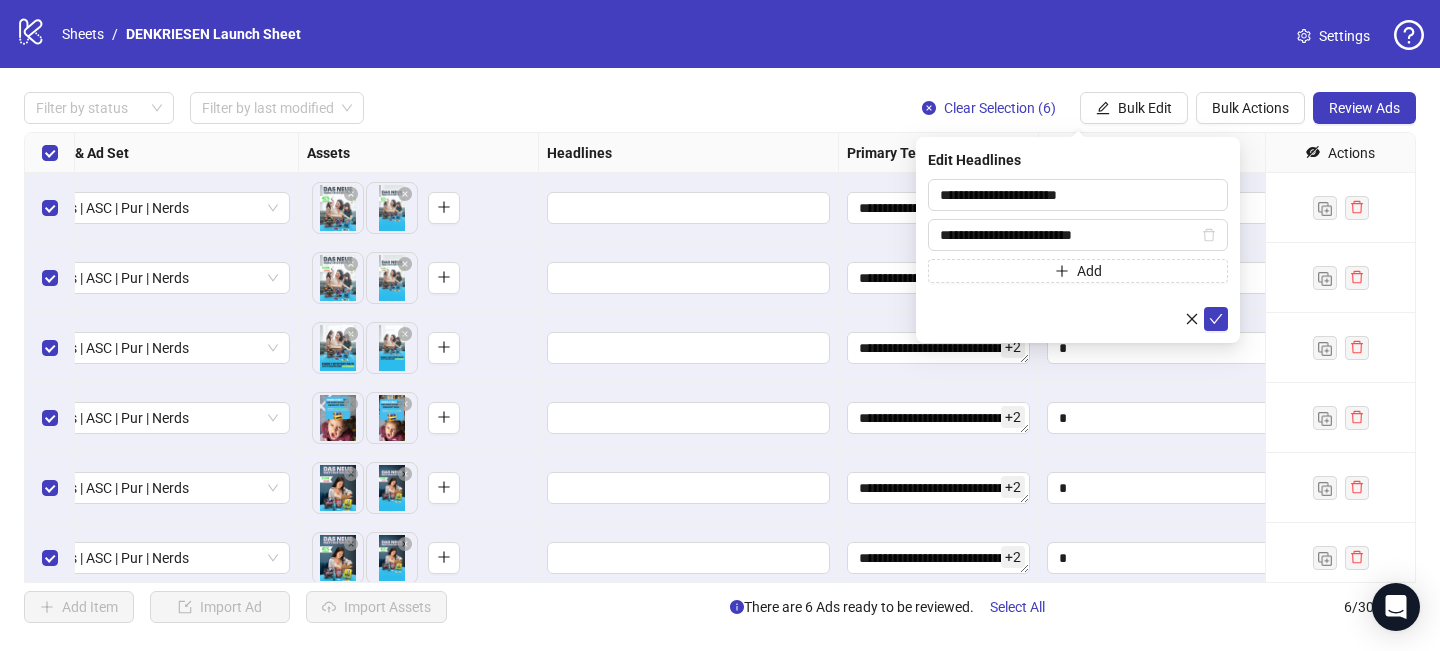 type on "**********" 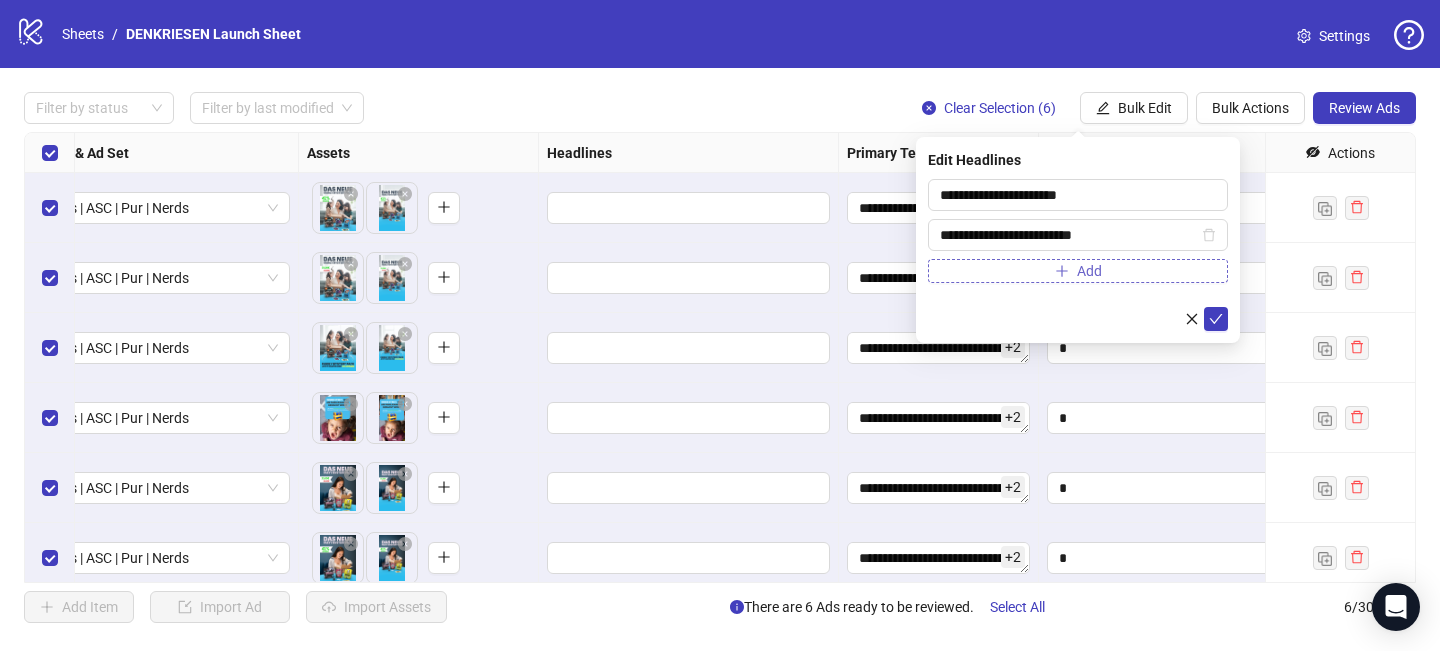 click on "Add" at bounding box center [1078, 271] 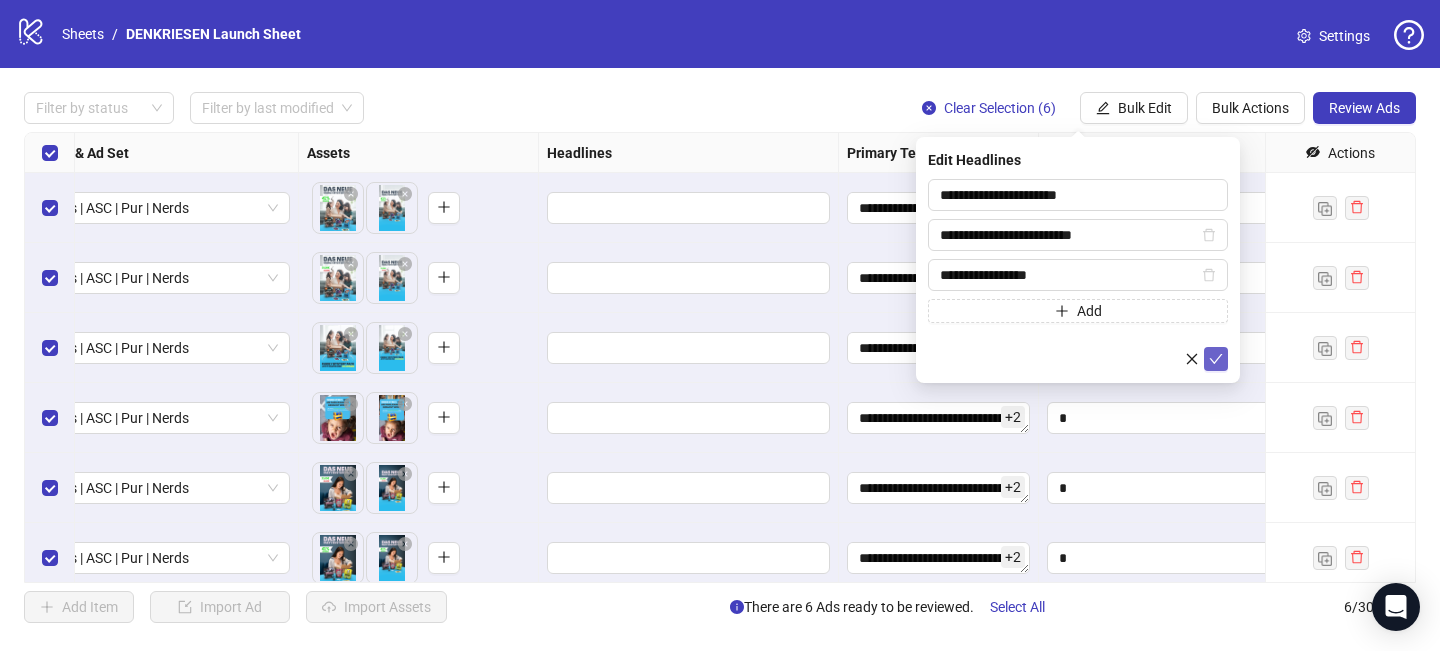 type on "**********" 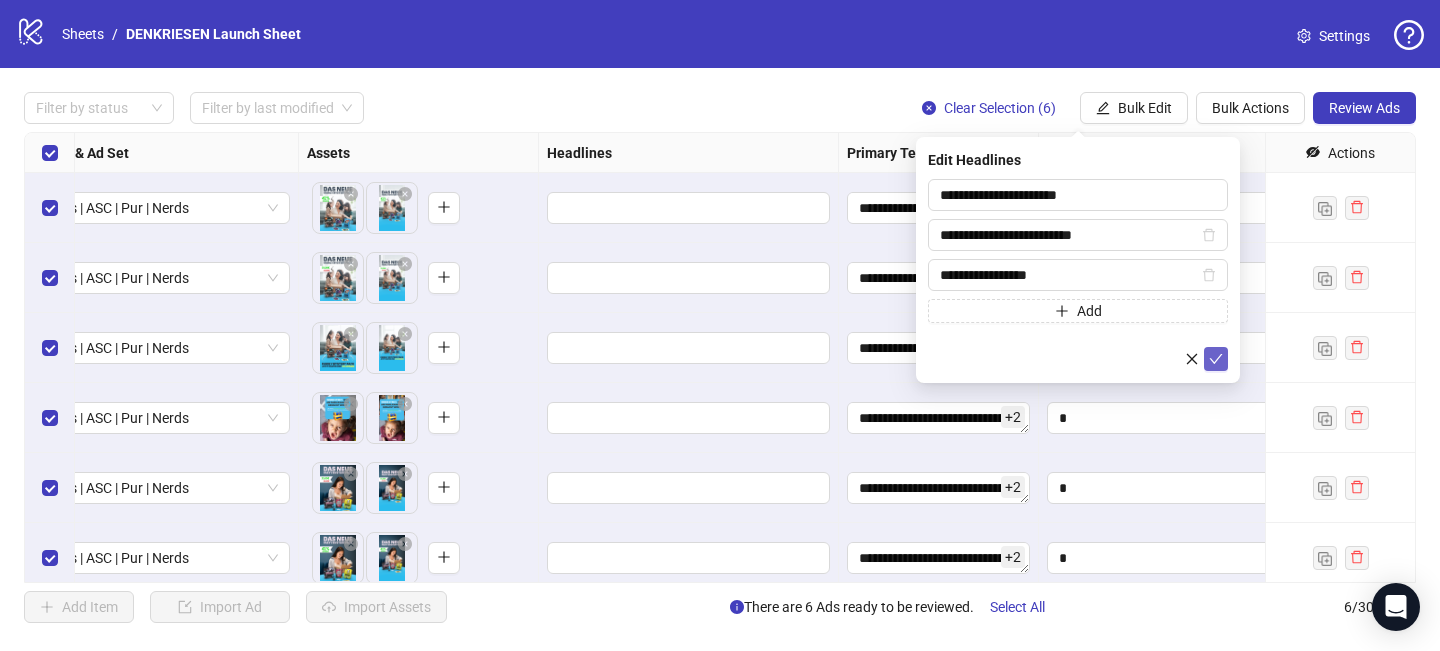 click 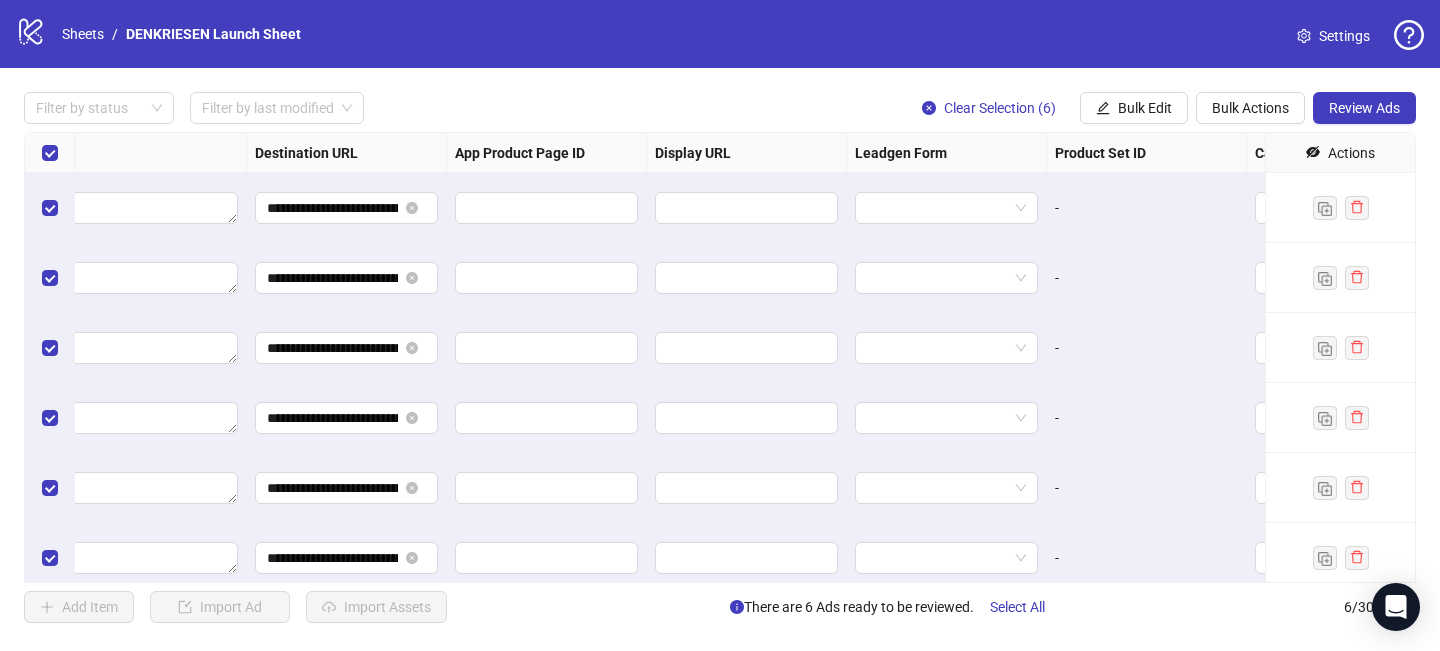 scroll, scrollTop: 0, scrollLeft: 1880, axis: horizontal 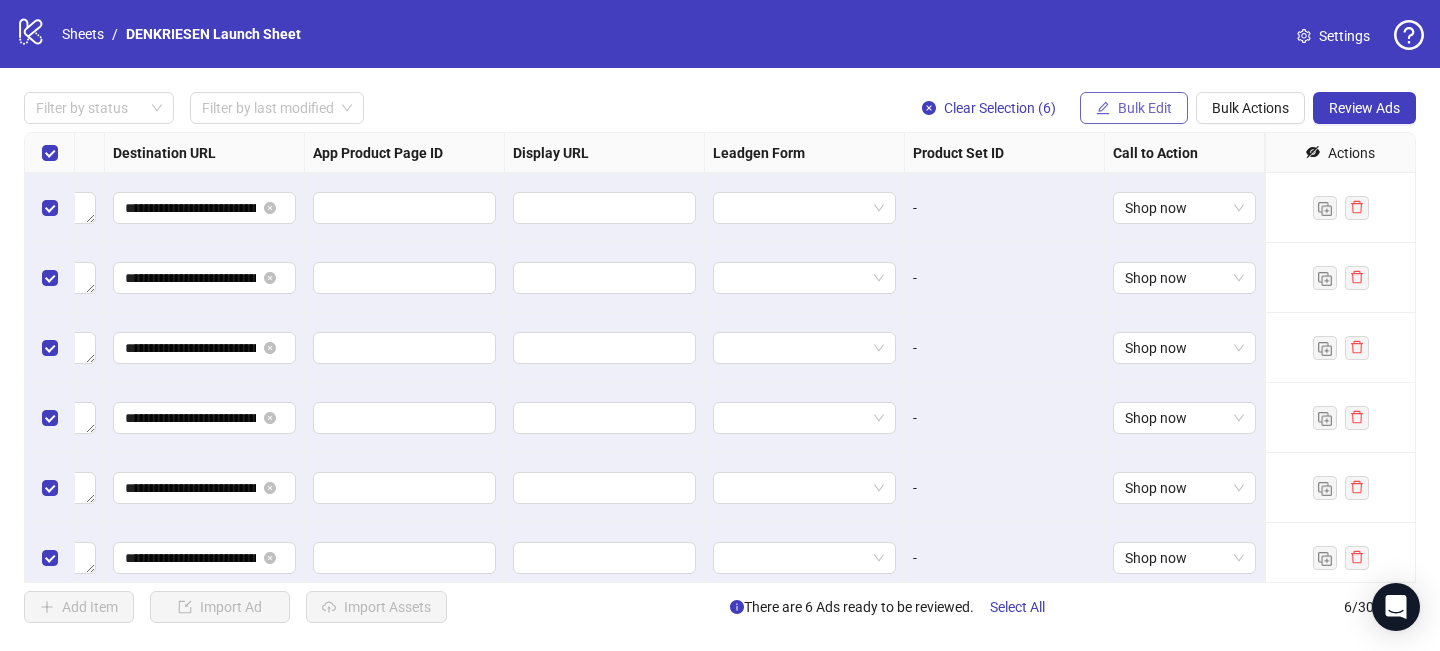 click on "Bulk Edit" at bounding box center [1145, 108] 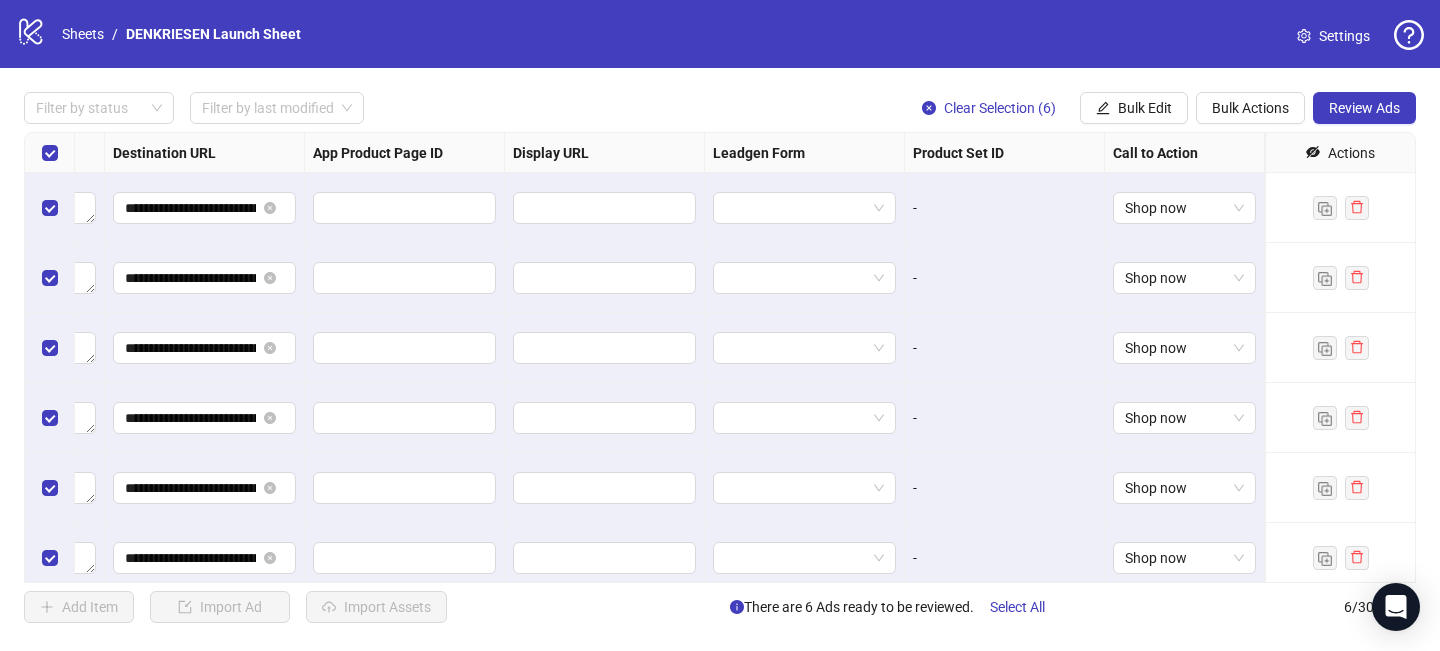 click on "logo/logo-mobile Sheets / DENKRIESEN Launch Sheet Settings" at bounding box center (720, 34) 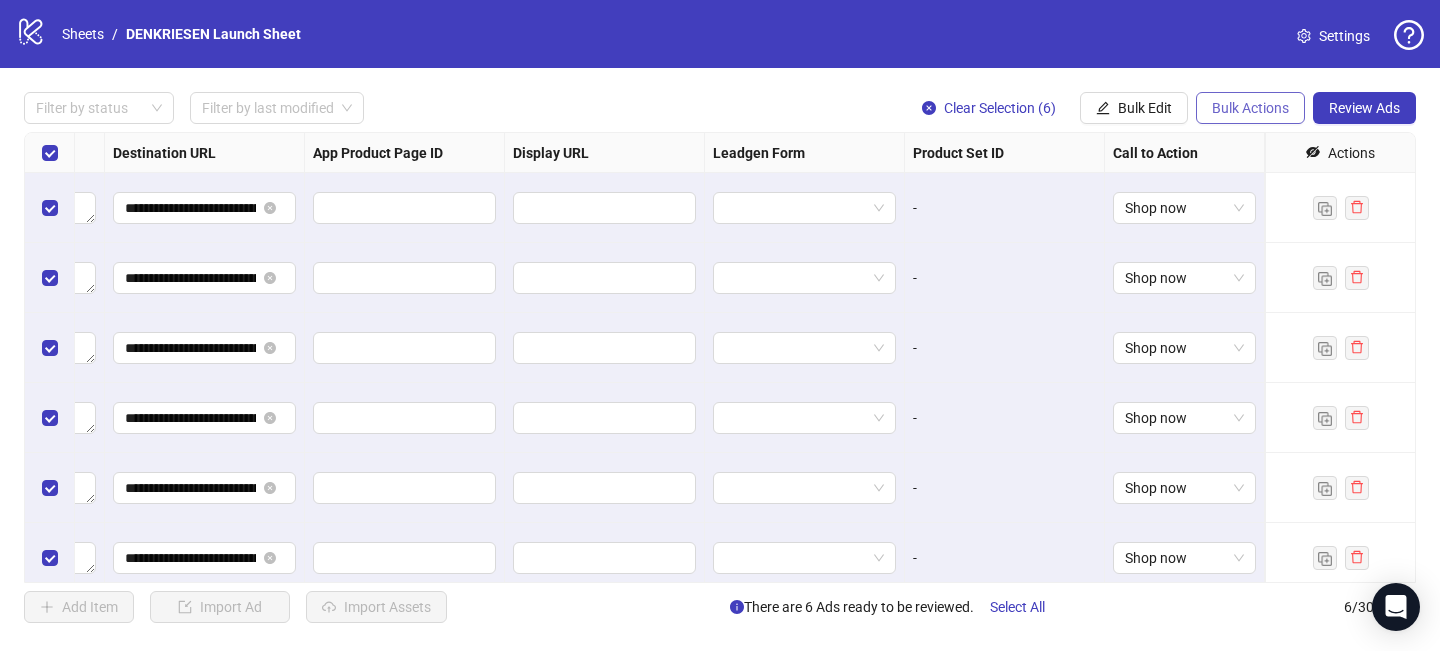 click on "Bulk Actions" at bounding box center (1250, 108) 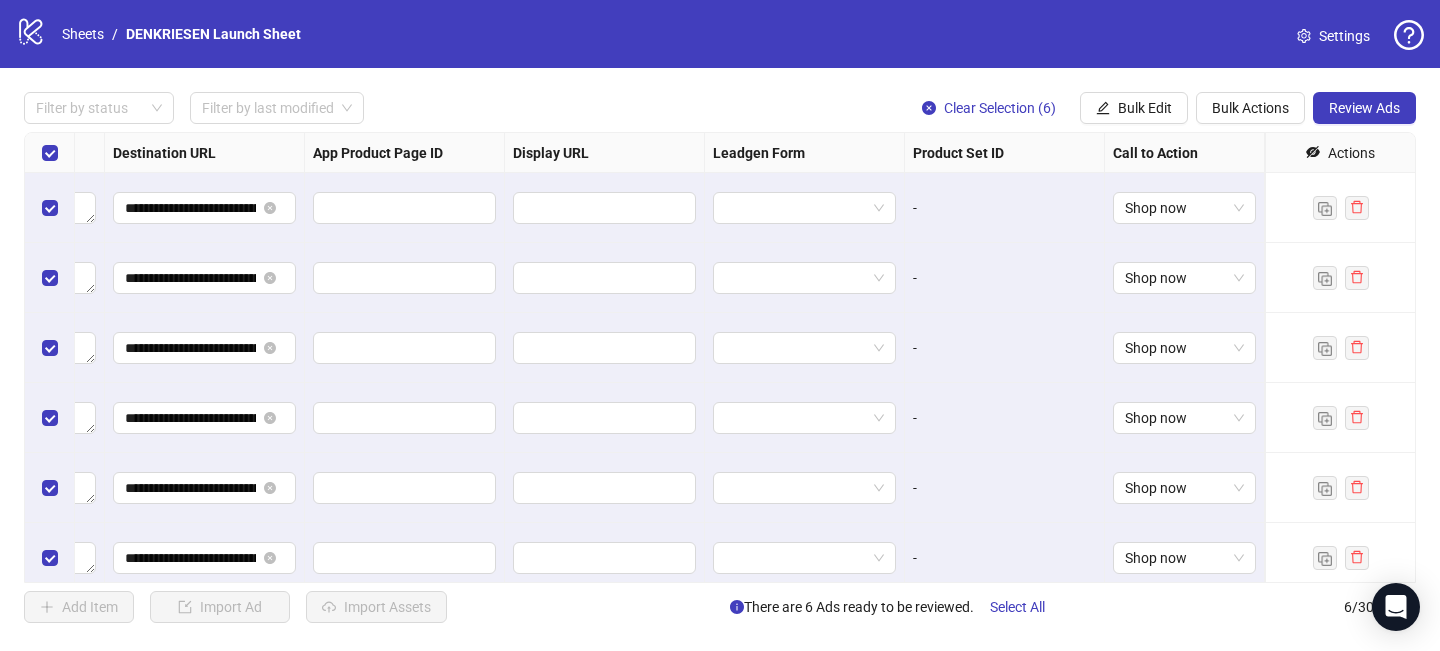 click on "logo/logo-mobile Sheets / DENKRIESEN Launch Sheet Settings" at bounding box center (720, 34) 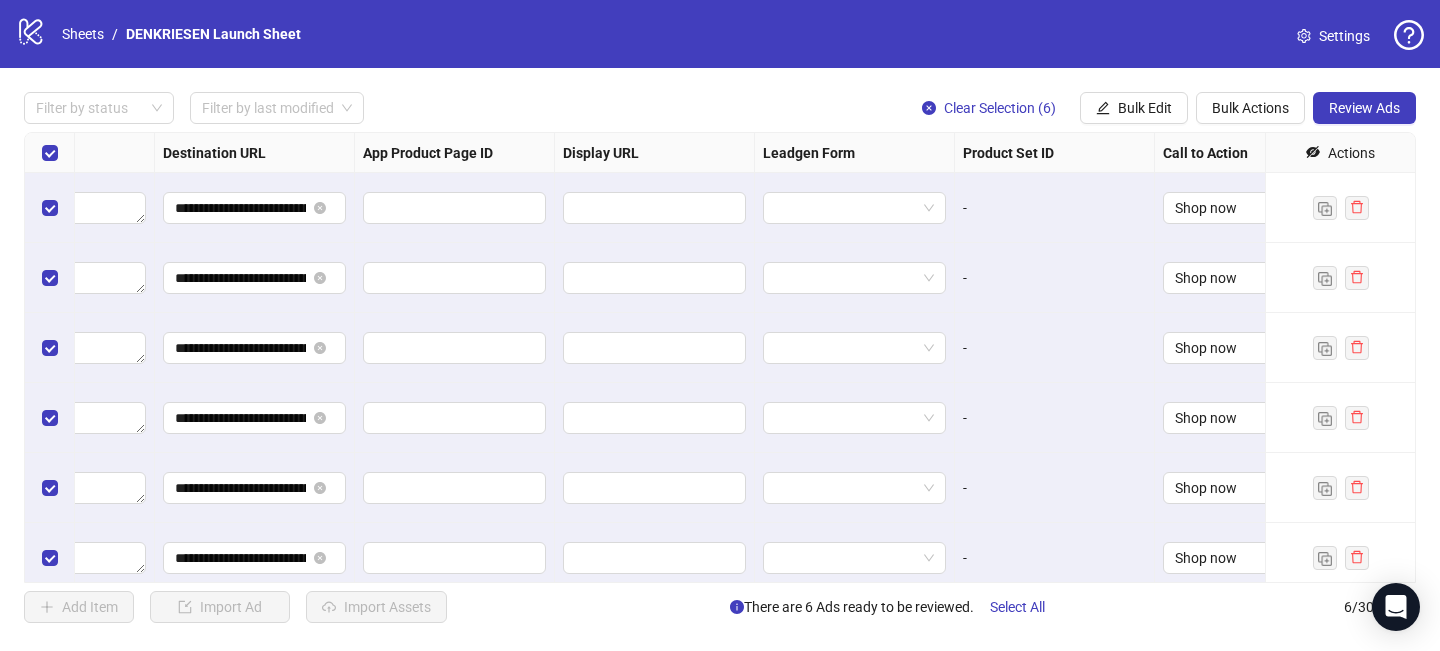 scroll, scrollTop: 0, scrollLeft: 1880, axis: horizontal 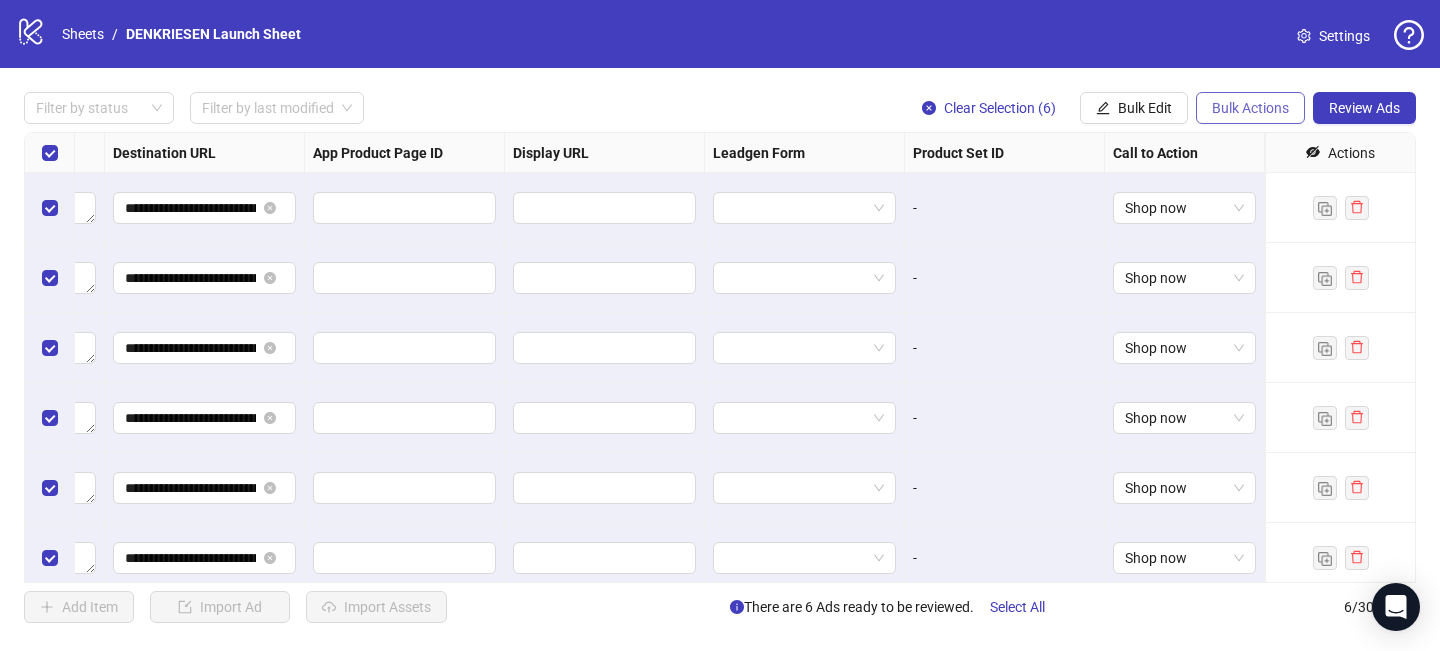 click on "Bulk Actions" at bounding box center (1250, 108) 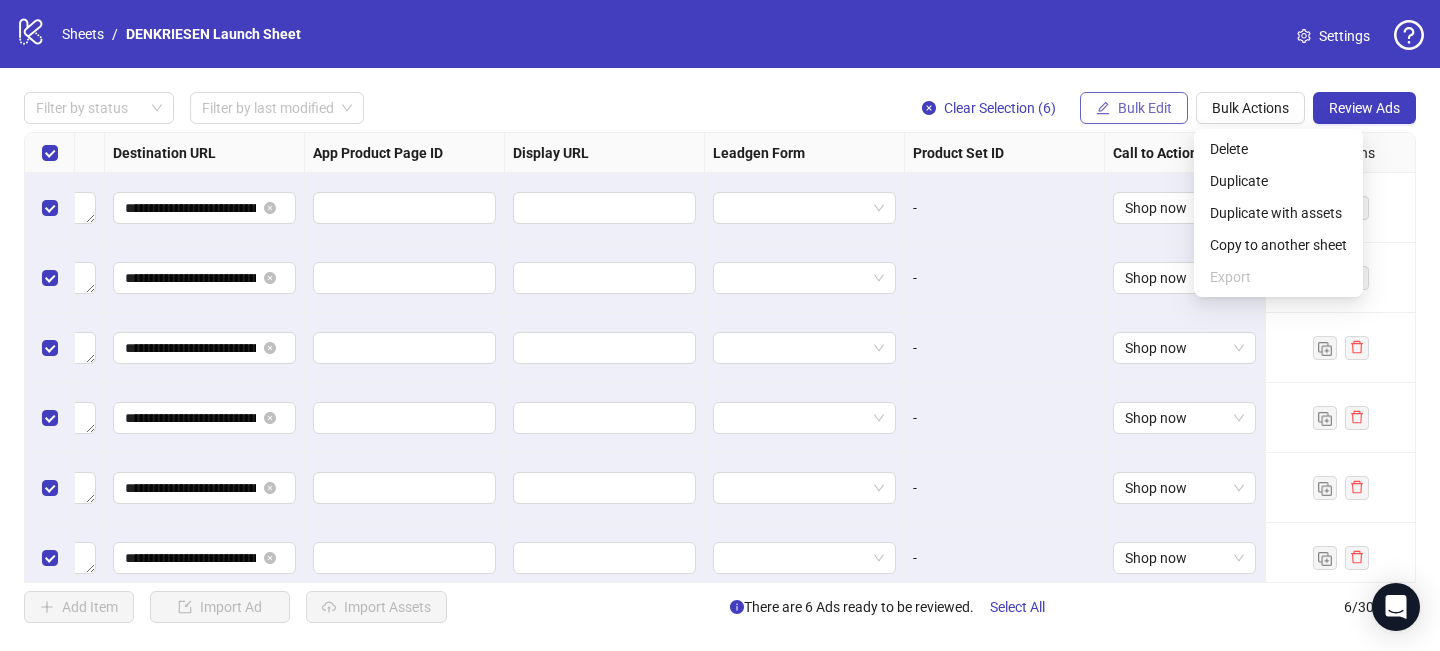 click on "Bulk Edit" at bounding box center [1134, 108] 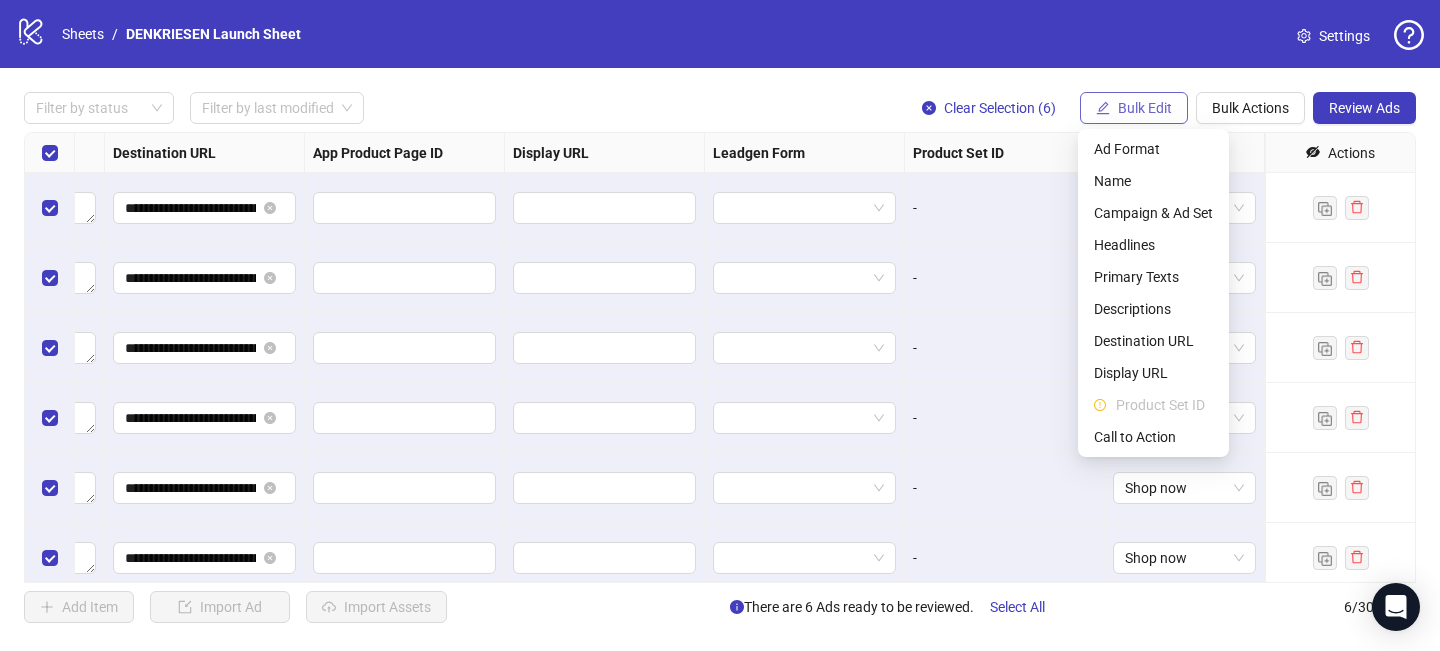 click on "Bulk Edit" at bounding box center [1134, 108] 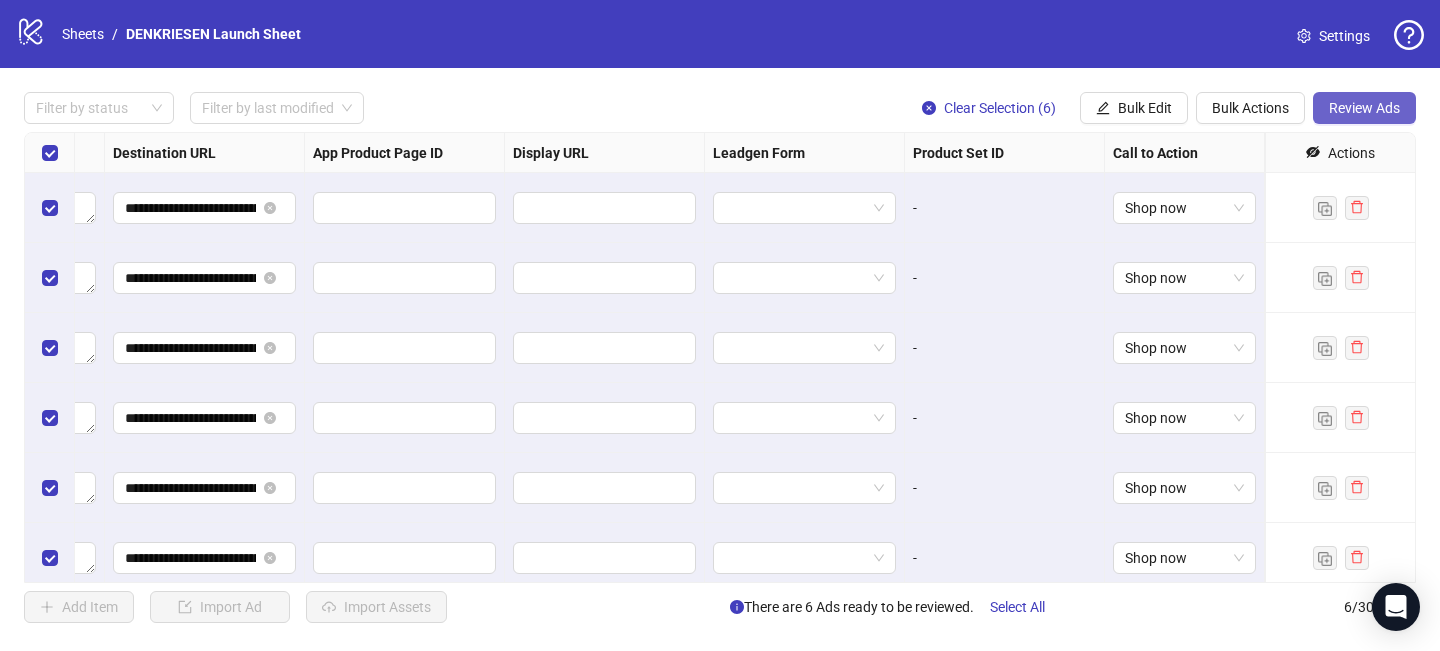 click on "Review Ads" at bounding box center [1364, 108] 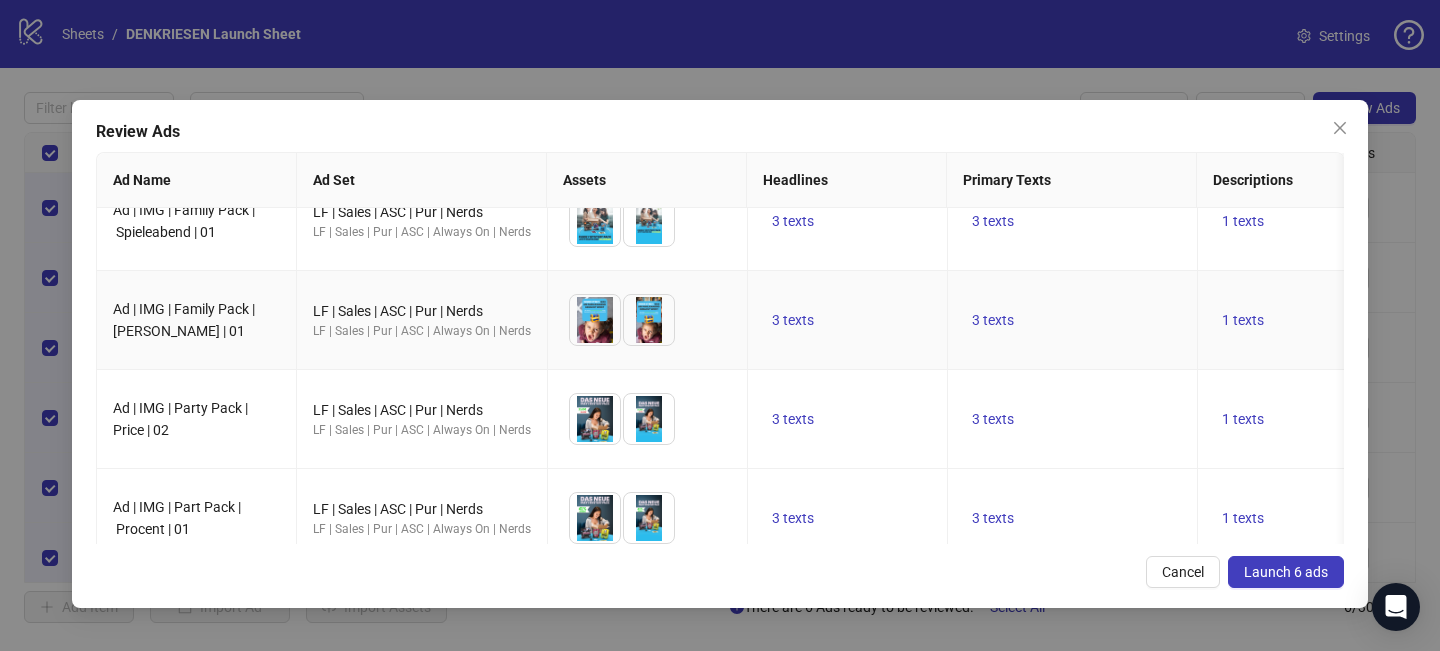 scroll, scrollTop: 0, scrollLeft: 0, axis: both 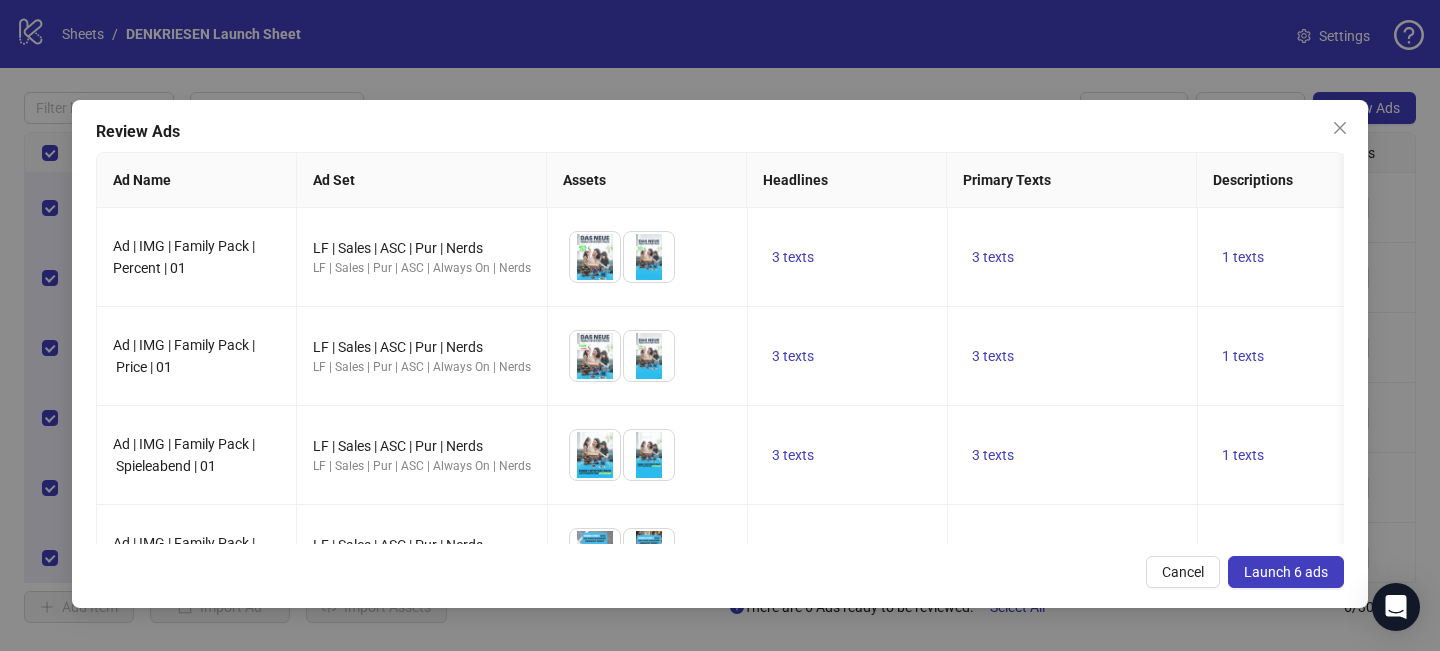 click on "Launch 6 ads" at bounding box center (1286, 572) 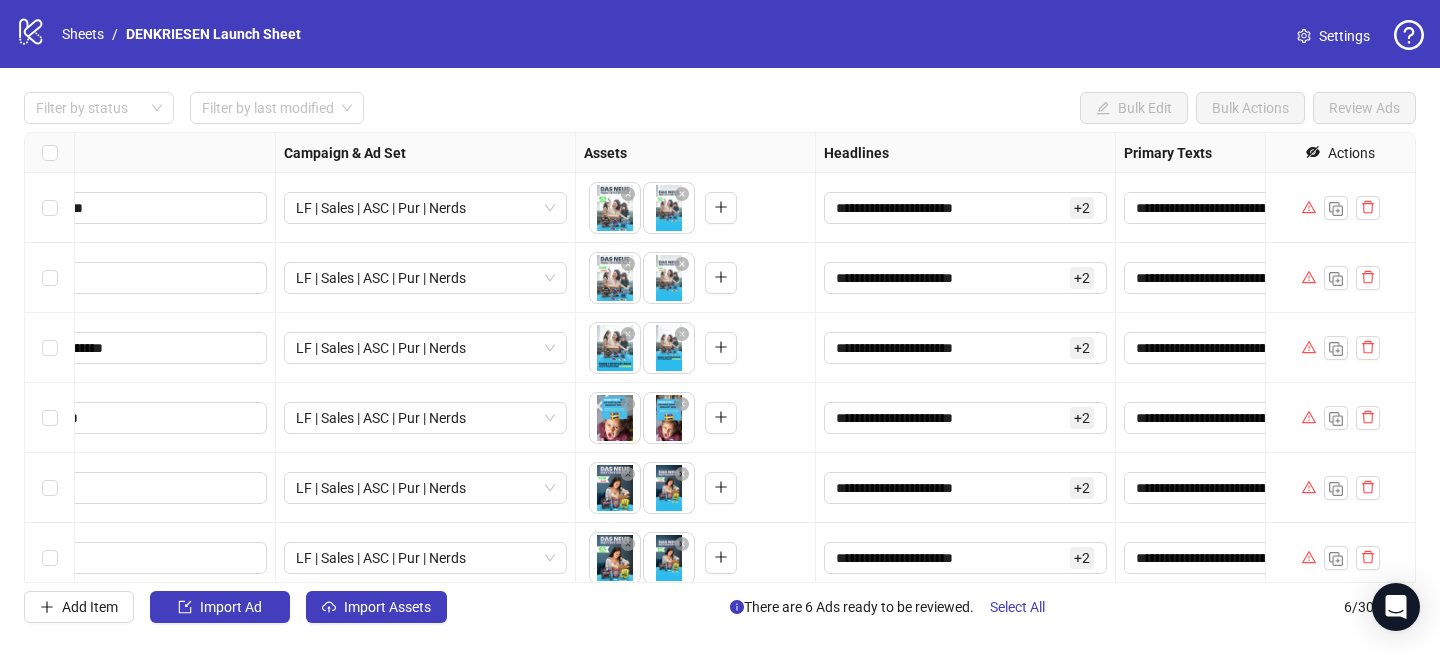 scroll, scrollTop: 0, scrollLeft: 0, axis: both 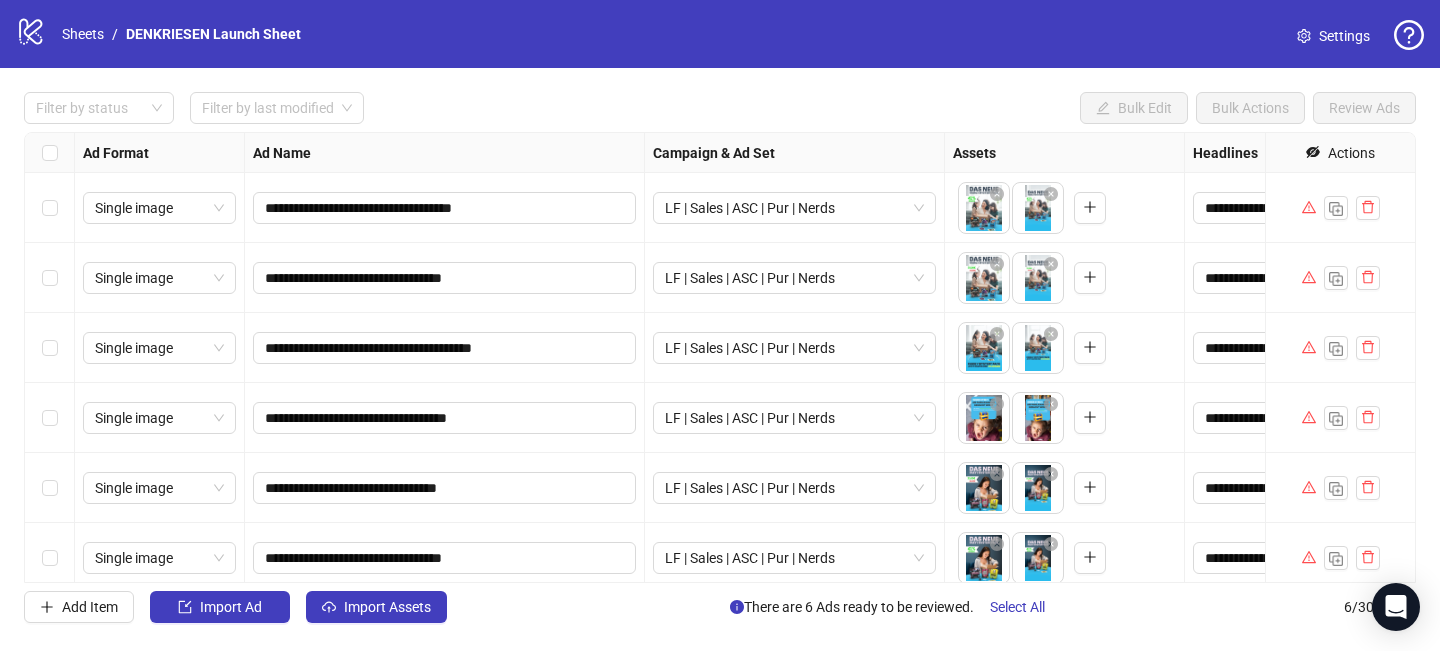 click 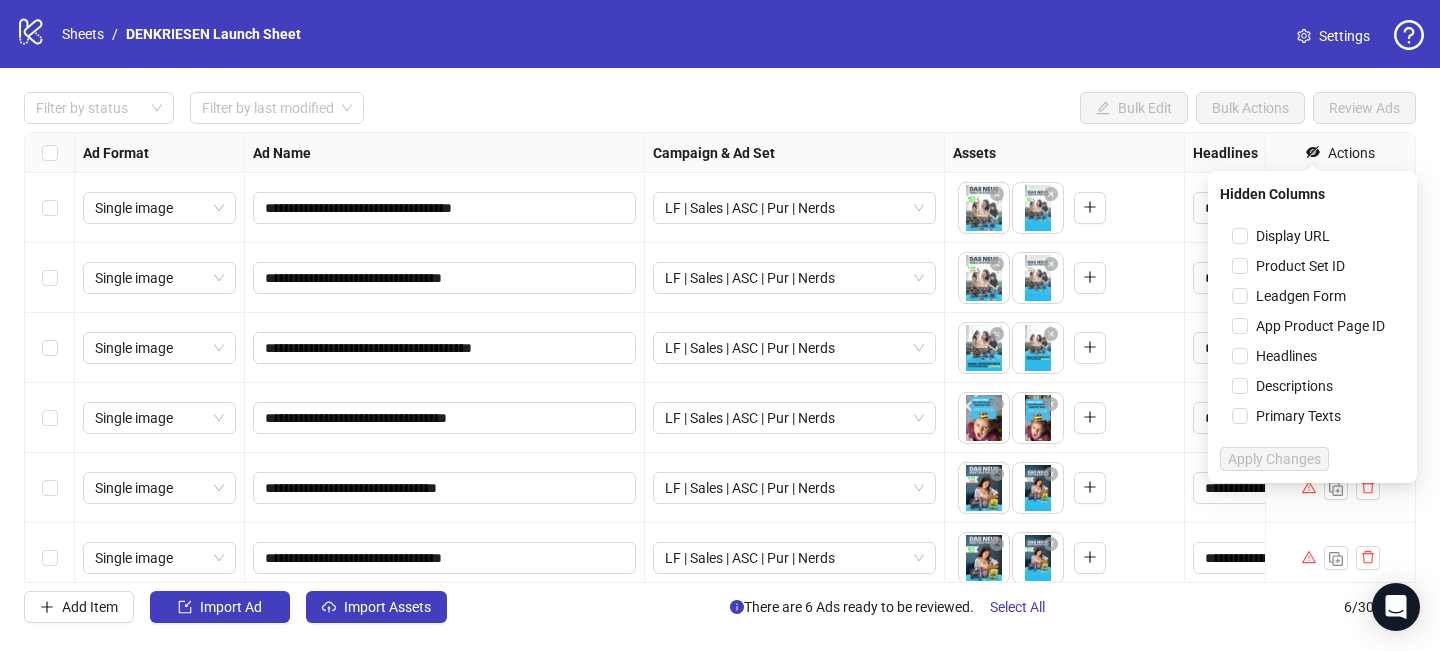 click 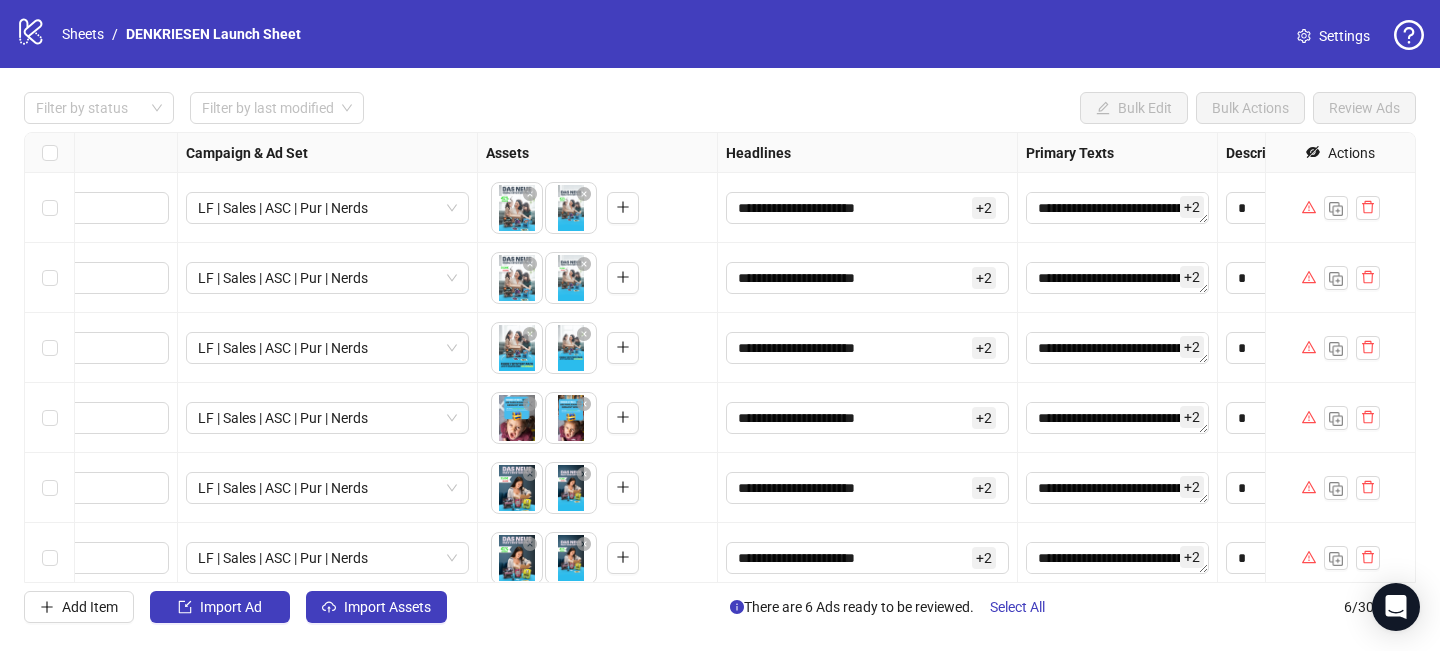 scroll, scrollTop: 0, scrollLeft: 0, axis: both 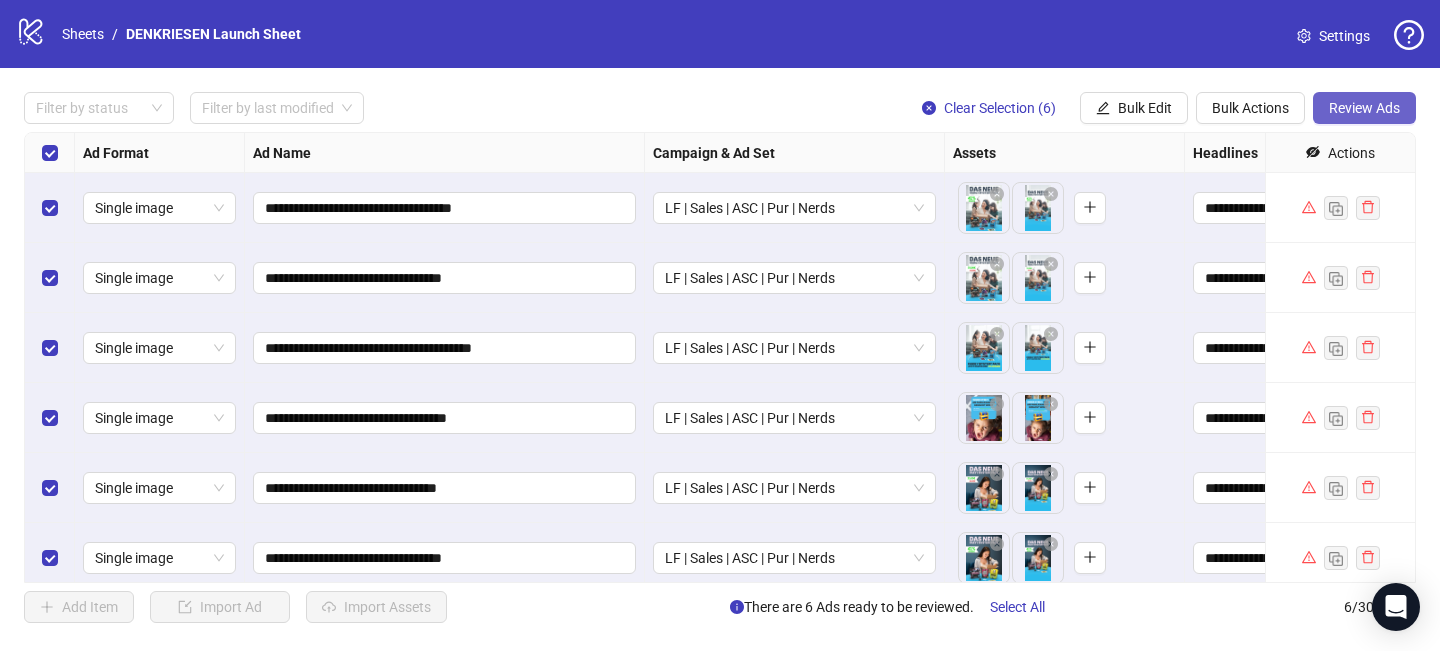 click on "Review Ads" at bounding box center [1364, 108] 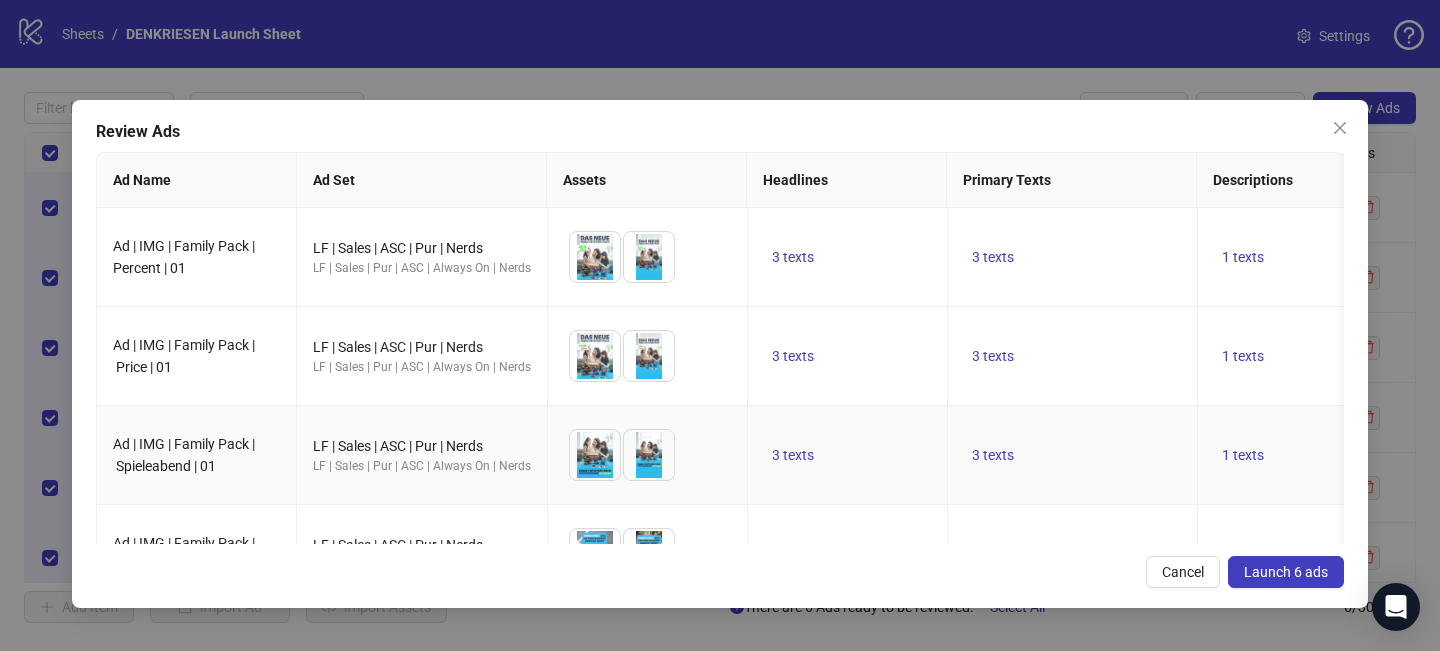 scroll, scrollTop: 234, scrollLeft: 0, axis: vertical 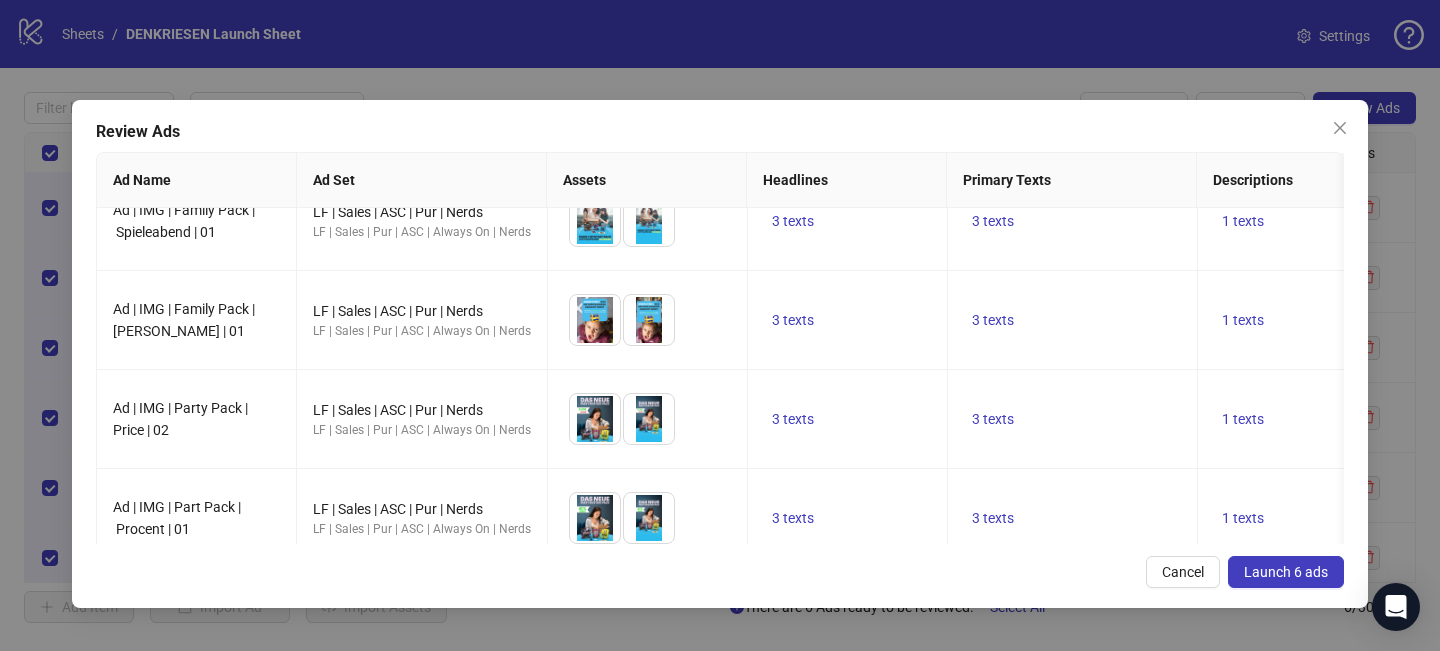 click on "Launch 6 ads" at bounding box center [1286, 572] 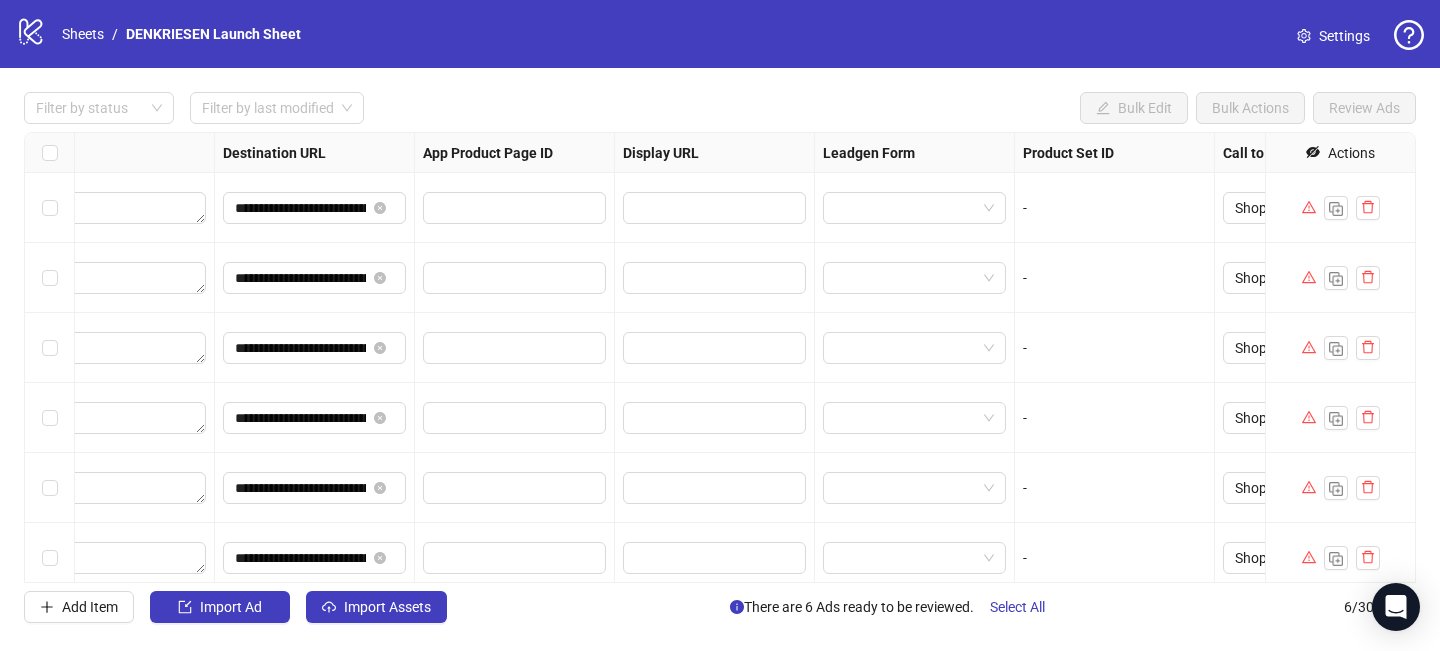 scroll, scrollTop: 0, scrollLeft: 1880, axis: horizontal 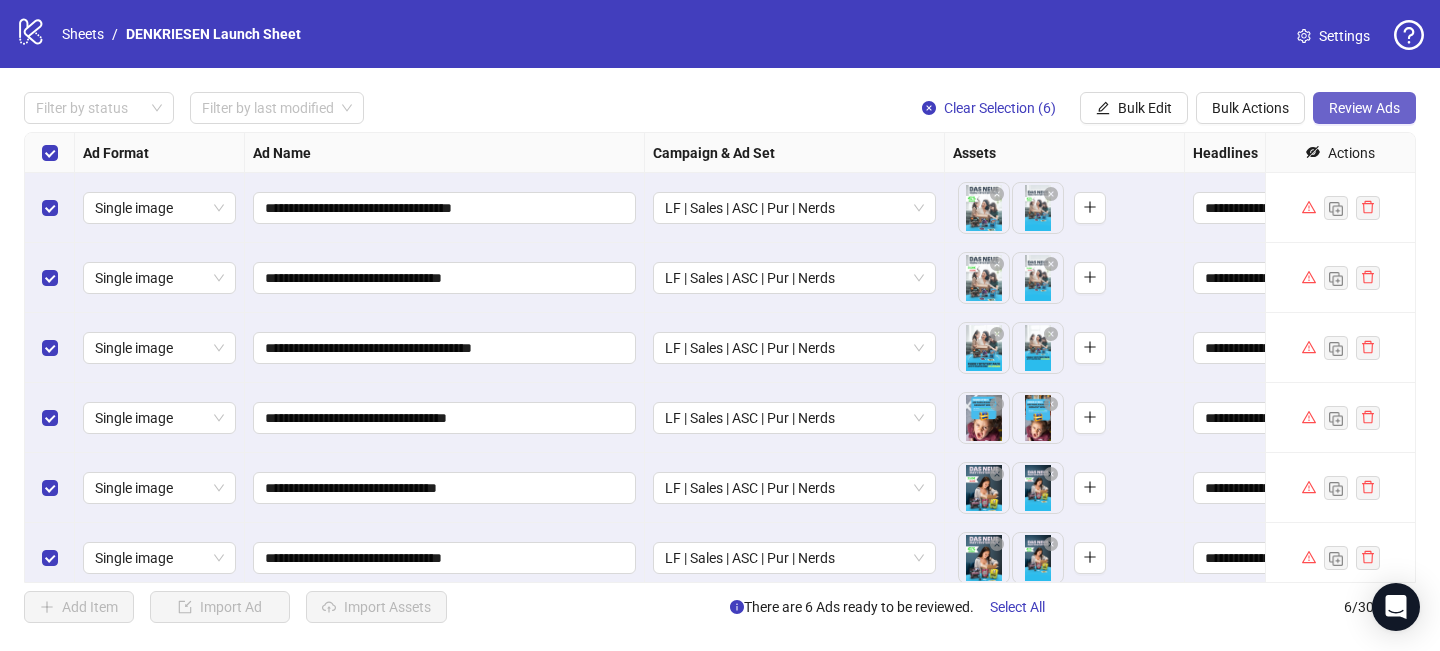 click on "Review Ads" at bounding box center (1364, 108) 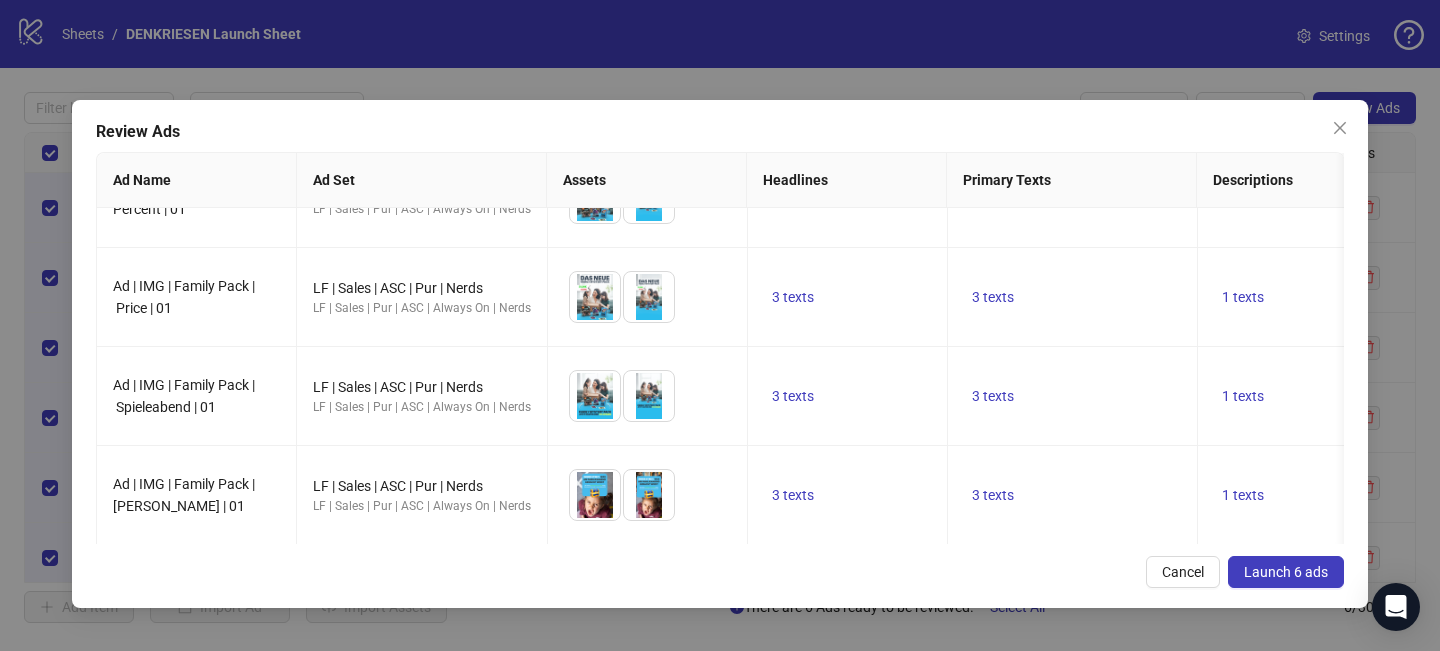 scroll, scrollTop: 0, scrollLeft: 0, axis: both 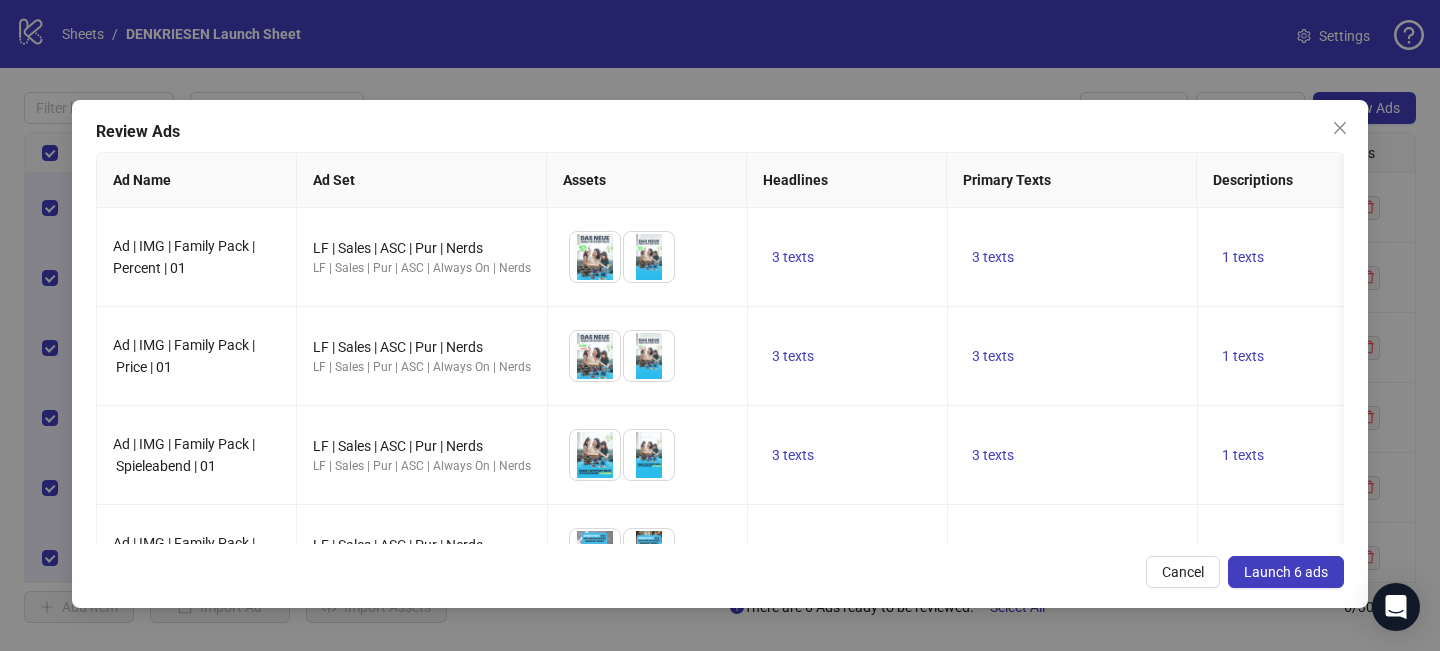 click on "Launch 6 ads" at bounding box center (1286, 572) 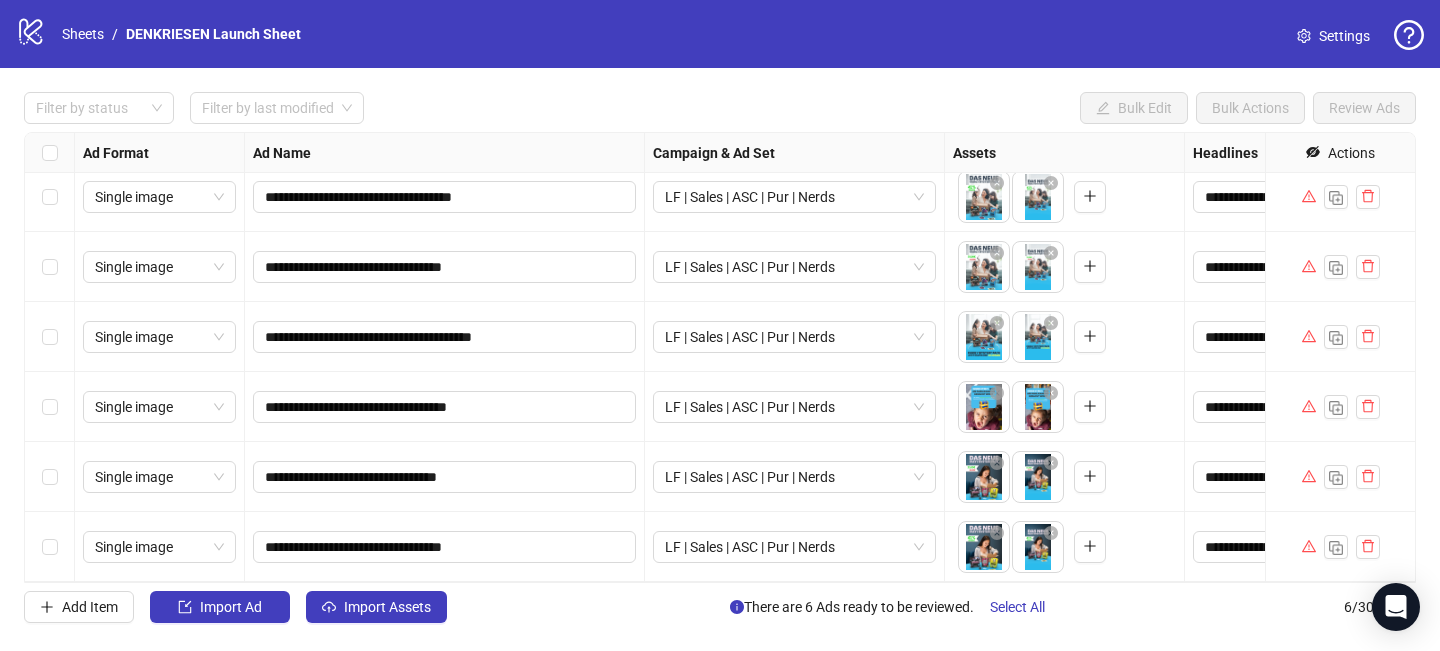 scroll, scrollTop: 0, scrollLeft: 0, axis: both 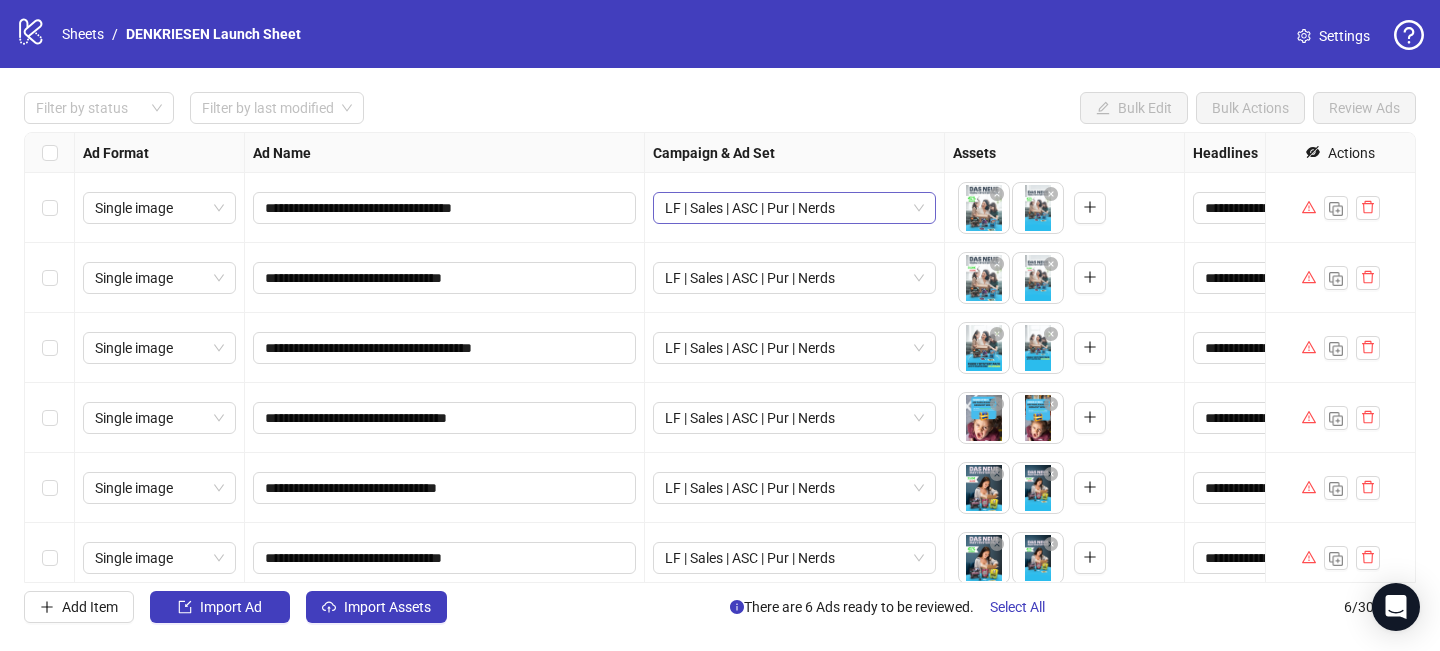click on "LF | Sales | ASC | Pur | Nerds" at bounding box center (794, 208) 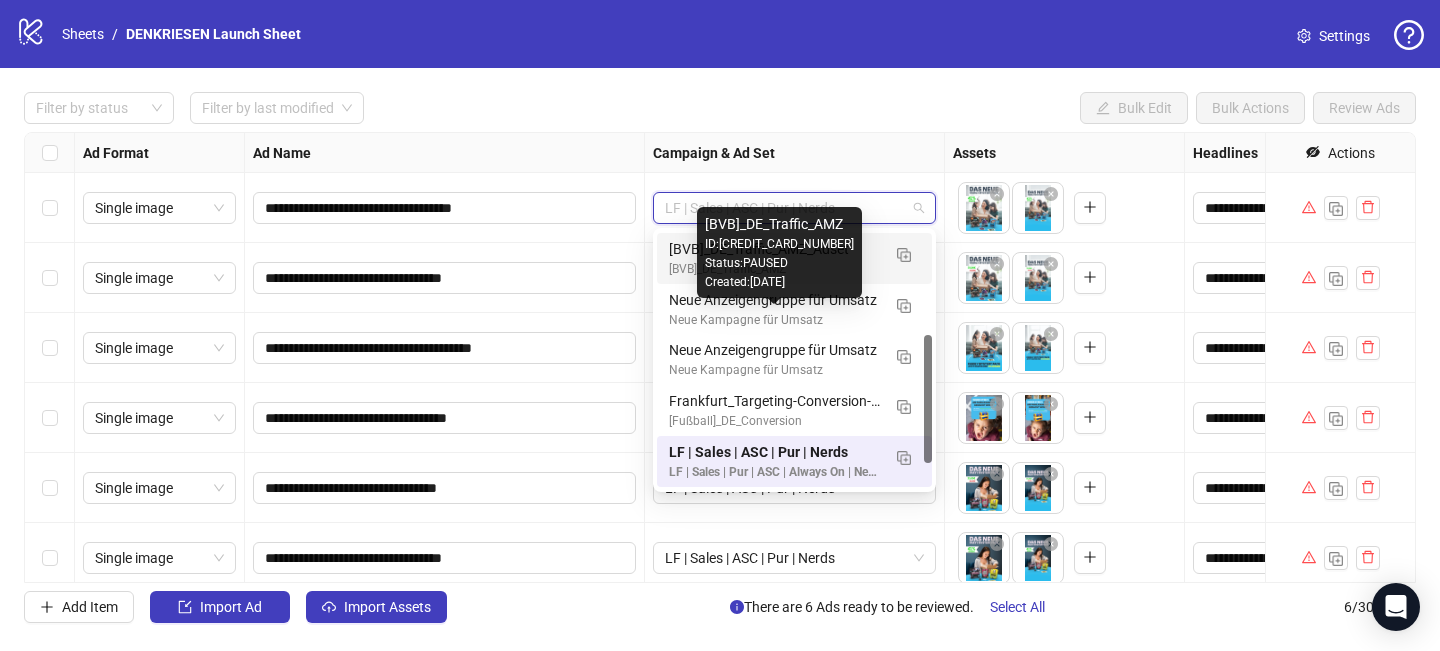 scroll, scrollTop: 204, scrollLeft: 0, axis: vertical 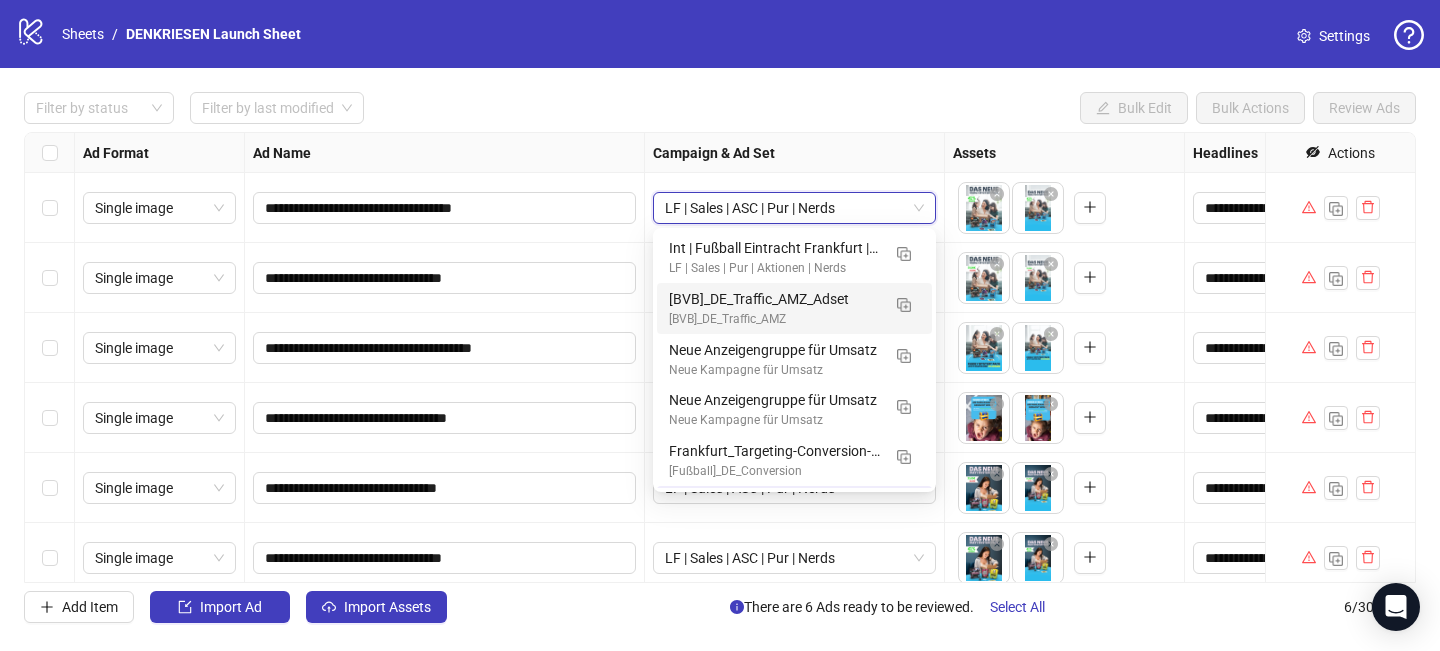 click on "**********" at bounding box center [720, 357] 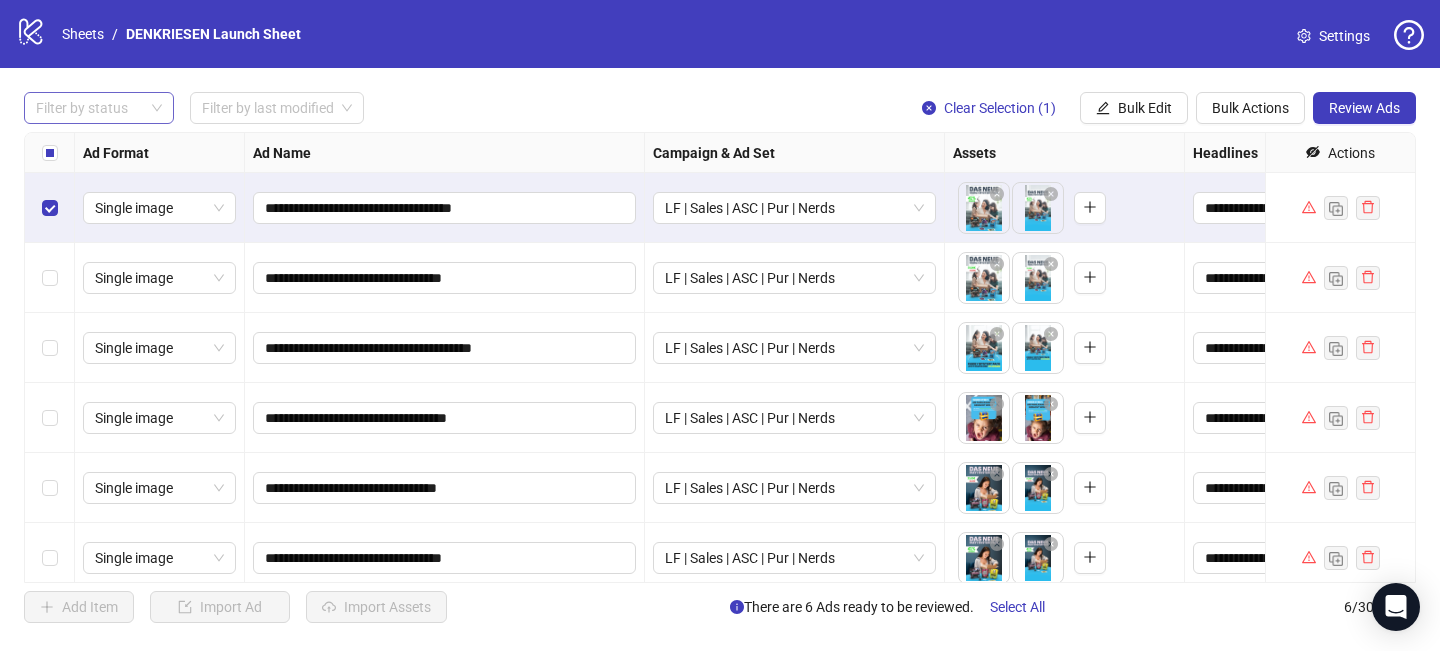 click at bounding box center [88, 108] 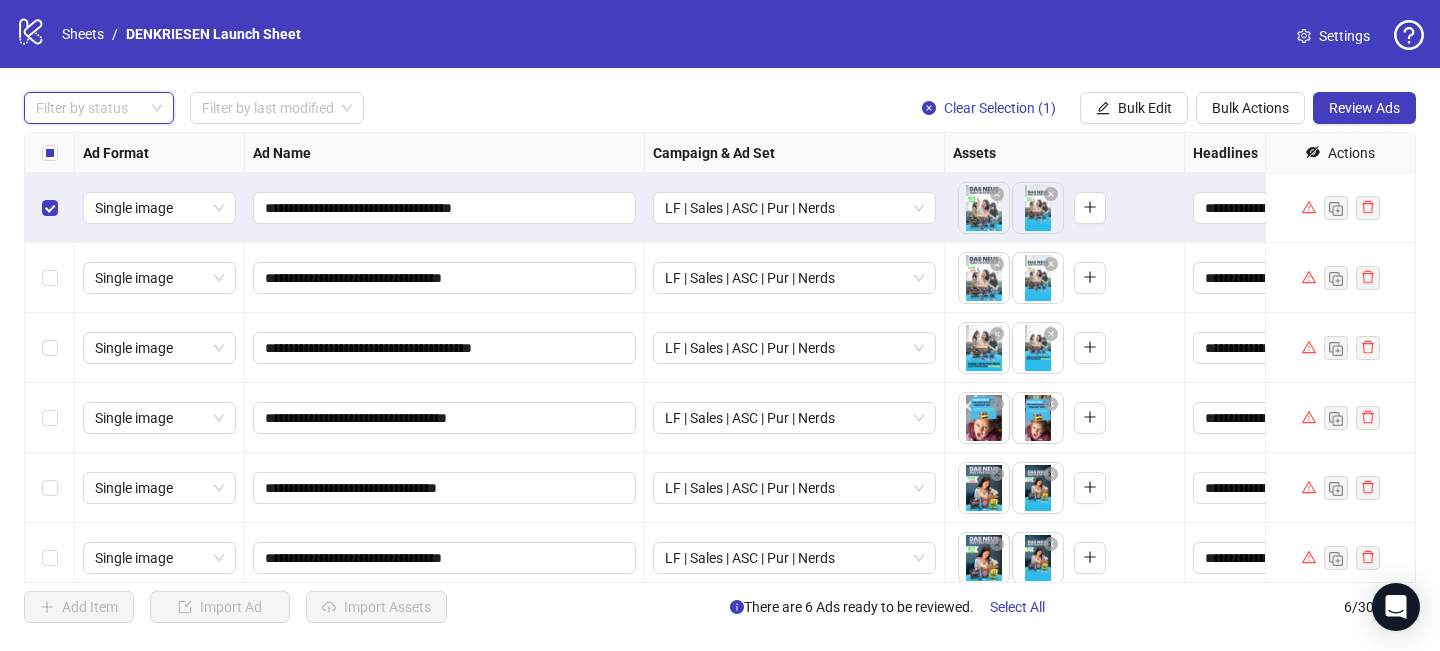 click at bounding box center [88, 108] 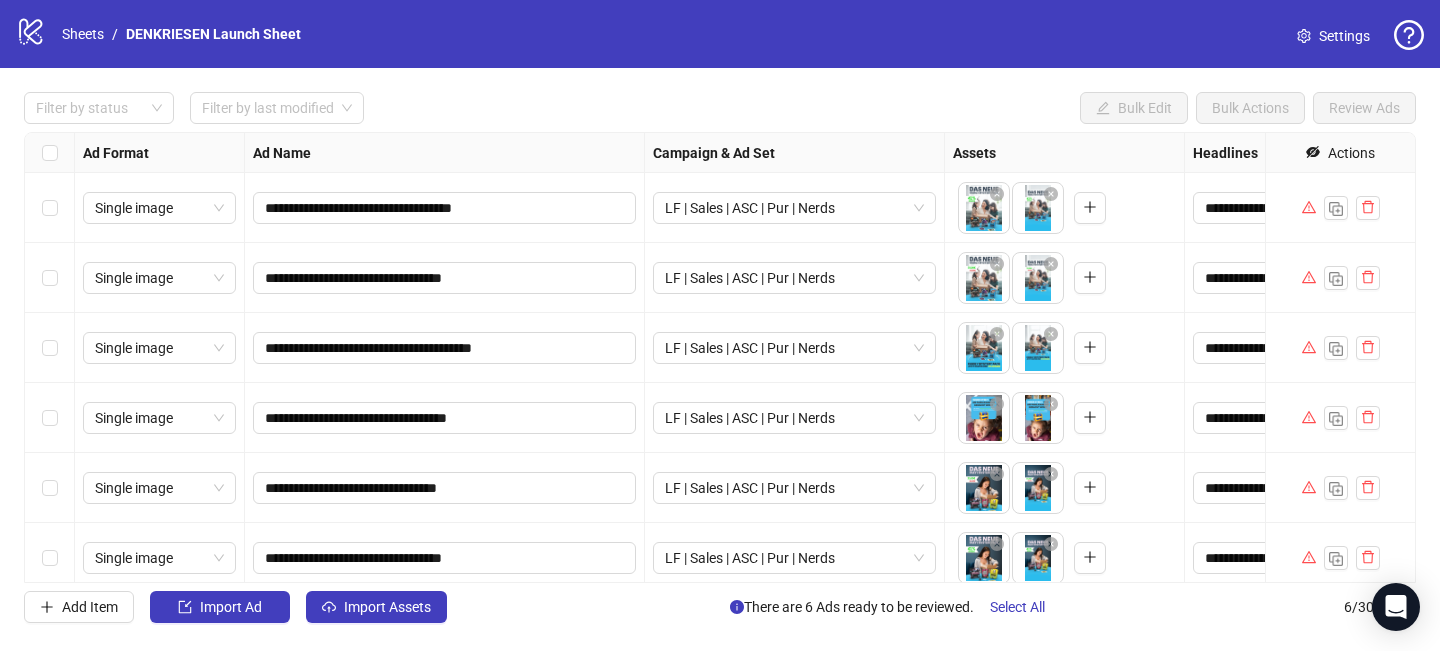 click on "**********" at bounding box center (720, 357) 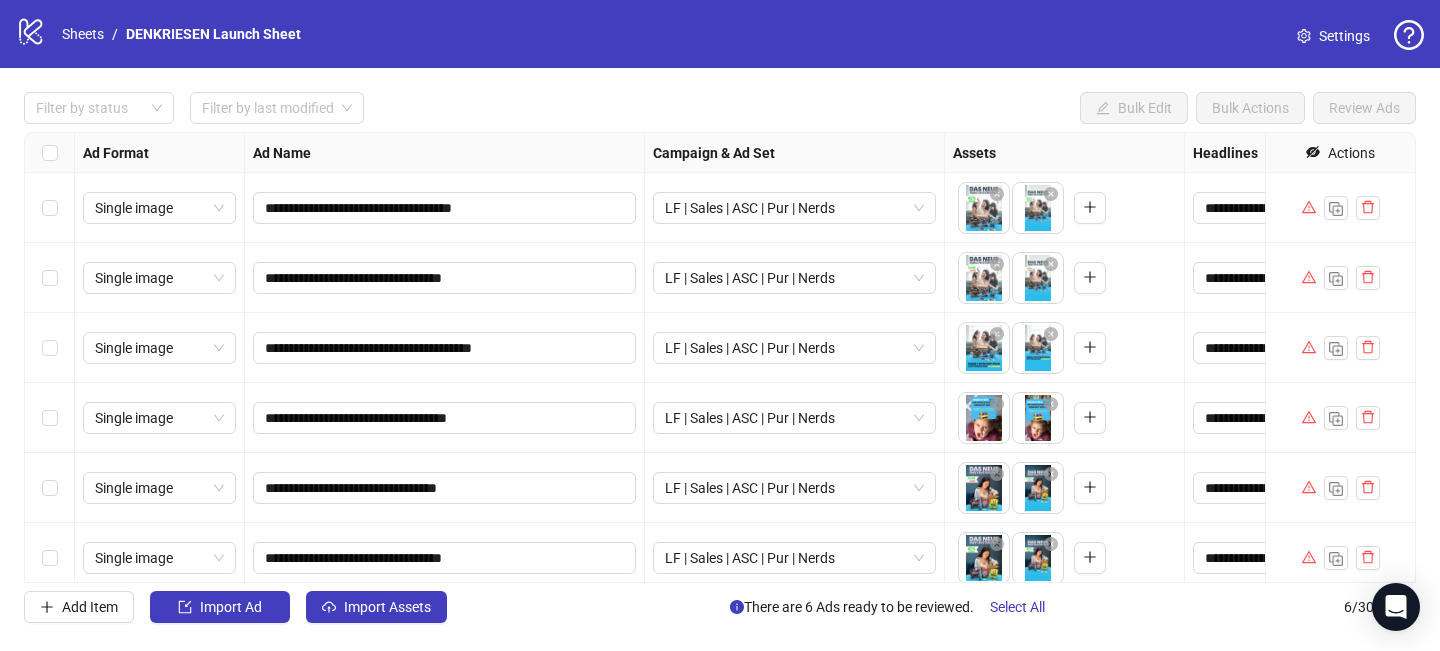 click at bounding box center (50, 153) 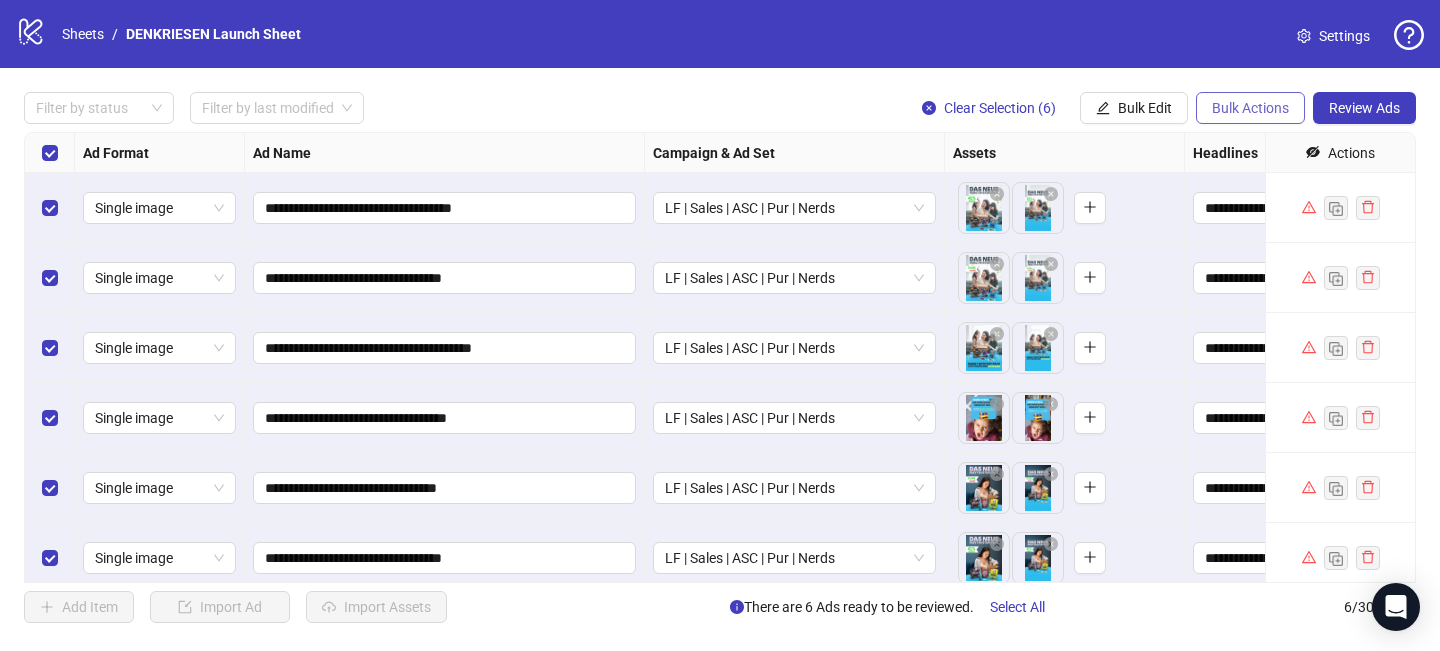 click on "Bulk Actions" at bounding box center [1250, 108] 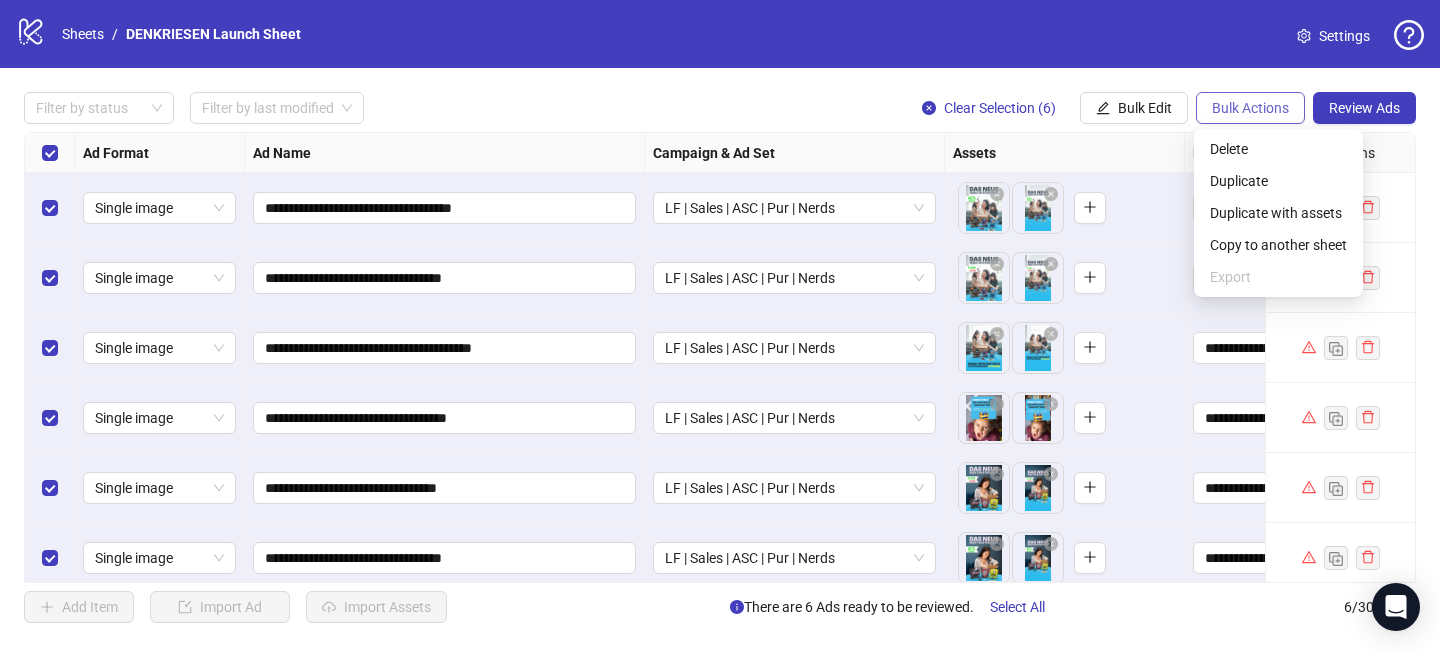 click on "Bulk Actions" at bounding box center (1250, 108) 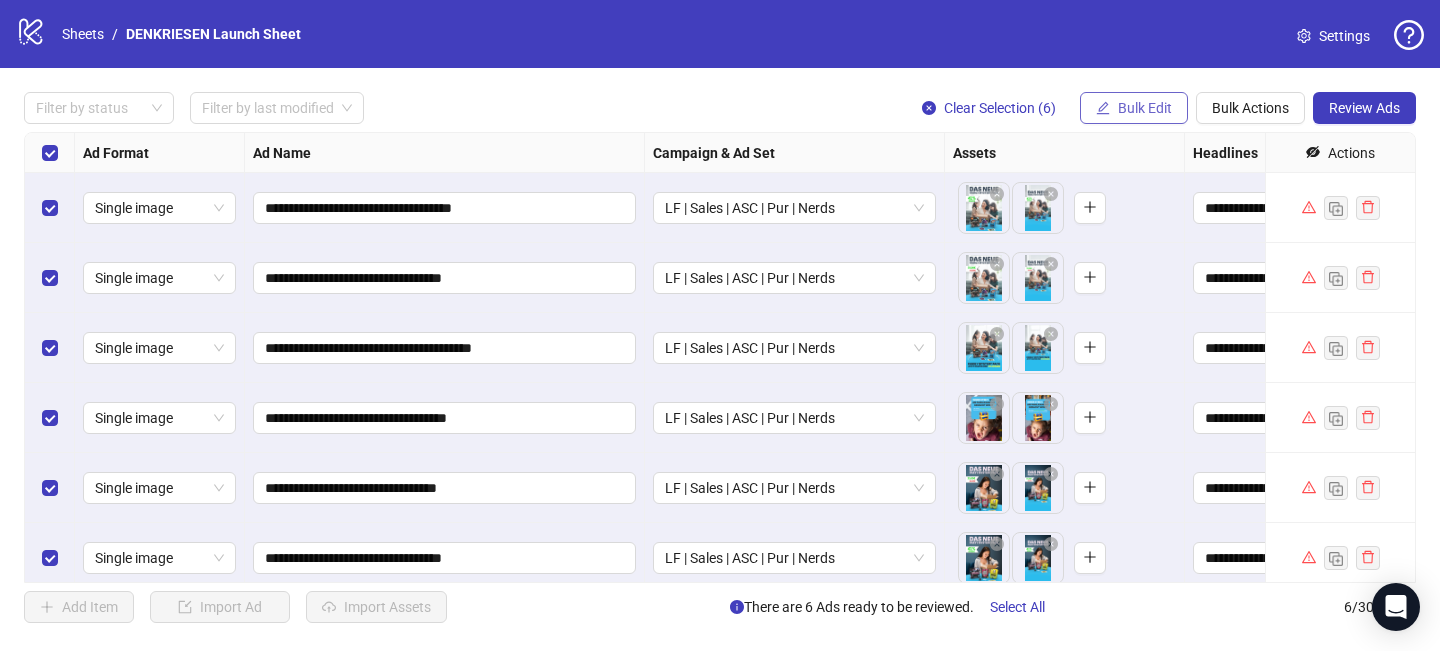 click on "Bulk Edit" at bounding box center [1134, 108] 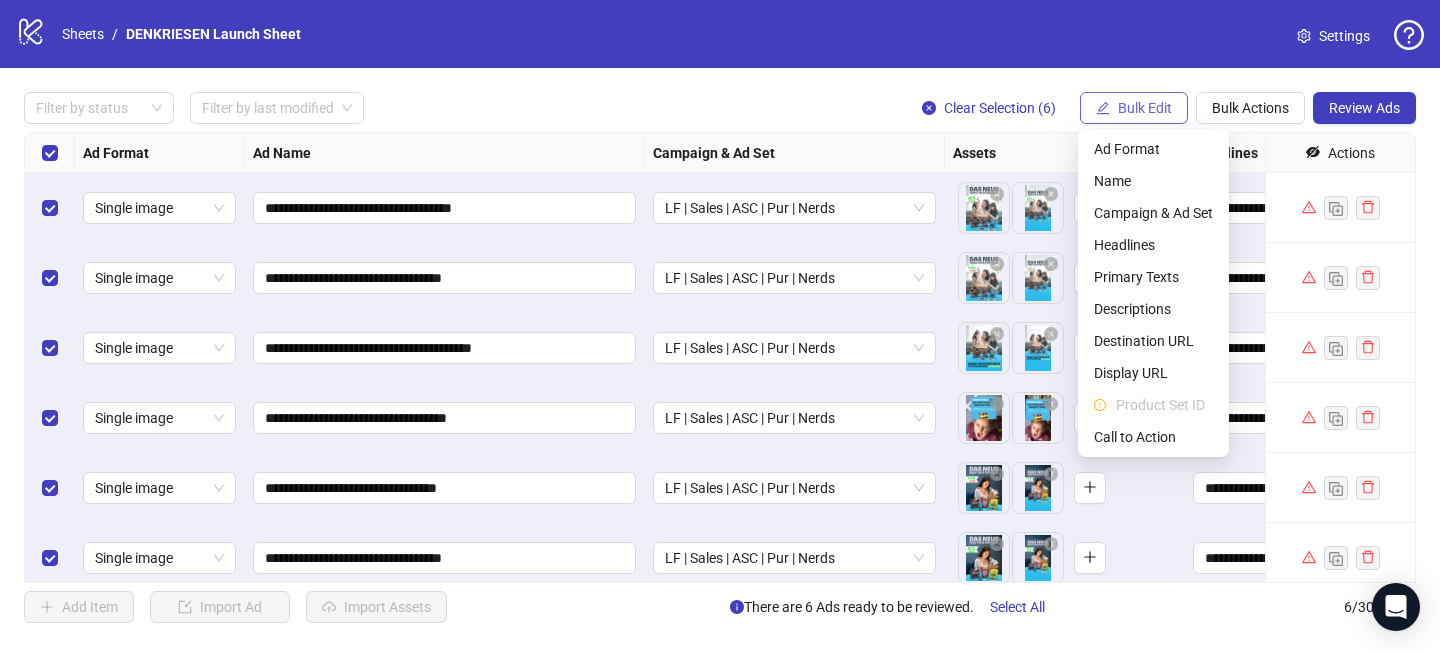 click on "Bulk Edit" at bounding box center (1134, 108) 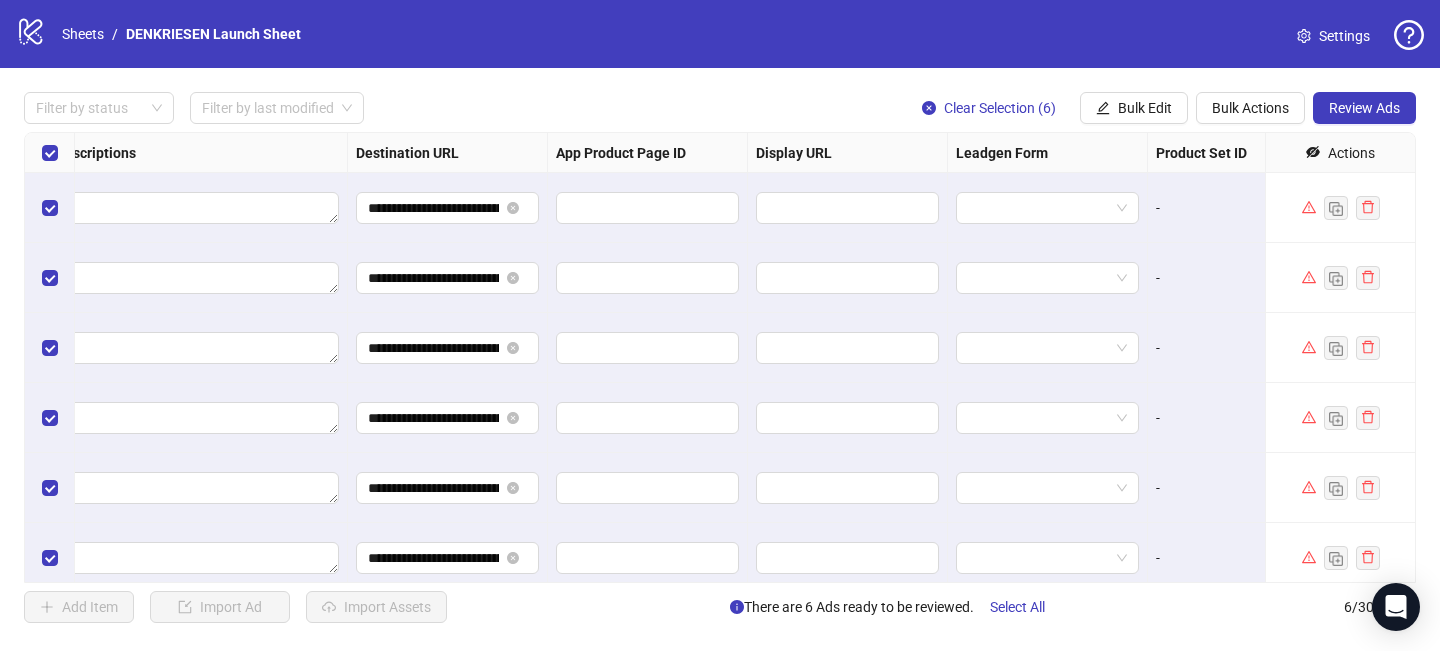 scroll, scrollTop: 0, scrollLeft: 1880, axis: horizontal 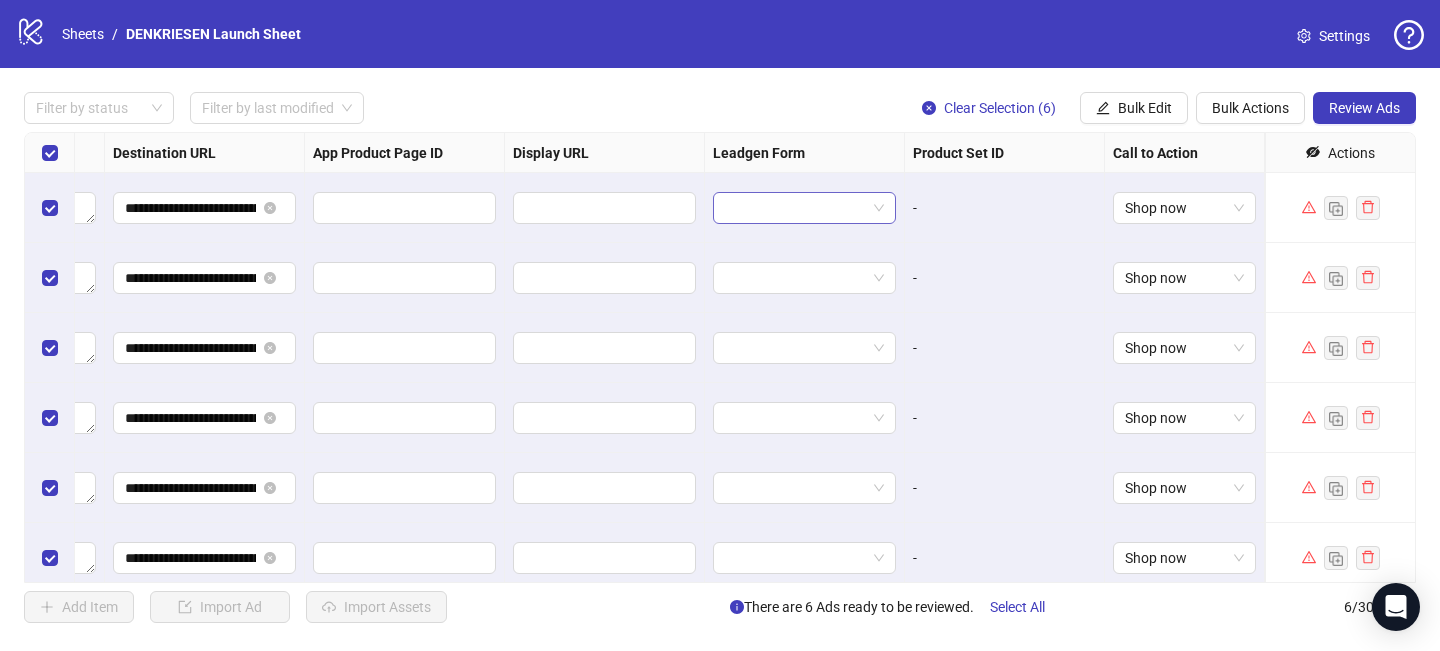 click at bounding box center [795, 208] 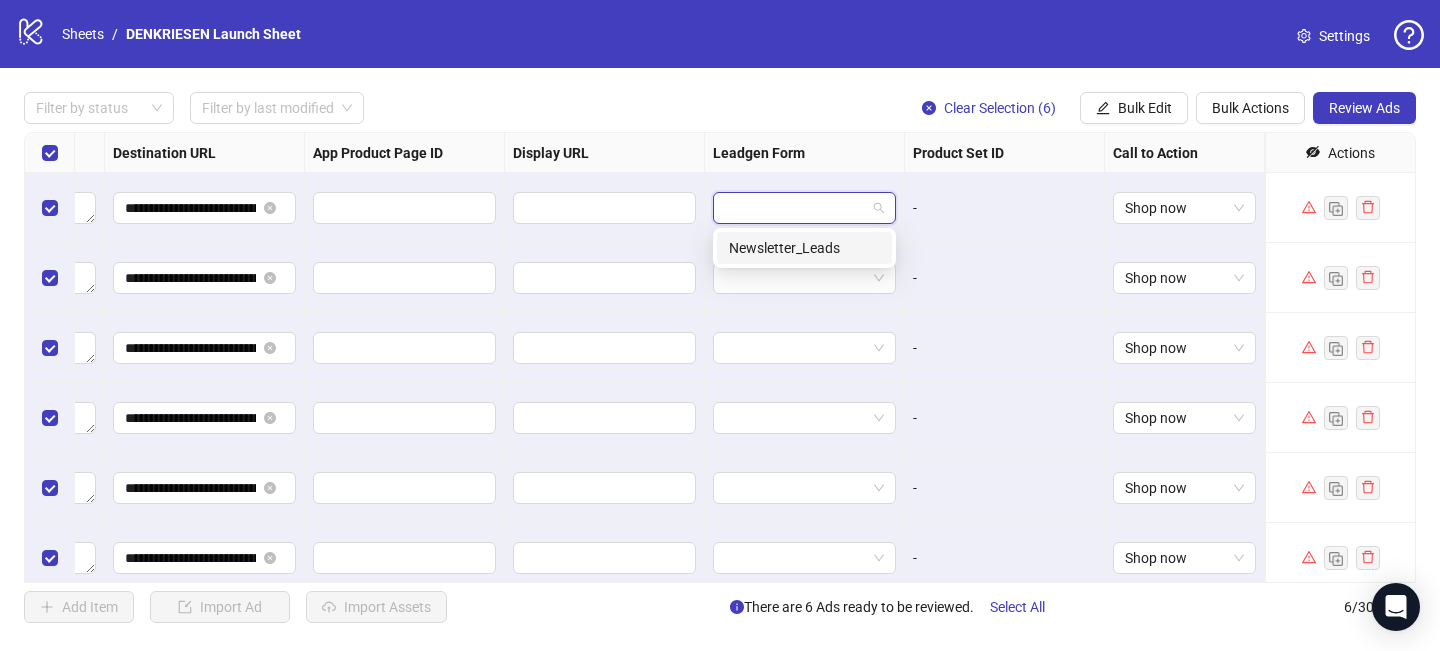 click on "Filter by status Filter by last modified Clear Selection (6) Bulk Edit Bulk Actions Review Ads" at bounding box center (720, 108) 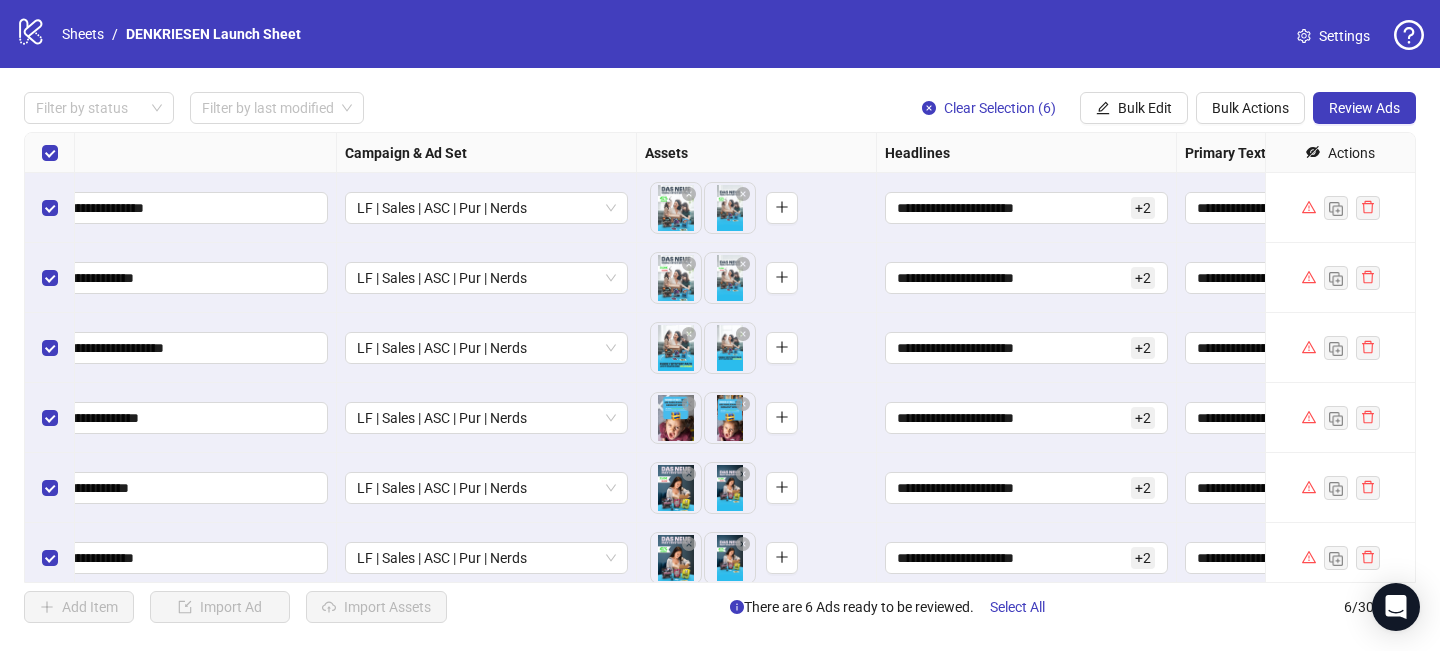 scroll, scrollTop: 0, scrollLeft: 0, axis: both 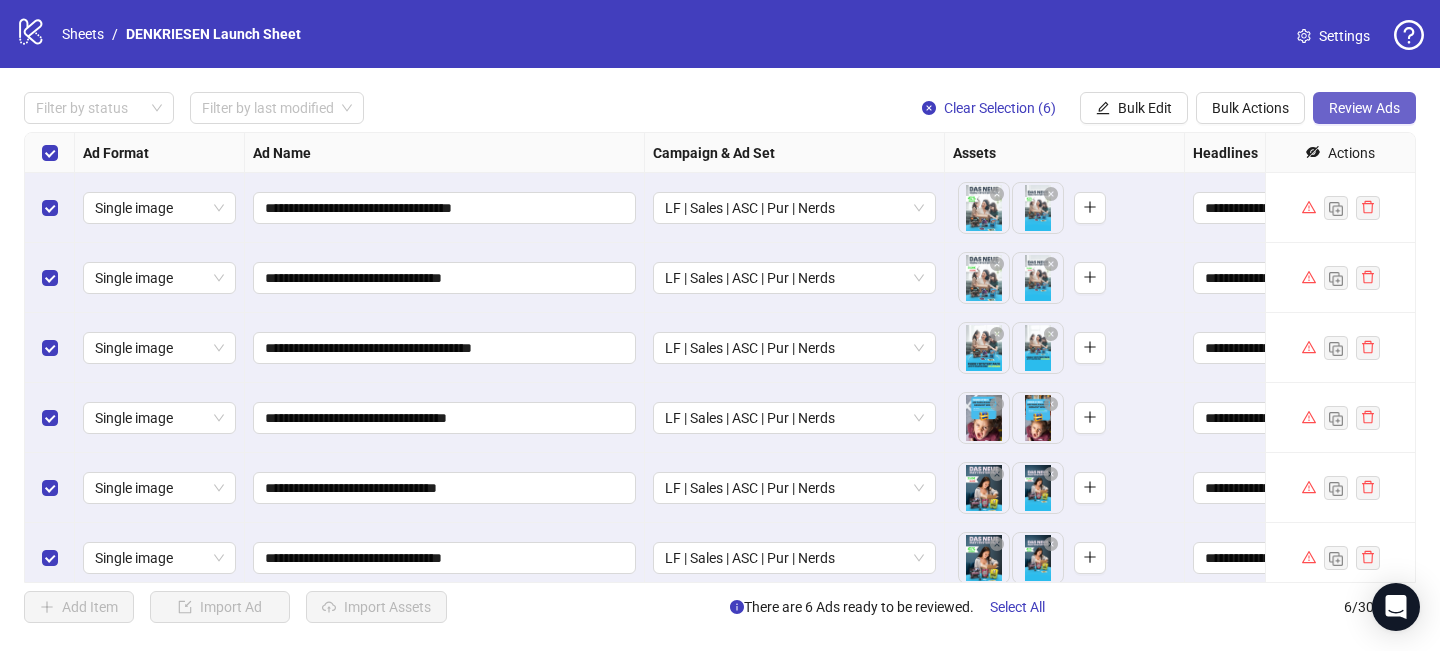 click on "Review Ads" at bounding box center [1364, 108] 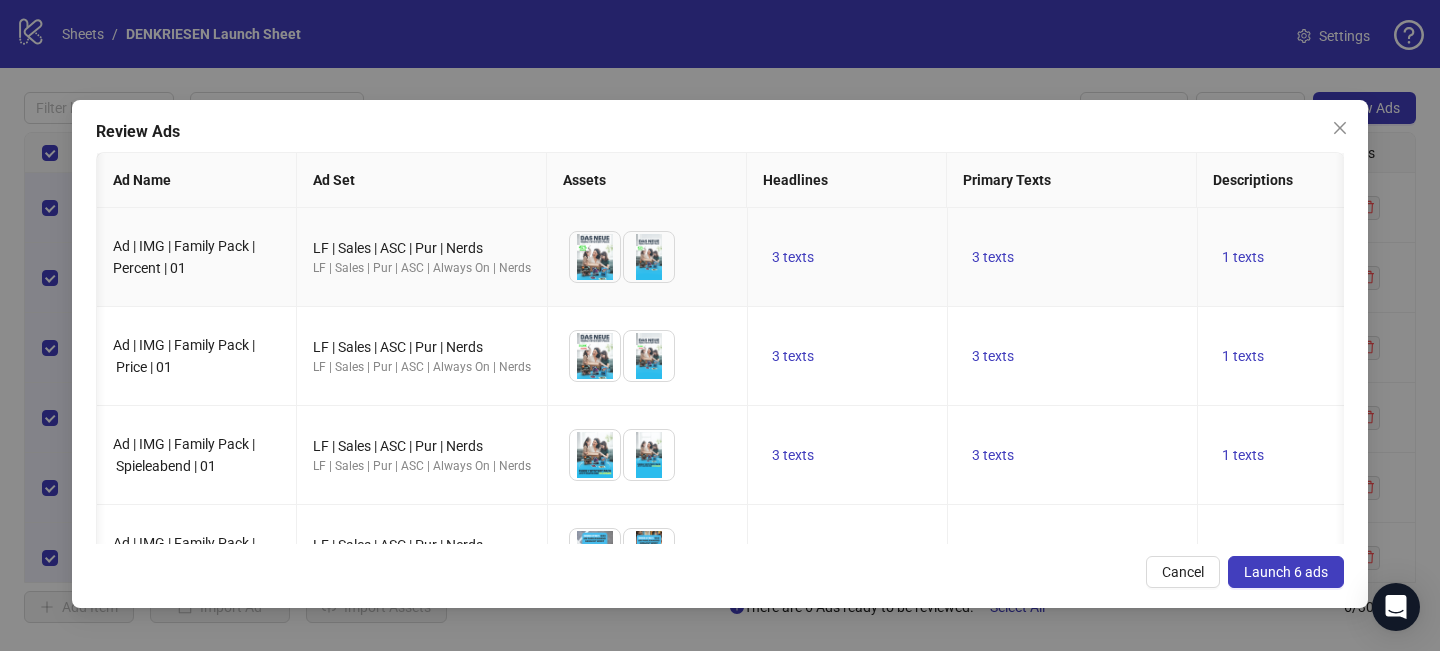 scroll, scrollTop: 0, scrollLeft: 689, axis: horizontal 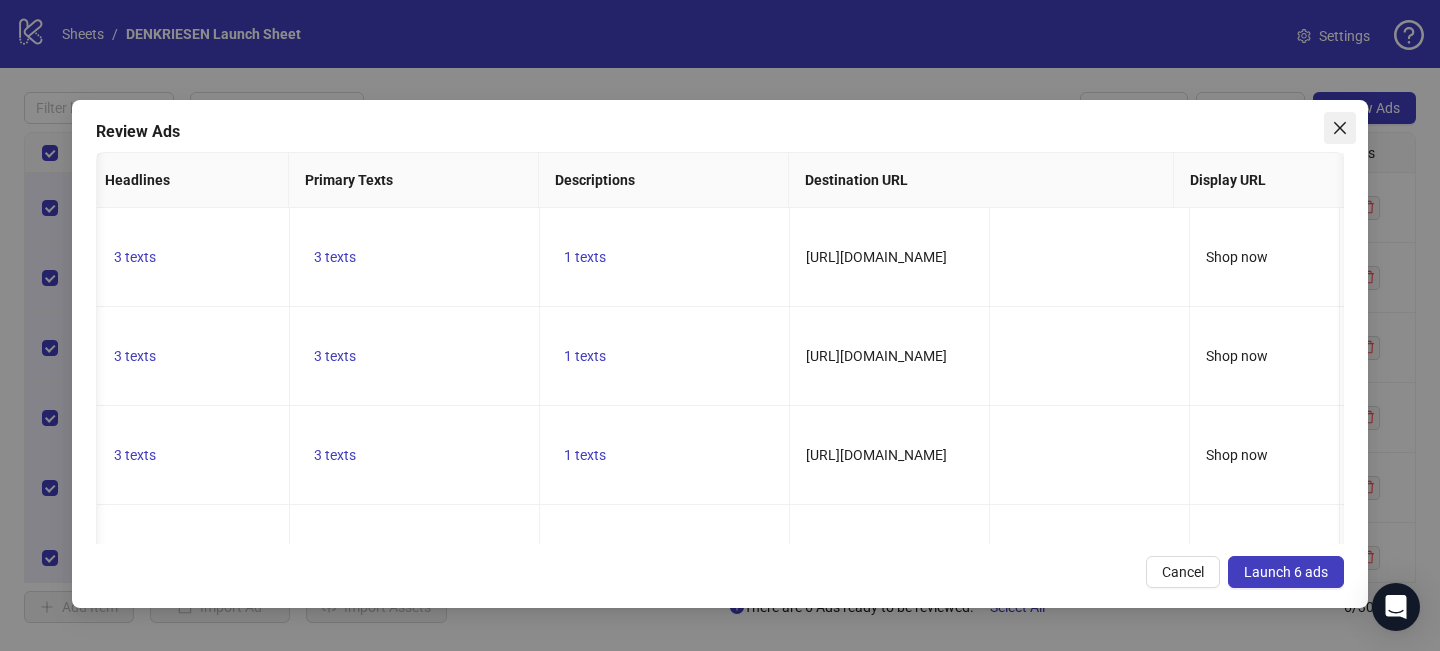 click at bounding box center [1340, 128] 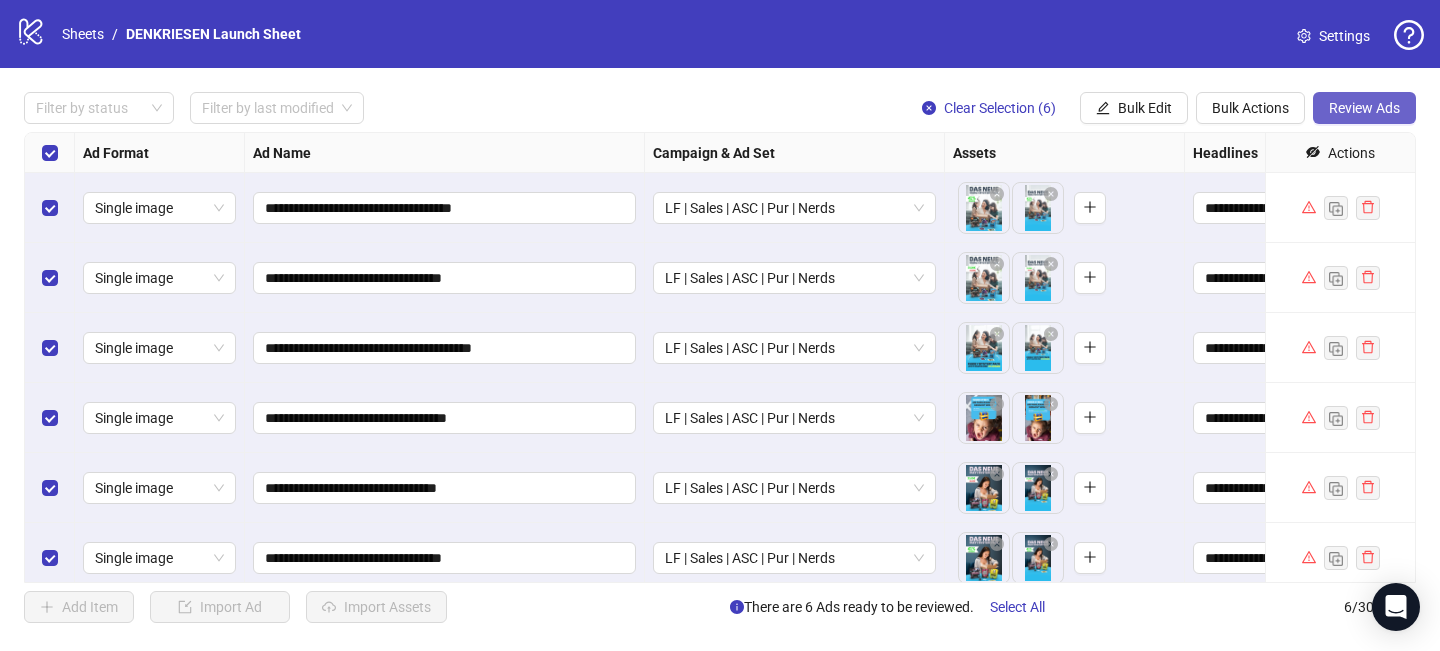 click on "Review Ads" at bounding box center [1364, 108] 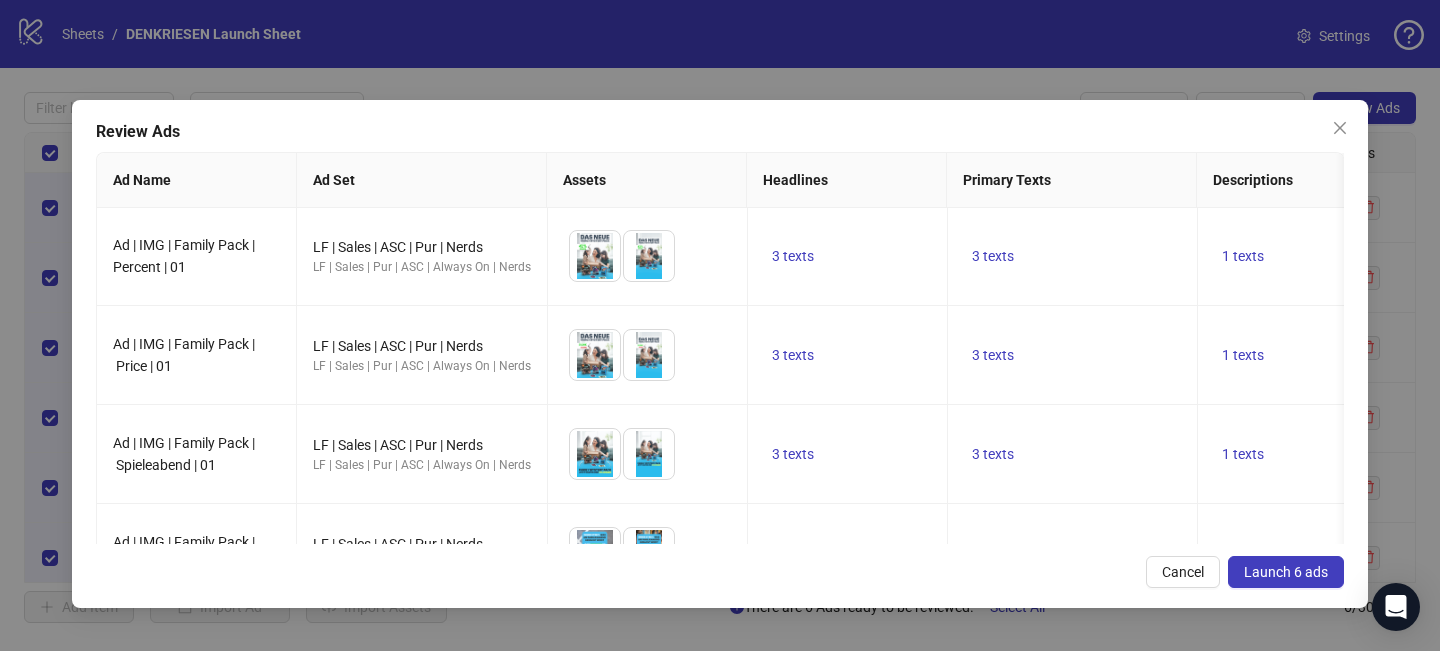 click on "Launch 6 ads" at bounding box center (1286, 572) 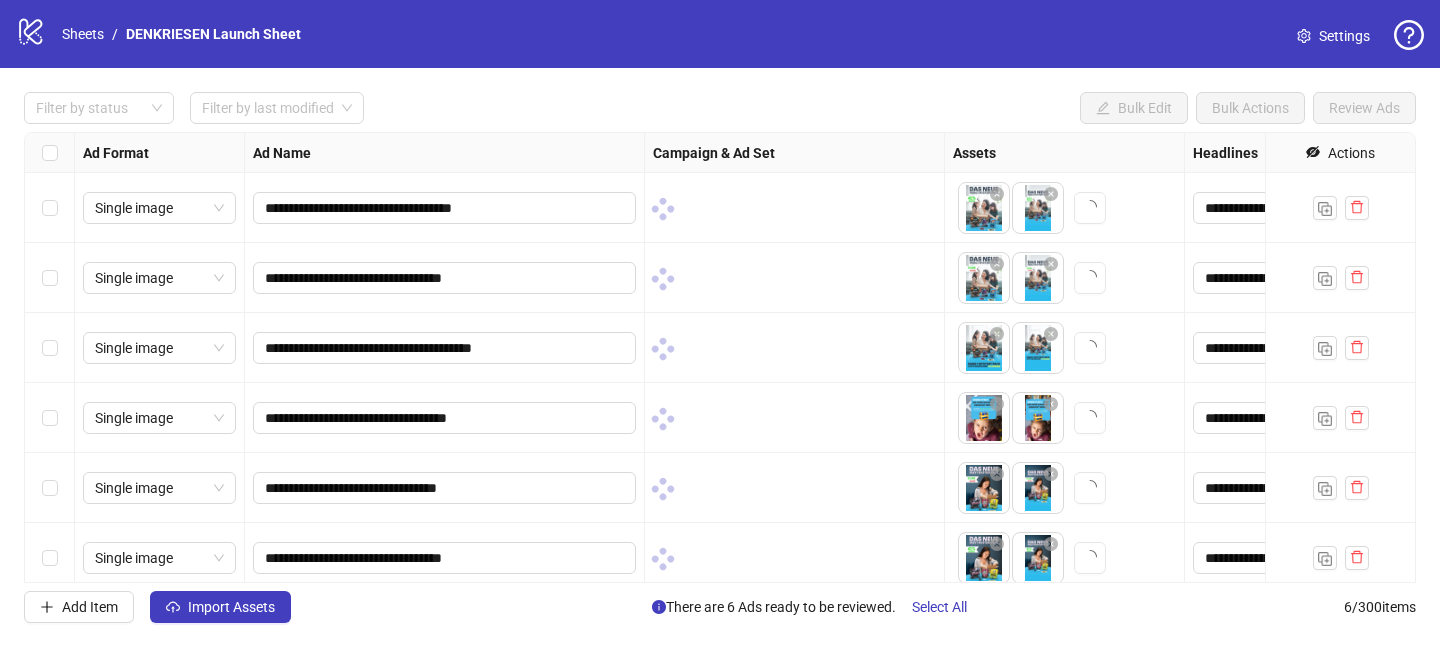 scroll, scrollTop: 0, scrollLeft: 0, axis: both 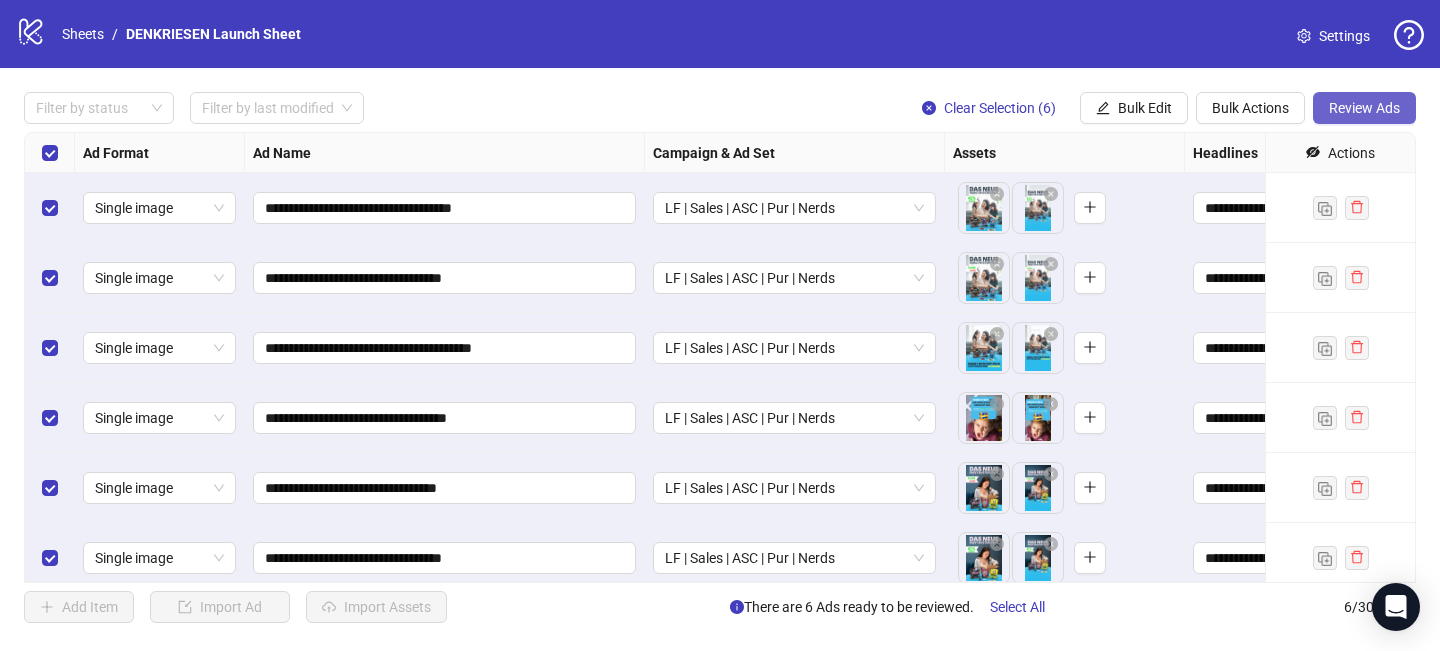 click on "Review Ads" at bounding box center [1364, 108] 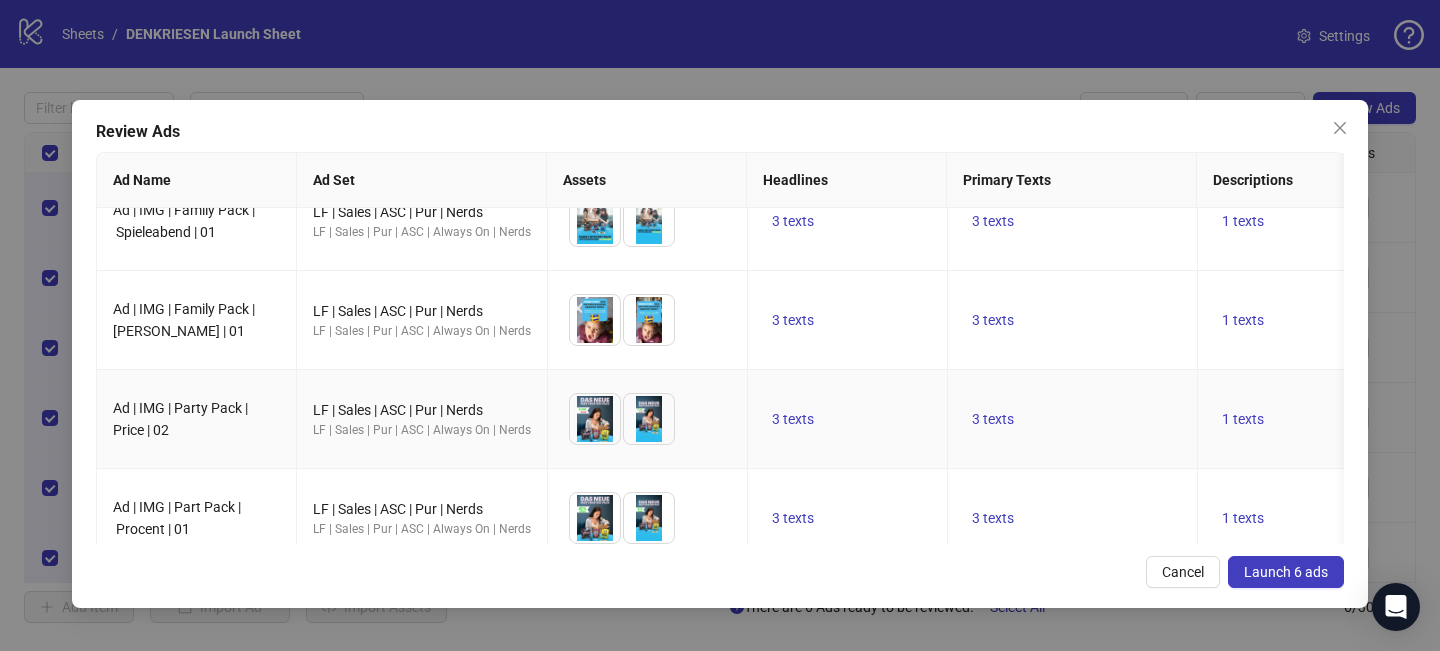 scroll, scrollTop: 0, scrollLeft: 0, axis: both 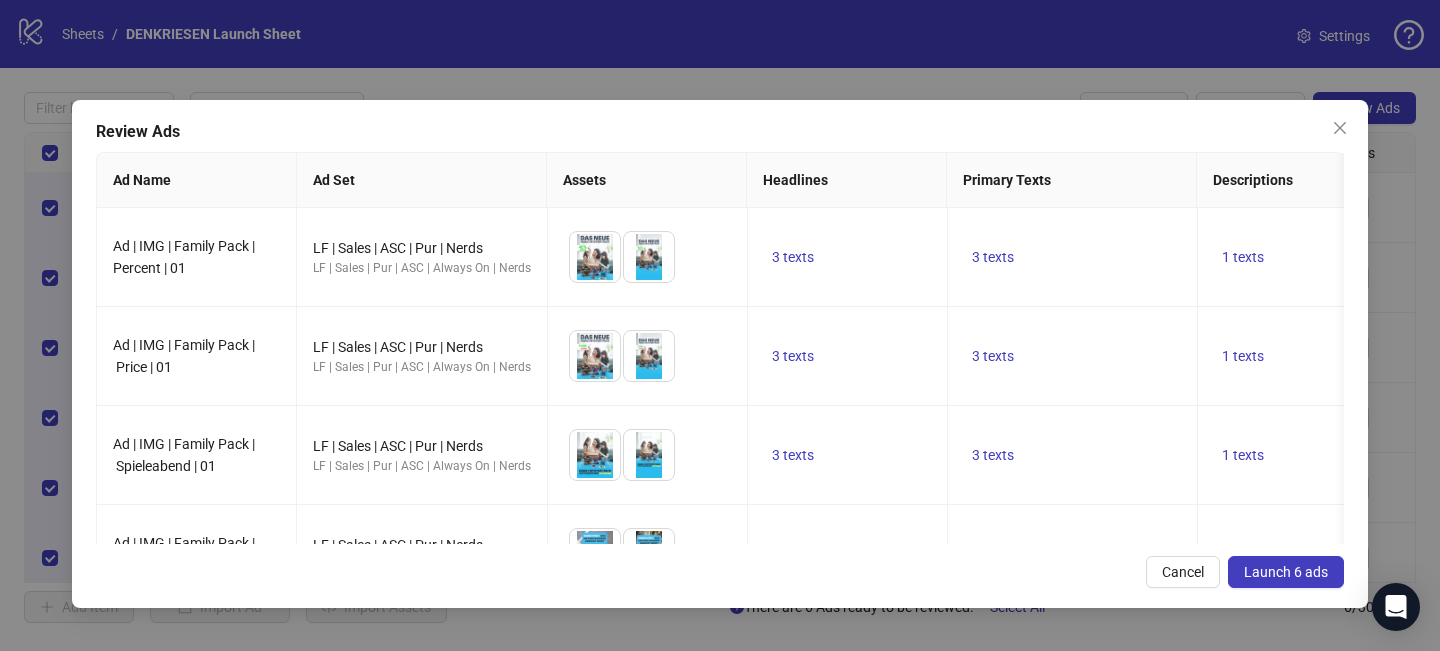 click on "Launch 6 ads" at bounding box center [1286, 572] 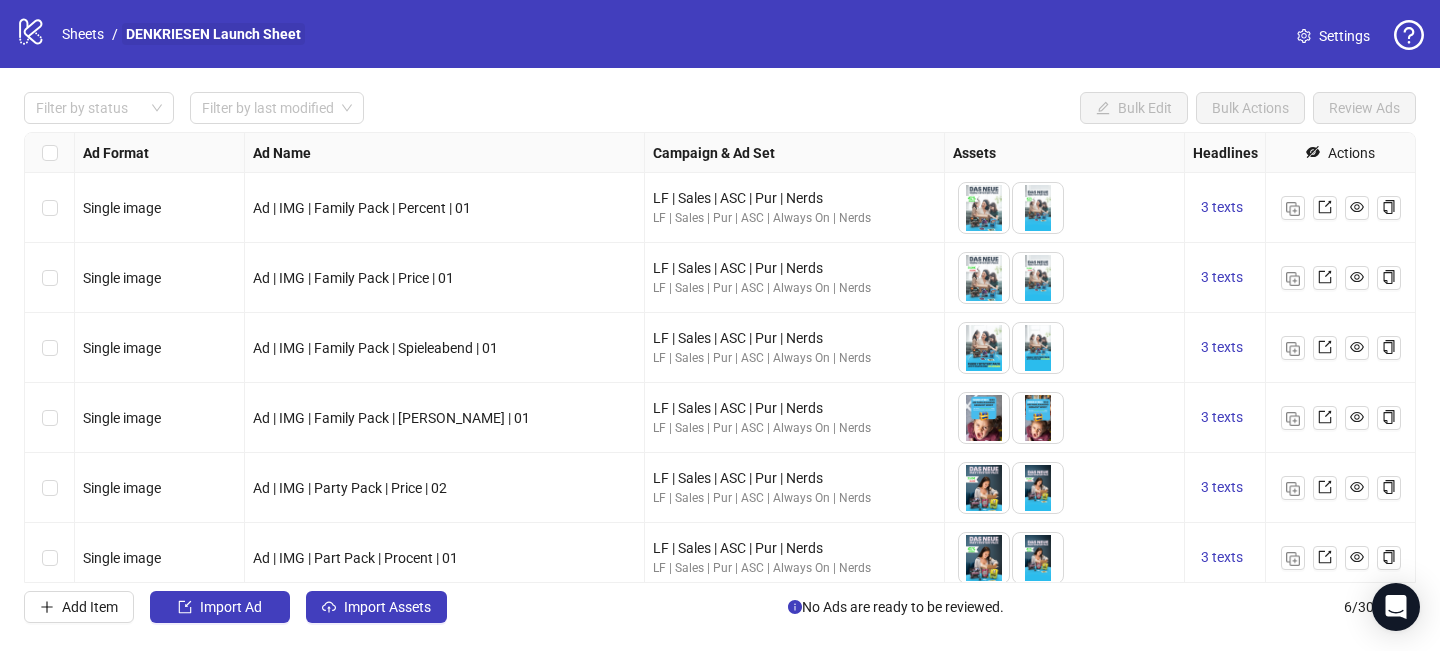 click on "DENKRIESEN Launch Sheet" at bounding box center (213, 34) 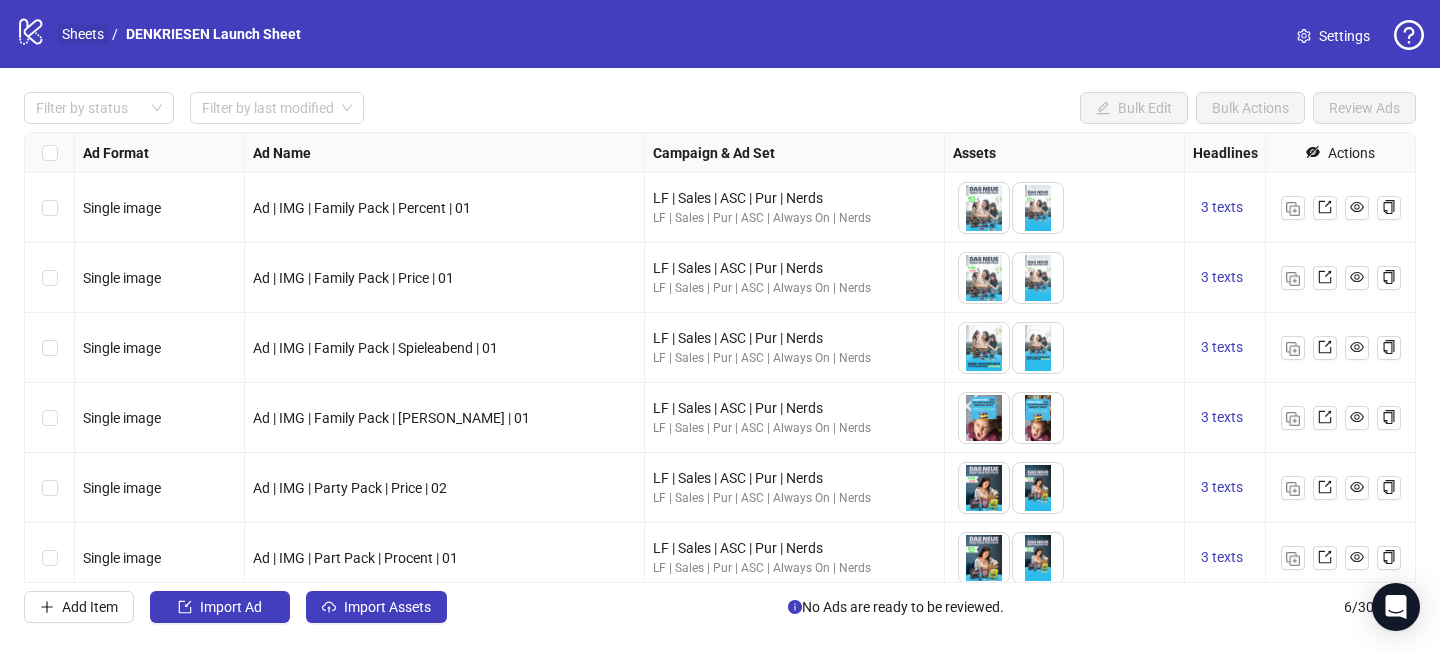 click on "Sheets" at bounding box center [83, 34] 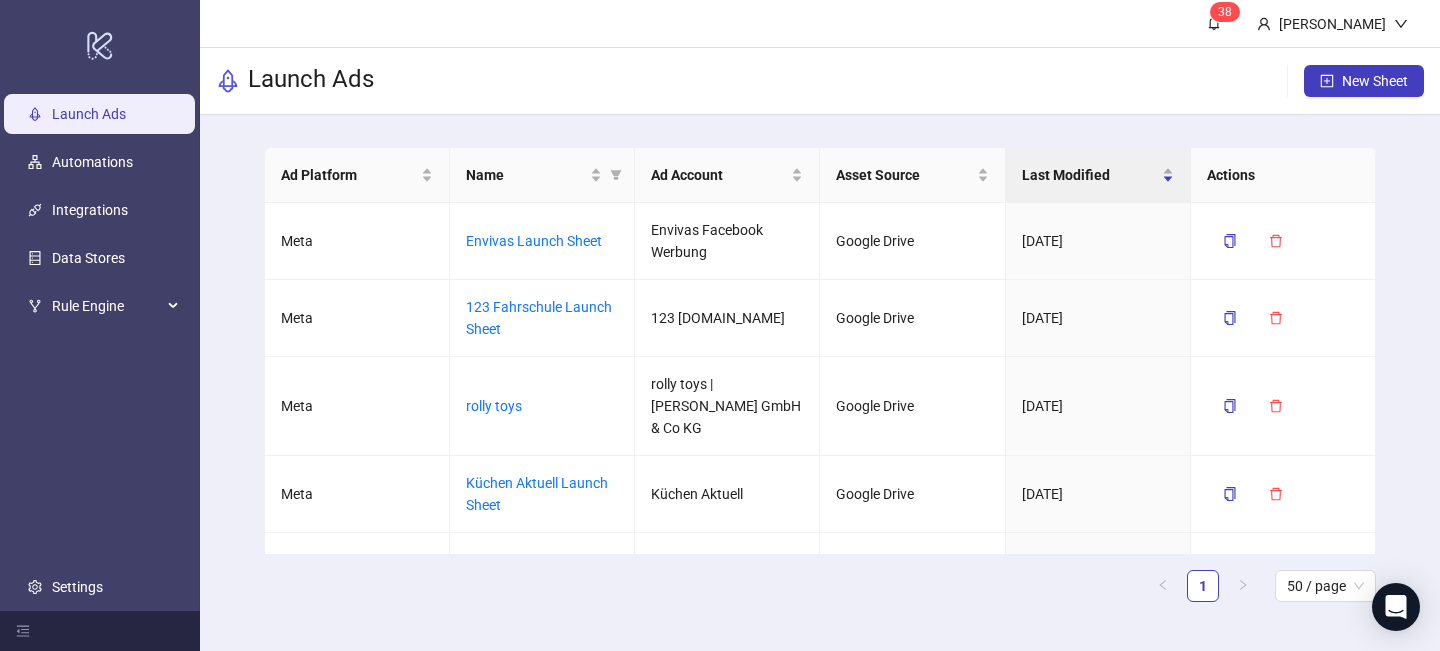 click on "Launch Ads New Sheet" at bounding box center (820, 81) 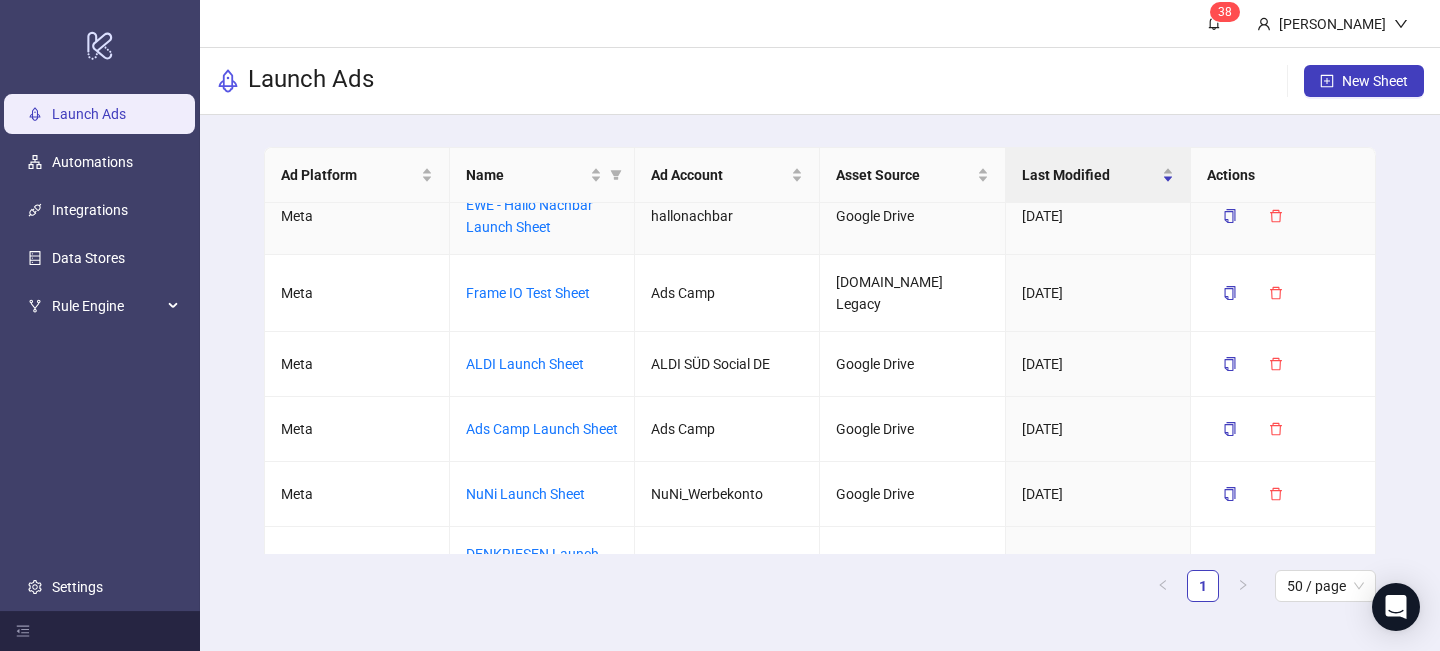 scroll, scrollTop: 742, scrollLeft: 0, axis: vertical 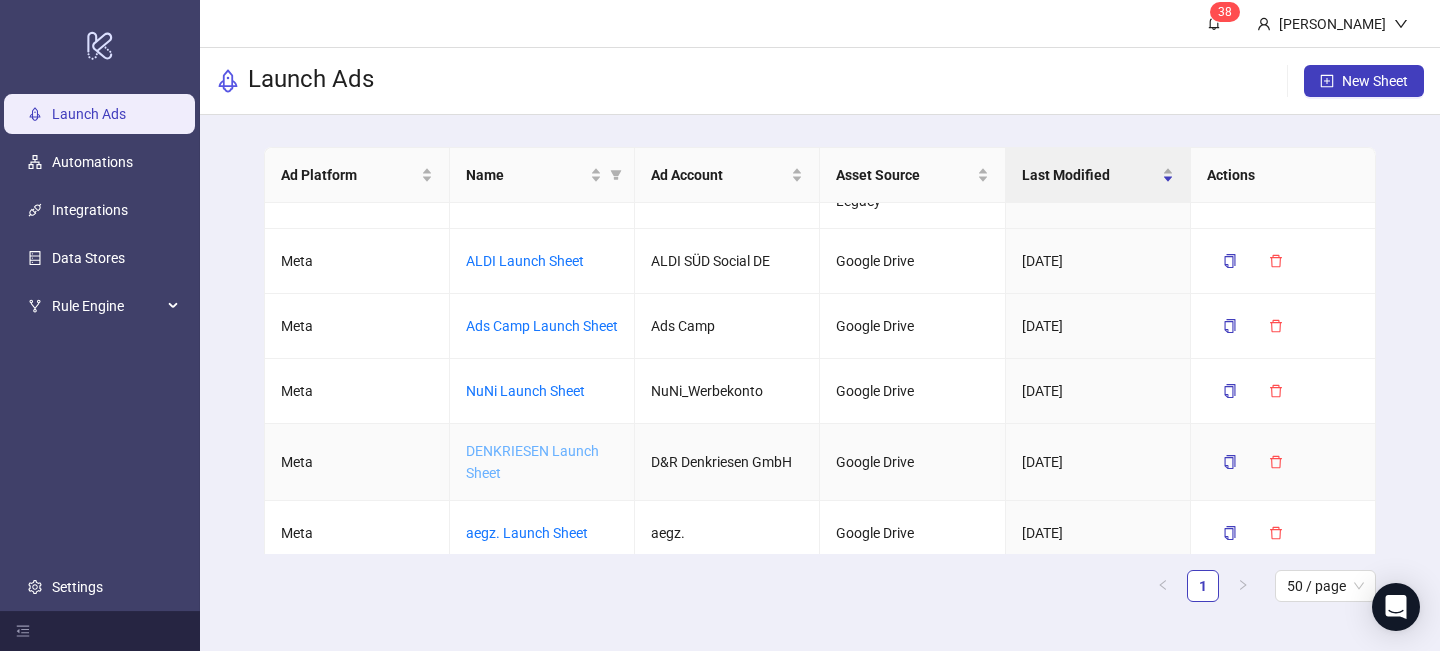 click on "DENKRIESEN Launch Sheet" at bounding box center [532, 462] 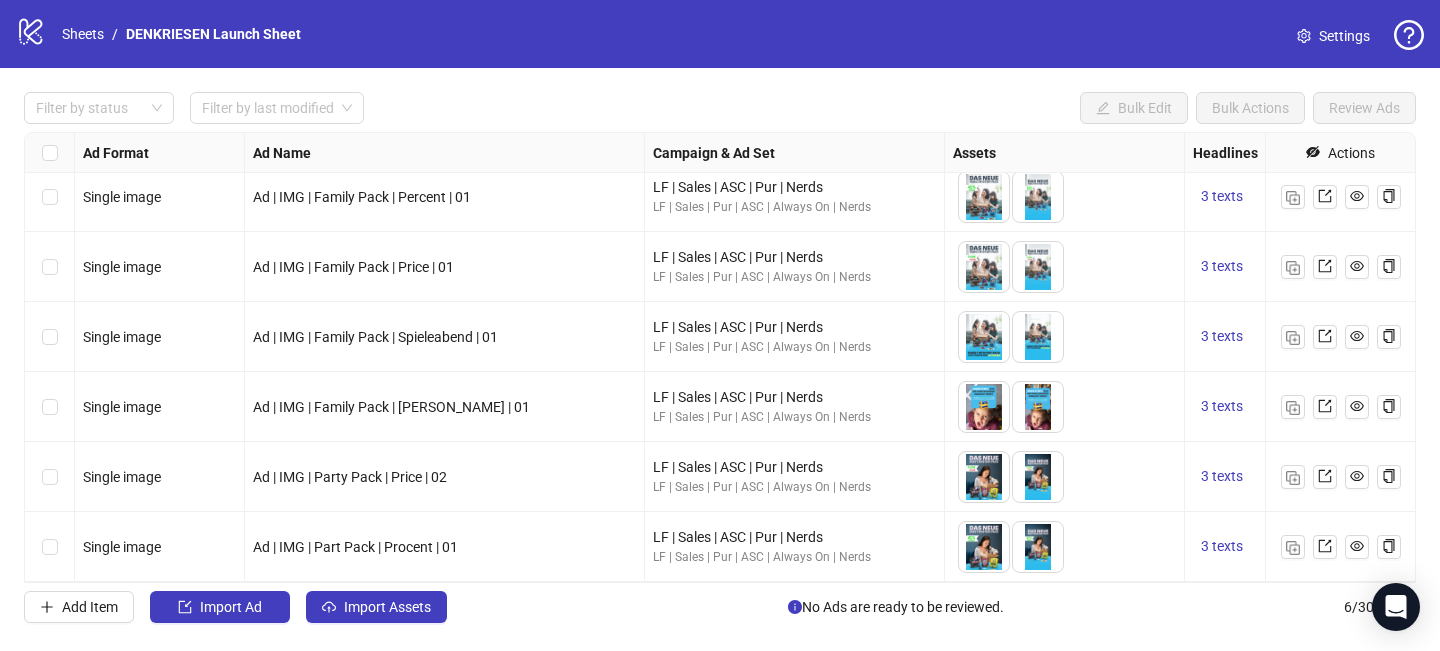 scroll, scrollTop: 0, scrollLeft: 0, axis: both 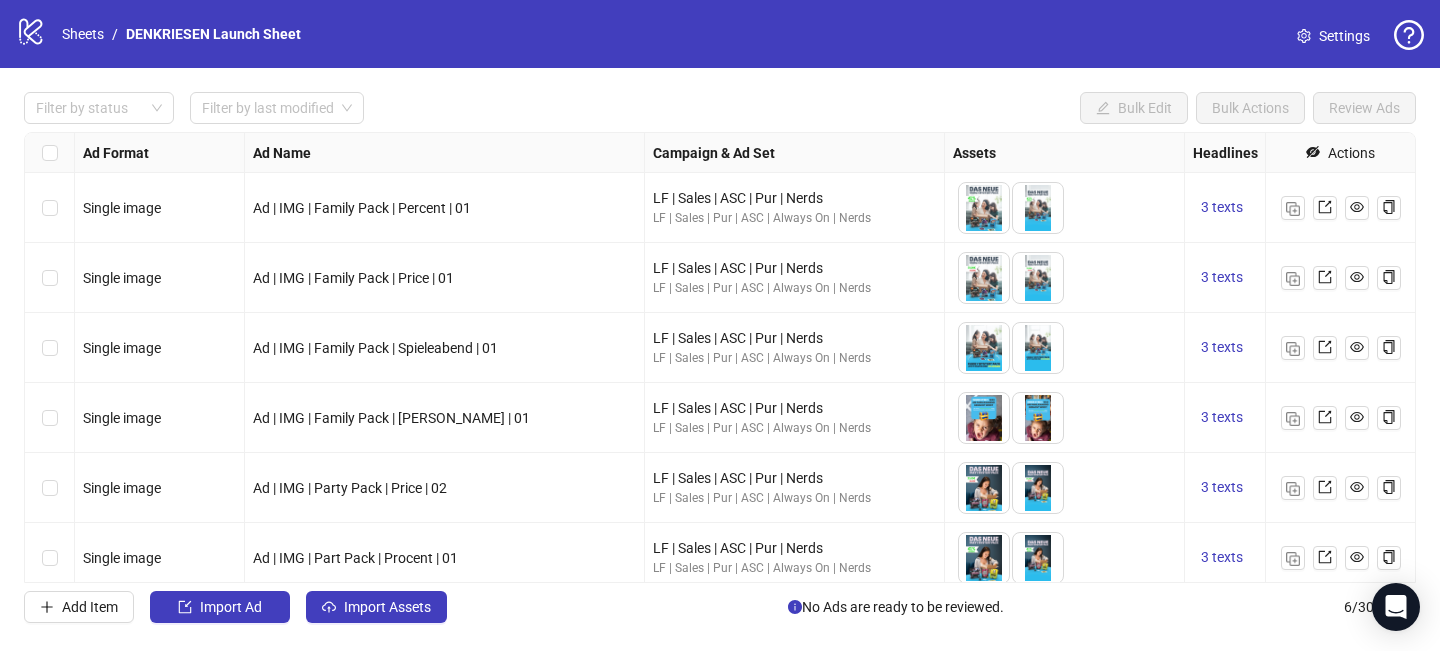 click on "Filter by status Filter by last modified Bulk Edit Bulk Actions Review Ads" at bounding box center [720, 108] 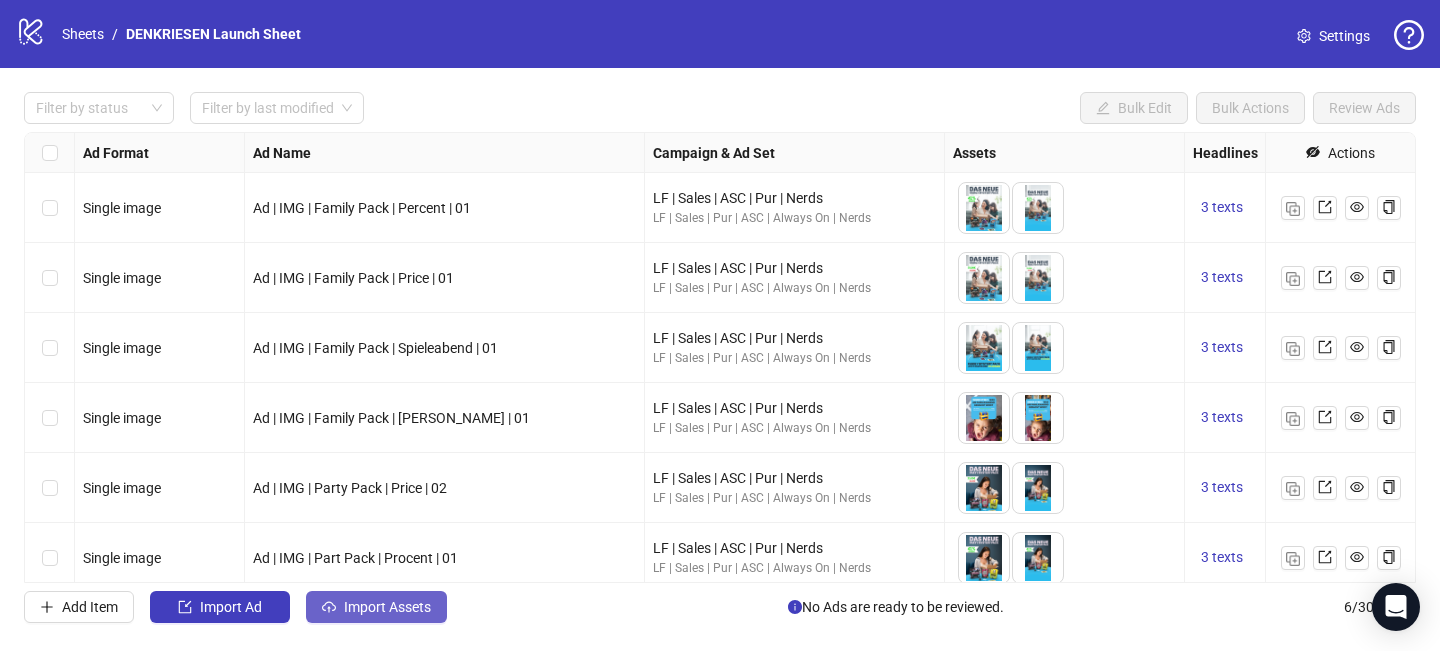 click on "Import Assets" at bounding box center (376, 607) 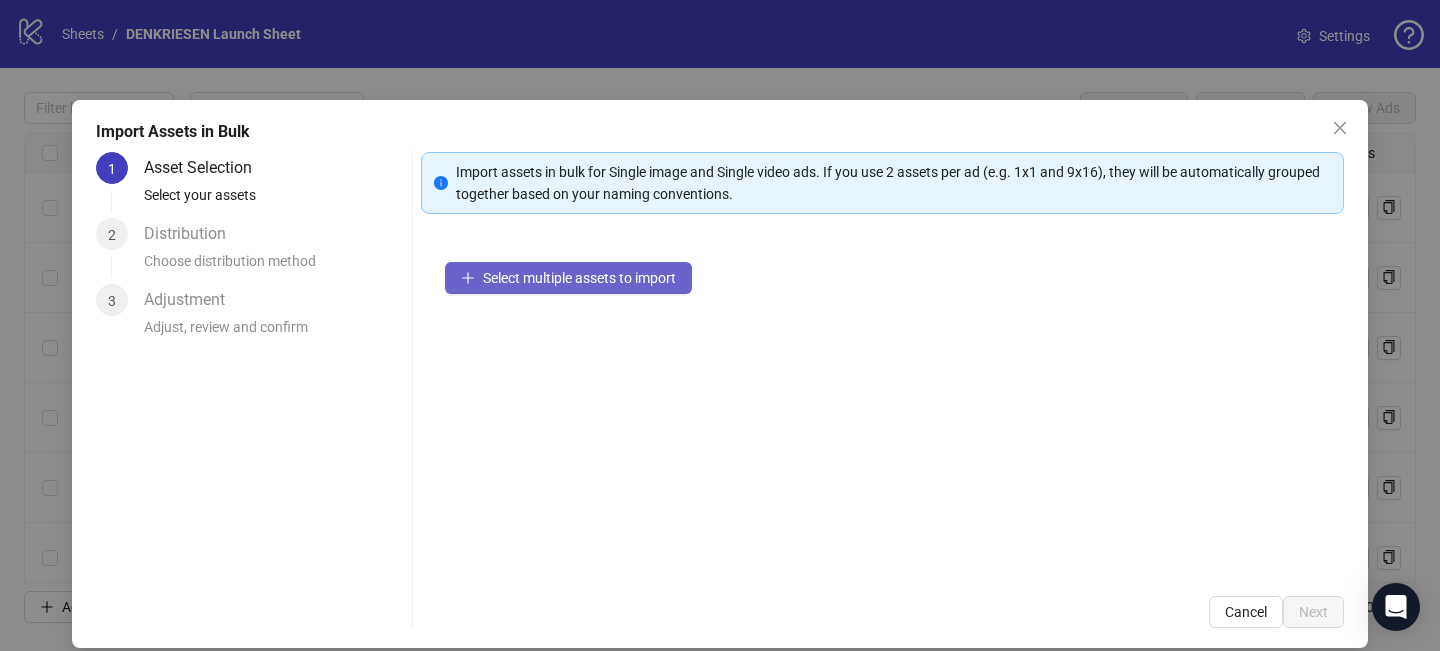 click on "Select multiple assets to import" at bounding box center (579, 278) 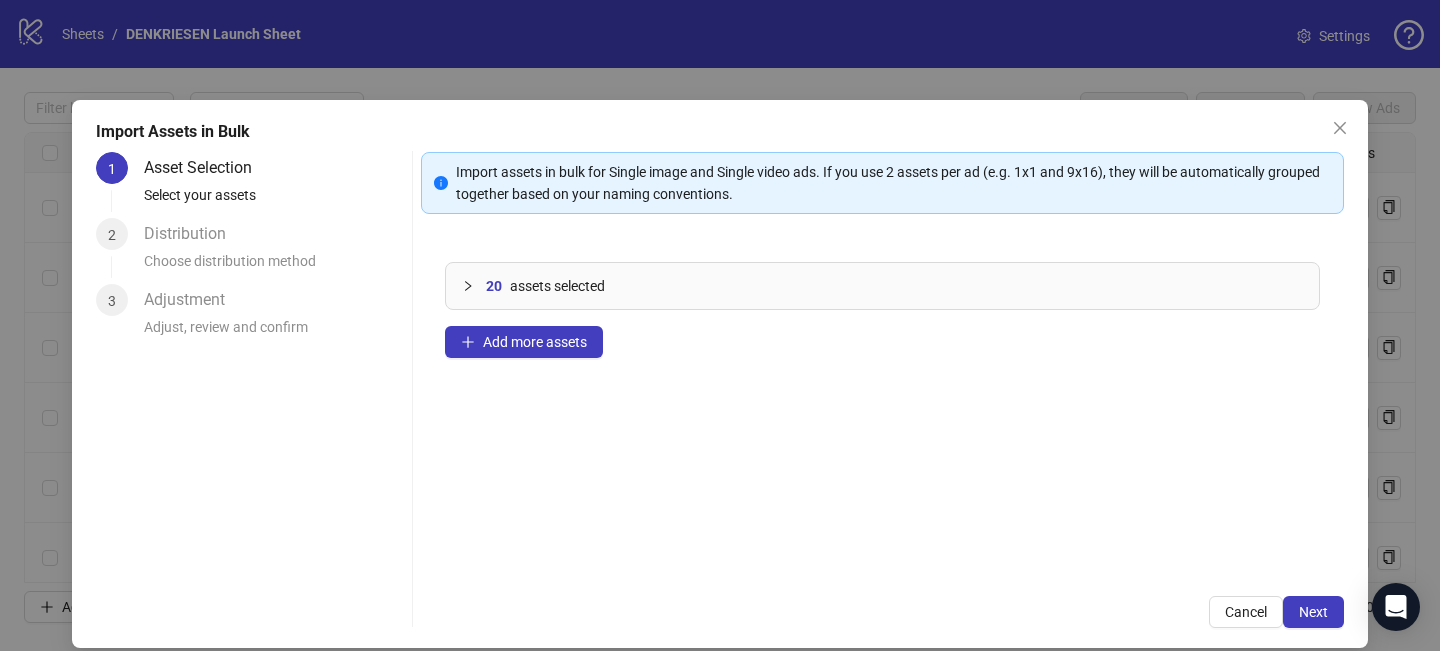 click 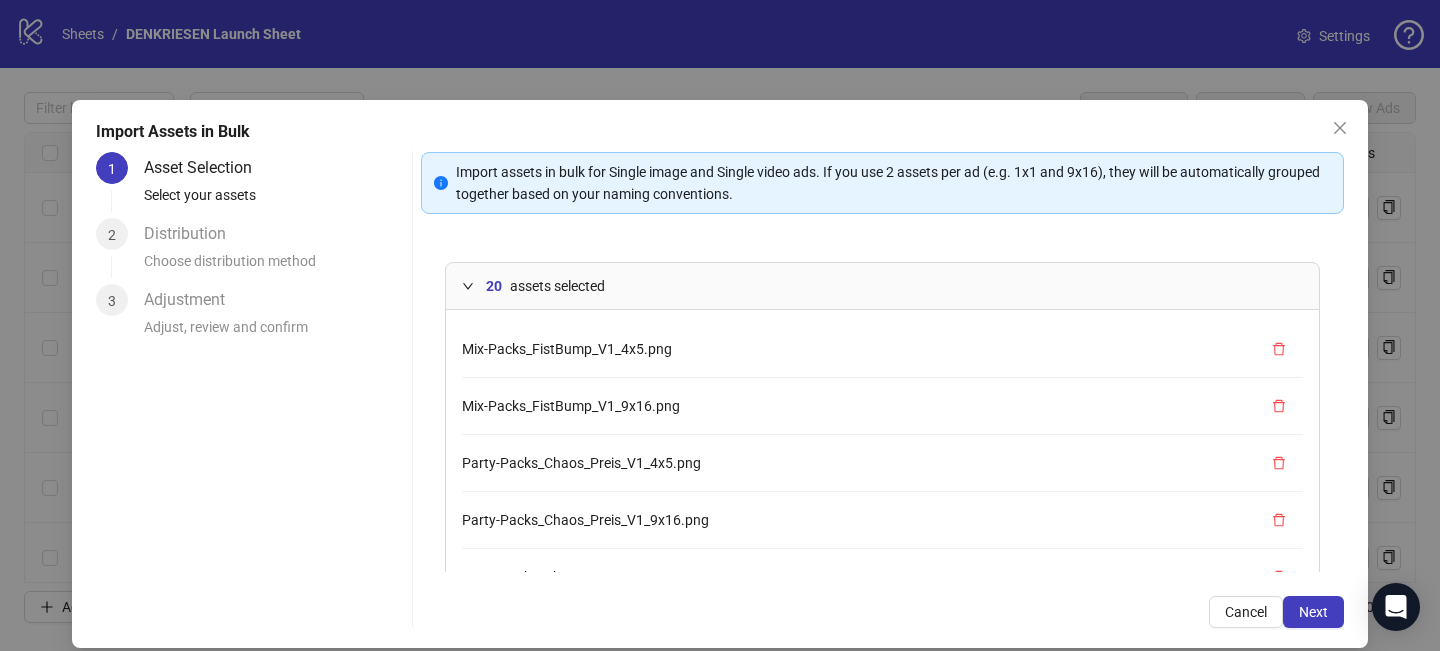 scroll, scrollTop: 739, scrollLeft: 0, axis: vertical 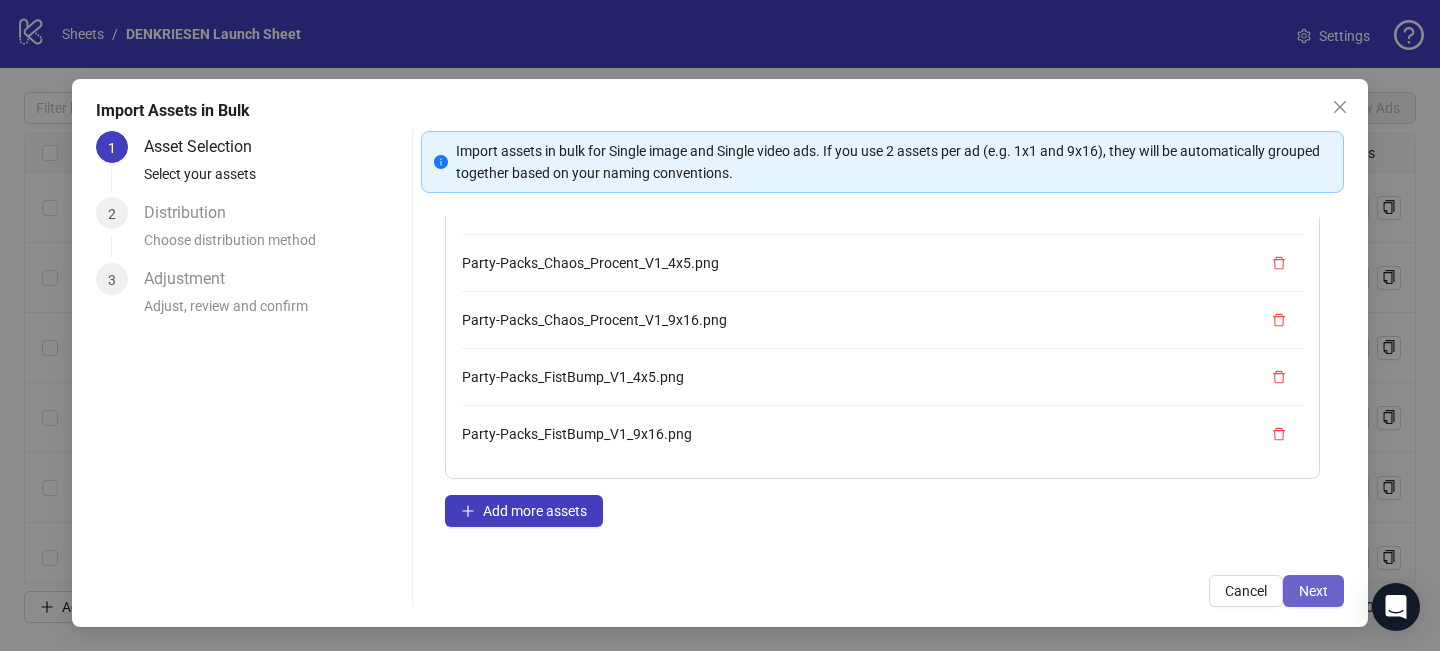 click on "Next" at bounding box center [1313, 591] 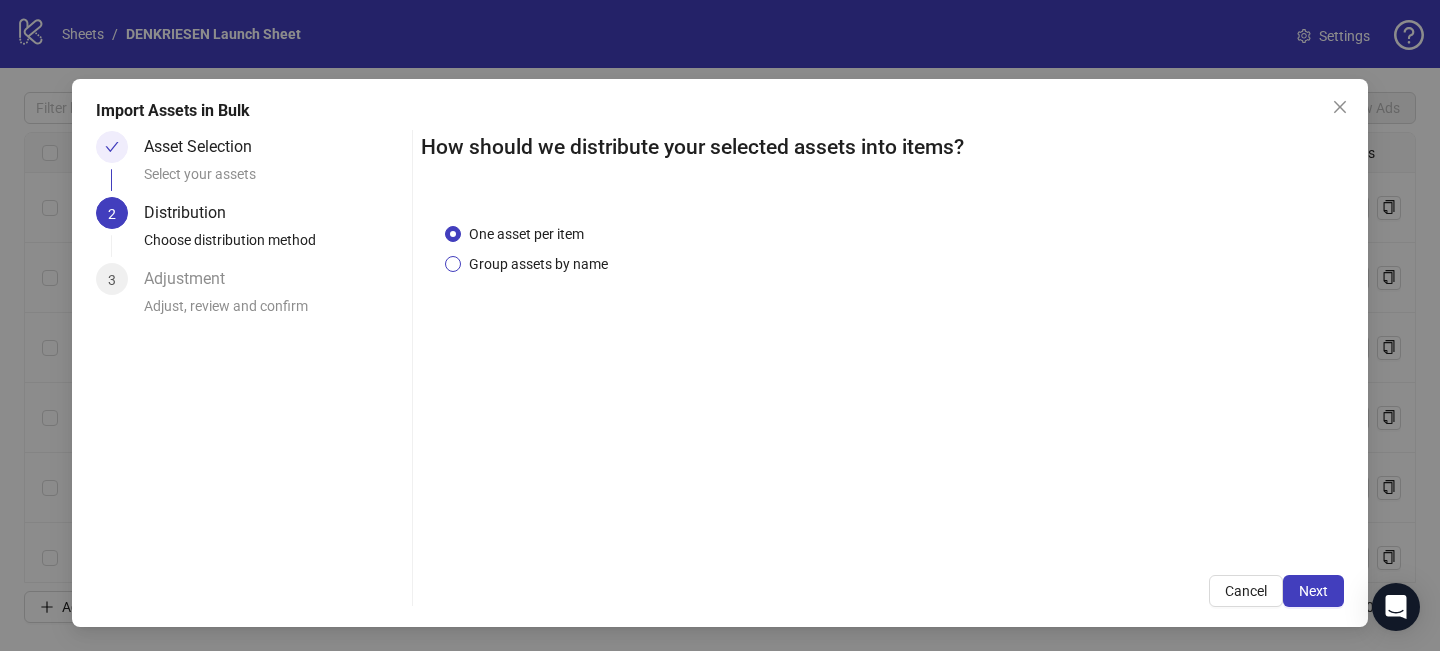 click on "Group assets by name" at bounding box center (538, 264) 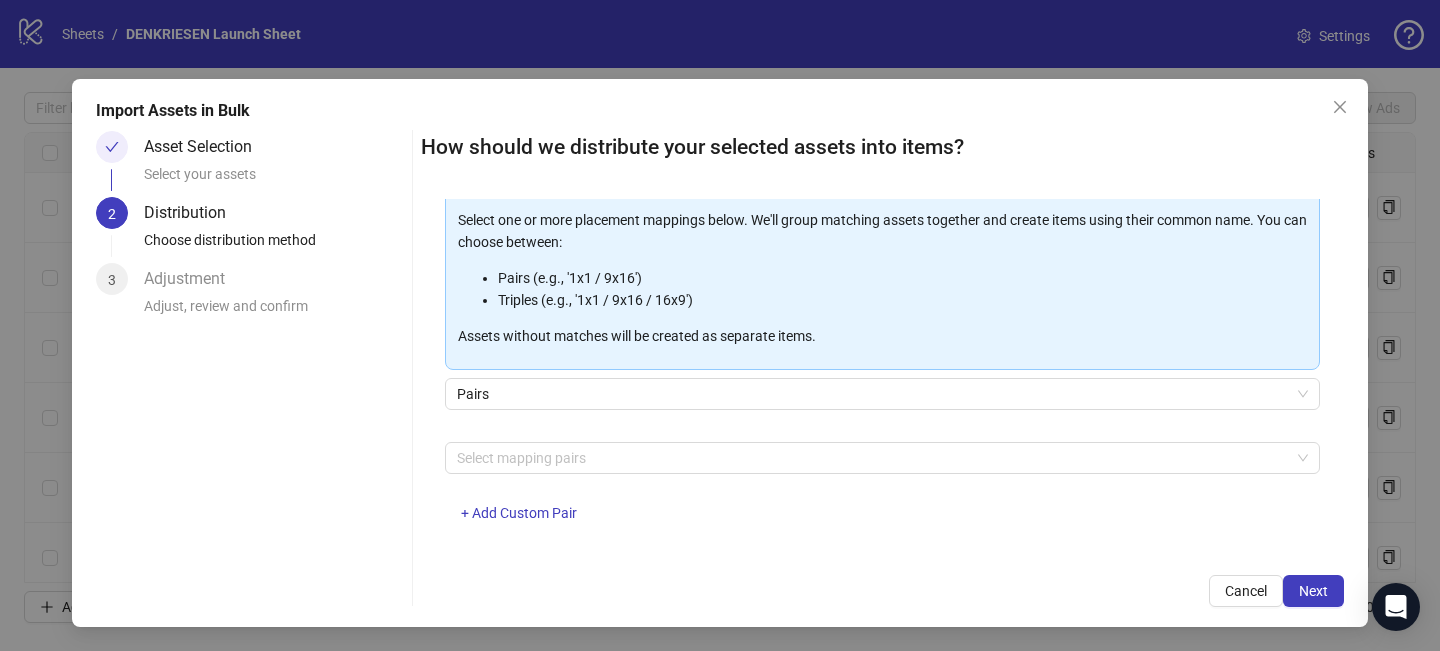 scroll, scrollTop: 233, scrollLeft: 0, axis: vertical 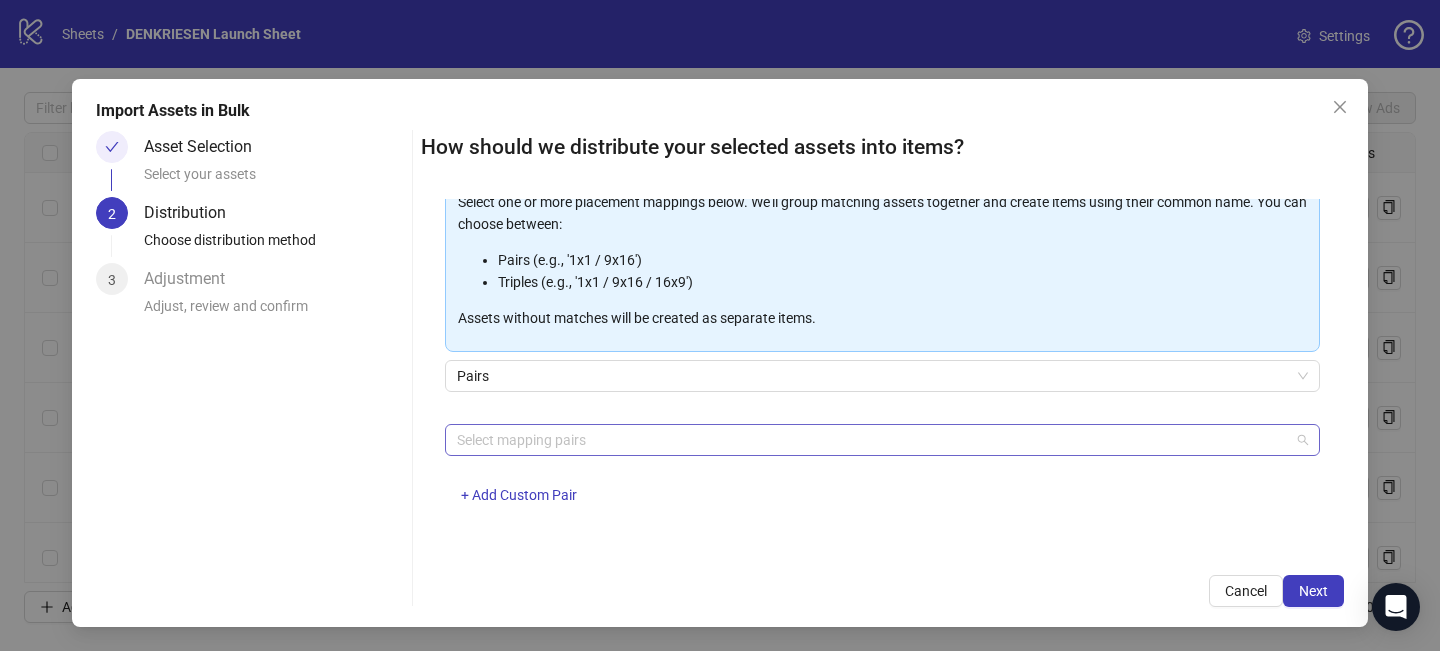 click at bounding box center [872, 440] 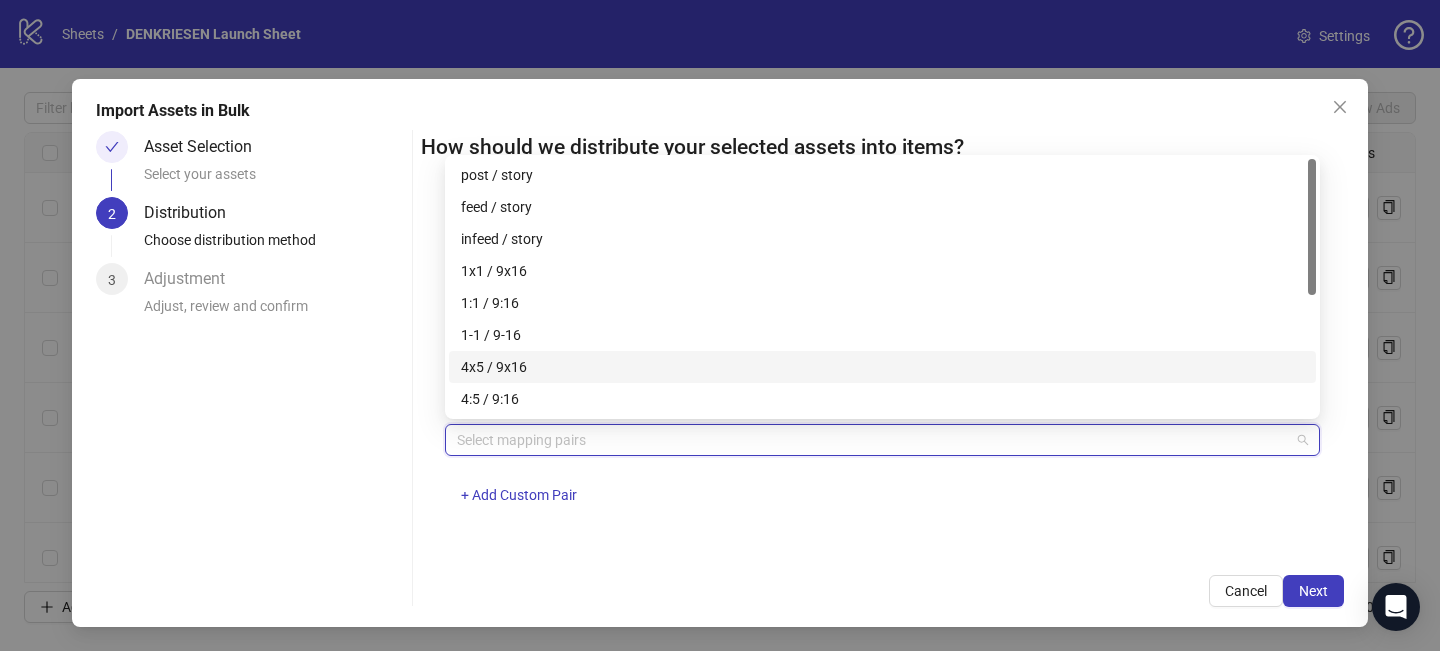 click on "4x5 / 9x16" at bounding box center (882, 367) 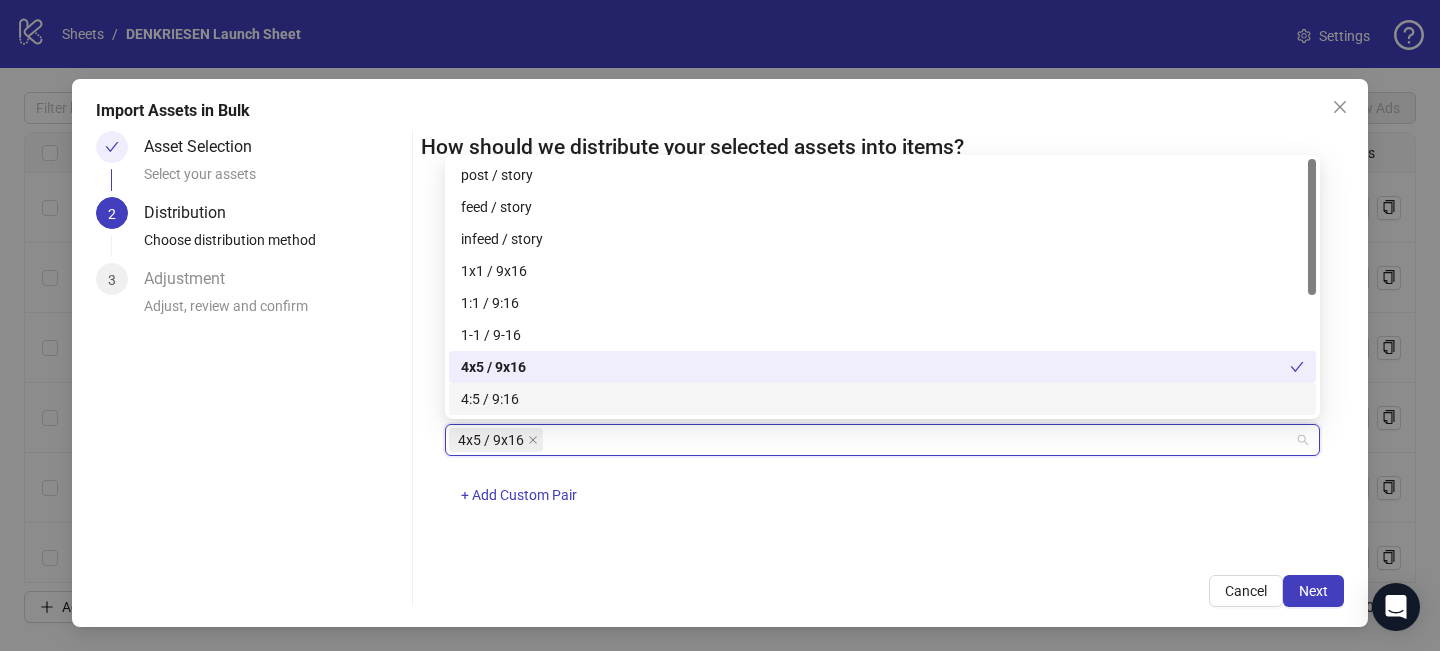 click on "4x5 / 9x16   + Add Custom Pair" at bounding box center [882, 476] 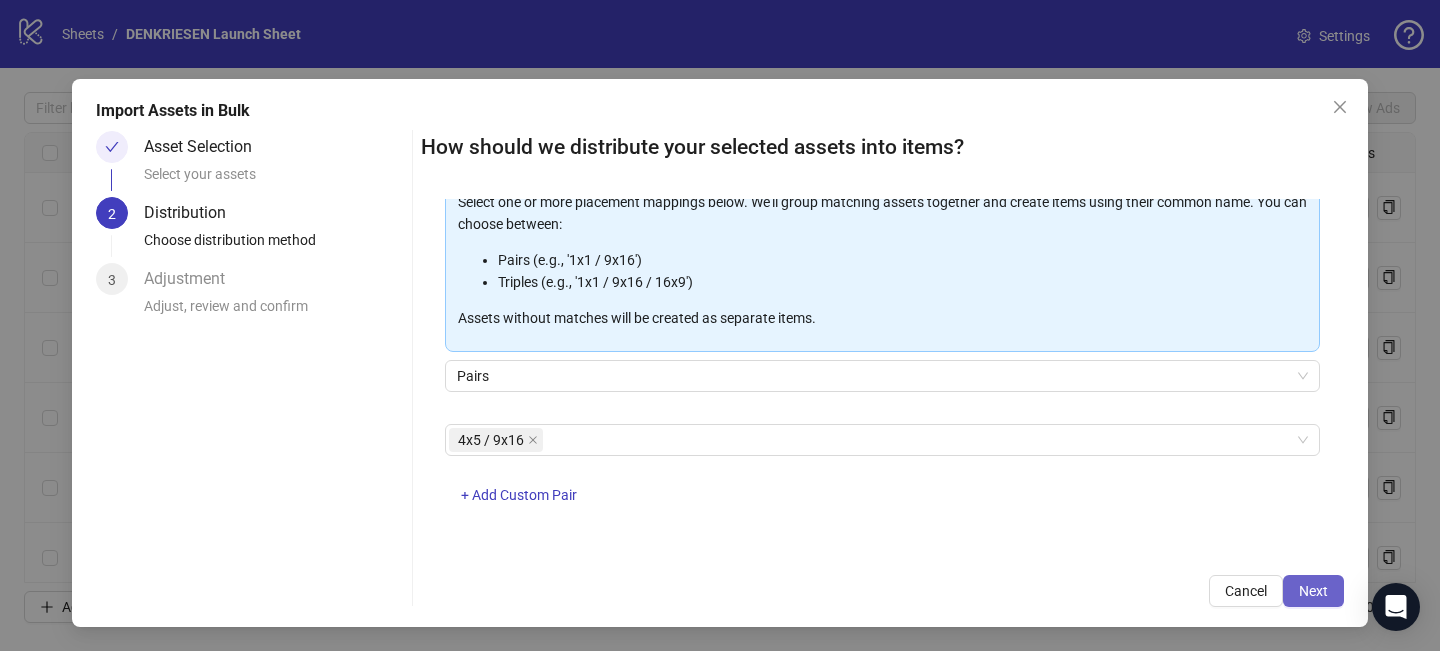 click on "Next" at bounding box center [1313, 591] 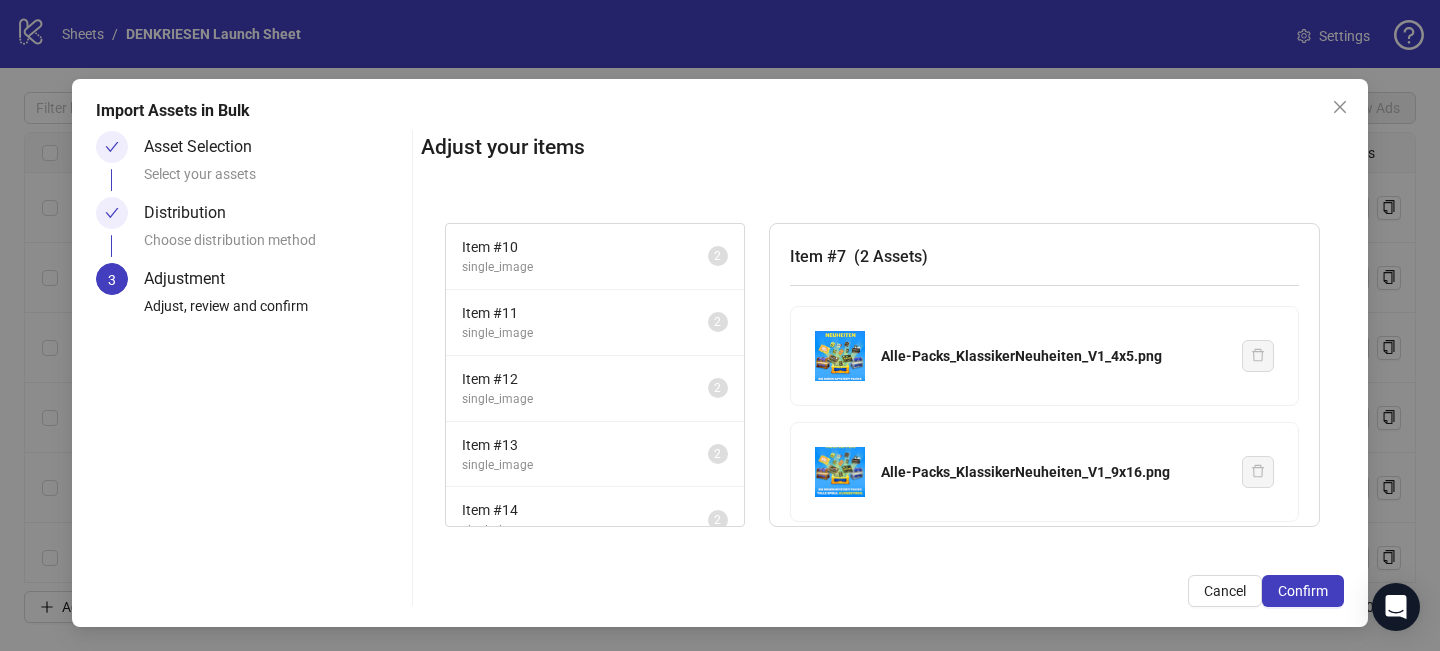 scroll, scrollTop: 355, scrollLeft: 0, axis: vertical 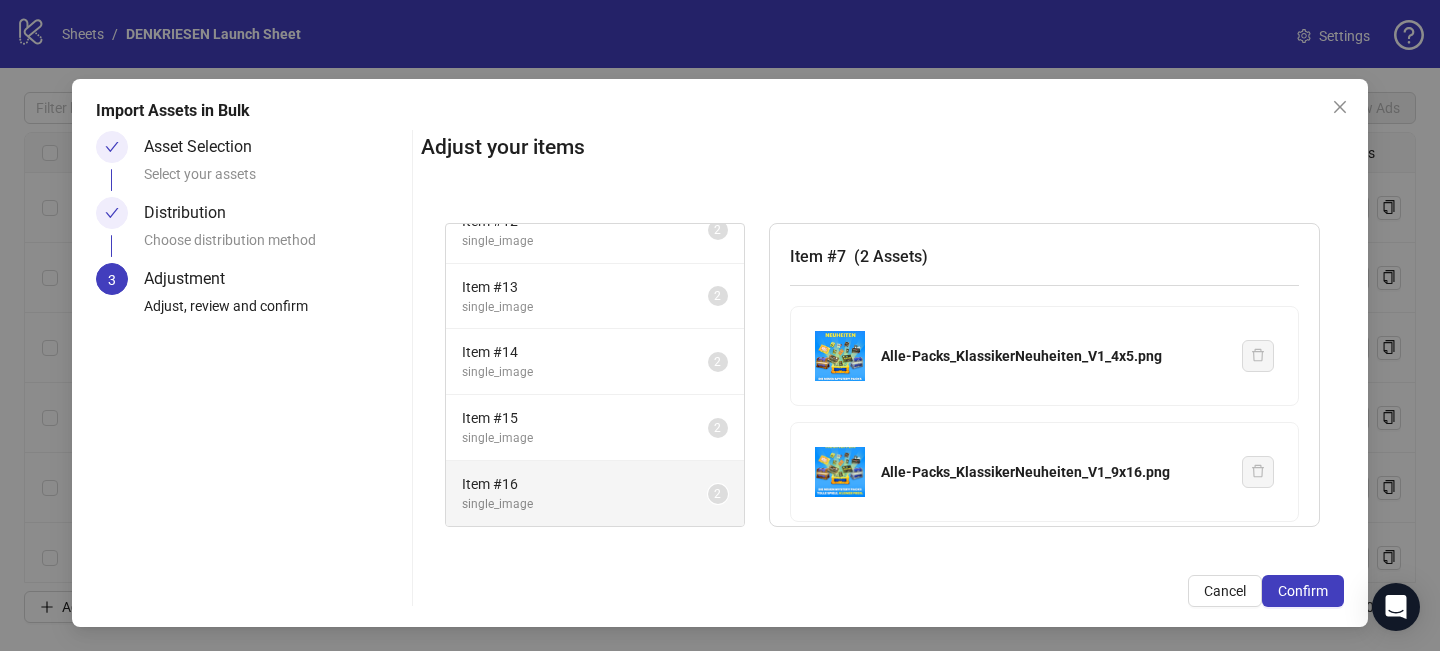click on "Item # 16" at bounding box center (585, 484) 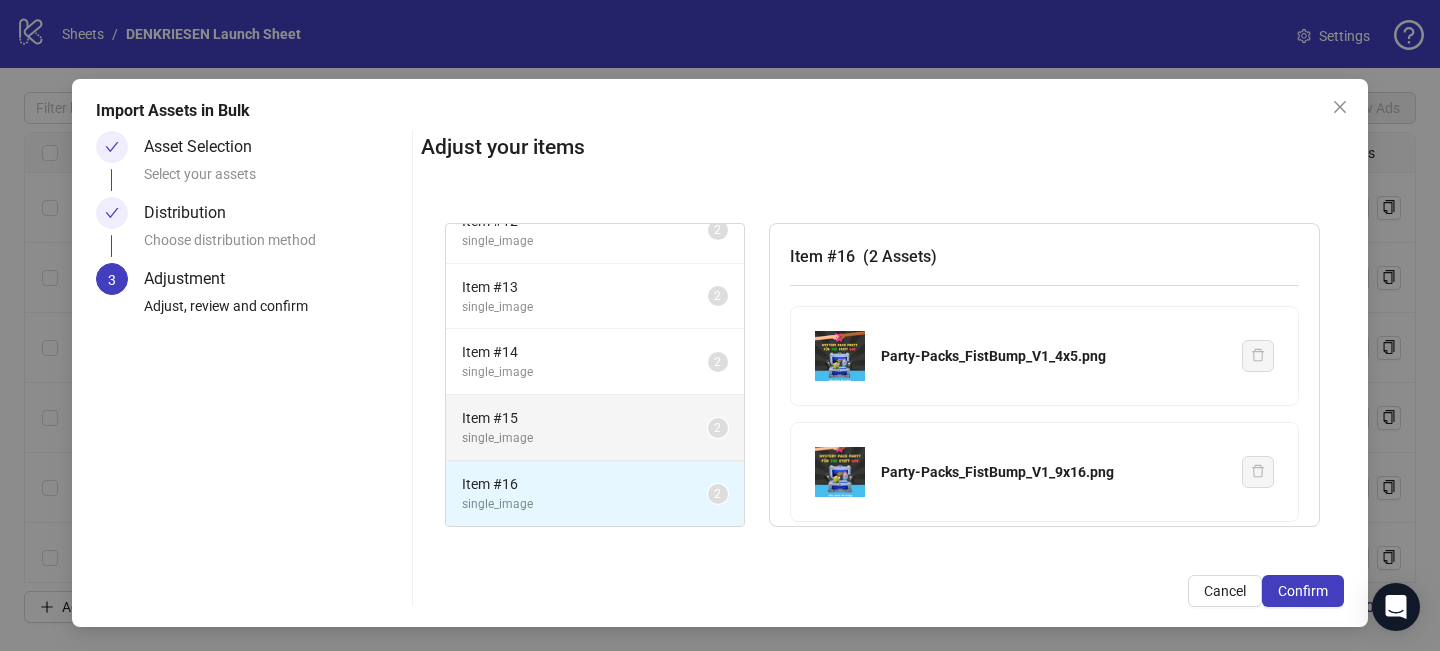 click on "Item # 15" at bounding box center [585, 418] 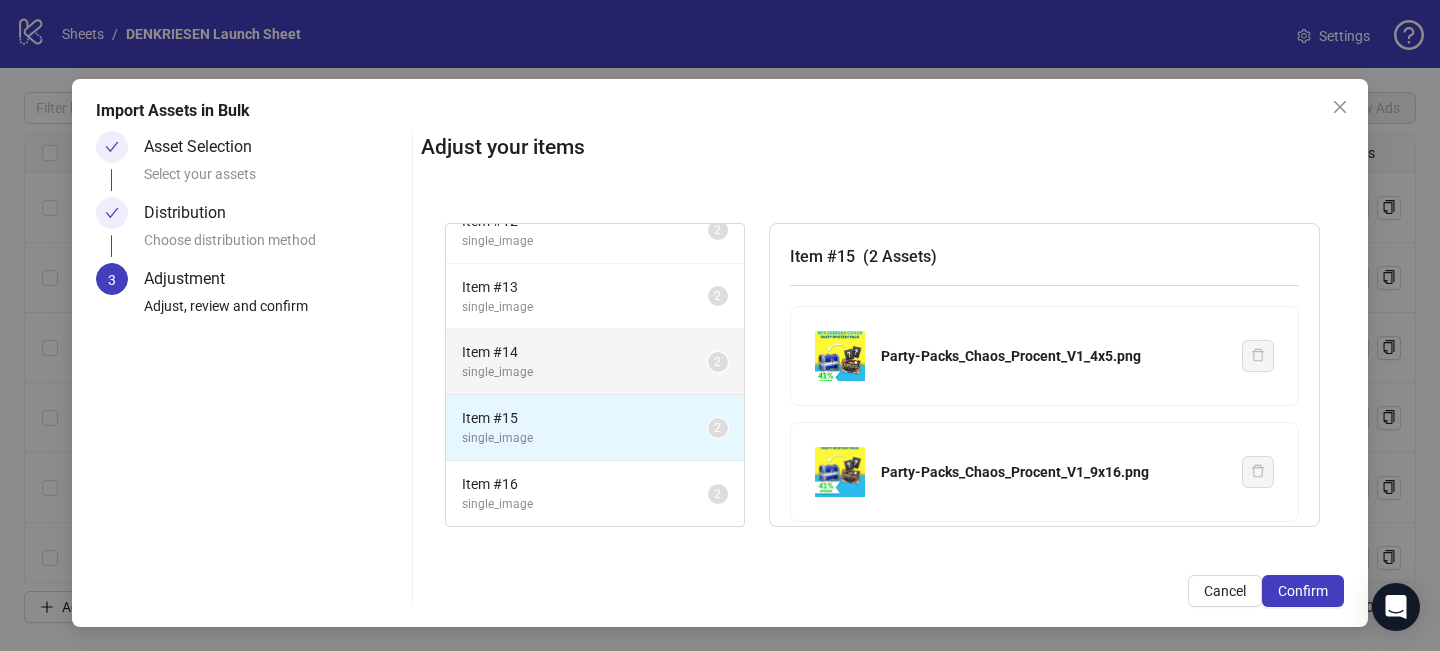 click on "single_image" at bounding box center (585, 372) 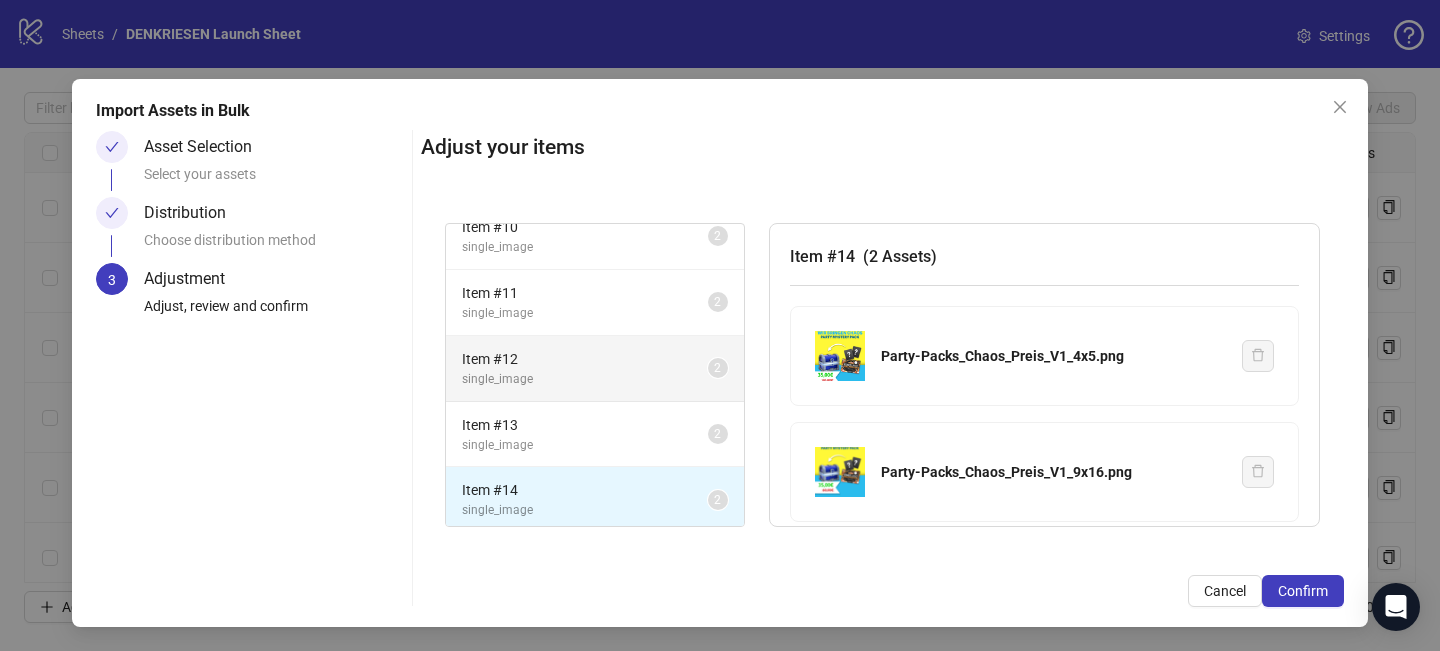 scroll, scrollTop: 184, scrollLeft: 0, axis: vertical 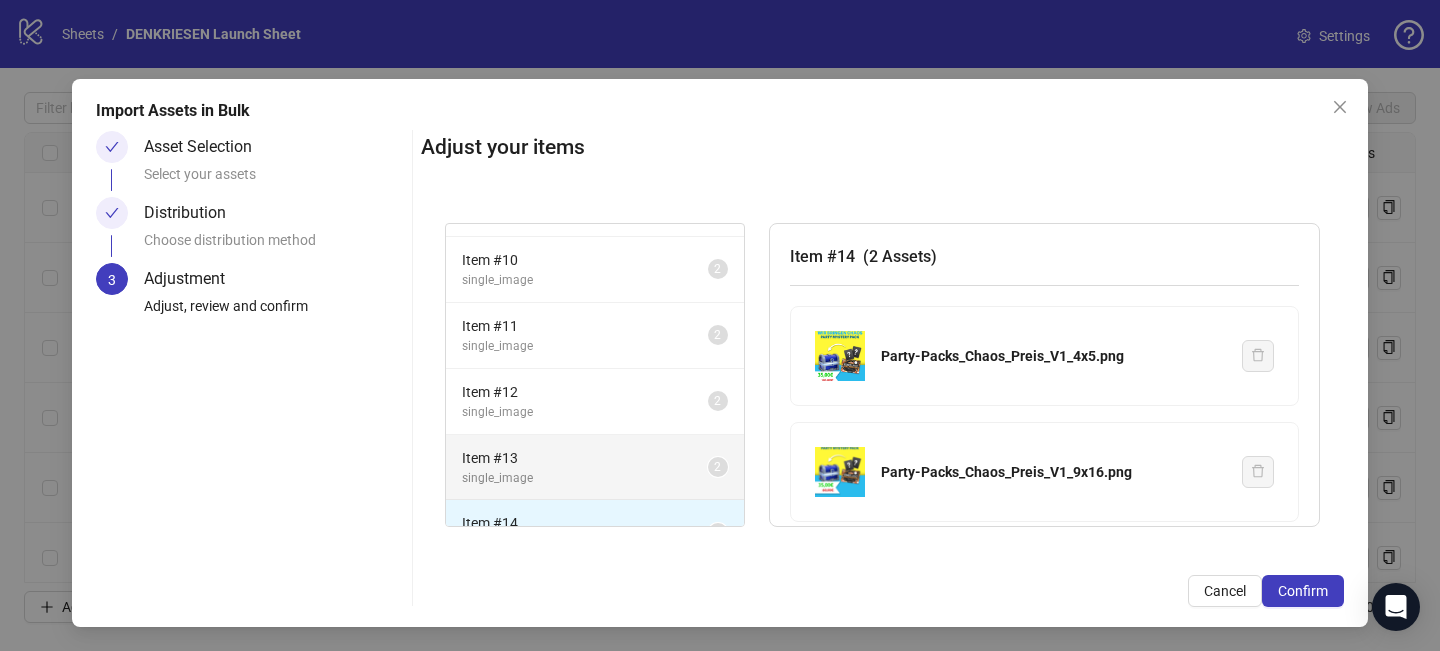 click on "Item # 13" at bounding box center [585, 458] 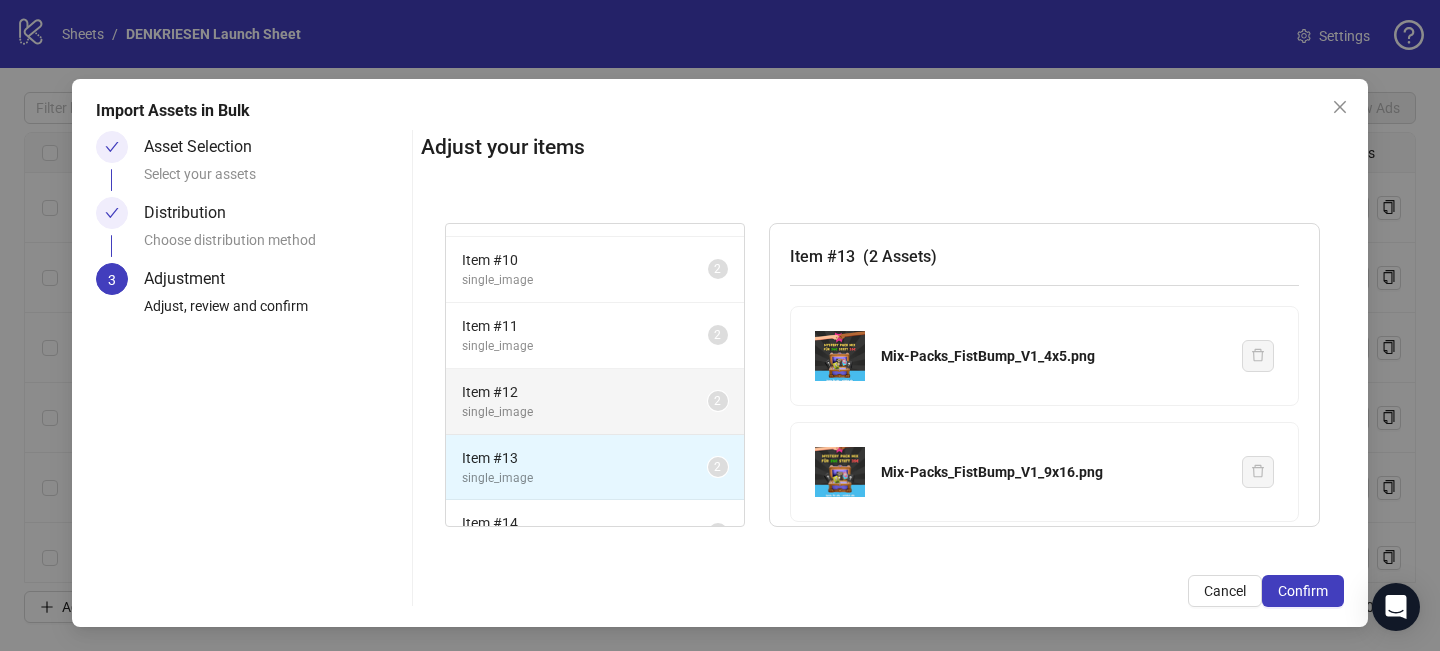 click on "Item # 12" at bounding box center [585, 392] 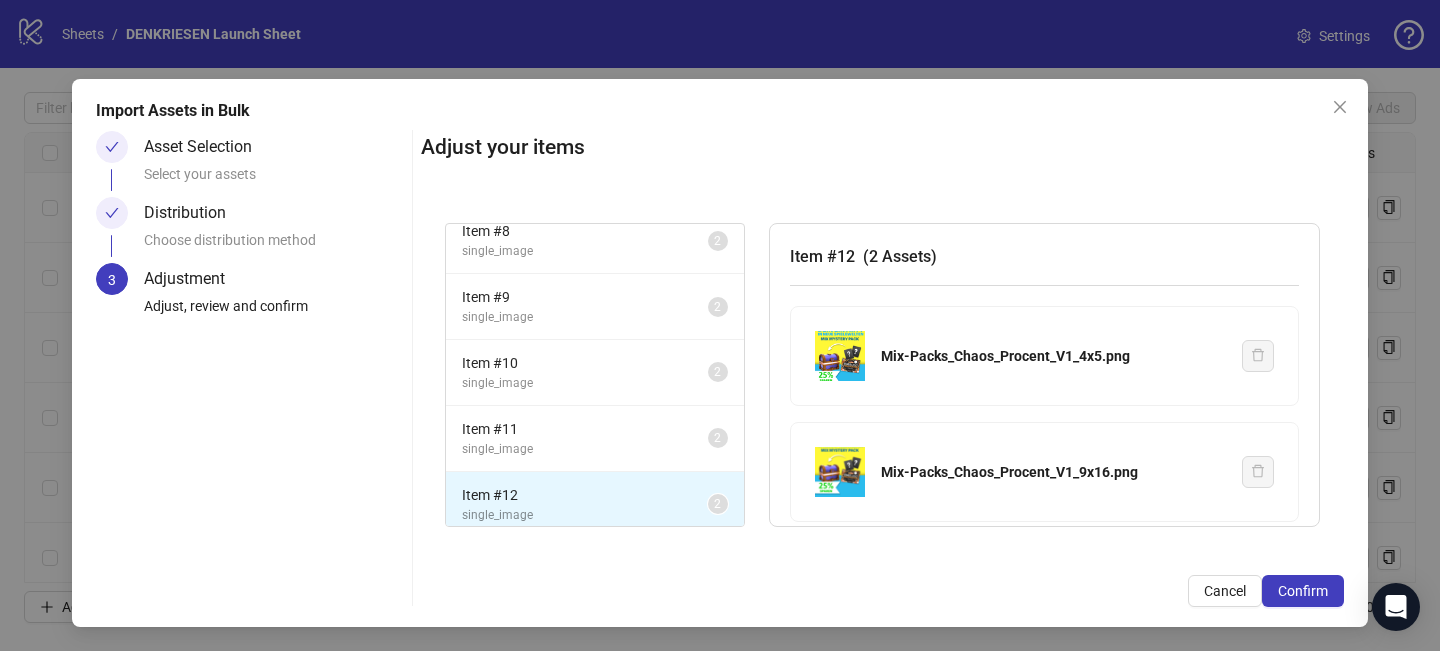 scroll, scrollTop: 65, scrollLeft: 0, axis: vertical 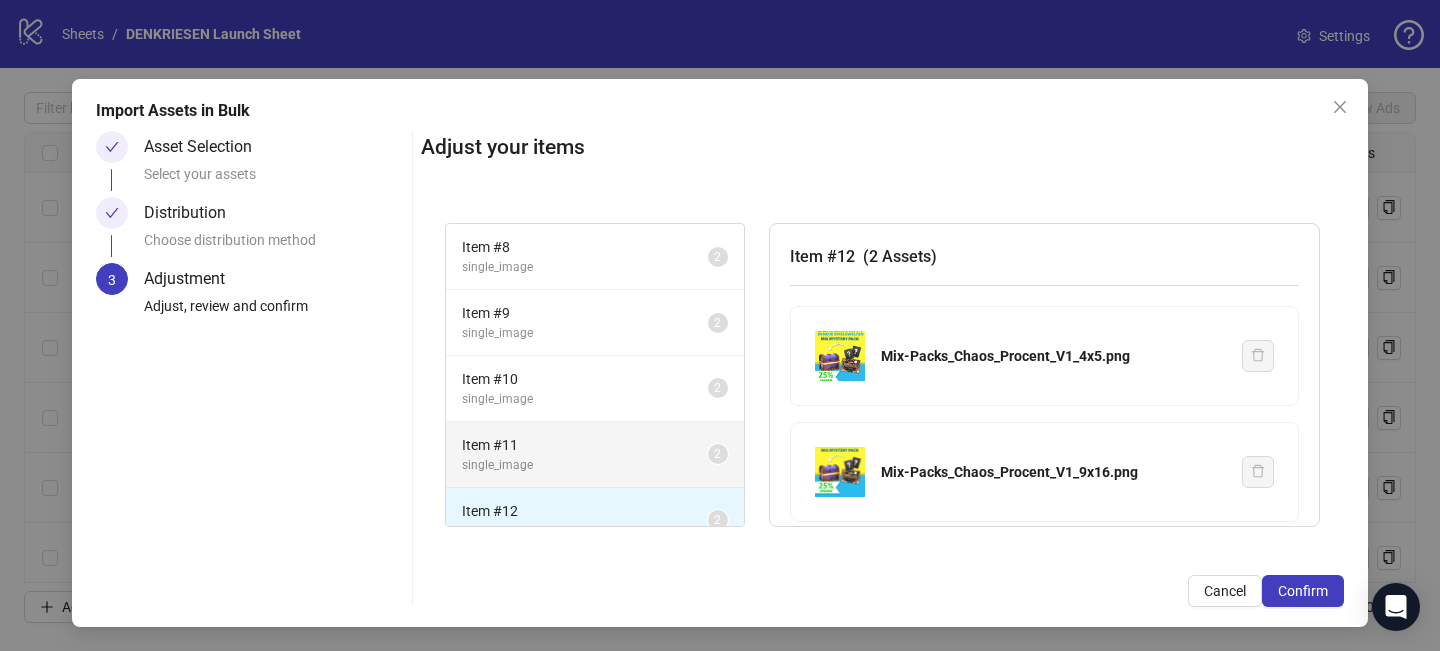 click on "Item # 11" at bounding box center [585, 445] 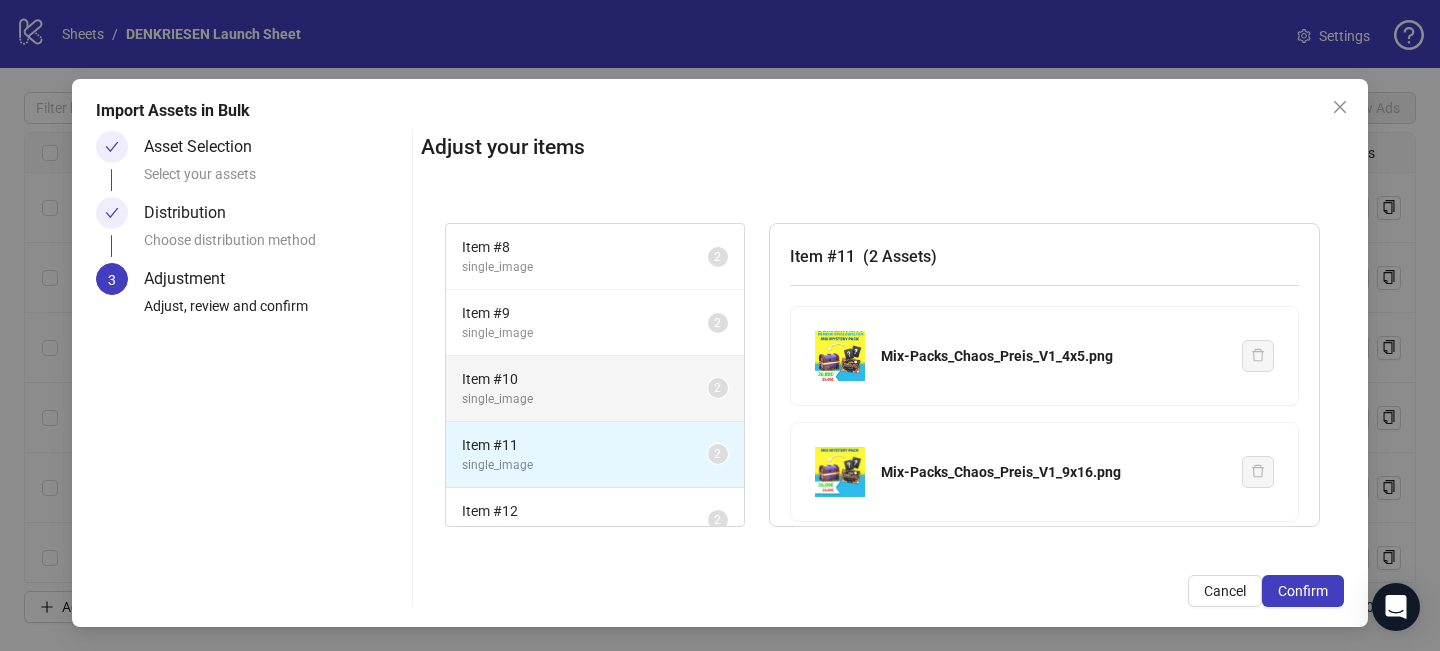 click on "Item # 10" at bounding box center [585, 379] 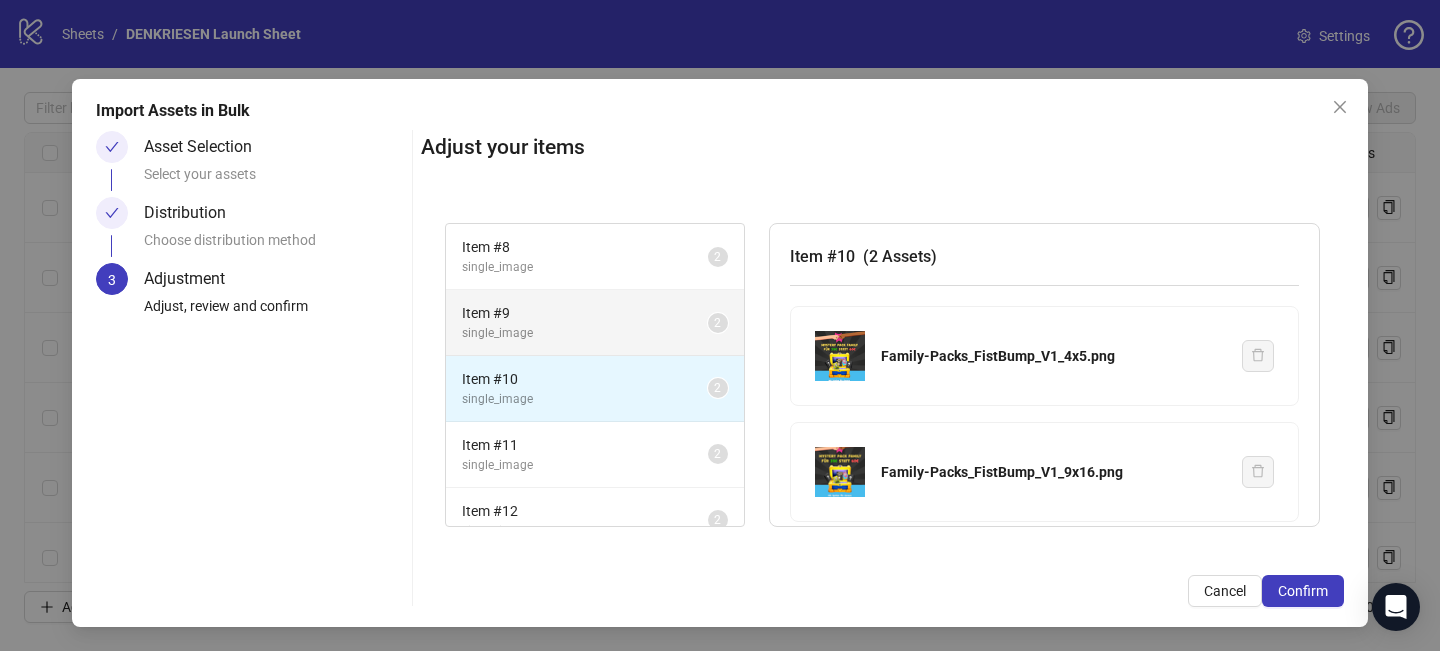 click on "Item # 9" at bounding box center (585, 313) 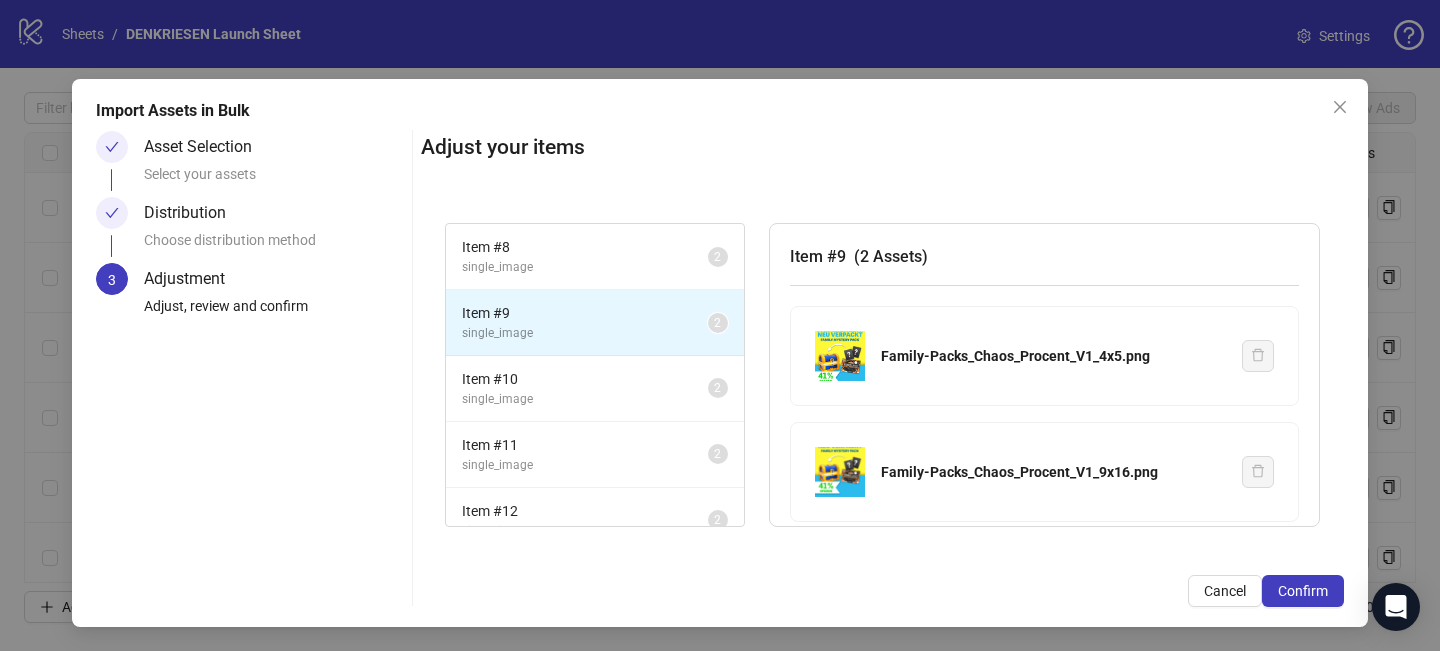 scroll, scrollTop: 0, scrollLeft: 0, axis: both 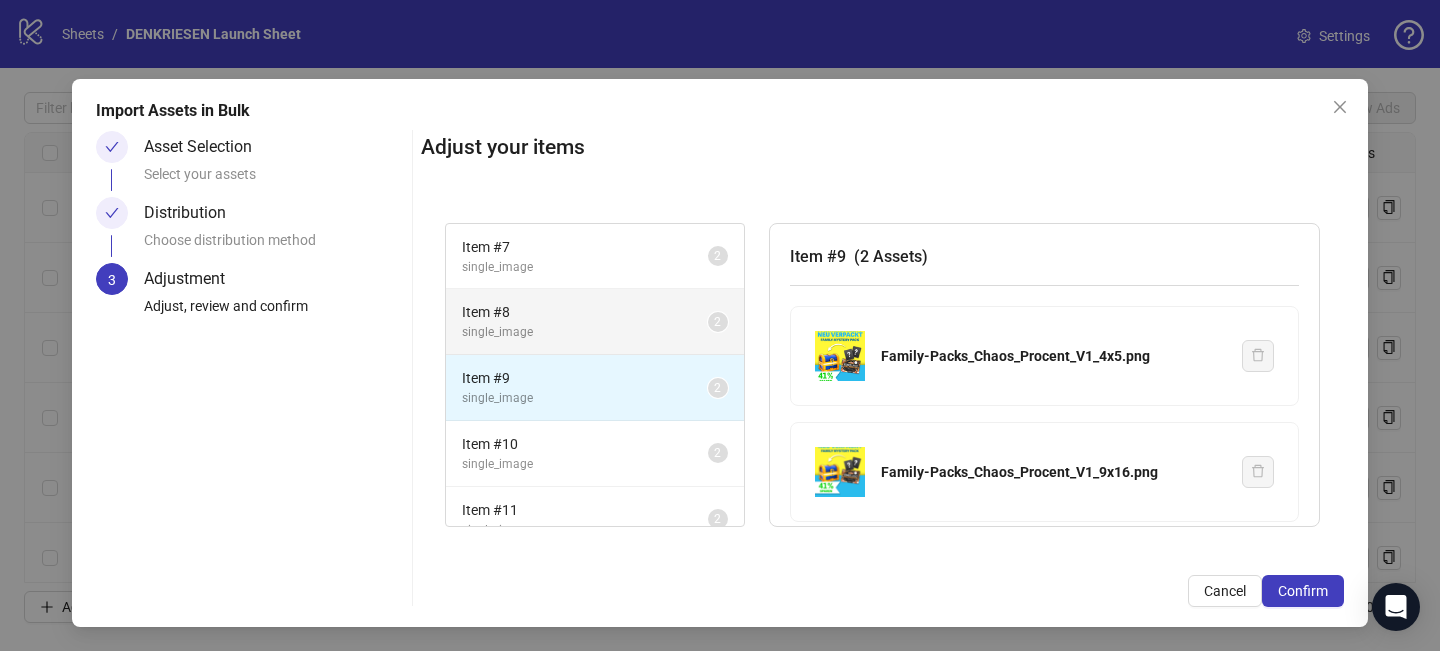 click on "Item # 8" at bounding box center [585, 312] 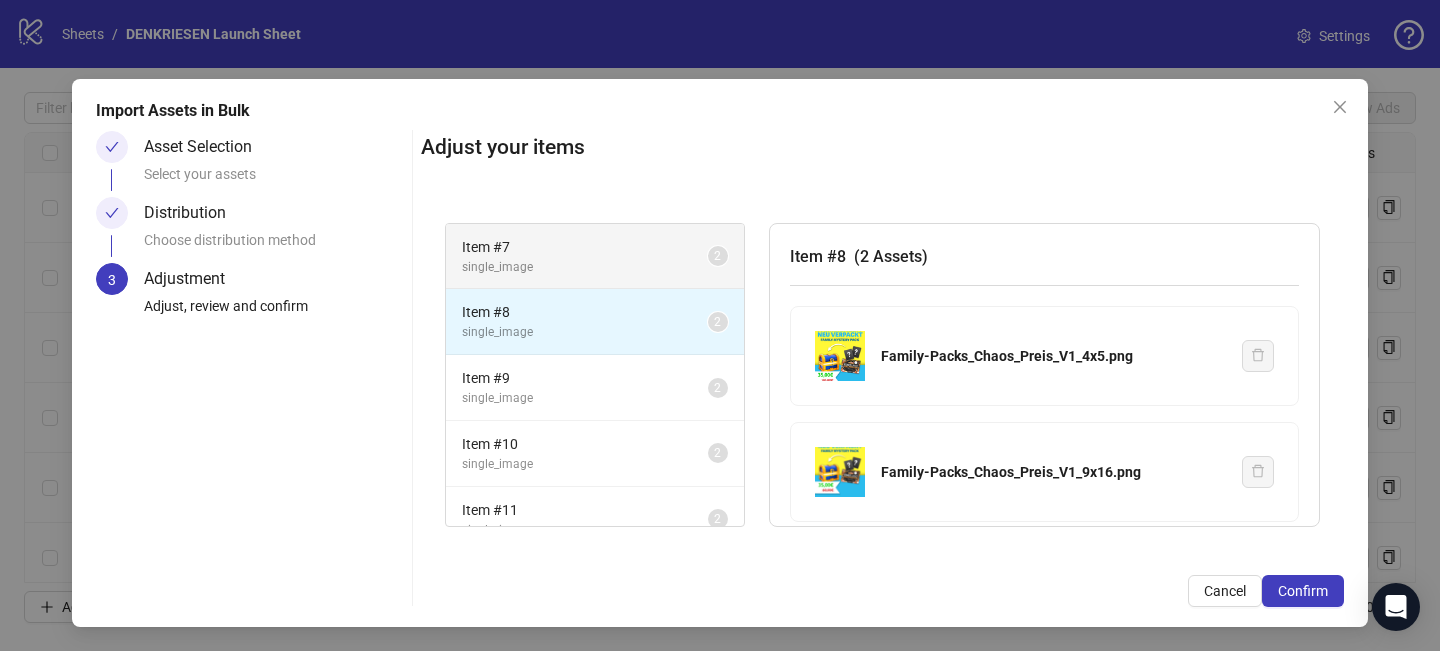 click on "Item # 7" at bounding box center (585, 247) 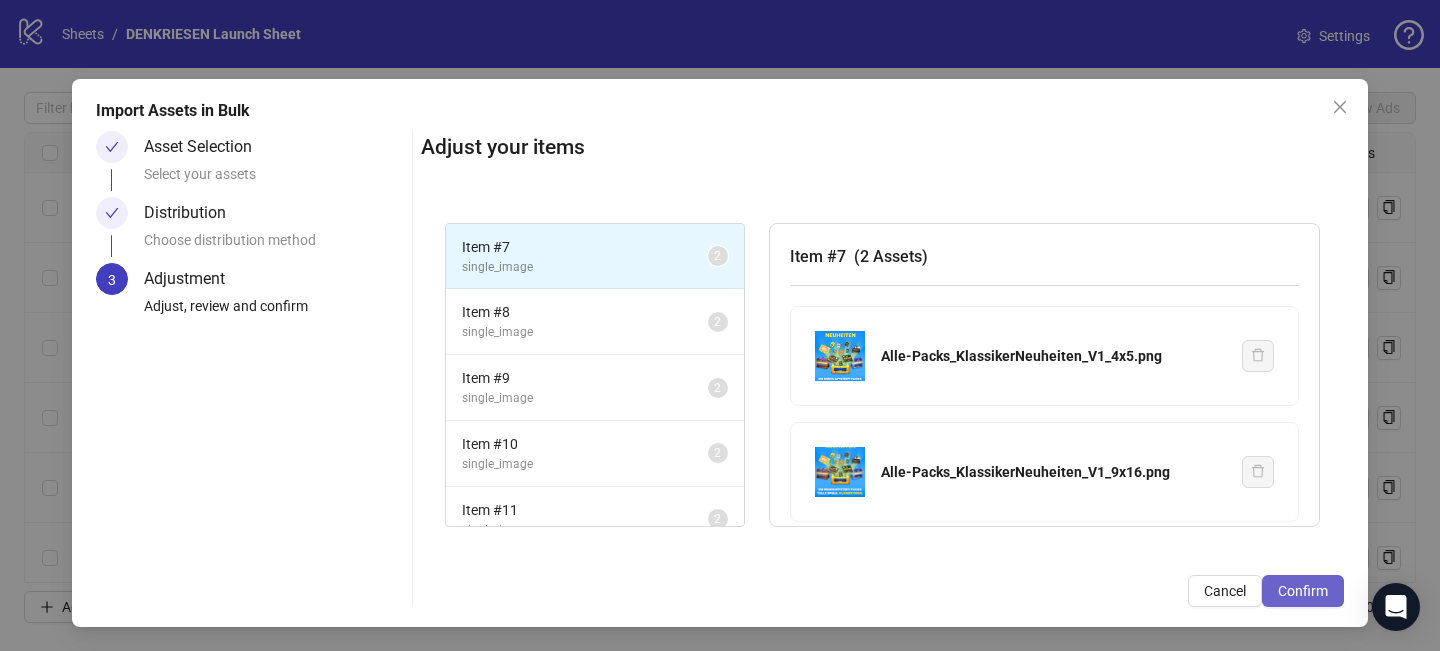 click on "Confirm" at bounding box center [1303, 591] 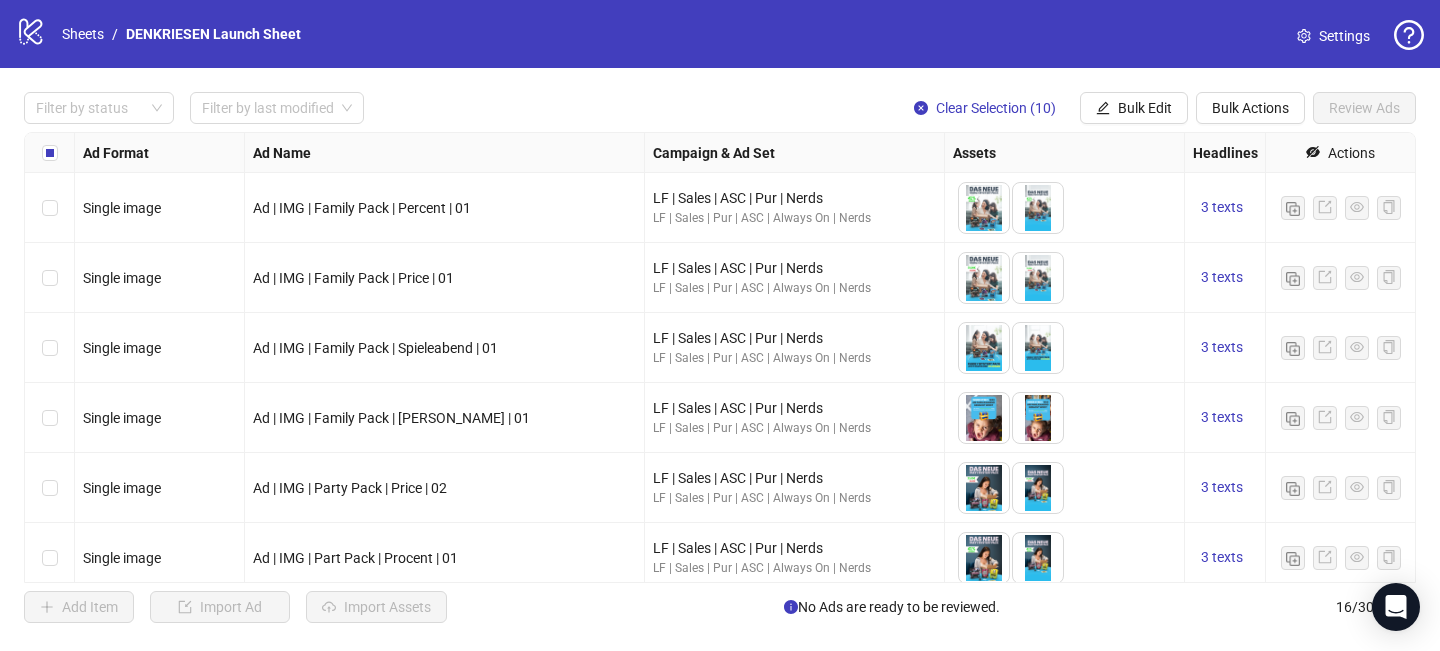 scroll, scrollTop: 392, scrollLeft: 0, axis: vertical 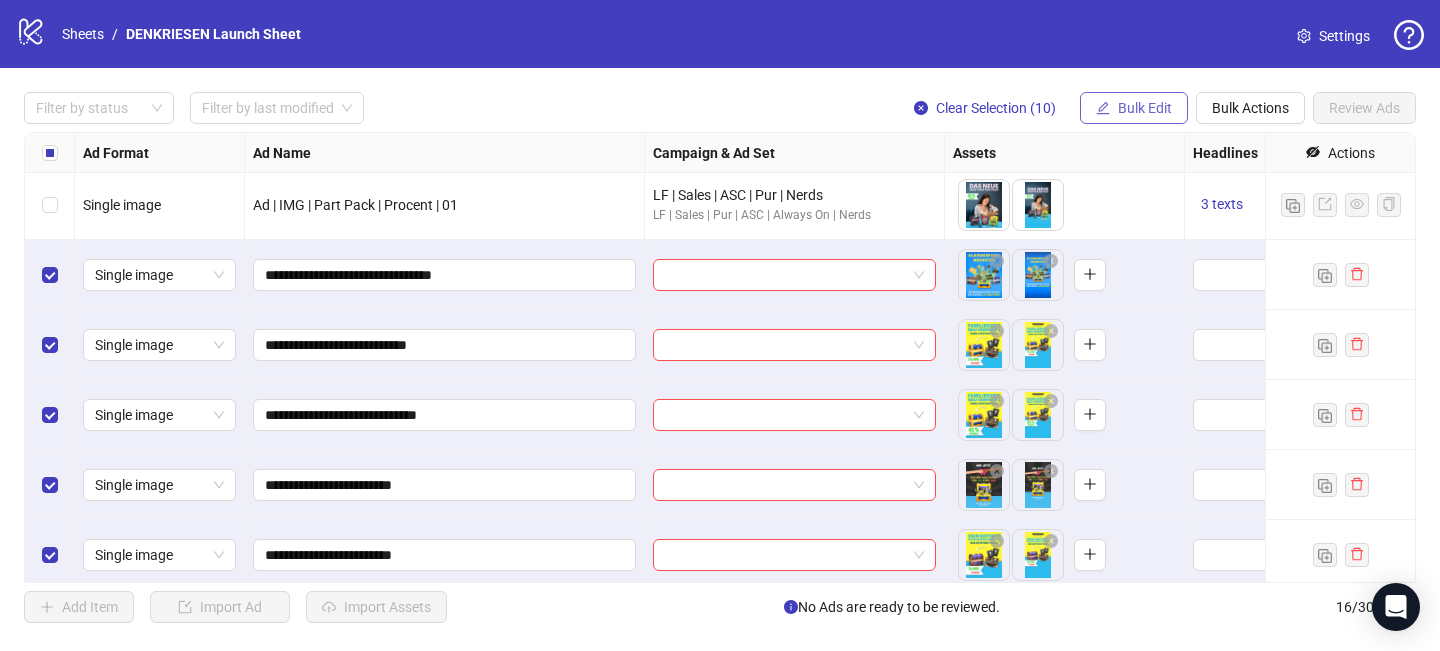 click on "Bulk Edit" at bounding box center [1145, 108] 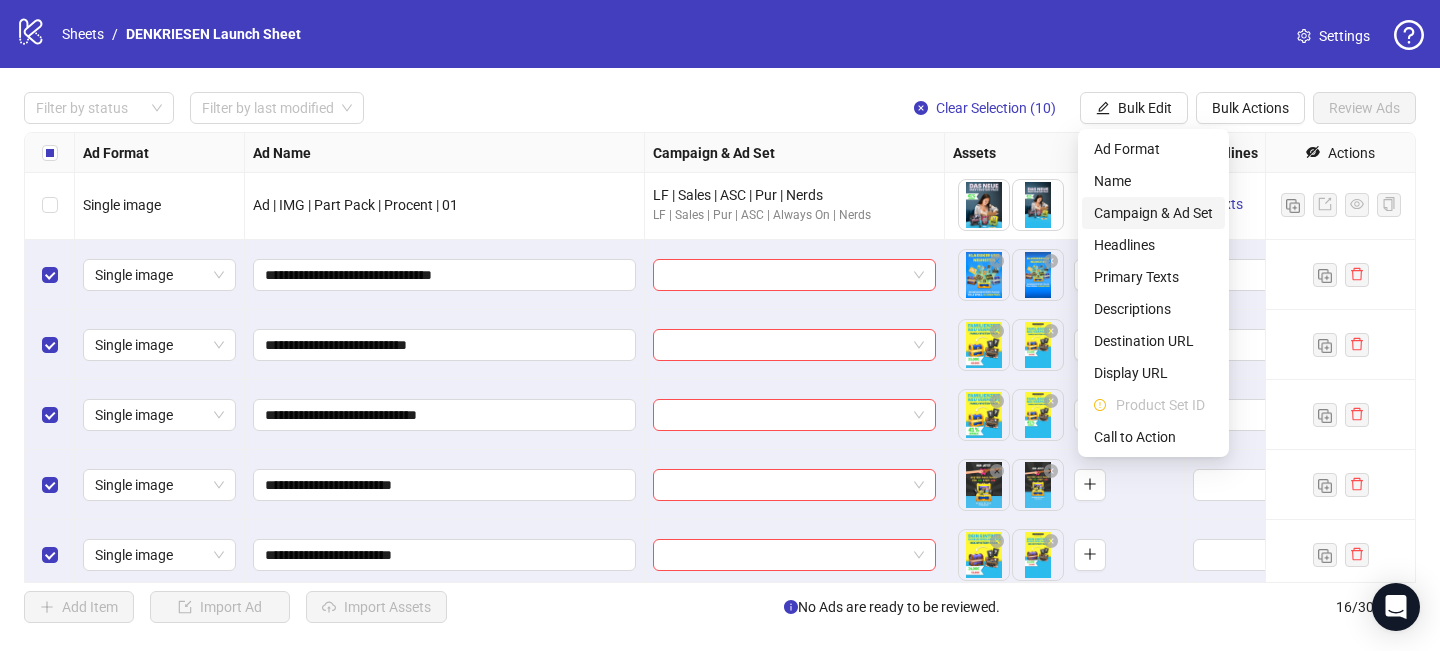 click on "Campaign & Ad Set" at bounding box center (1153, 213) 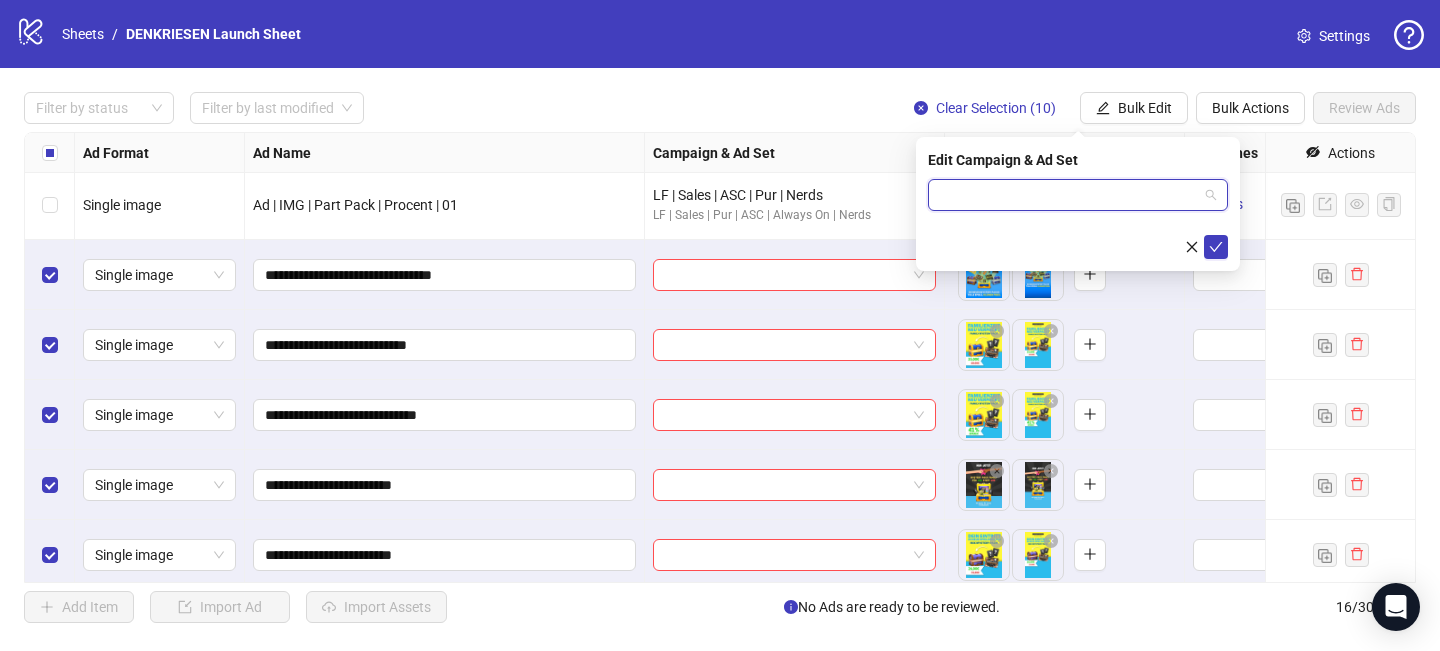click at bounding box center [1069, 195] 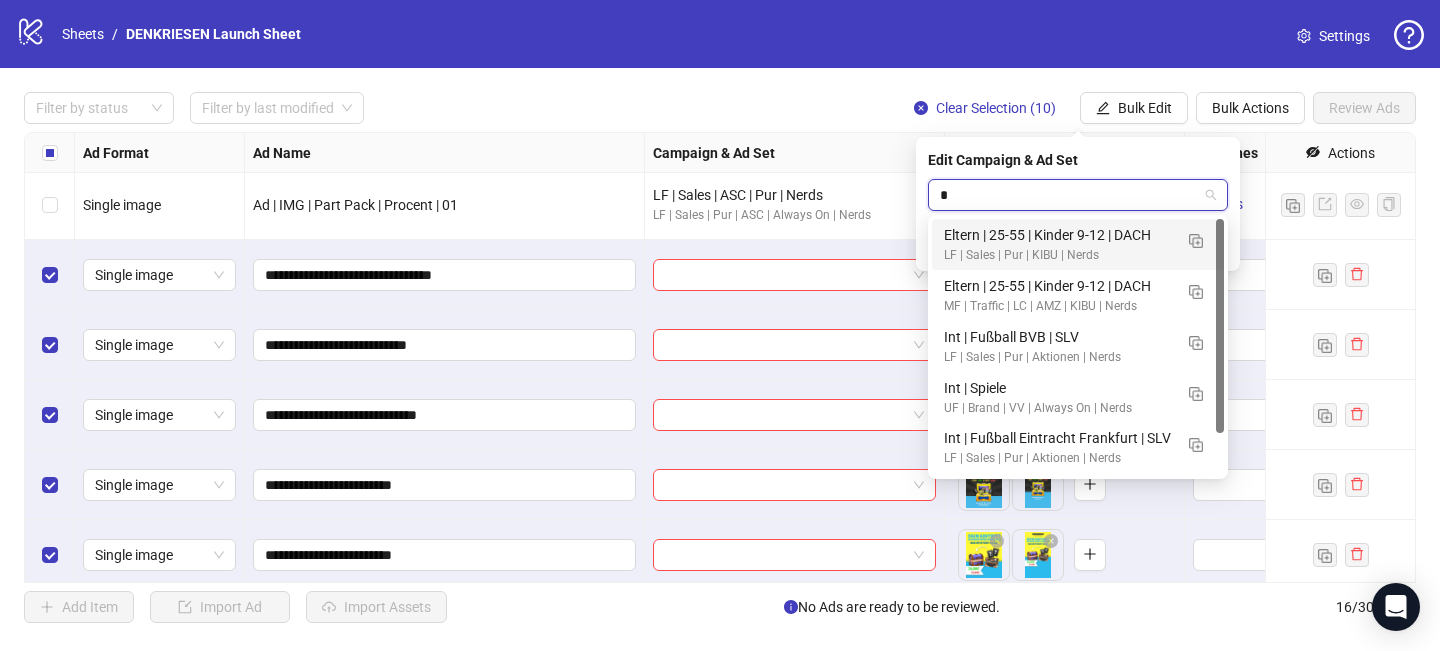type on "**" 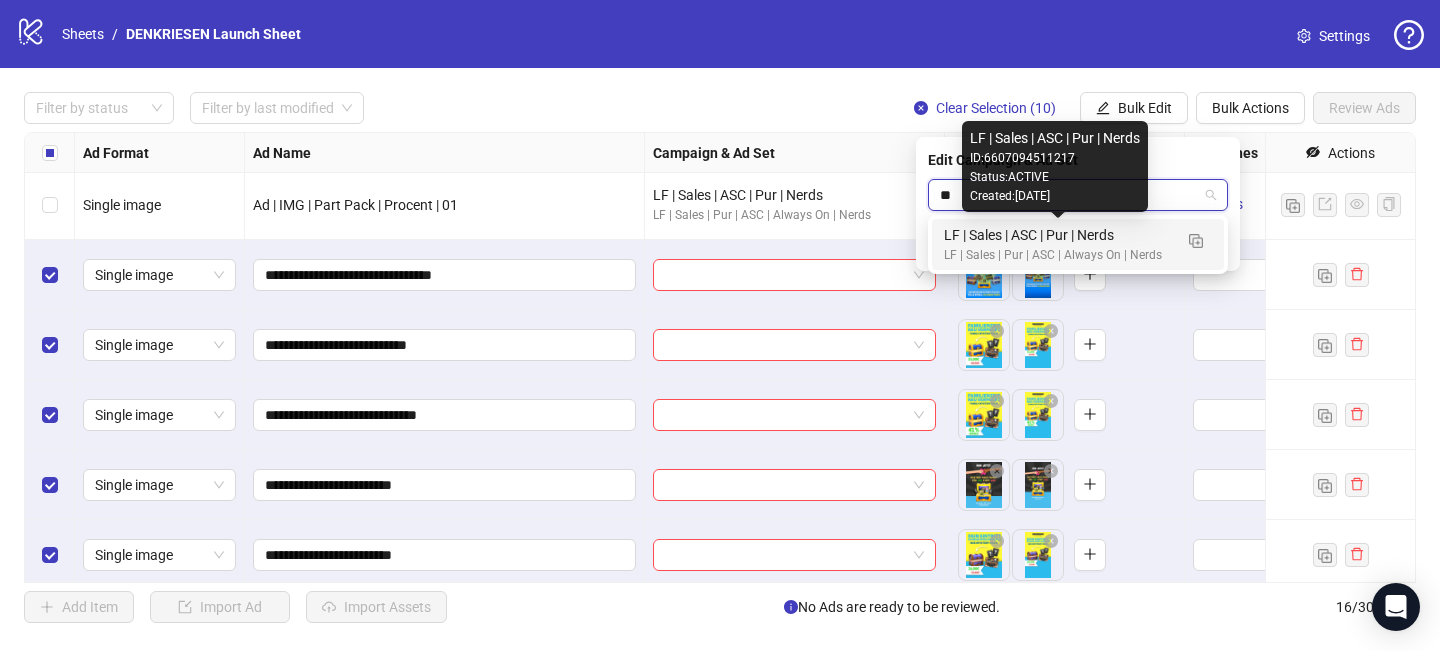 click on "LF | Sales | ASC | Pur | Nerds" at bounding box center (1058, 235) 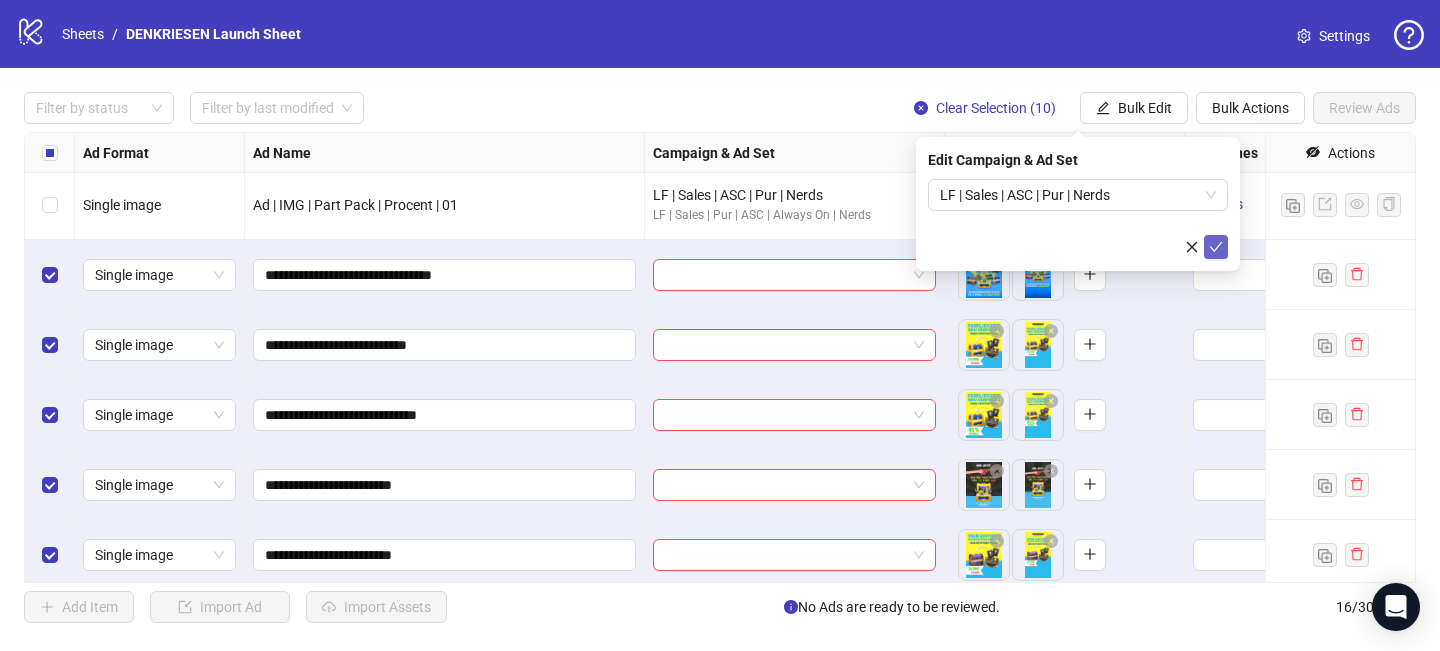 click 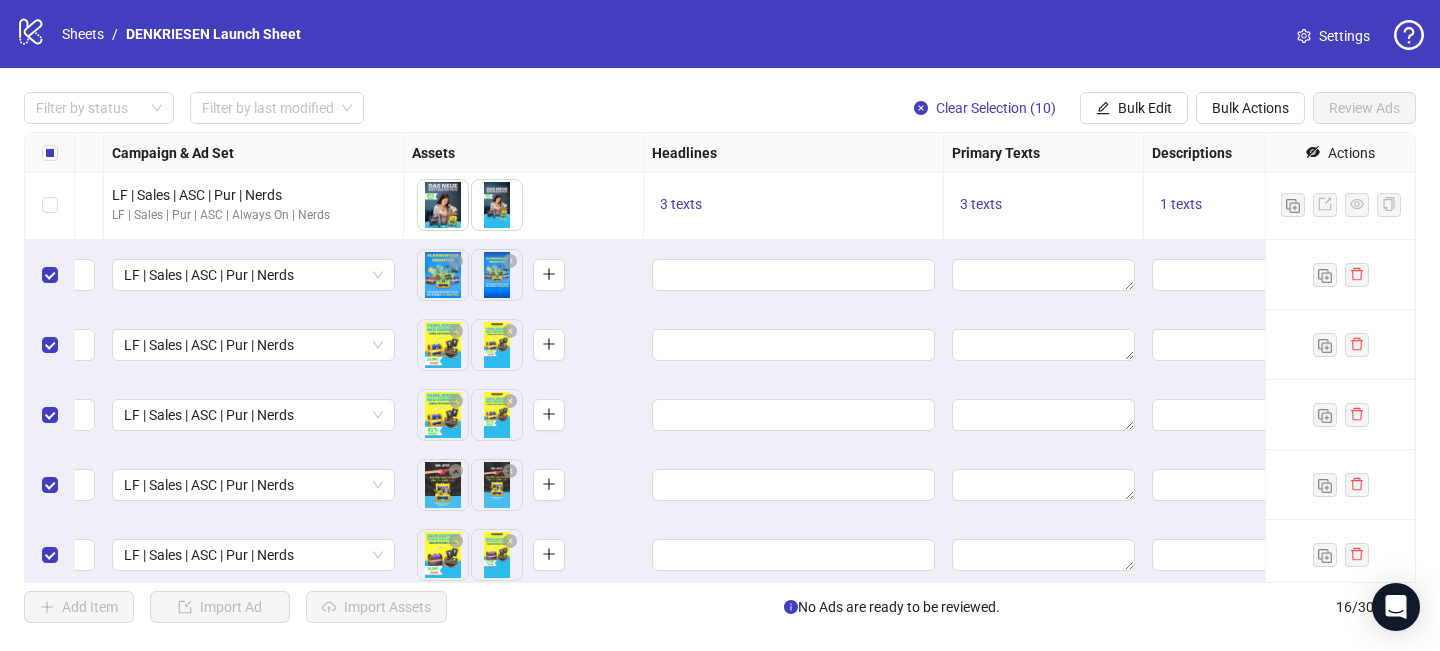 scroll, scrollTop: 353, scrollLeft: 564, axis: both 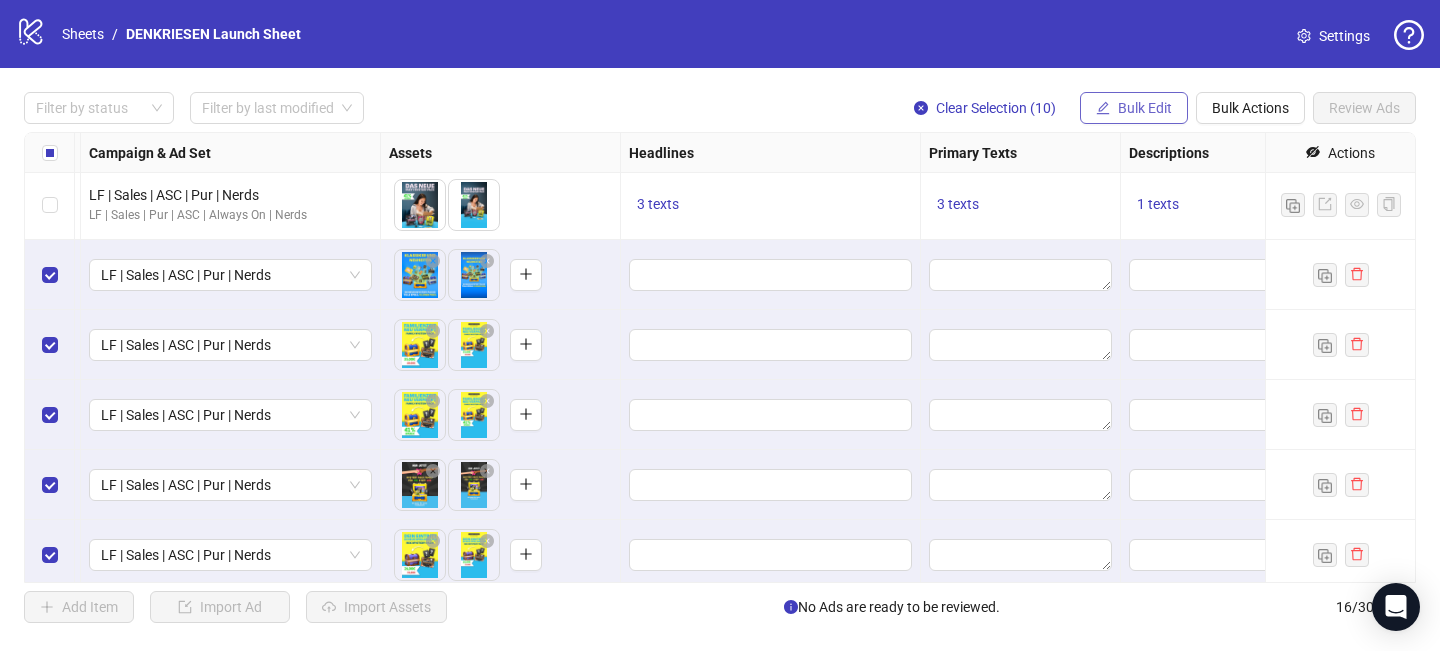 click on "Bulk Edit" at bounding box center (1145, 108) 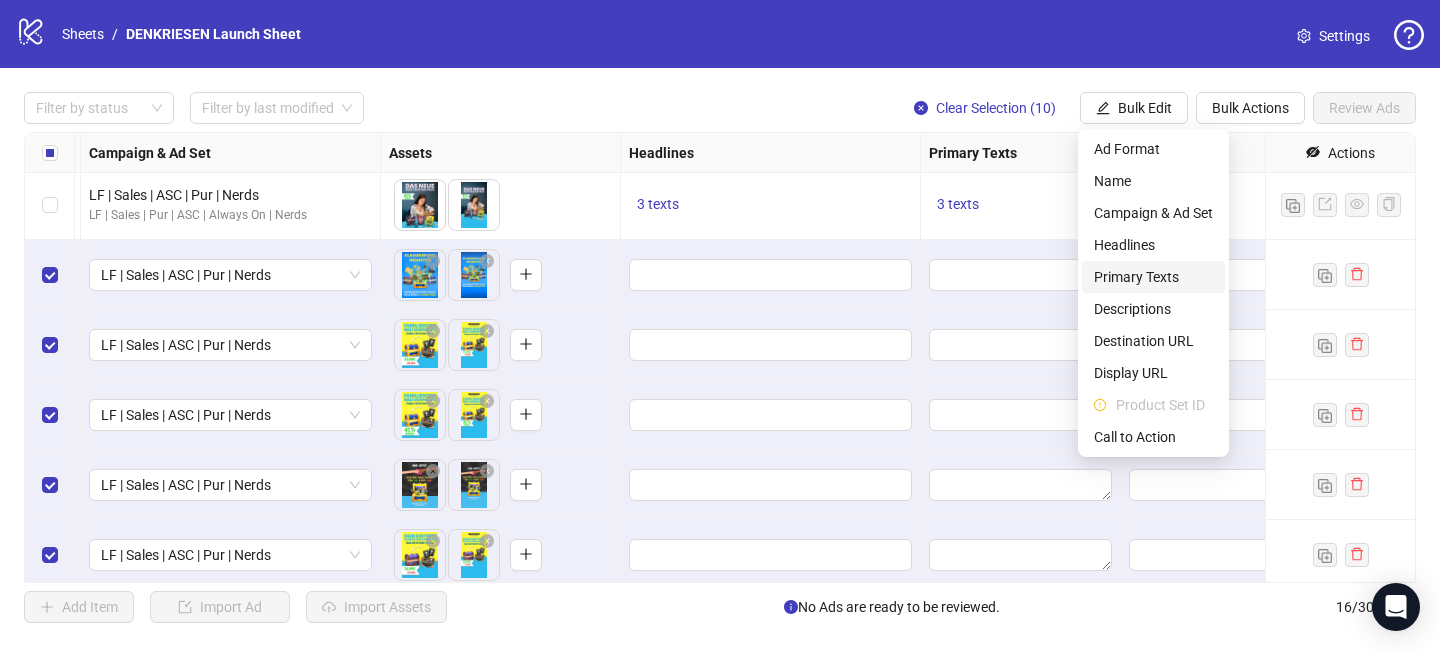 click on "Primary Texts" at bounding box center (1153, 277) 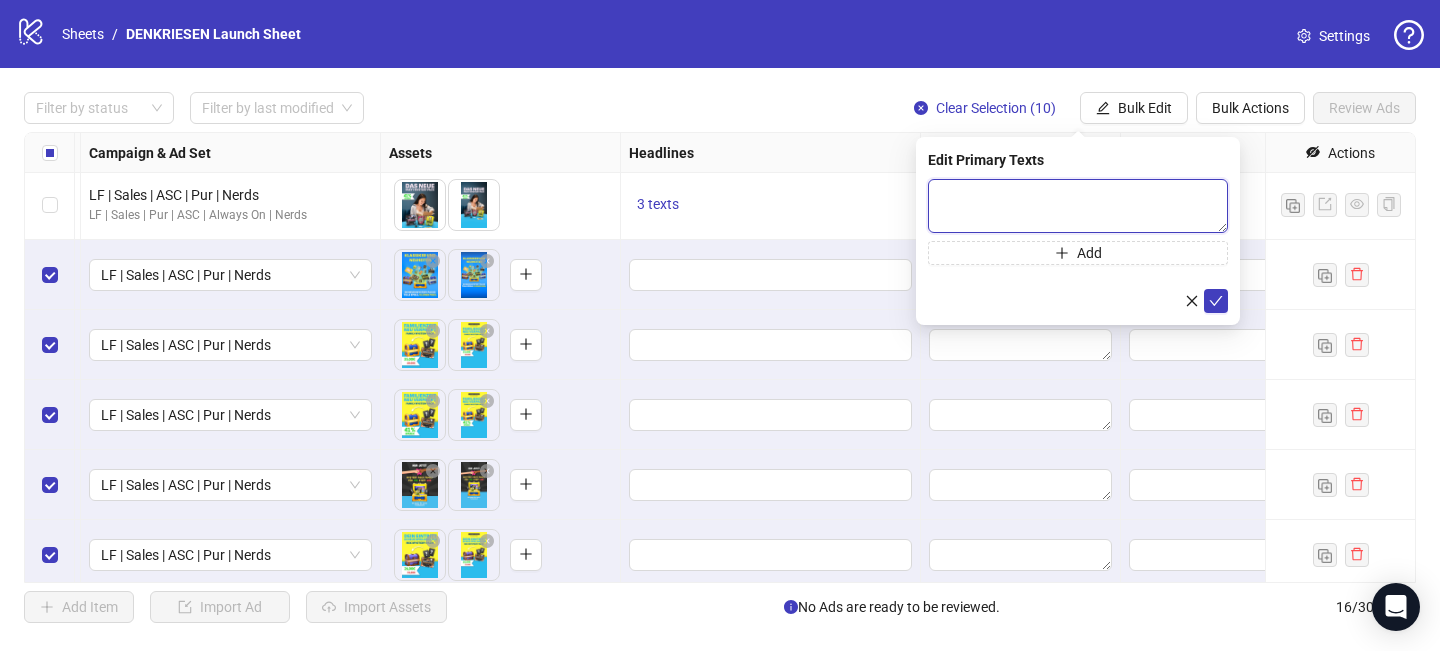 click at bounding box center [1078, 206] 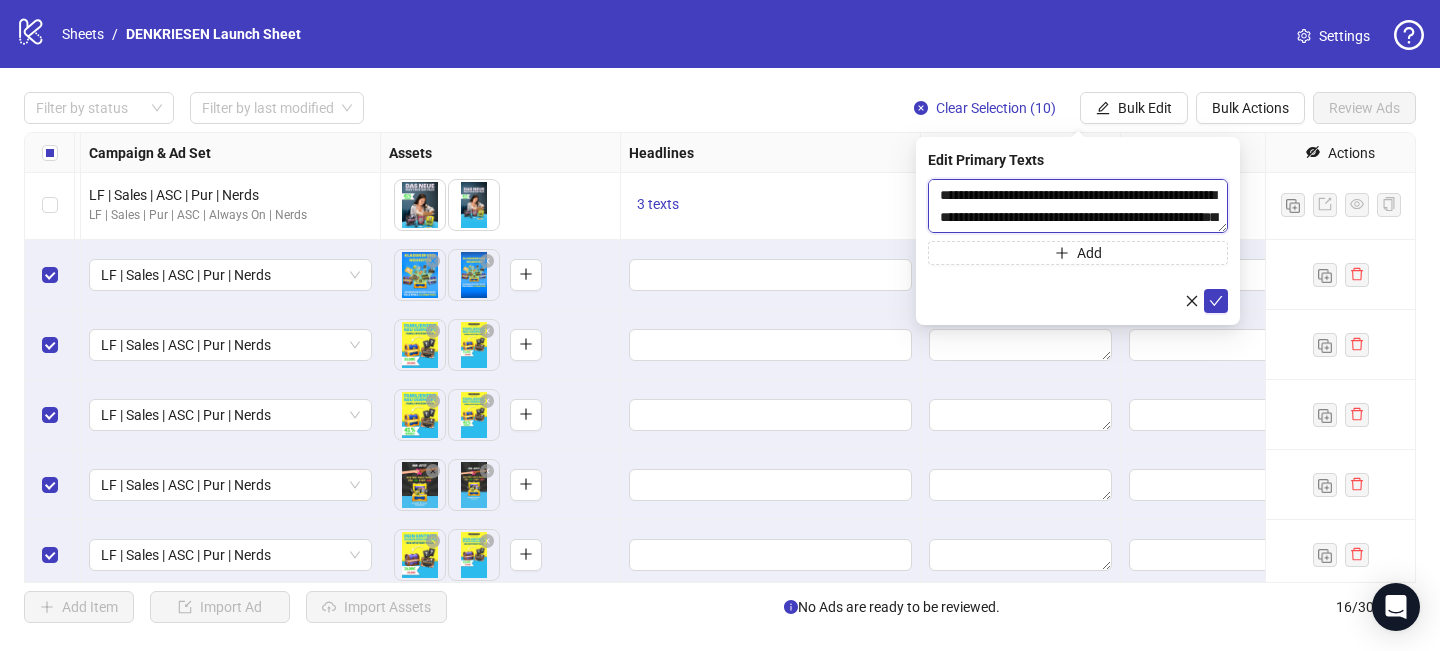 scroll, scrollTop: 37, scrollLeft: 0, axis: vertical 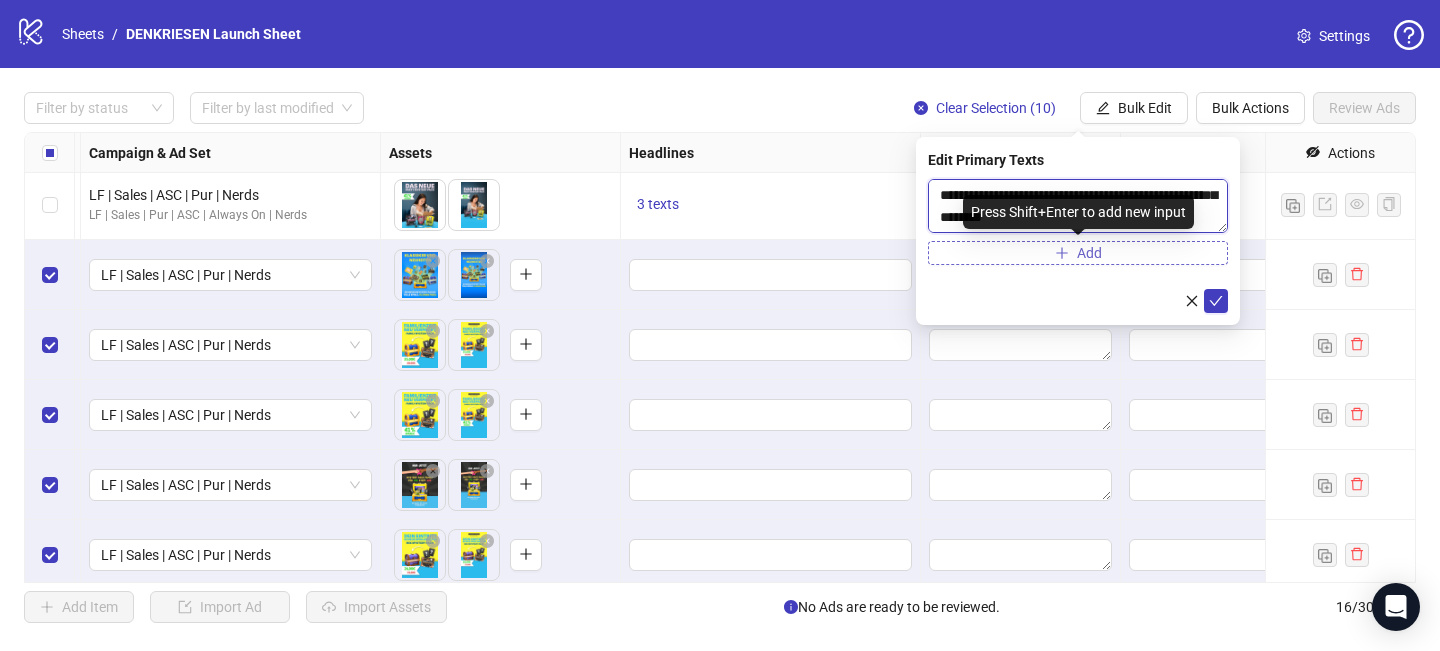type on "**********" 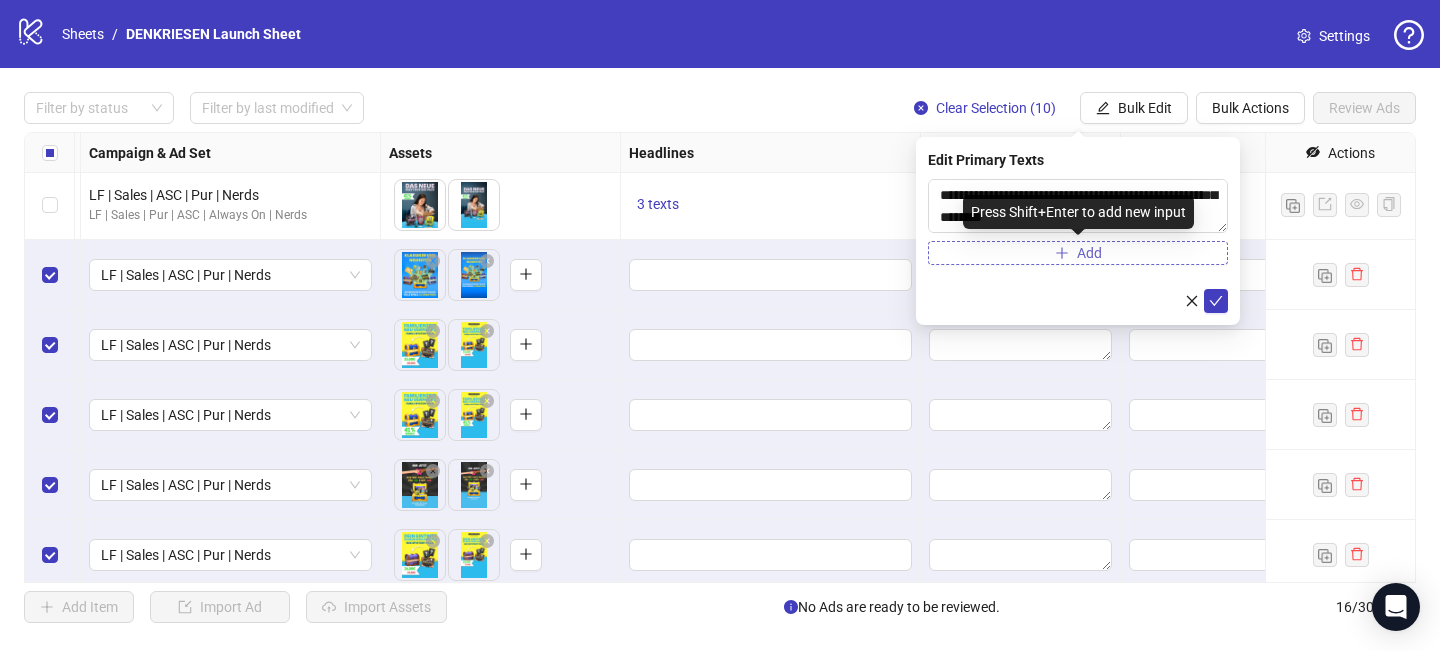 click on "Add" at bounding box center [1078, 253] 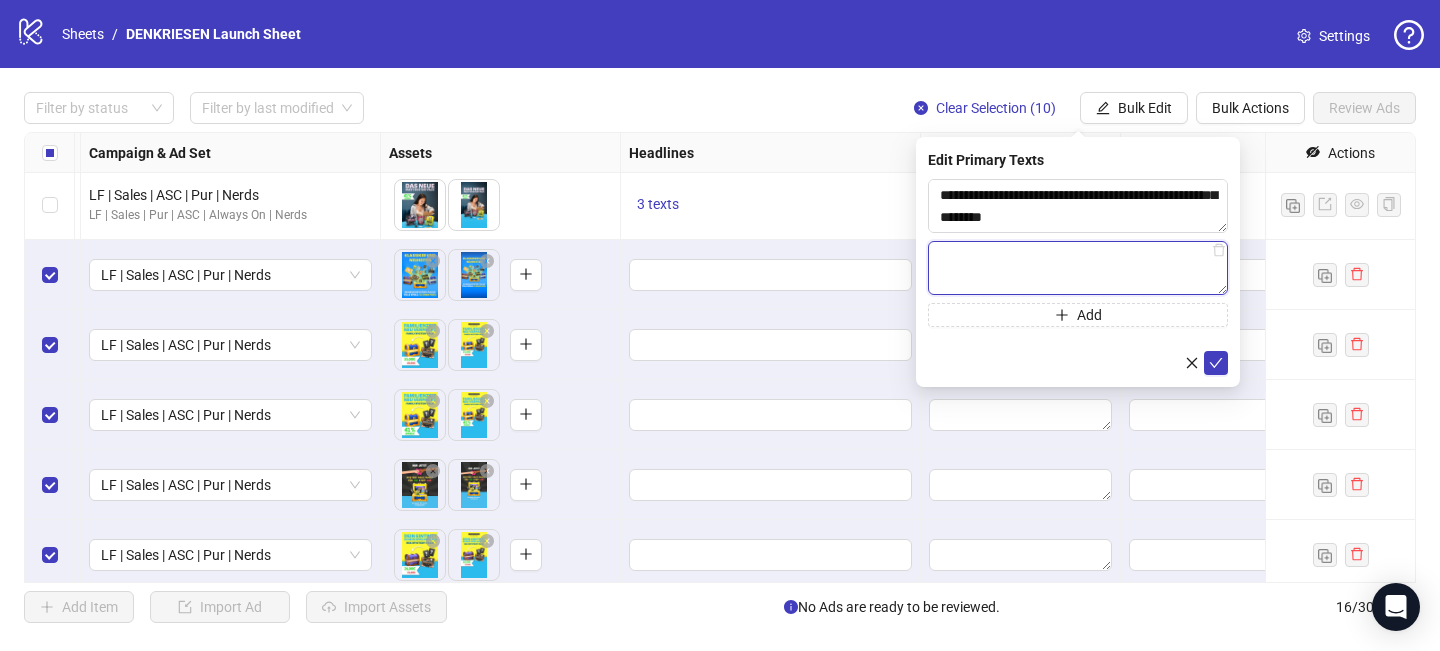 paste on "**********" 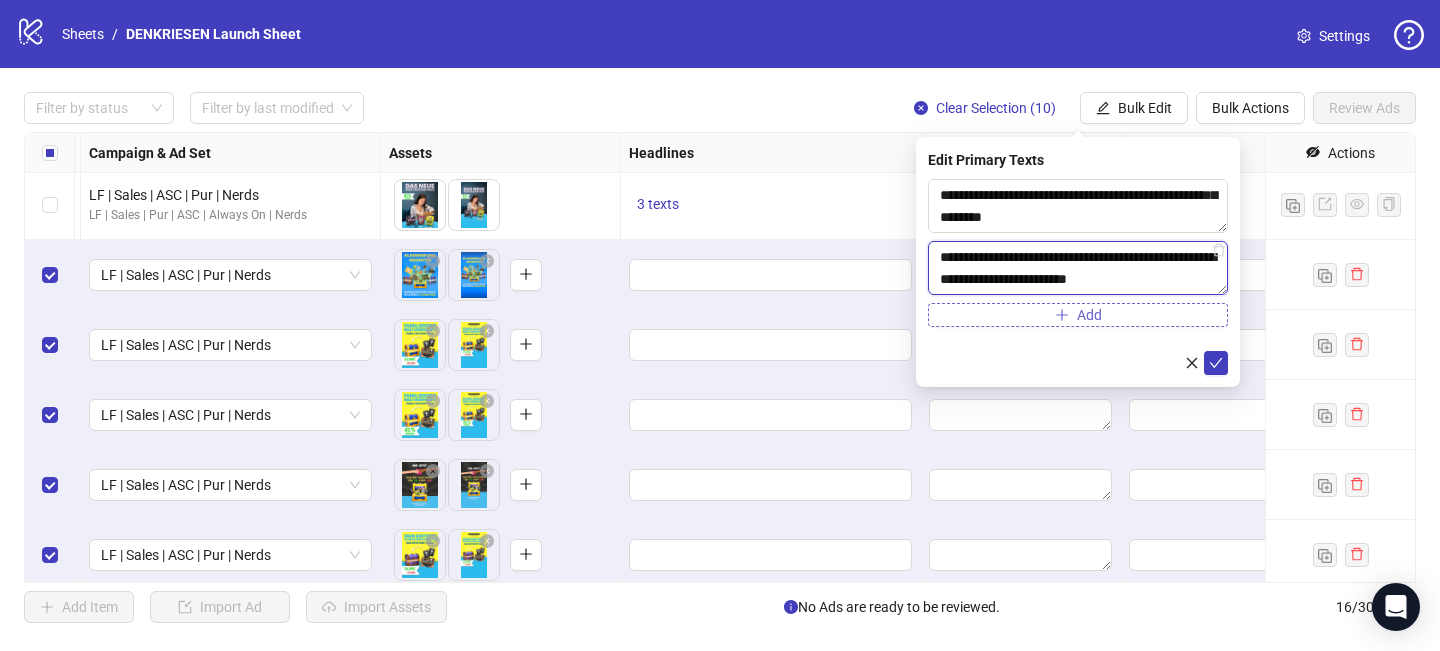 type on "**********" 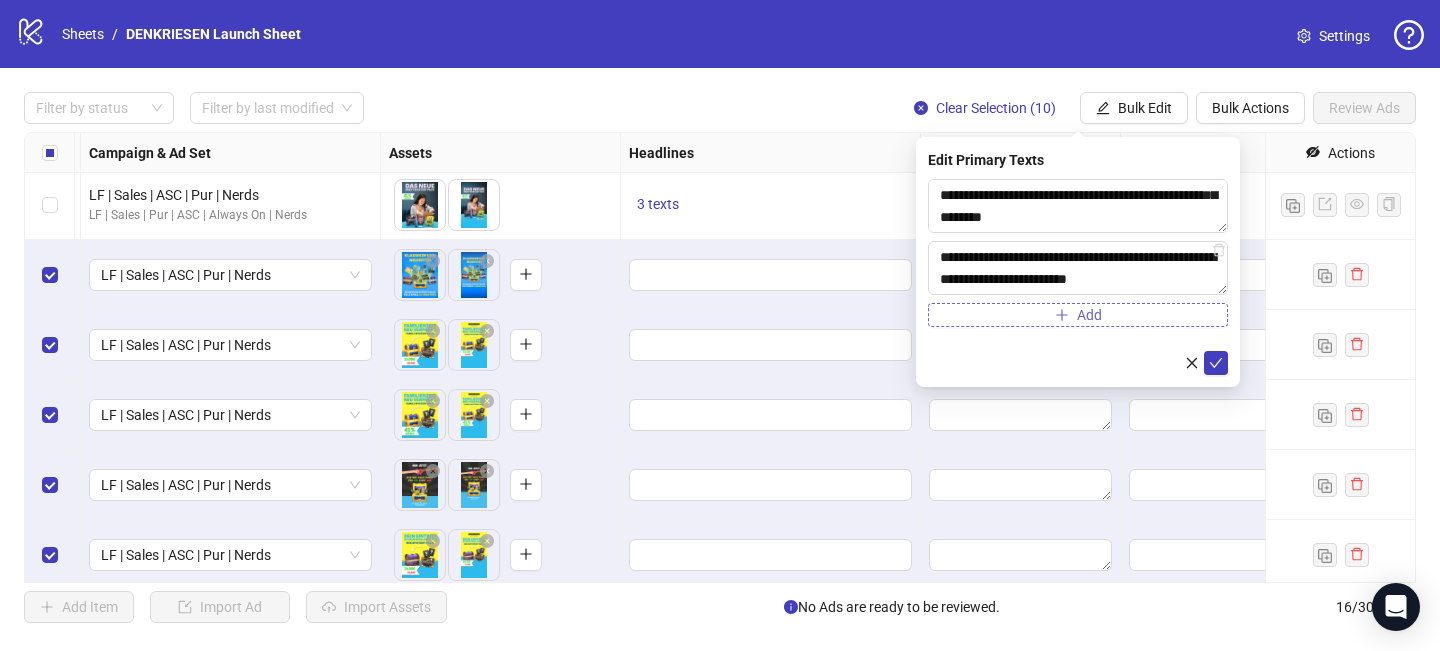 click on "Add" at bounding box center [1078, 315] 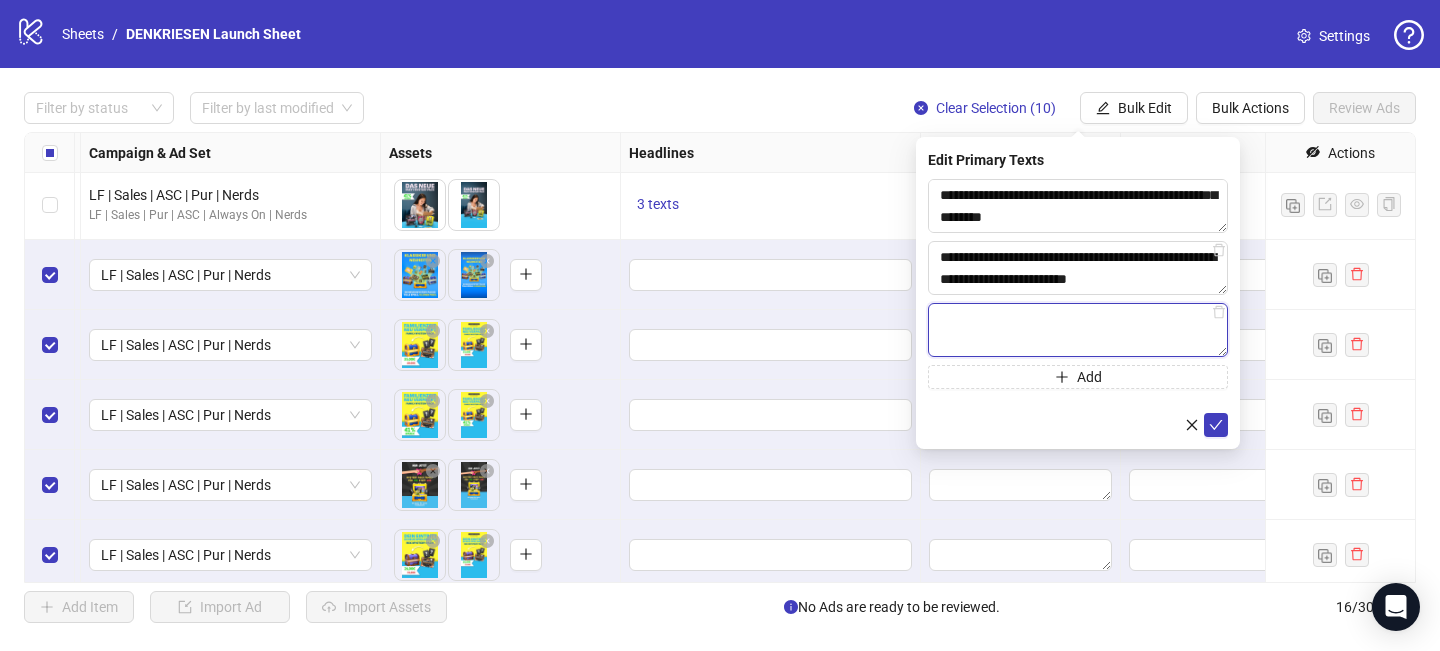 paste on "**********" 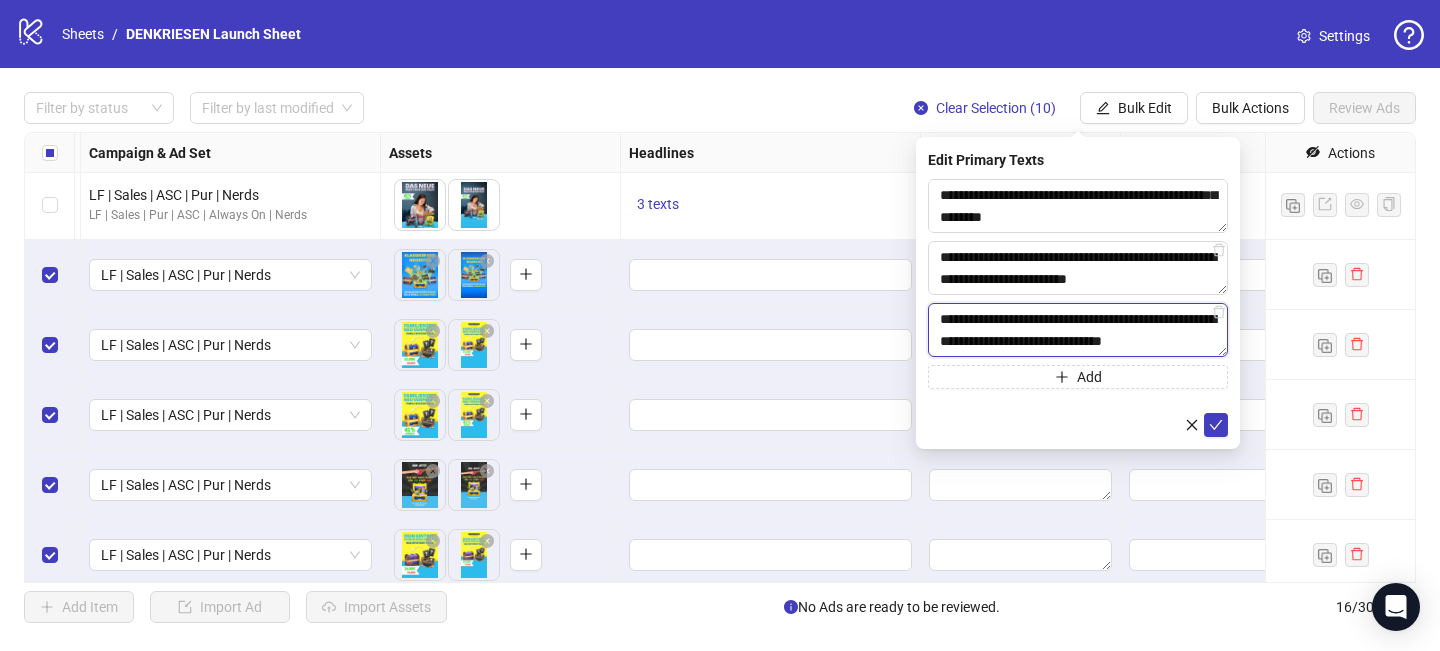 scroll, scrollTop: 15, scrollLeft: 0, axis: vertical 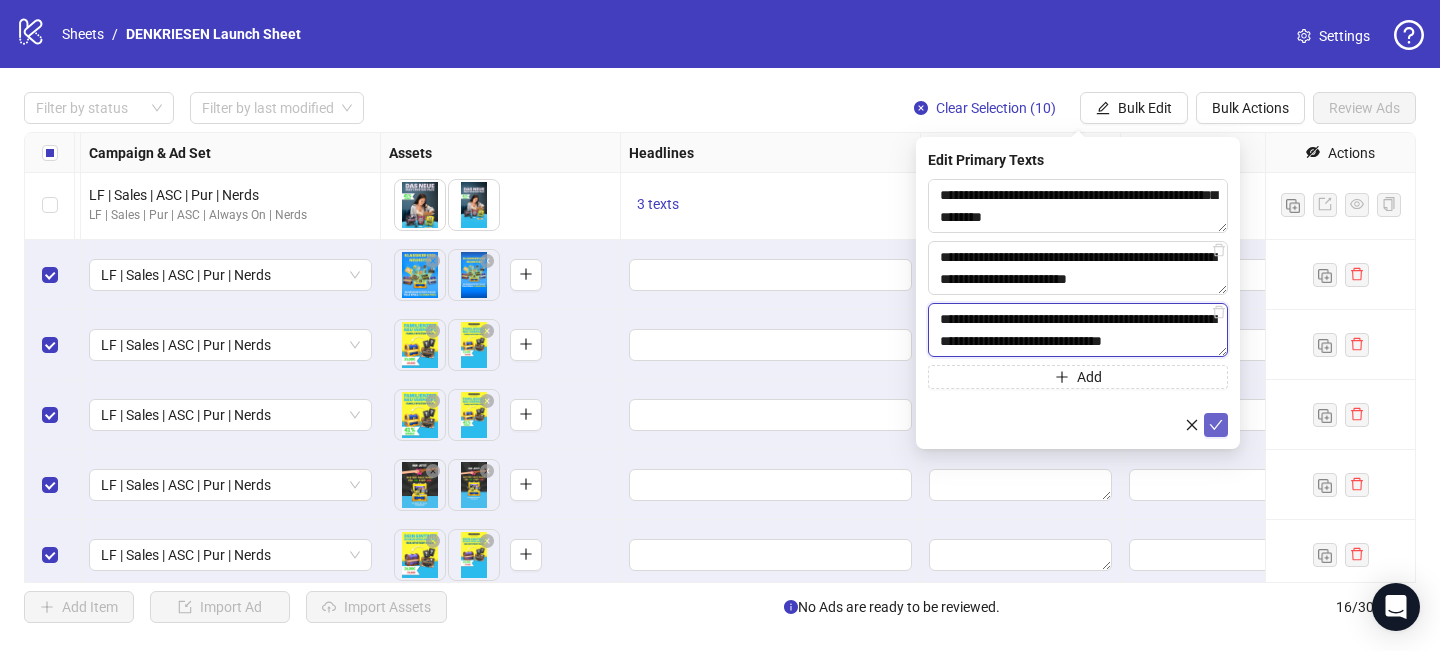 type on "**********" 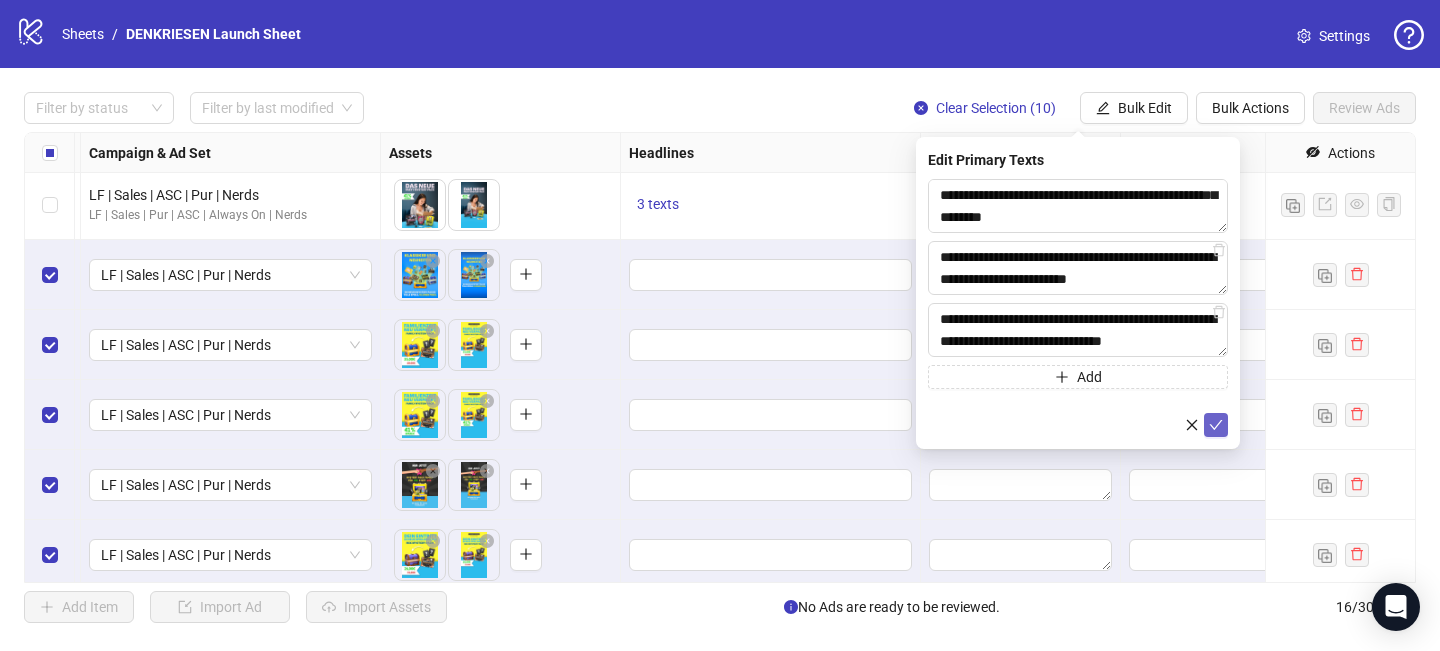 click 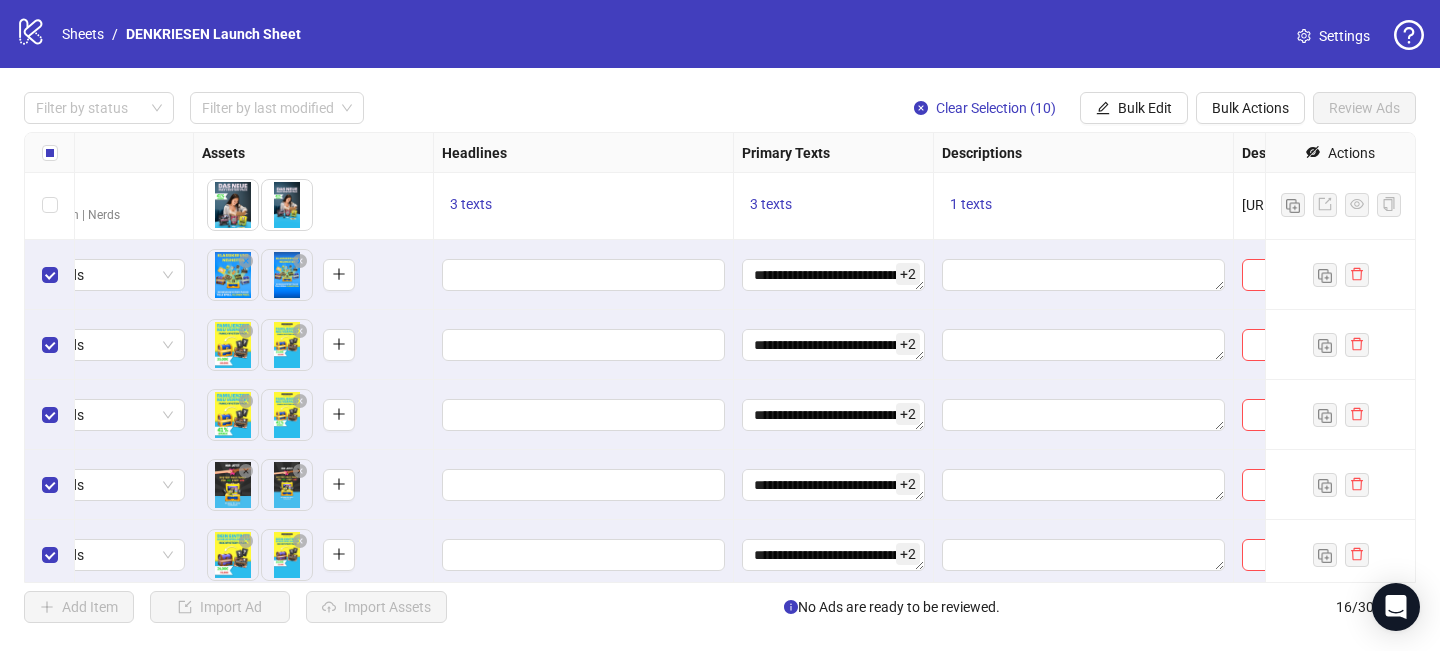 scroll, scrollTop: 353, scrollLeft: 780, axis: both 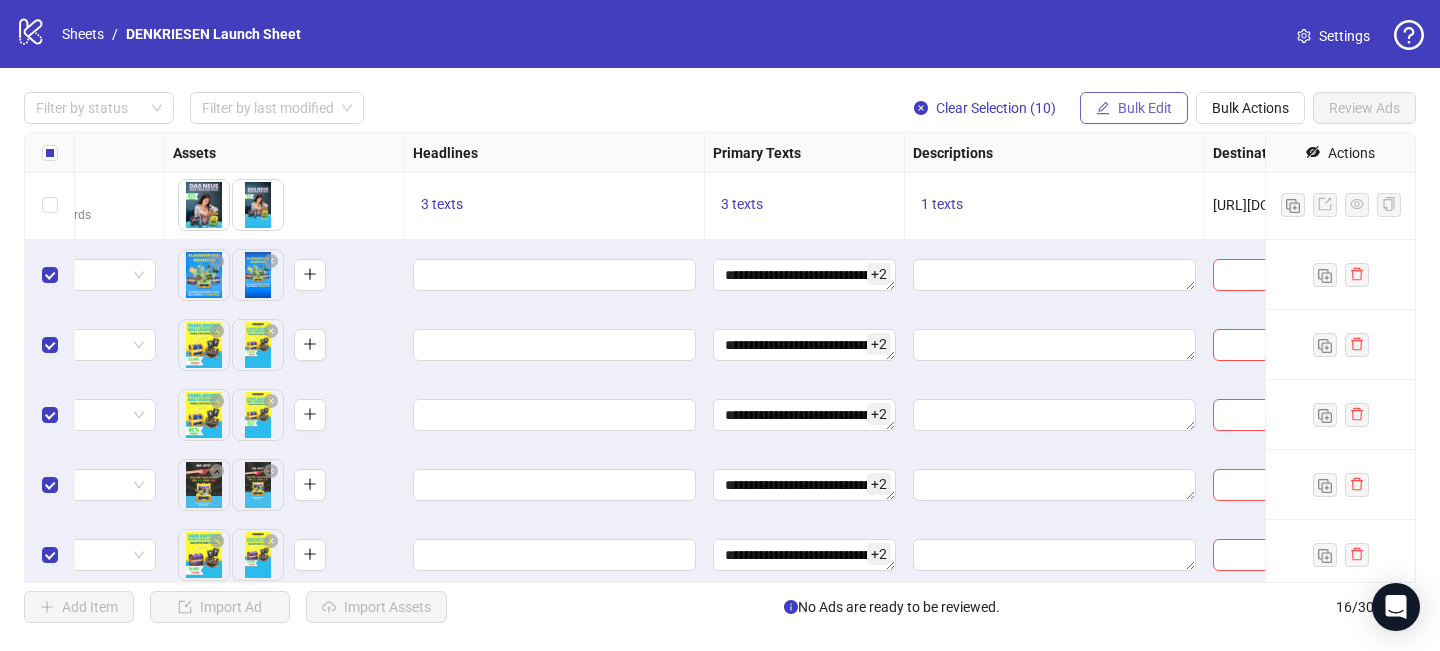 click on "Bulk Edit" at bounding box center [1145, 108] 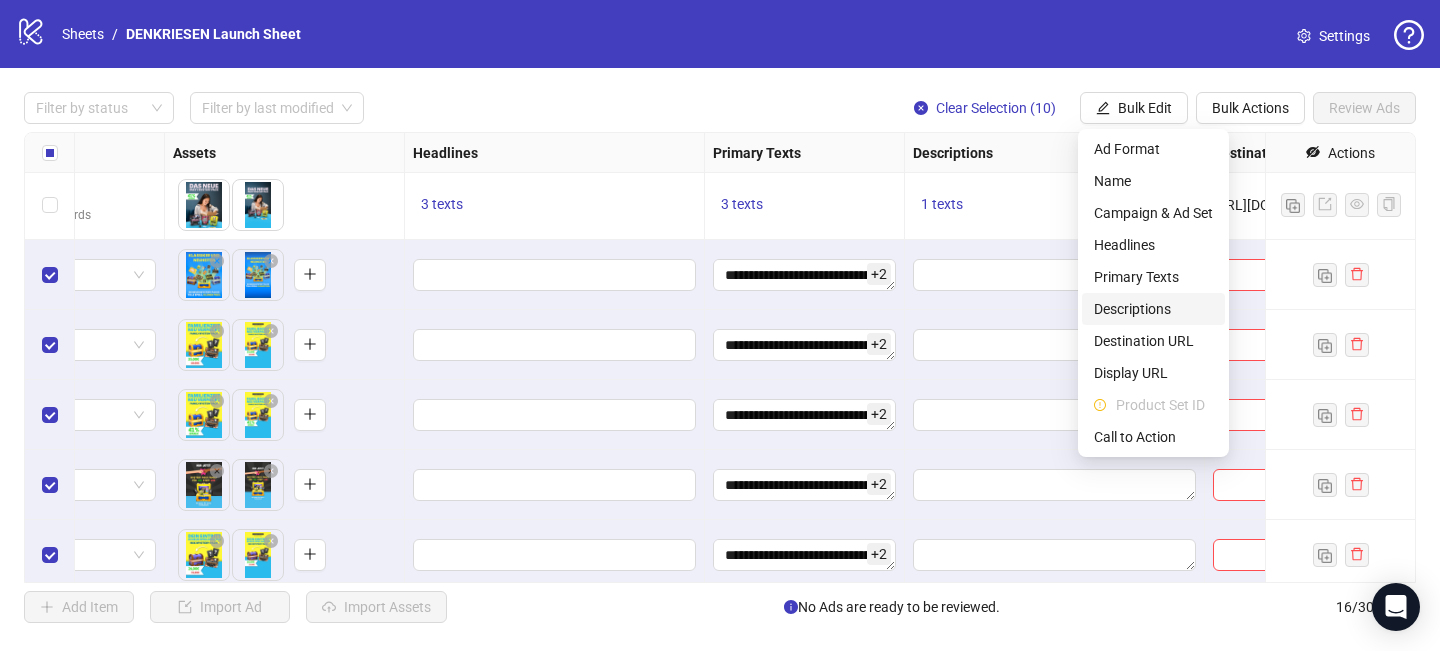 click on "Descriptions" at bounding box center [1153, 309] 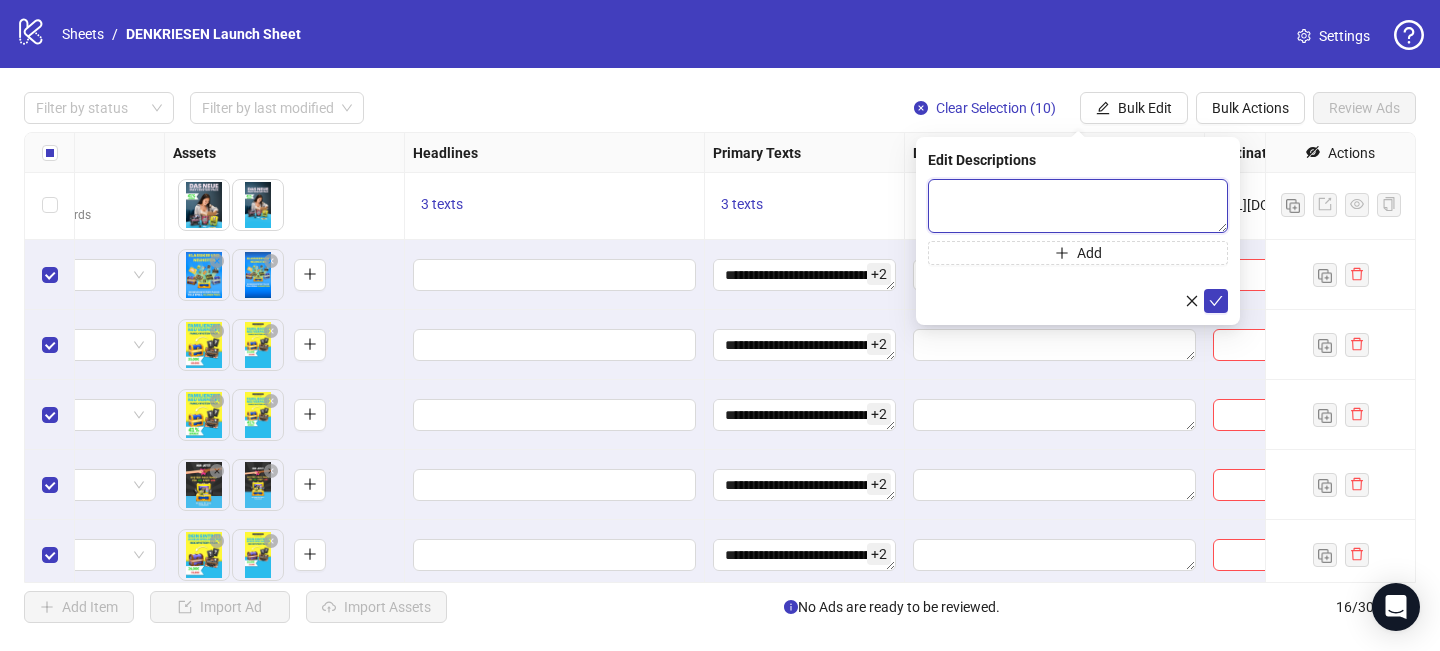 click at bounding box center (1078, 206) 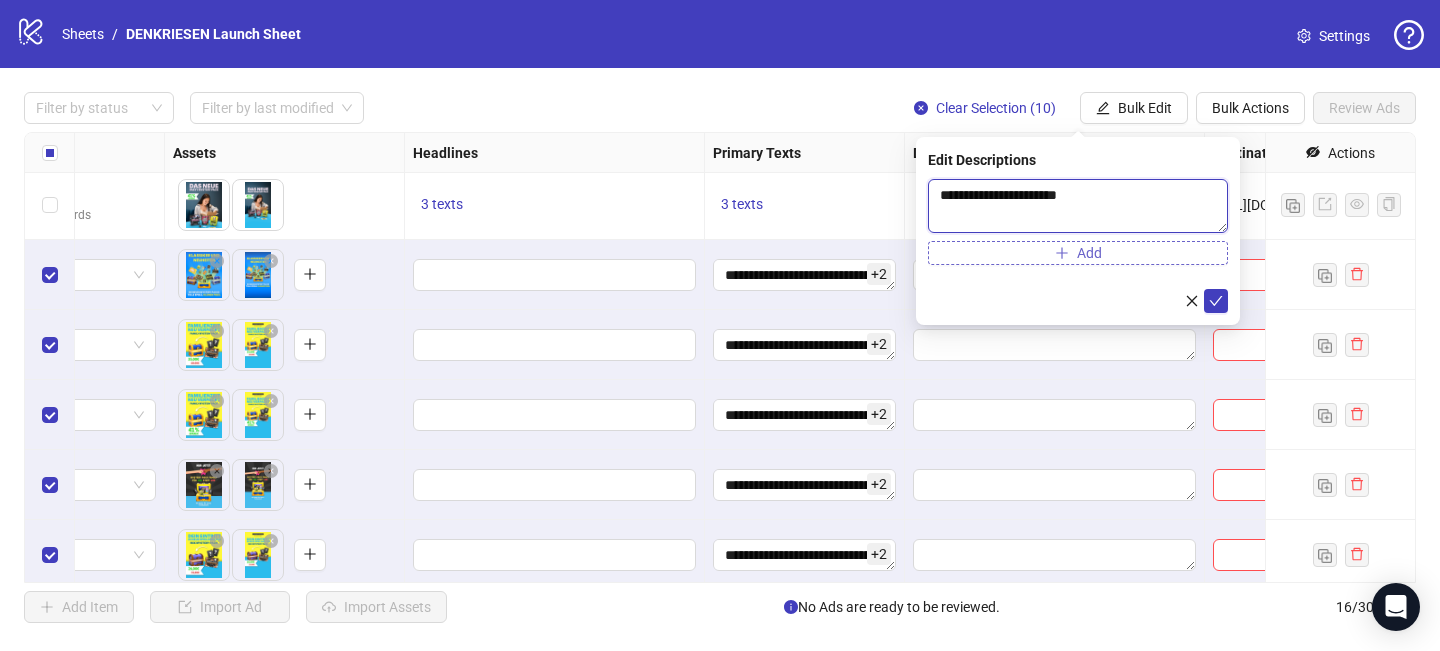 type on "**********" 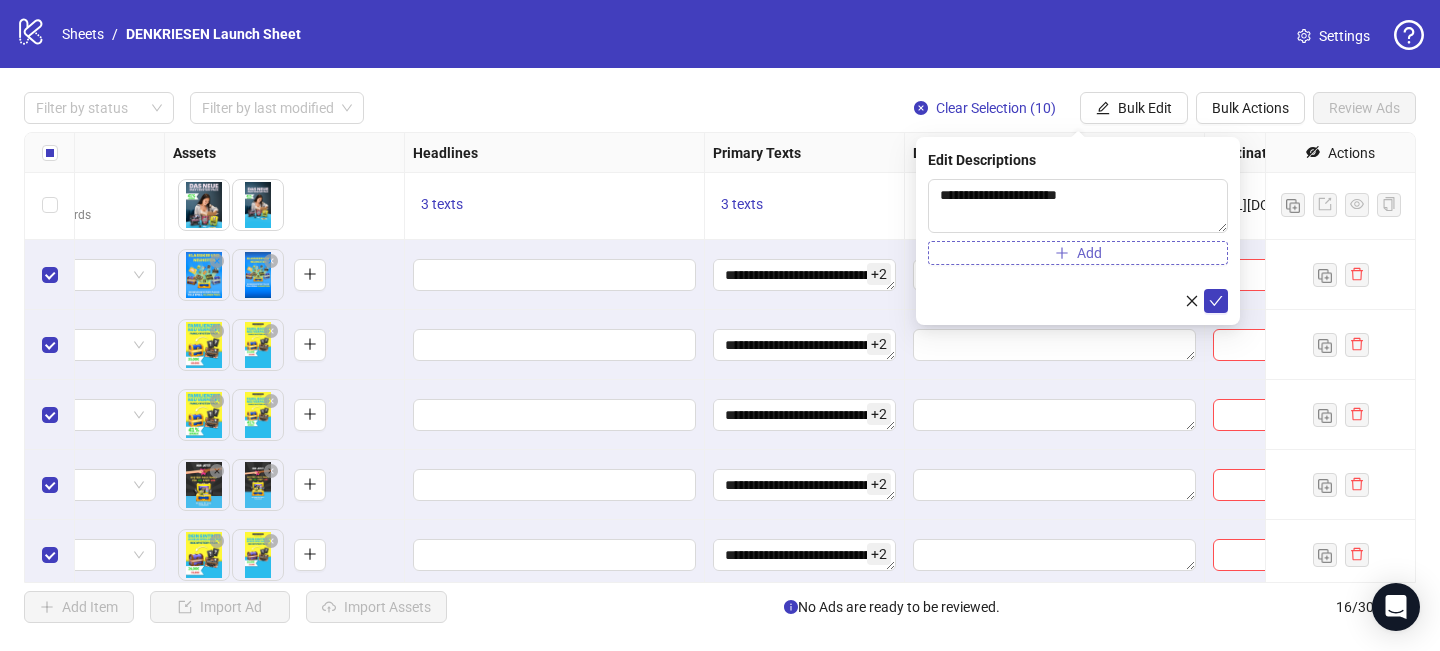 click on "Add" at bounding box center [1078, 253] 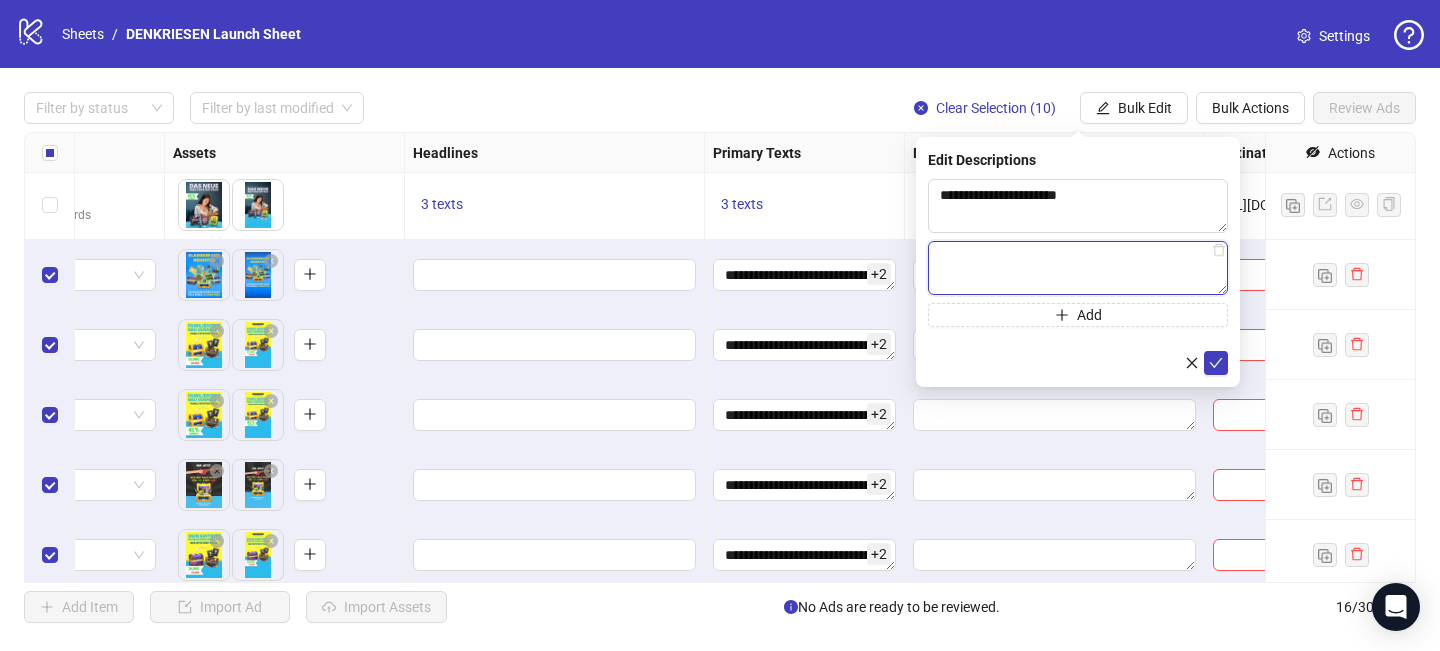 paste on "**********" 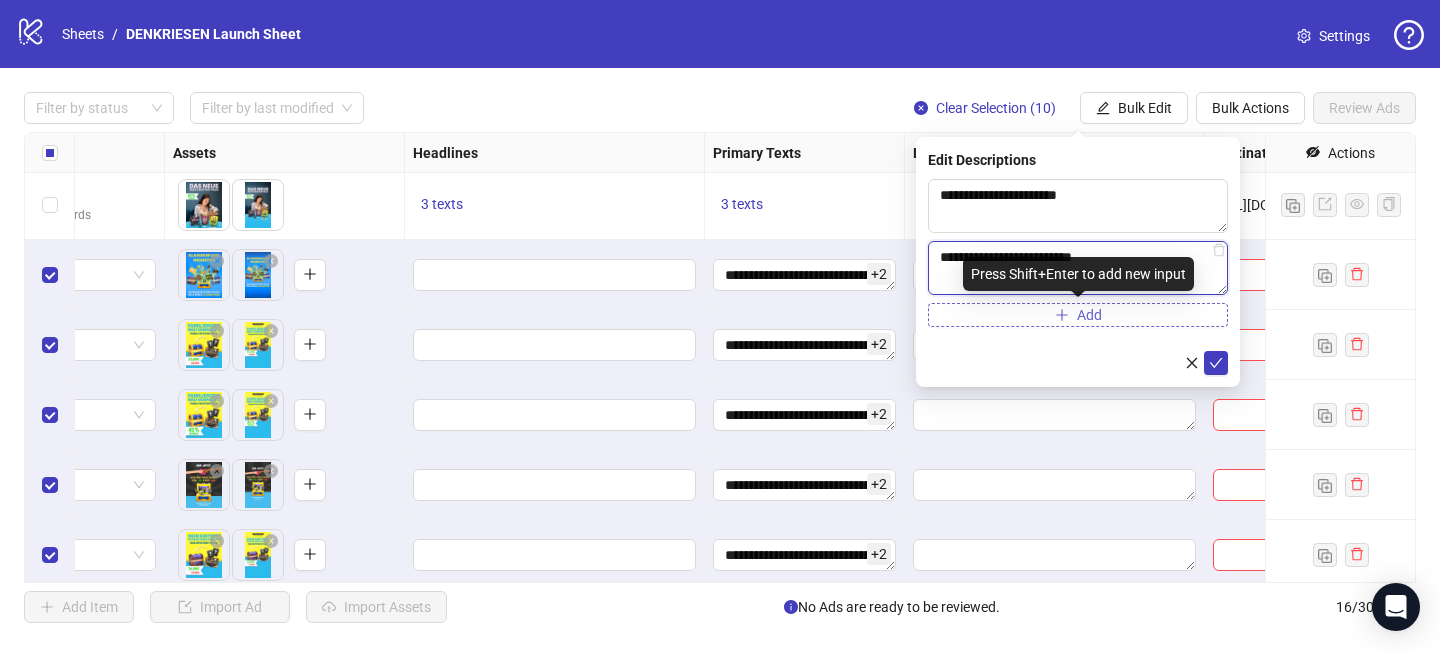 type on "**********" 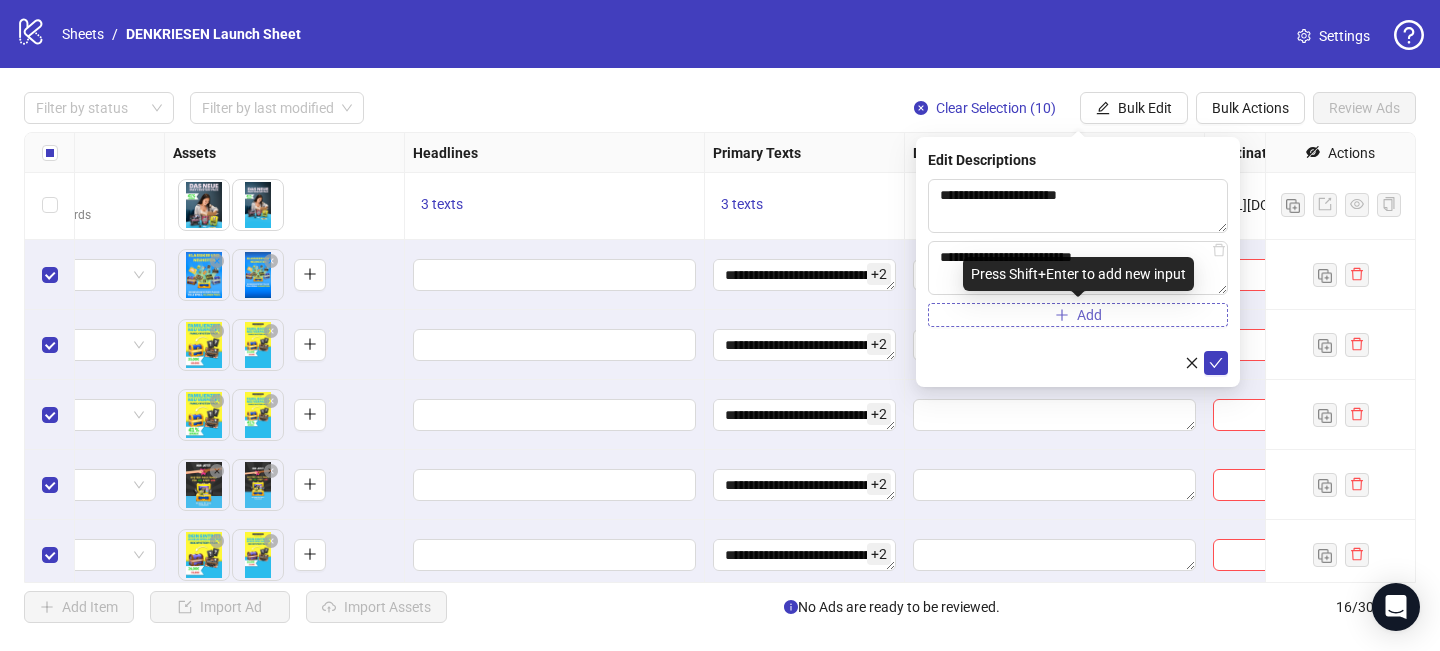 click on "Add" at bounding box center (1078, 315) 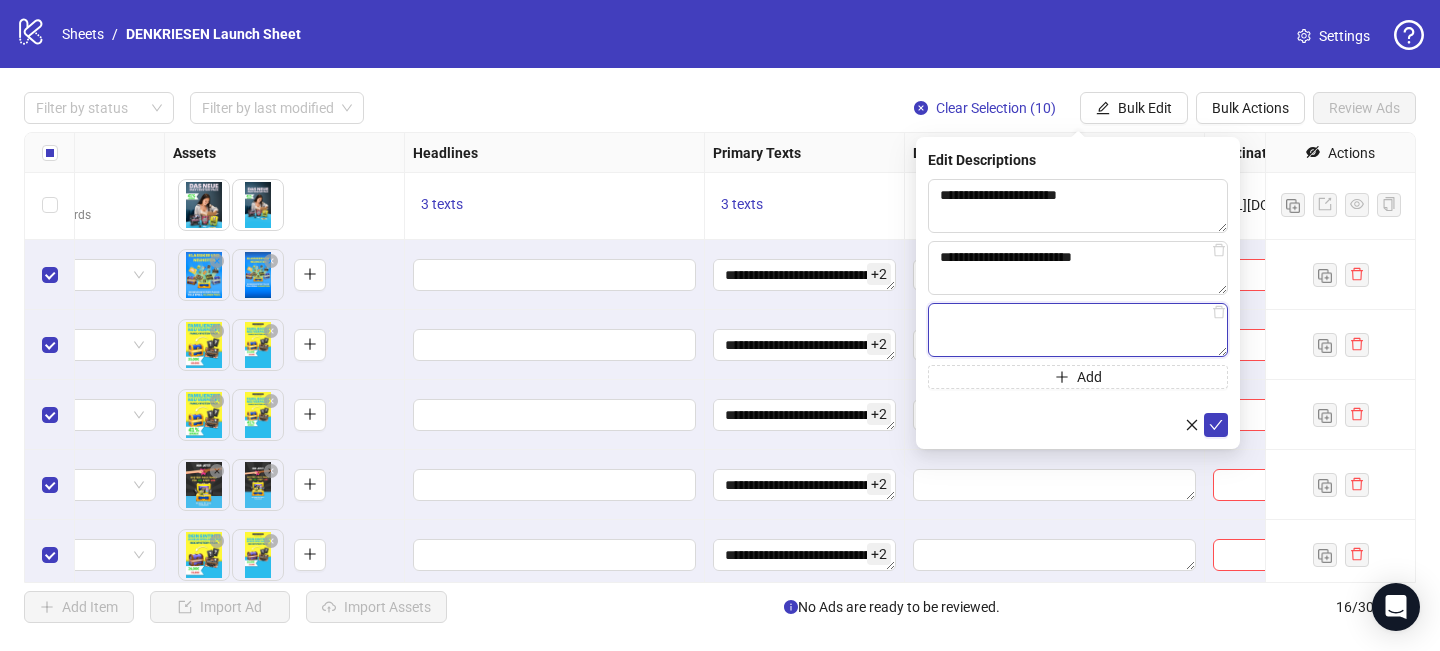 paste on "**********" 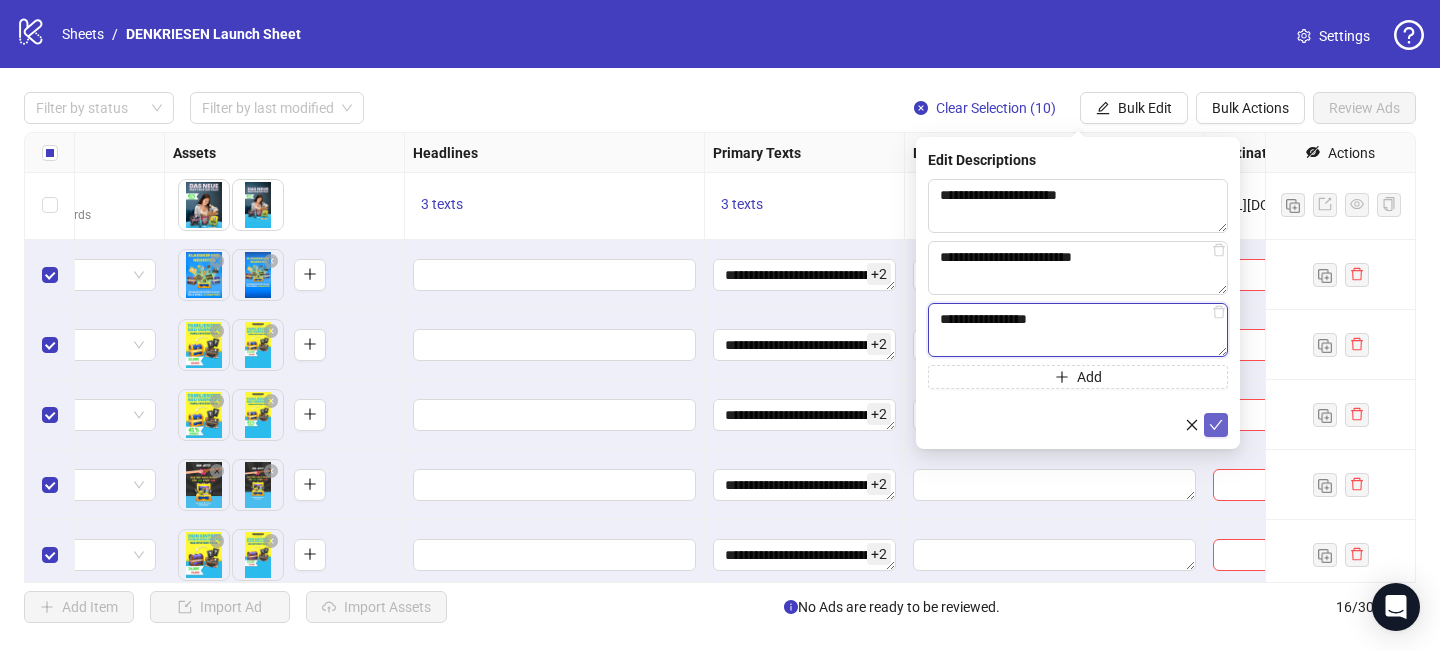 type on "**********" 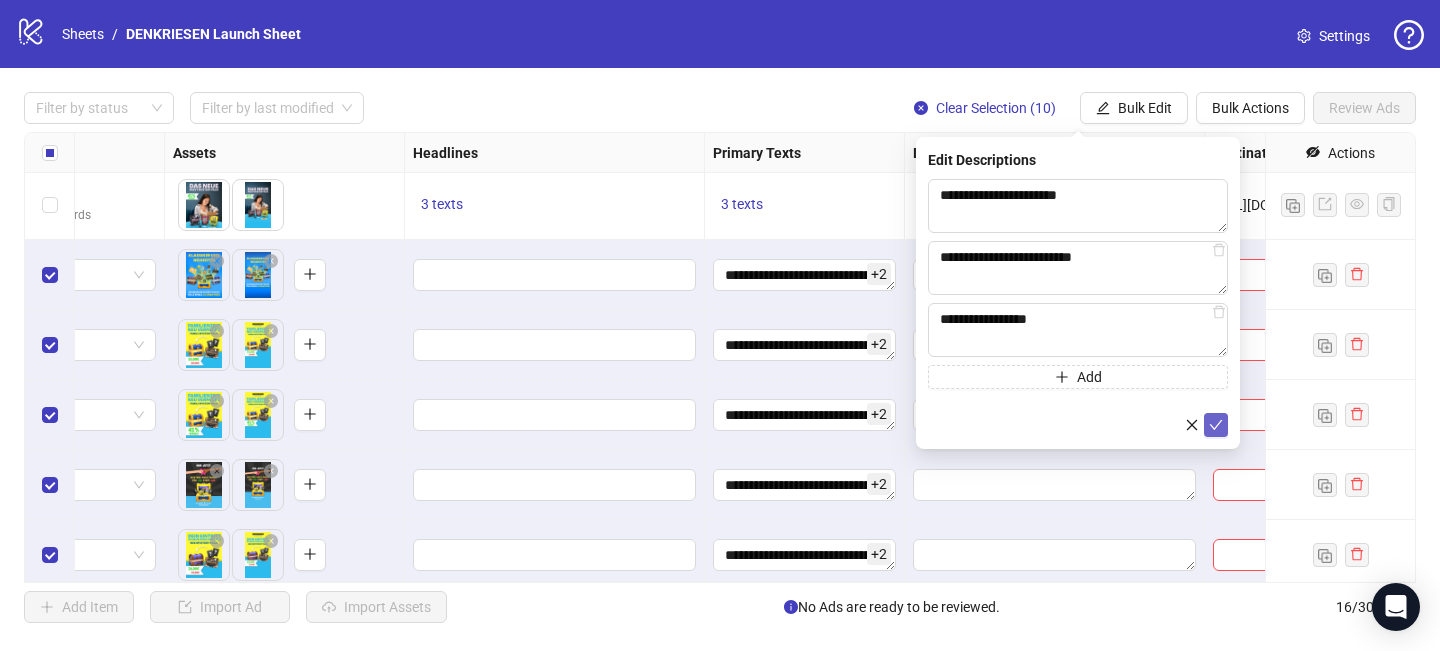 click 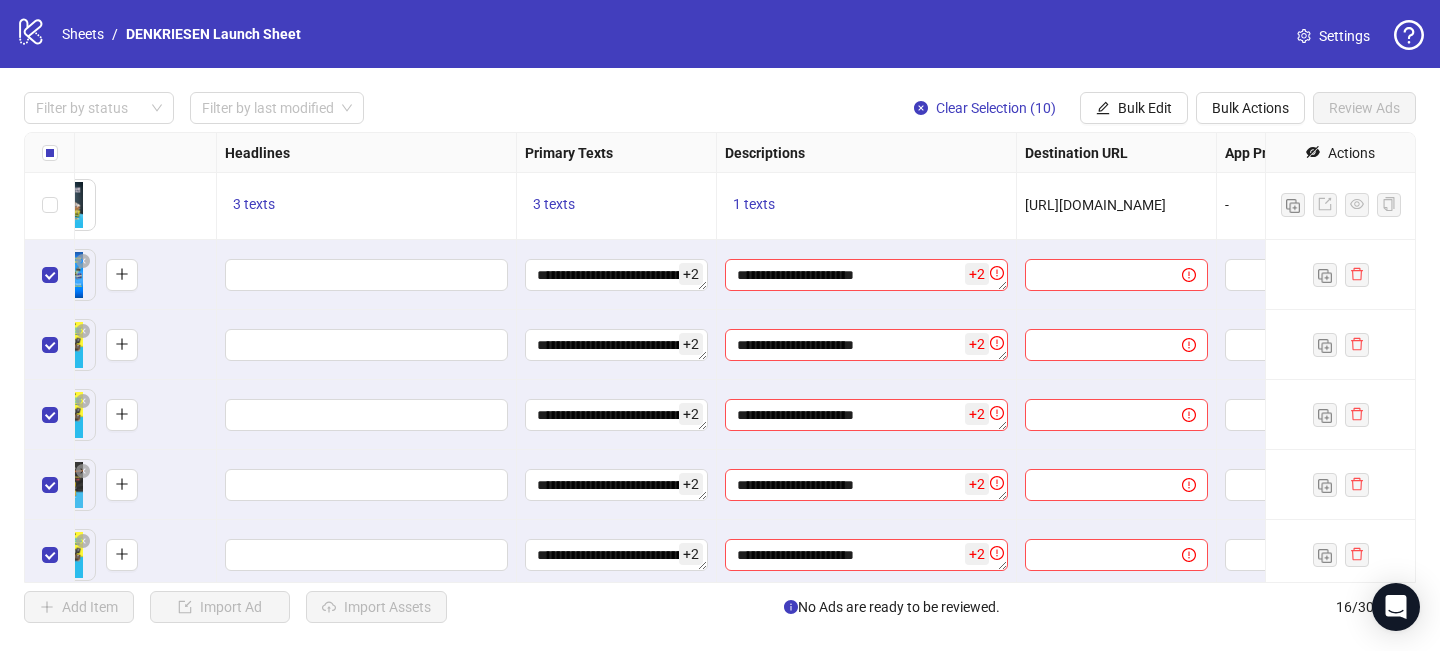 scroll, scrollTop: 353, scrollLeft: 964, axis: both 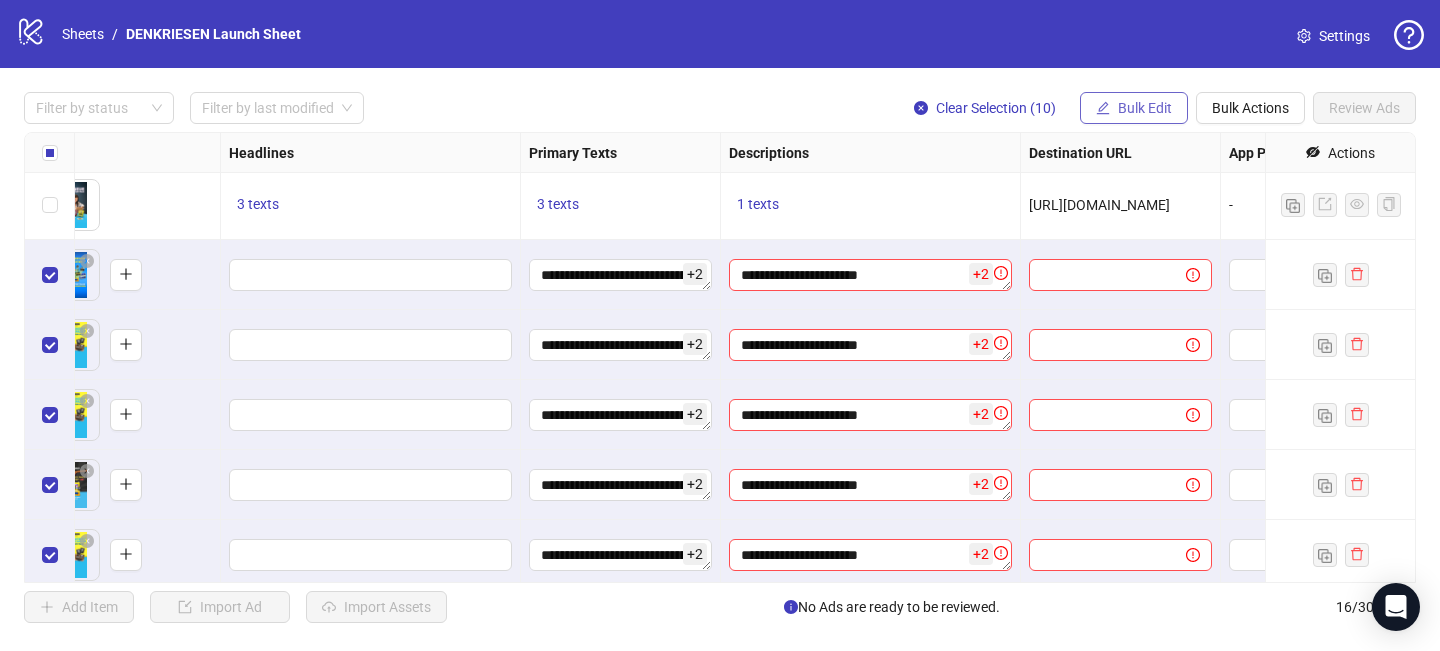 click on "Bulk Edit" at bounding box center (1145, 108) 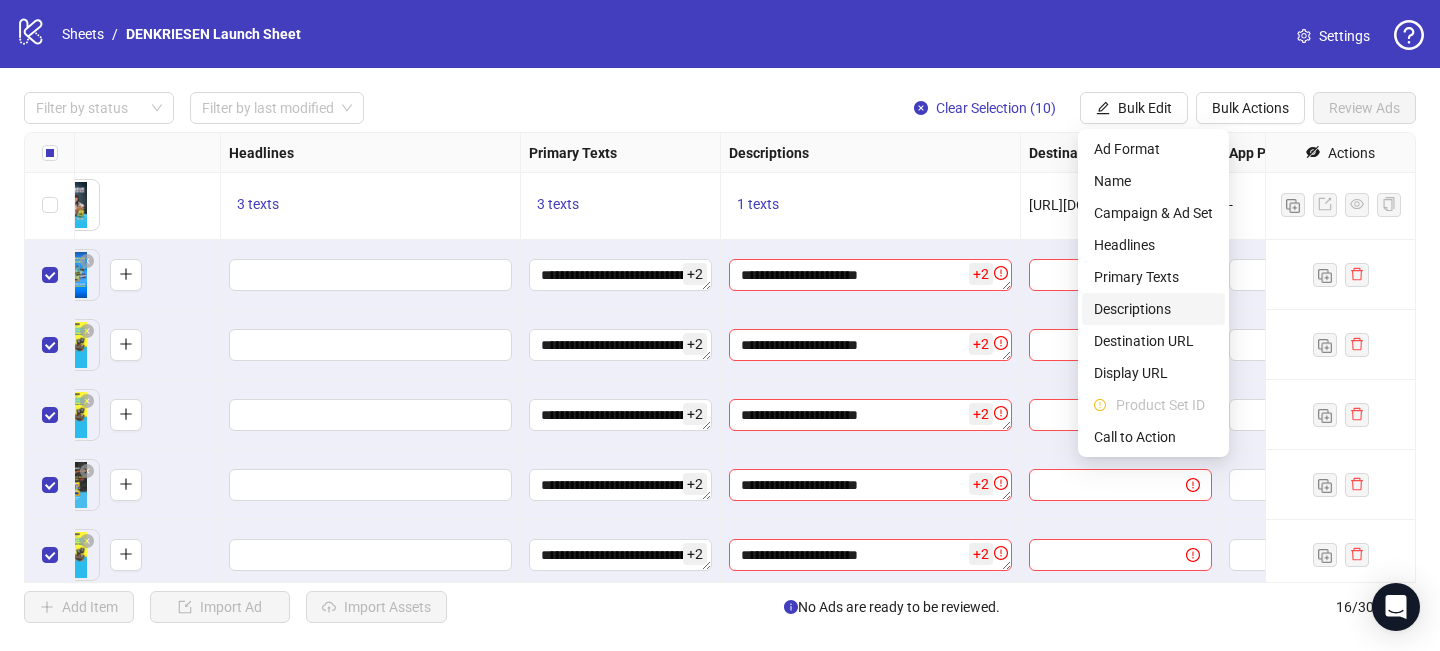 click on "Descriptions" at bounding box center [1153, 309] 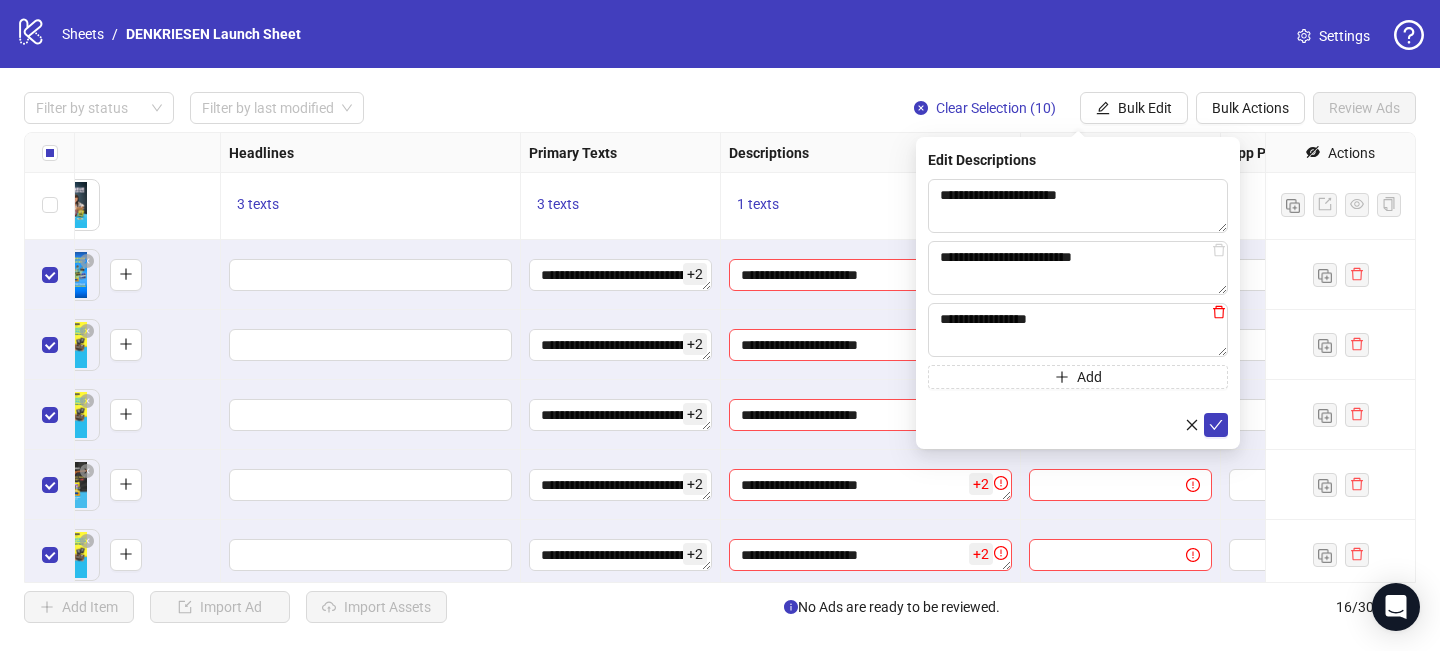 click 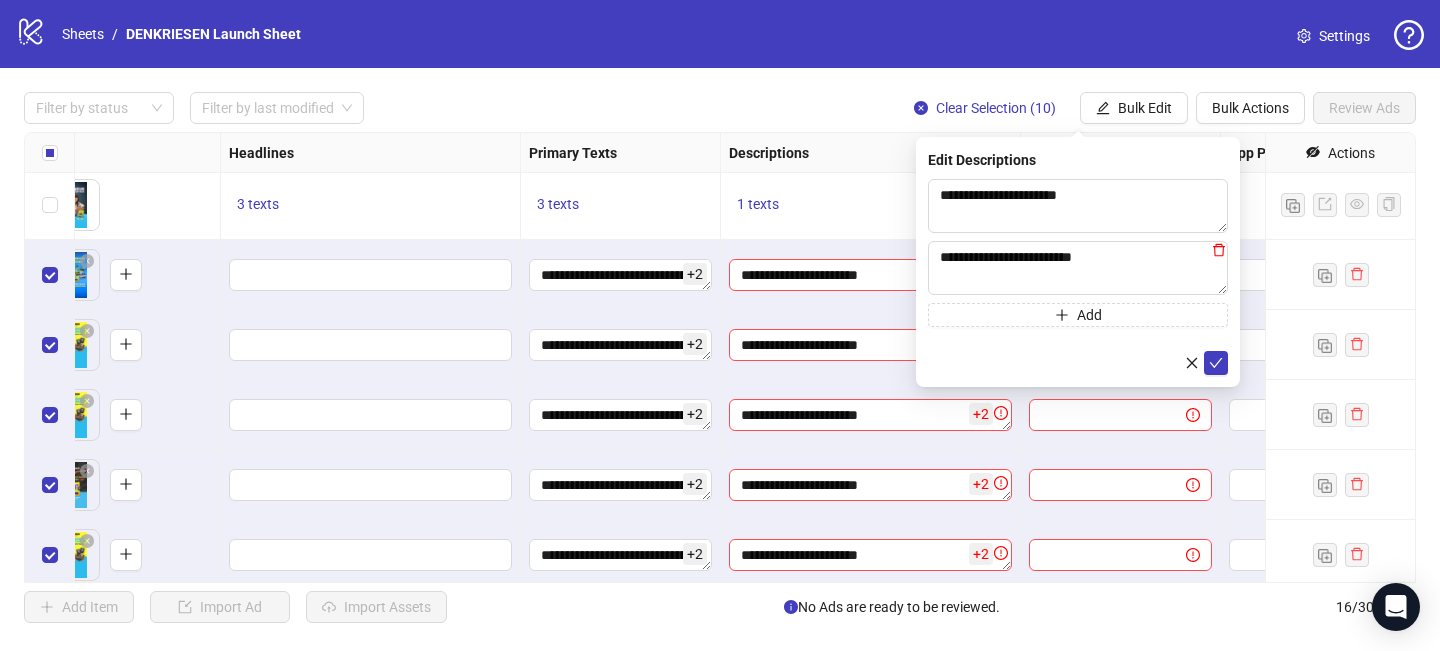 click 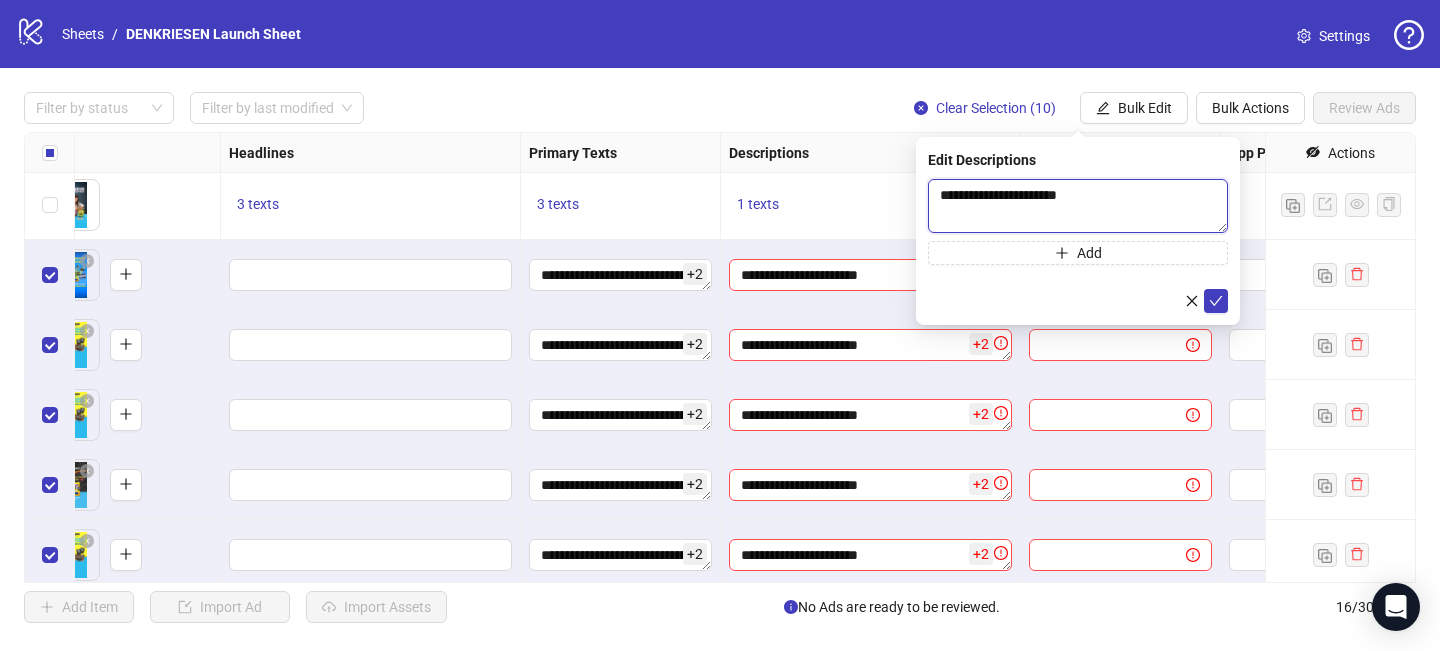 drag, startPoint x: 1107, startPoint y: 194, endPoint x: 912, endPoint y: 194, distance: 195 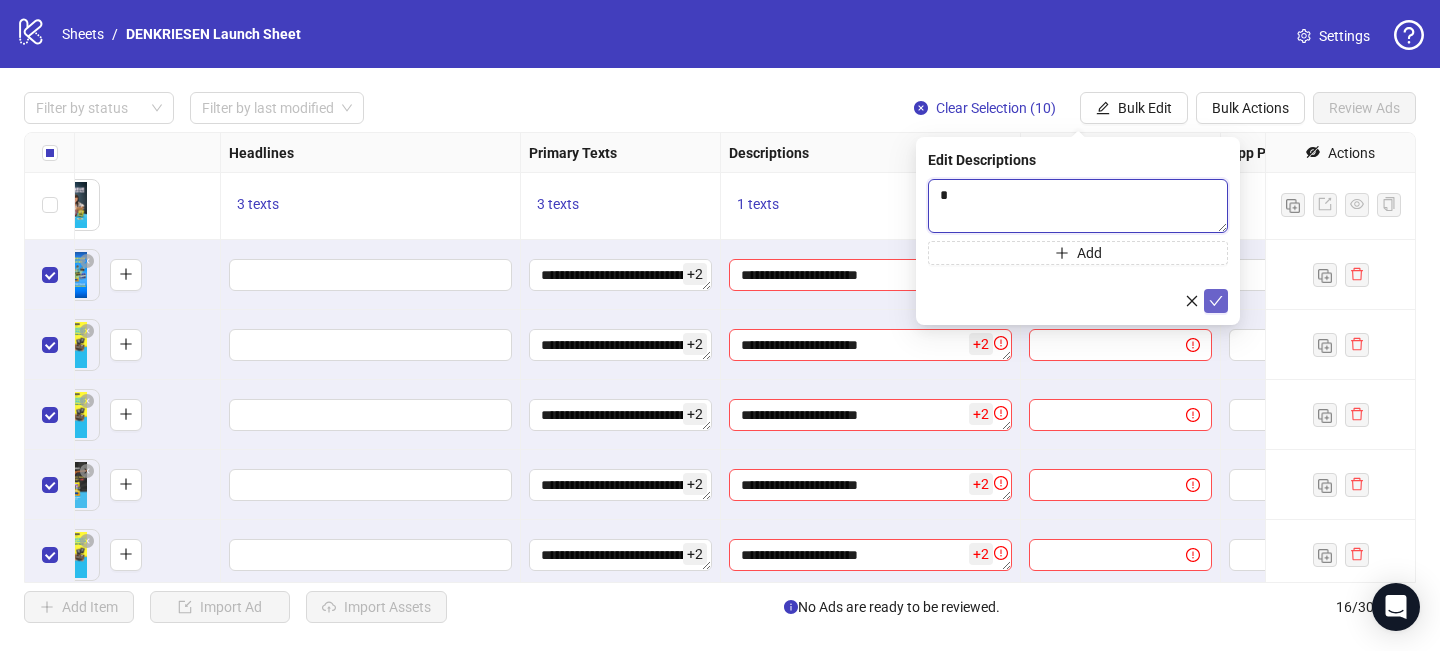 type 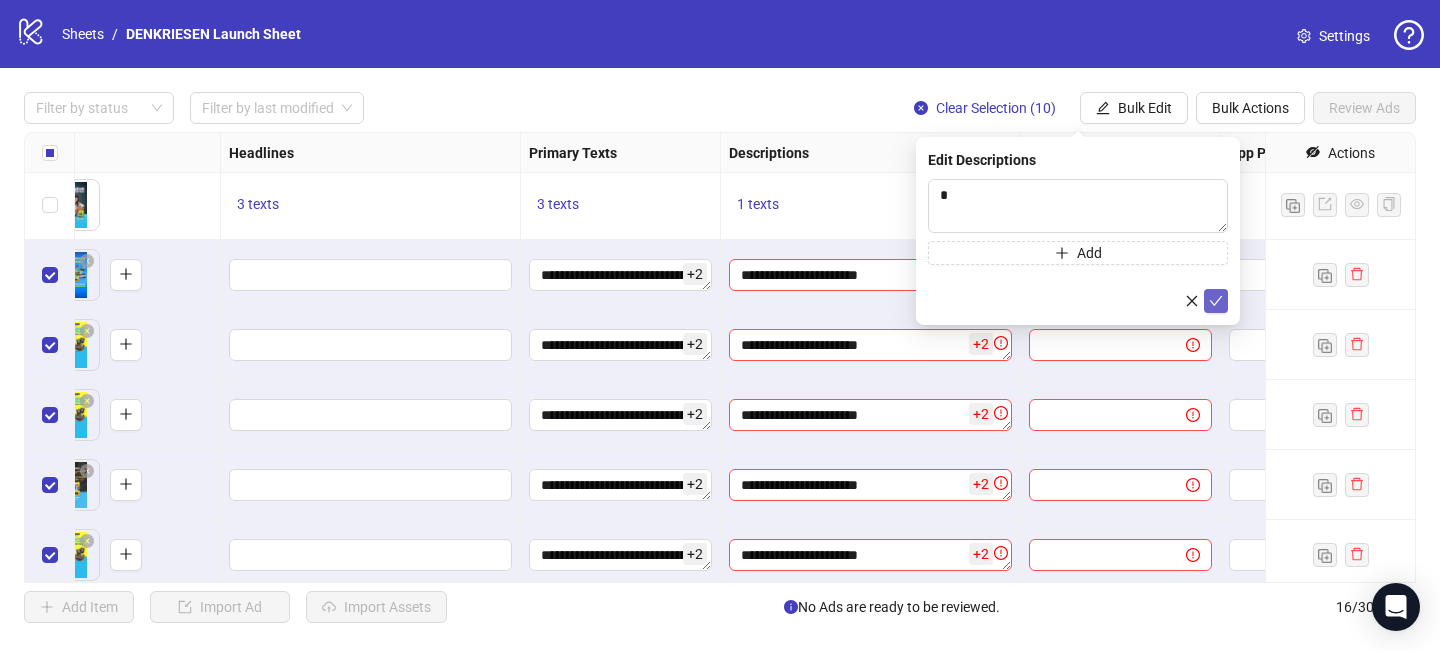 click 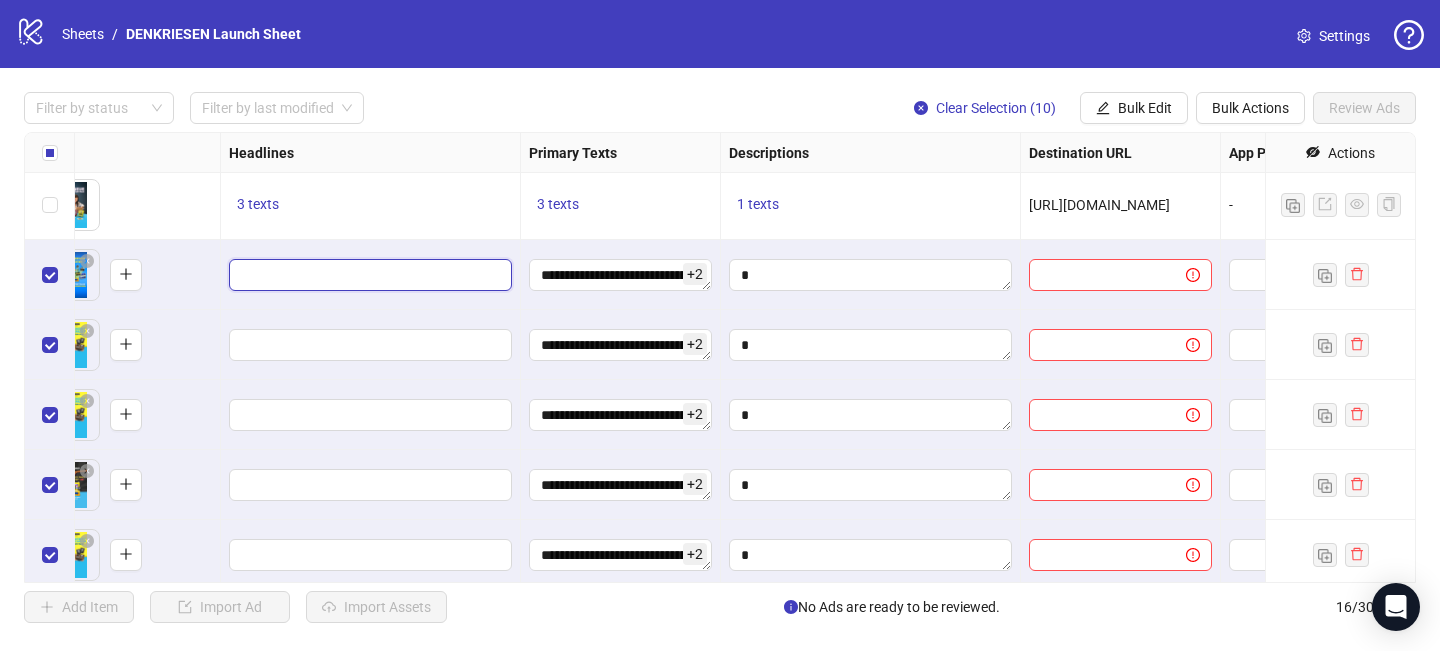 click at bounding box center [368, 275] 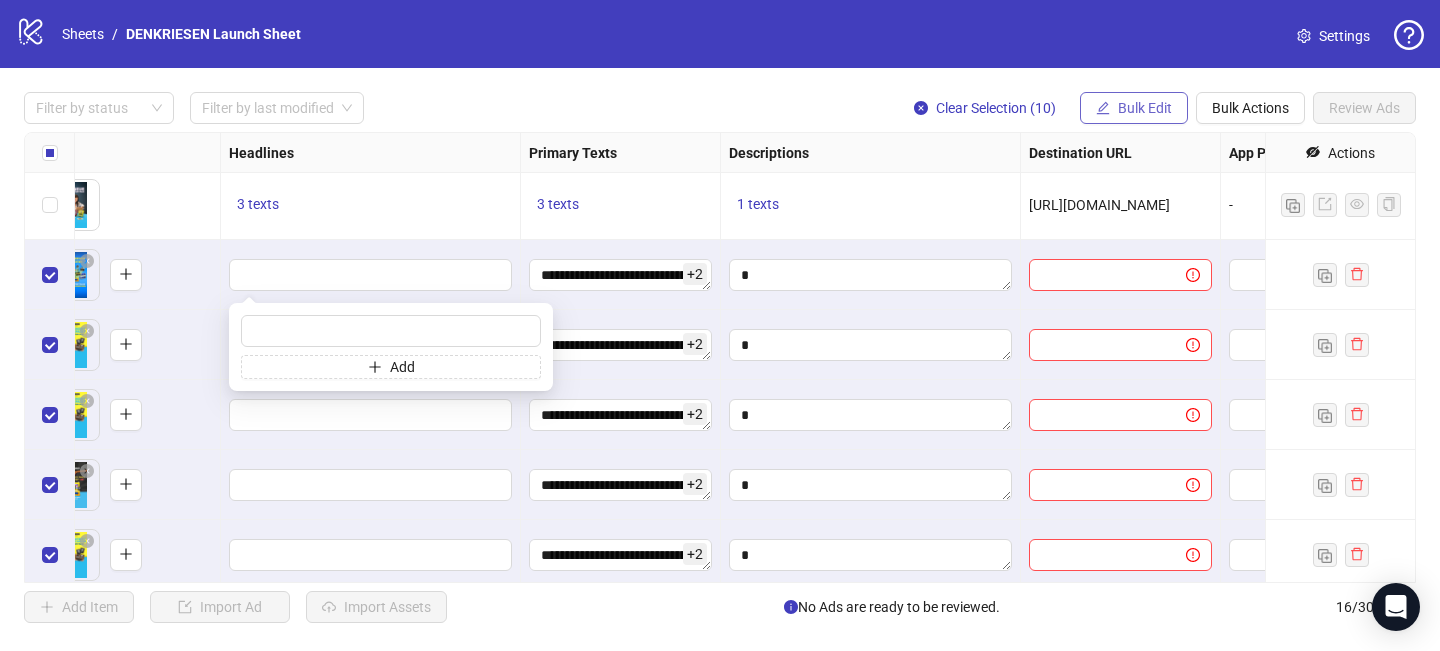 click 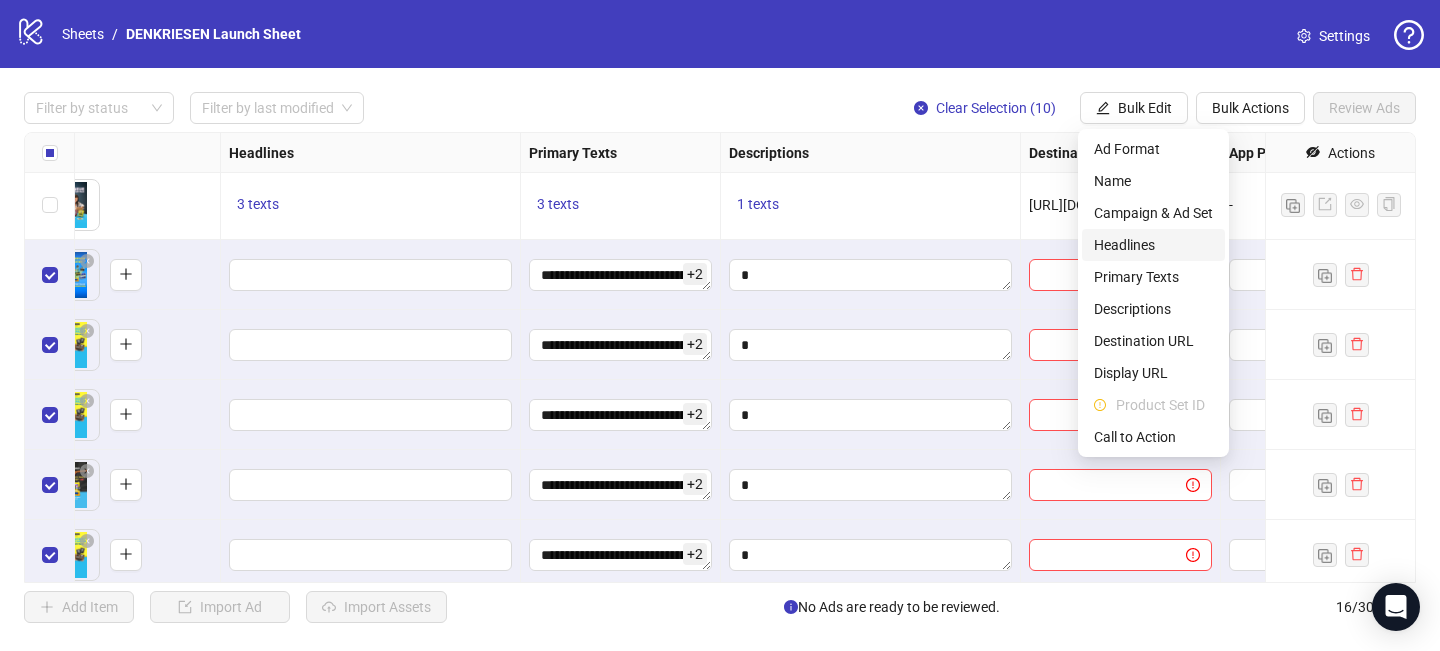 click on "Headlines" at bounding box center [1153, 245] 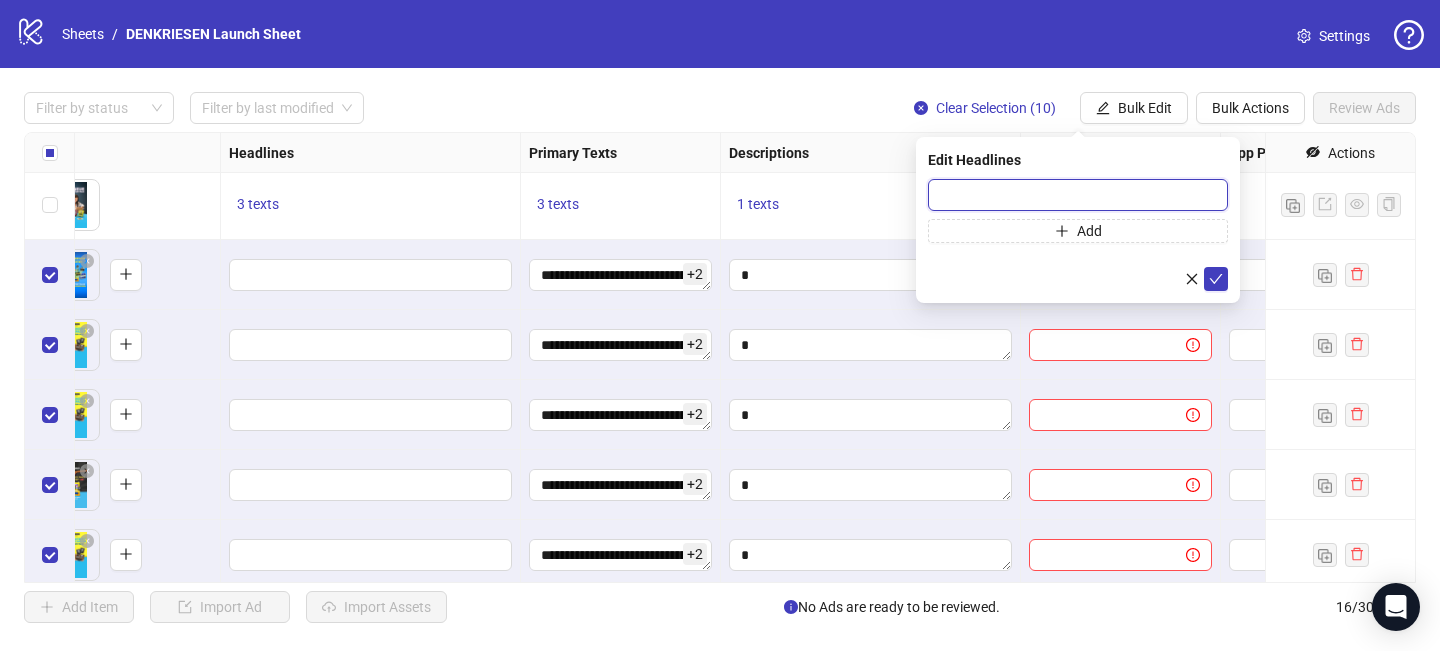 click at bounding box center [1078, 195] 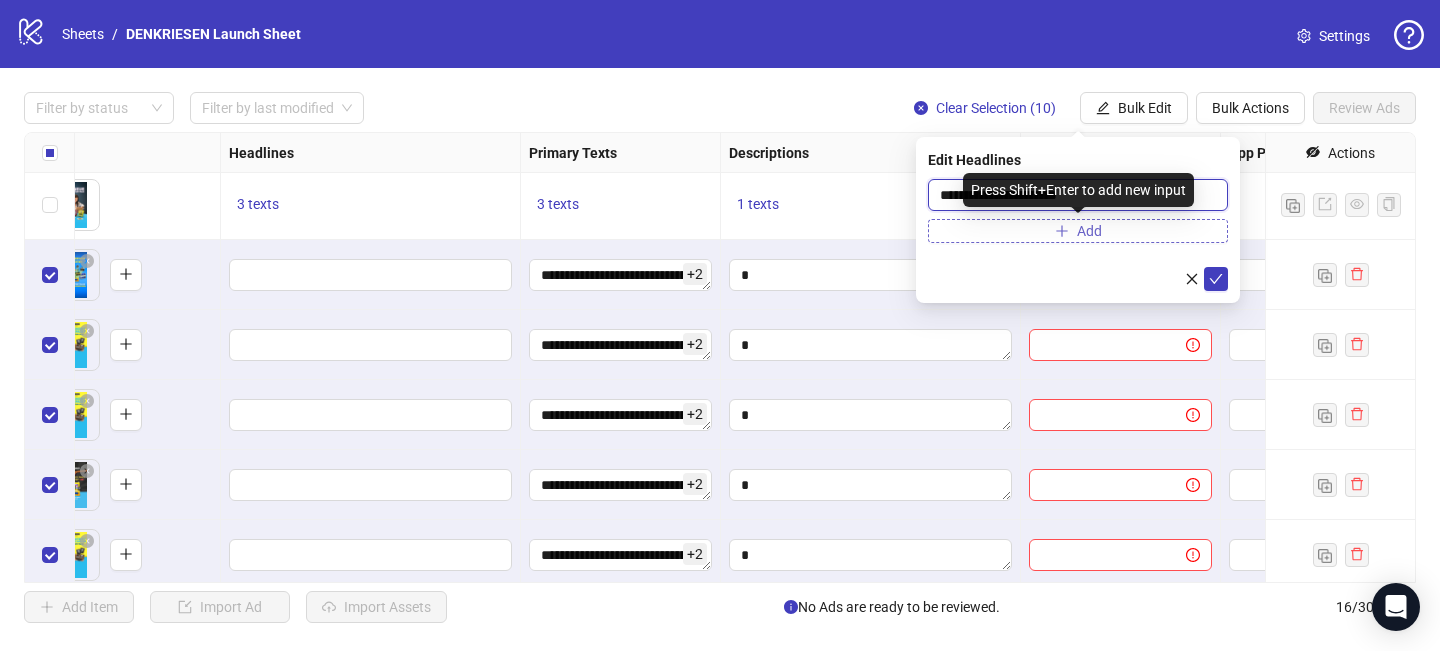 type on "**********" 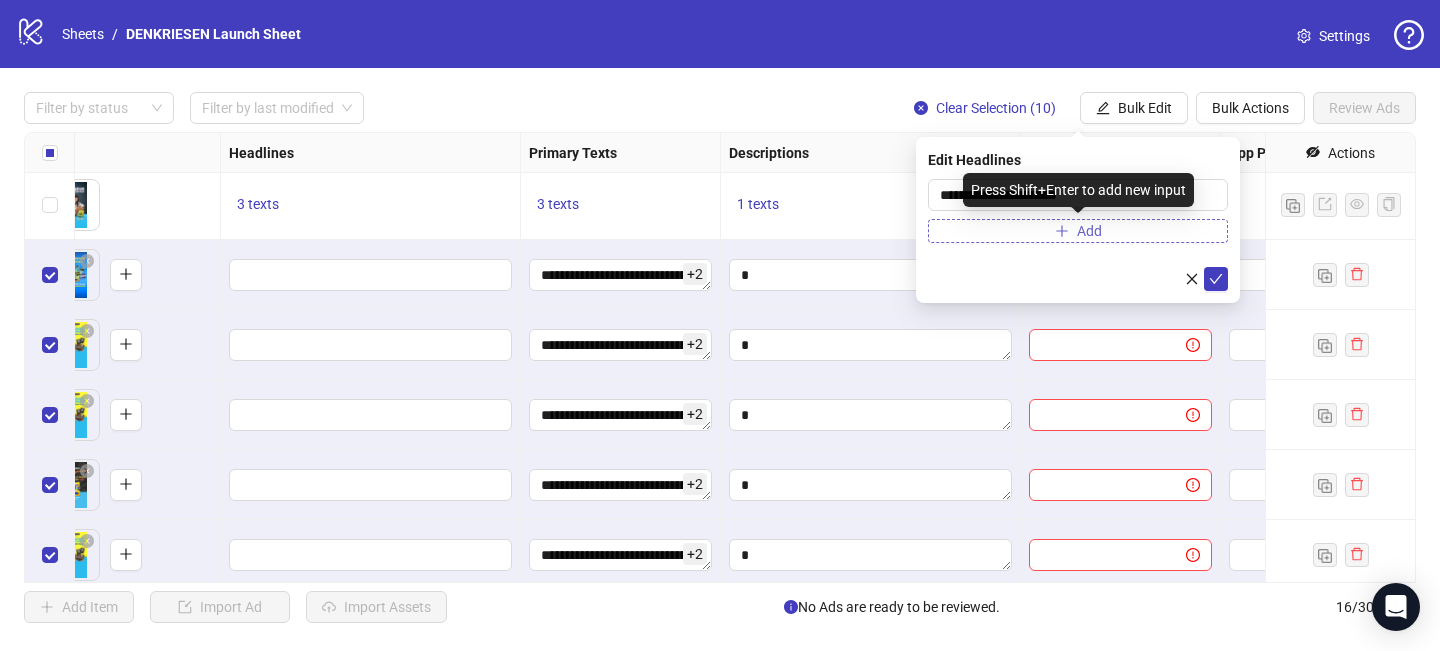 click on "Add" at bounding box center (1078, 231) 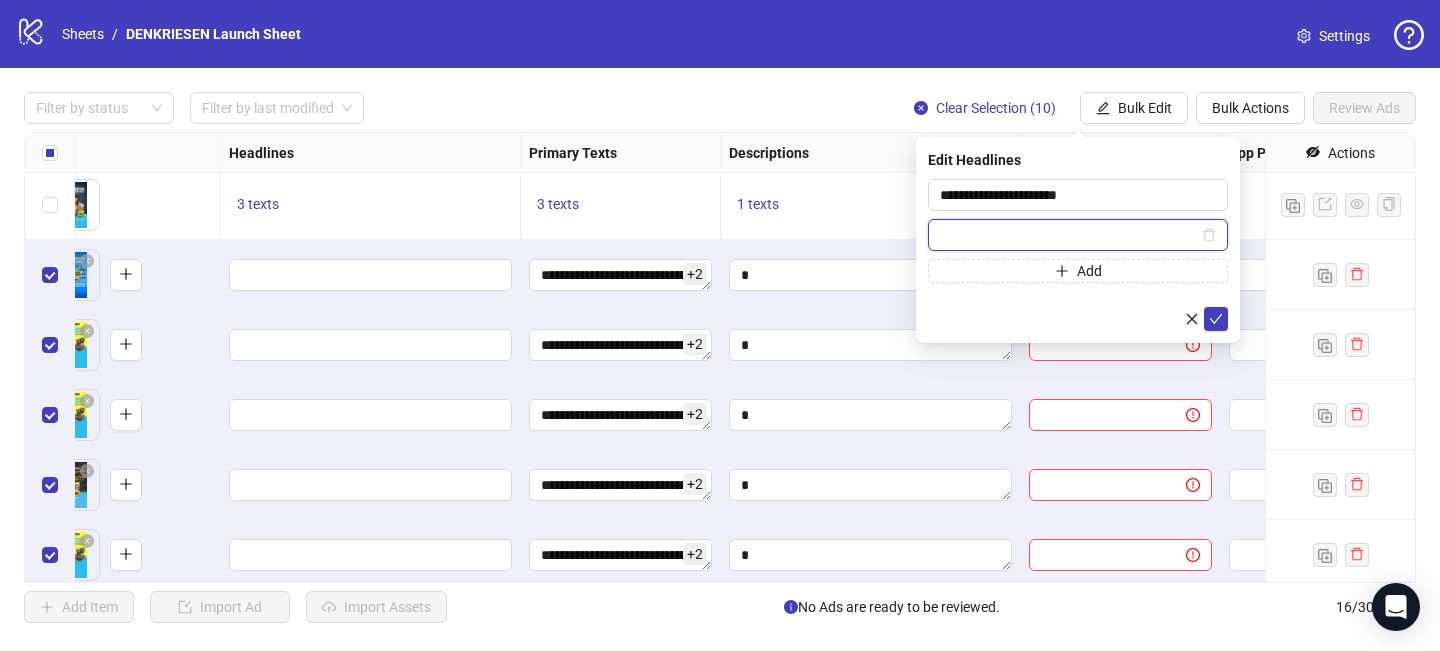 paste on "**********" 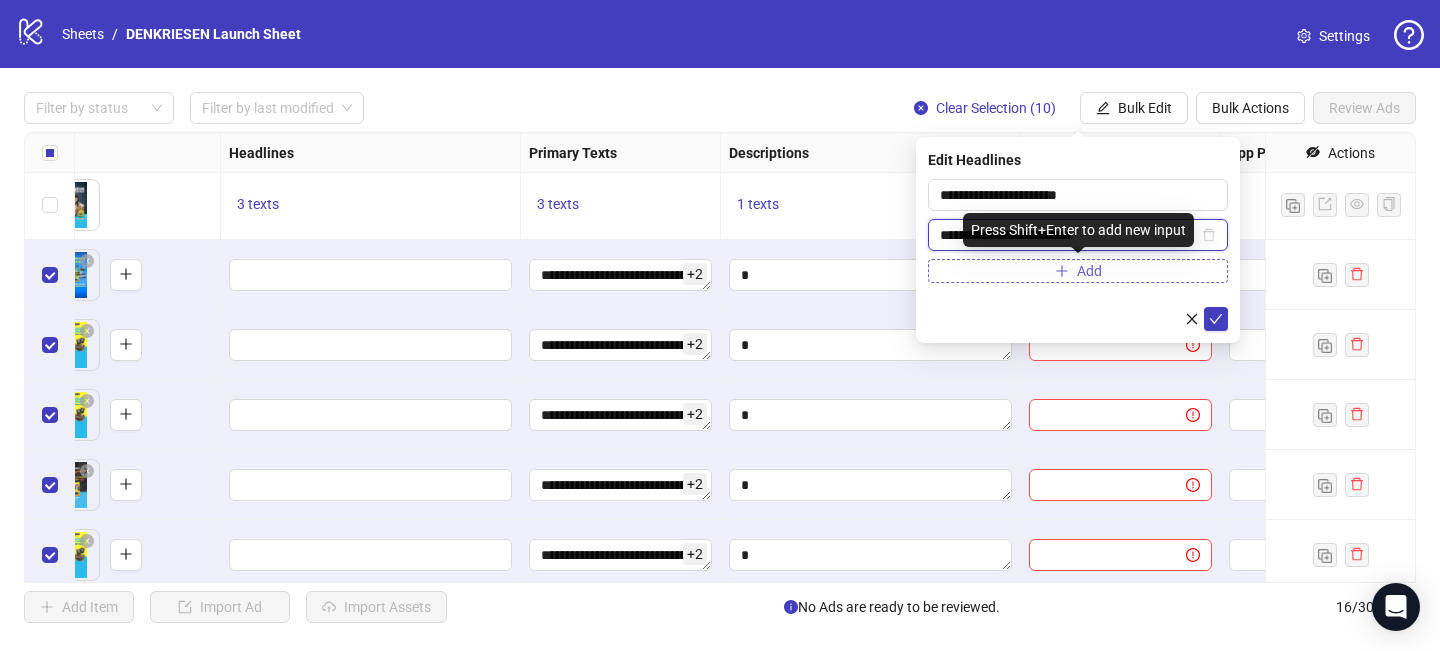 type on "**********" 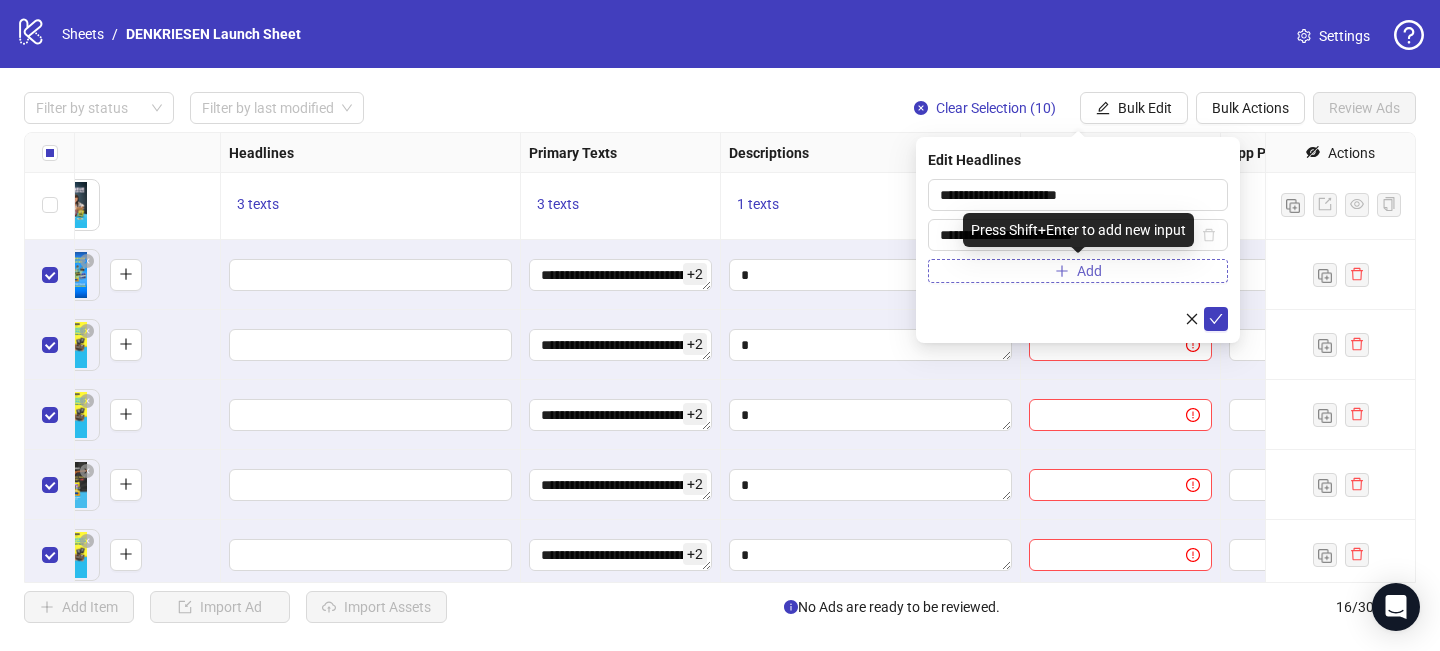 click on "Add" at bounding box center (1078, 271) 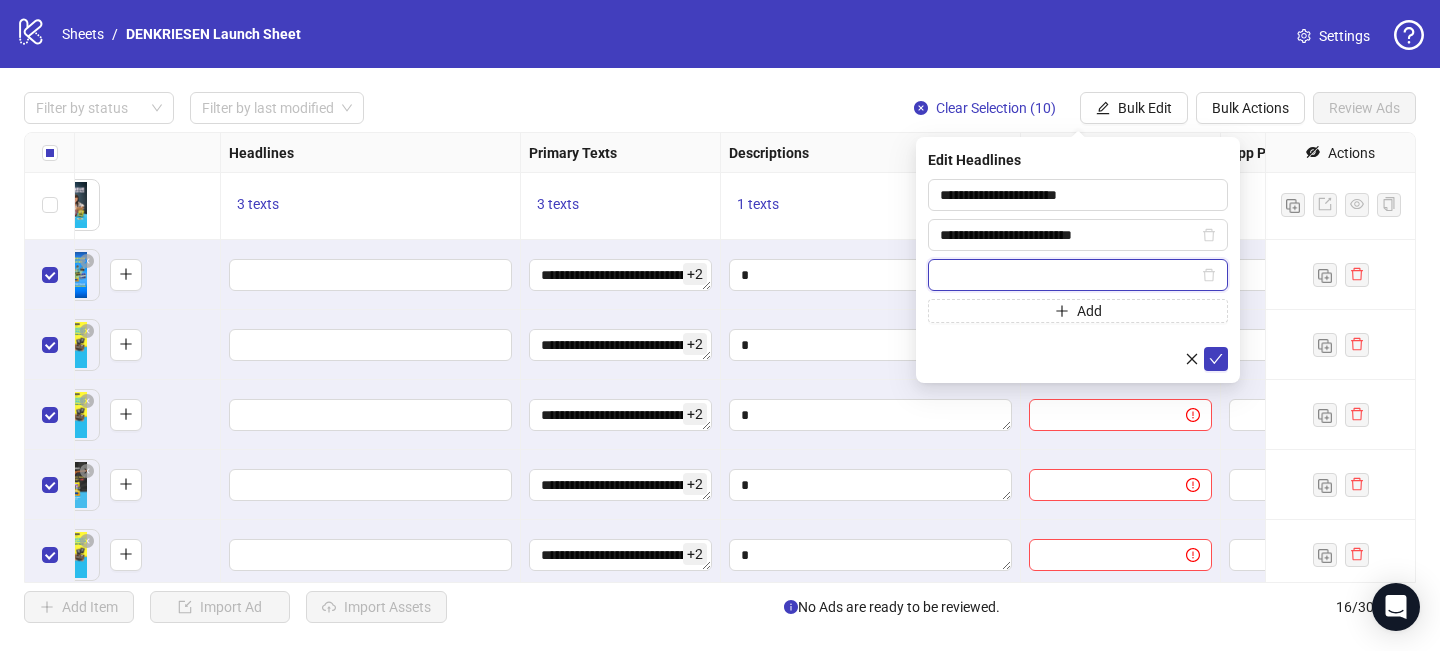 paste on "**********" 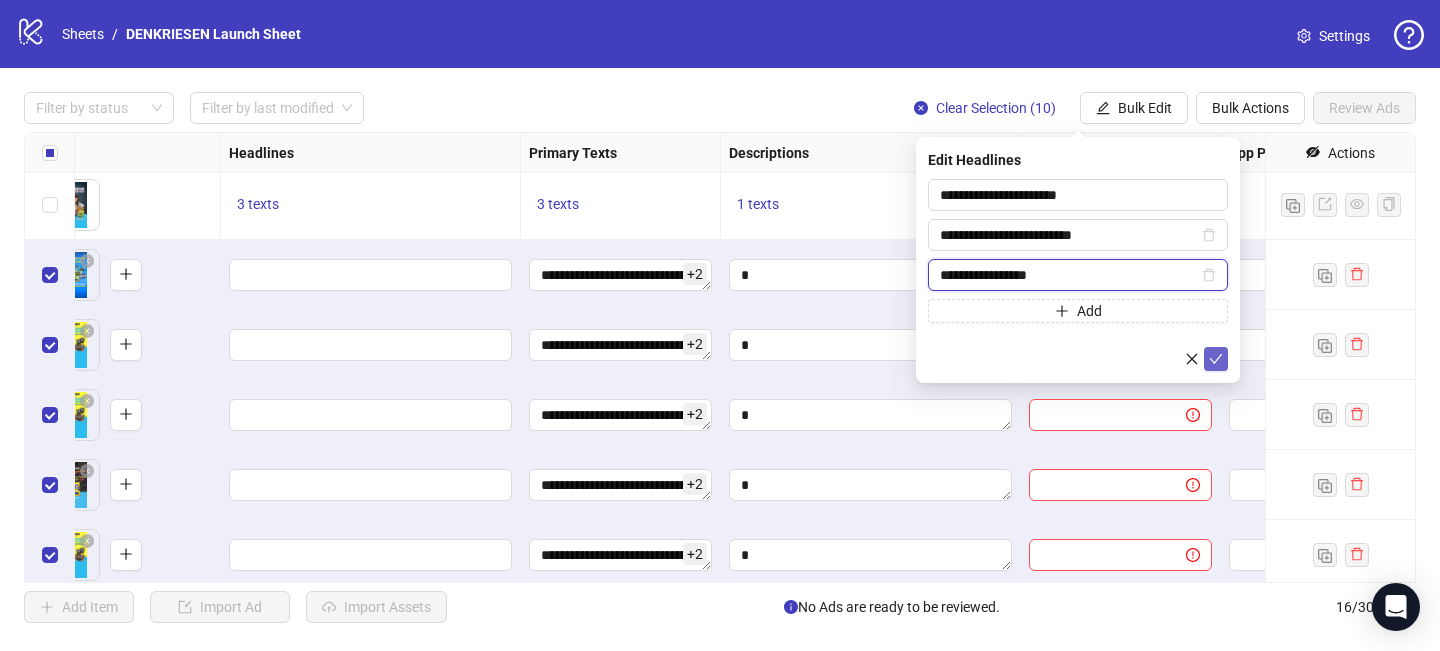 type on "**********" 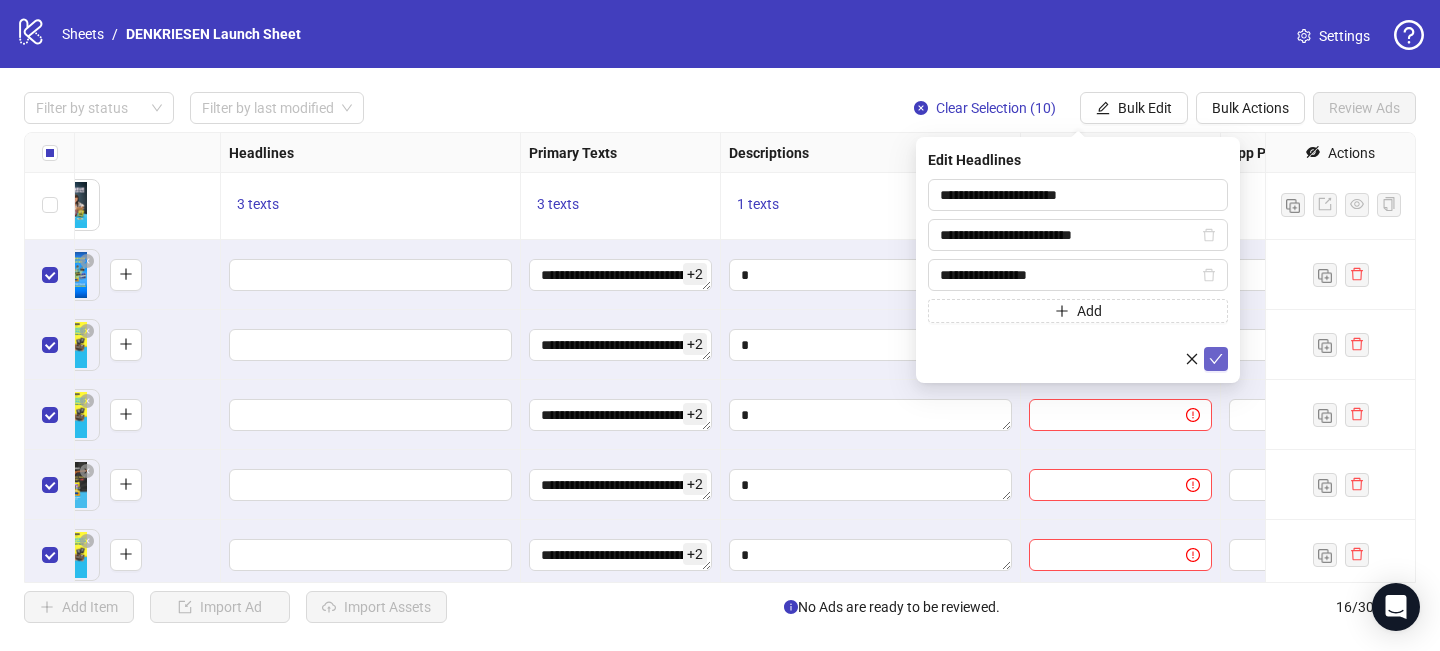 click at bounding box center (1216, 359) 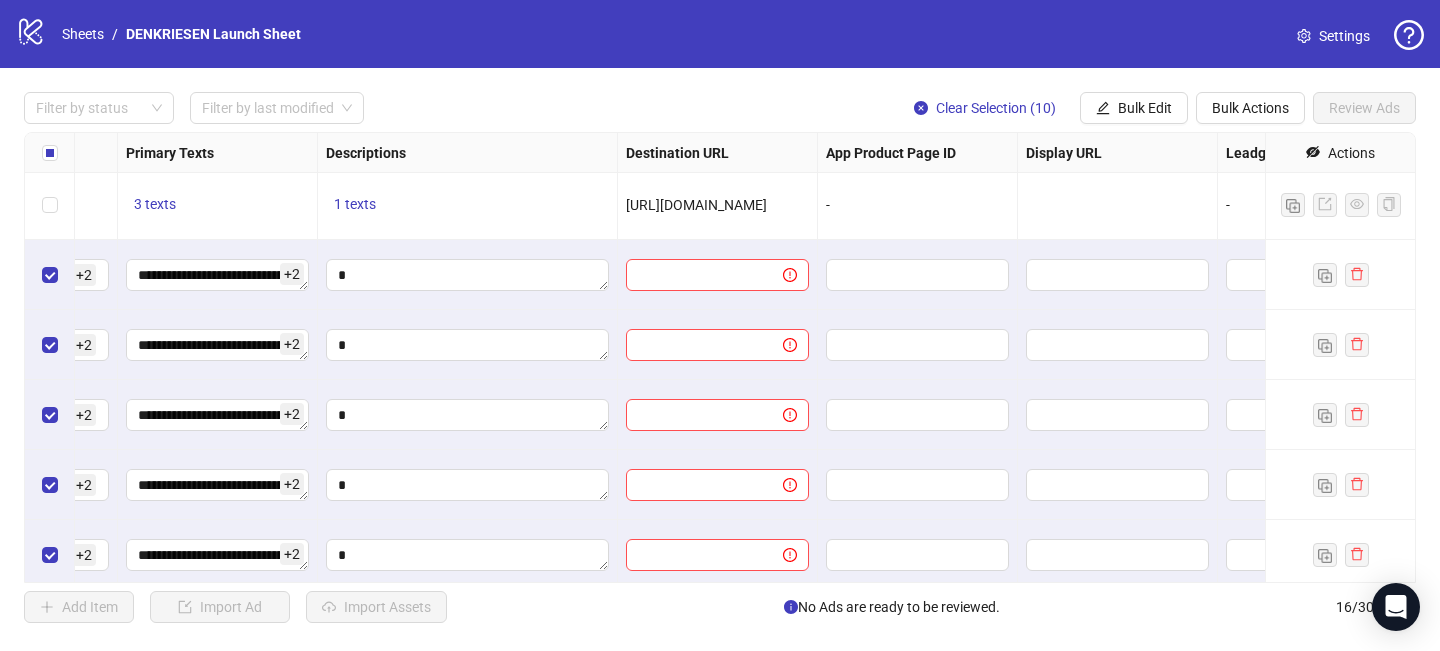 scroll, scrollTop: 353, scrollLeft: 1369, axis: both 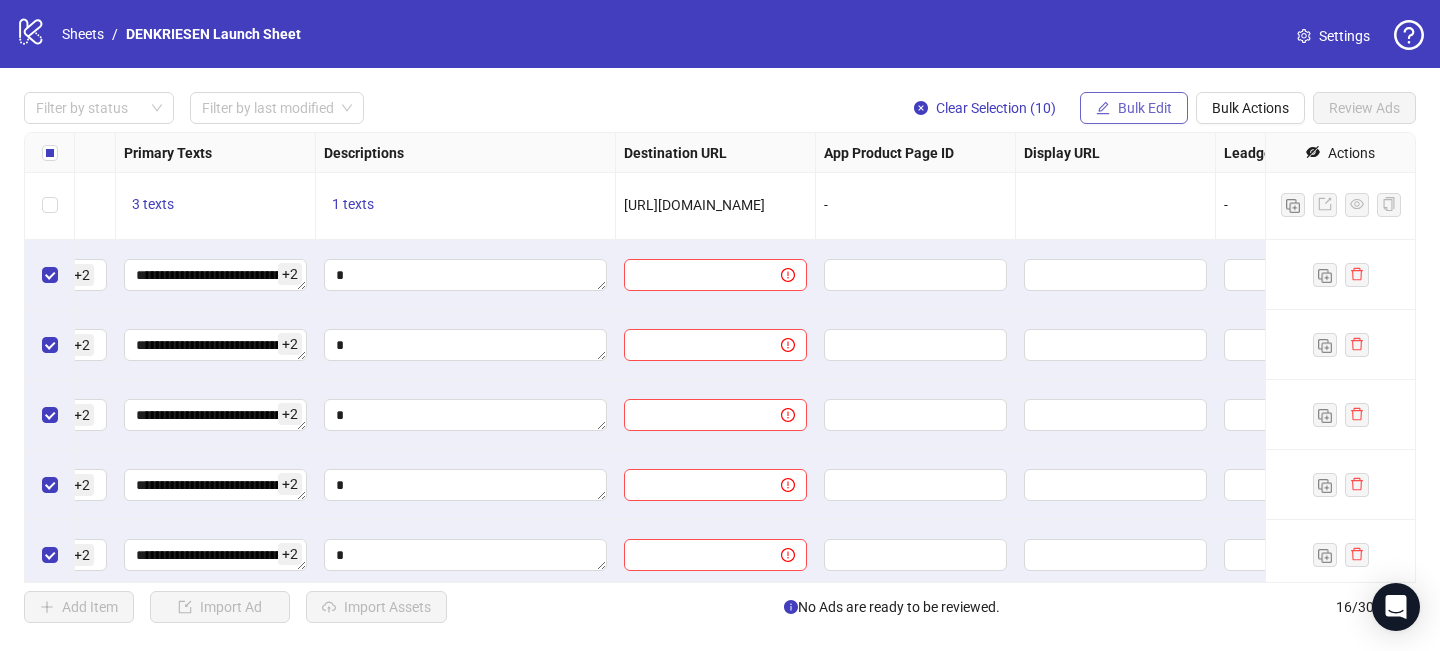 click on "Bulk Edit" at bounding box center [1145, 108] 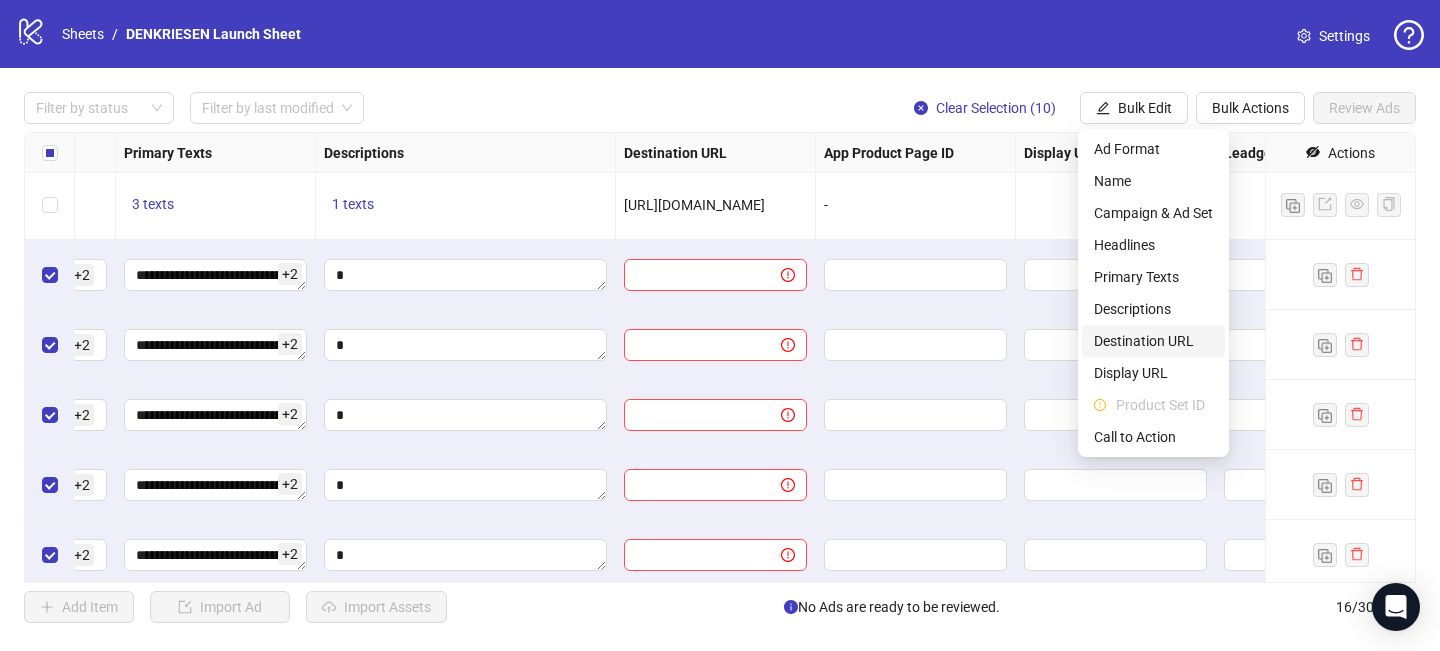 click on "Destination URL" at bounding box center [1153, 341] 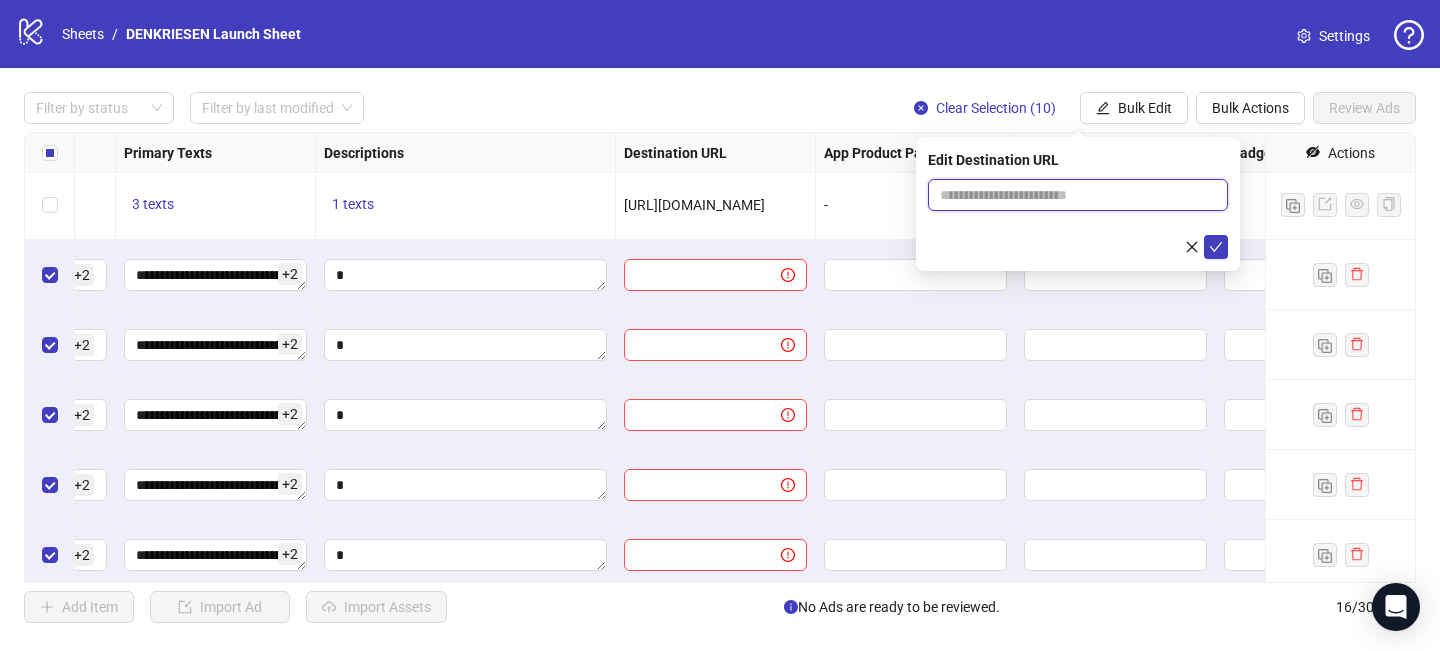 click at bounding box center [1070, 195] 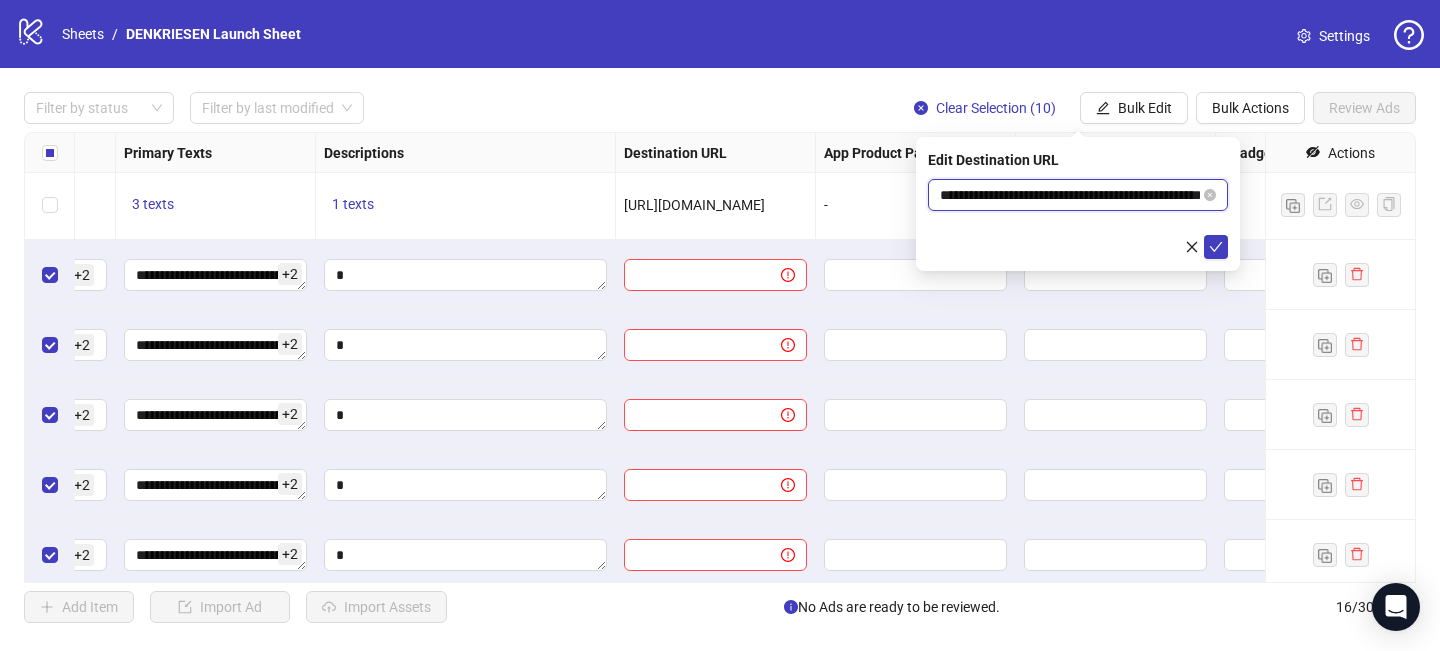 scroll, scrollTop: 0, scrollLeft: 91, axis: horizontal 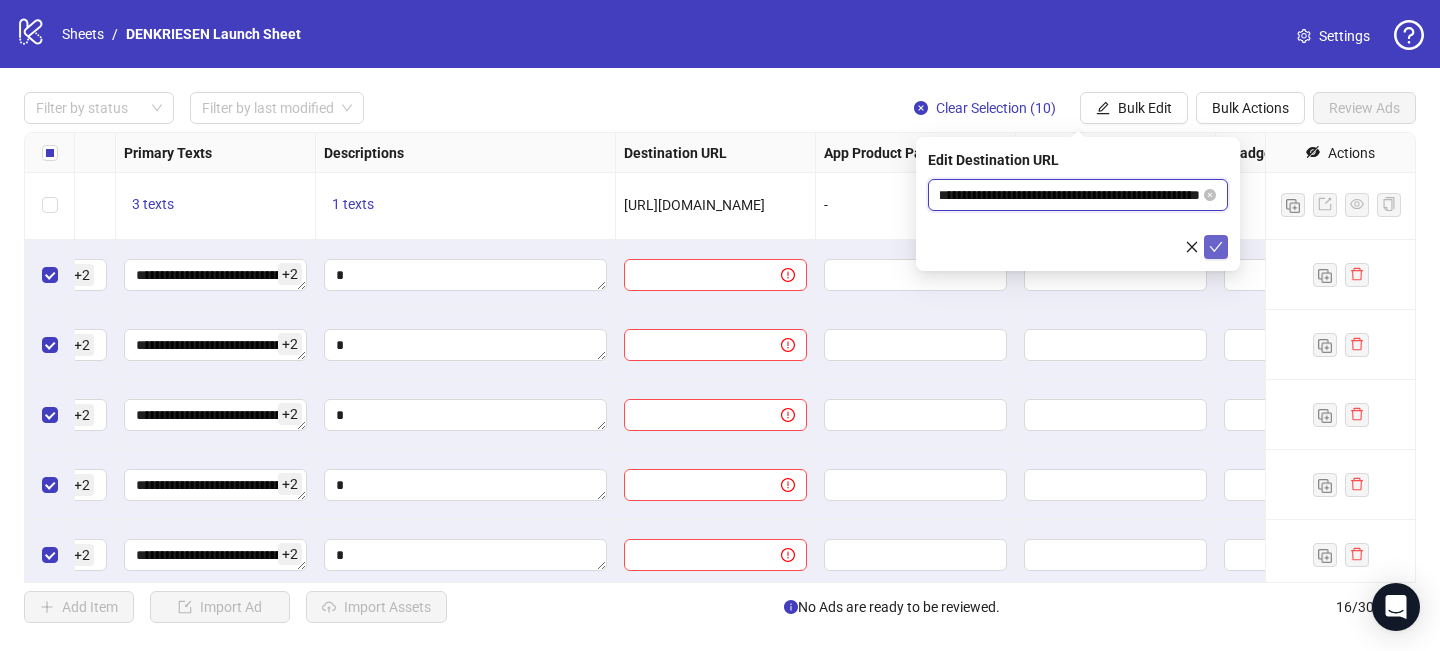 type on "**********" 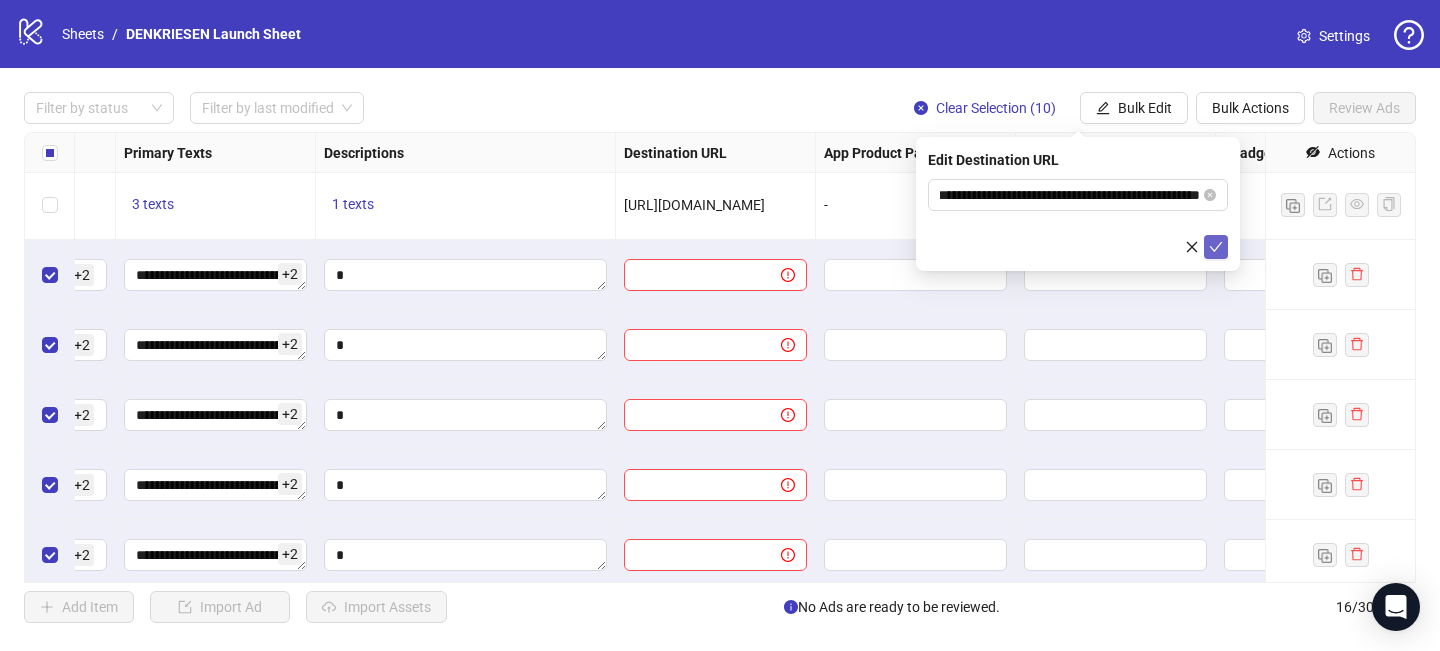 click 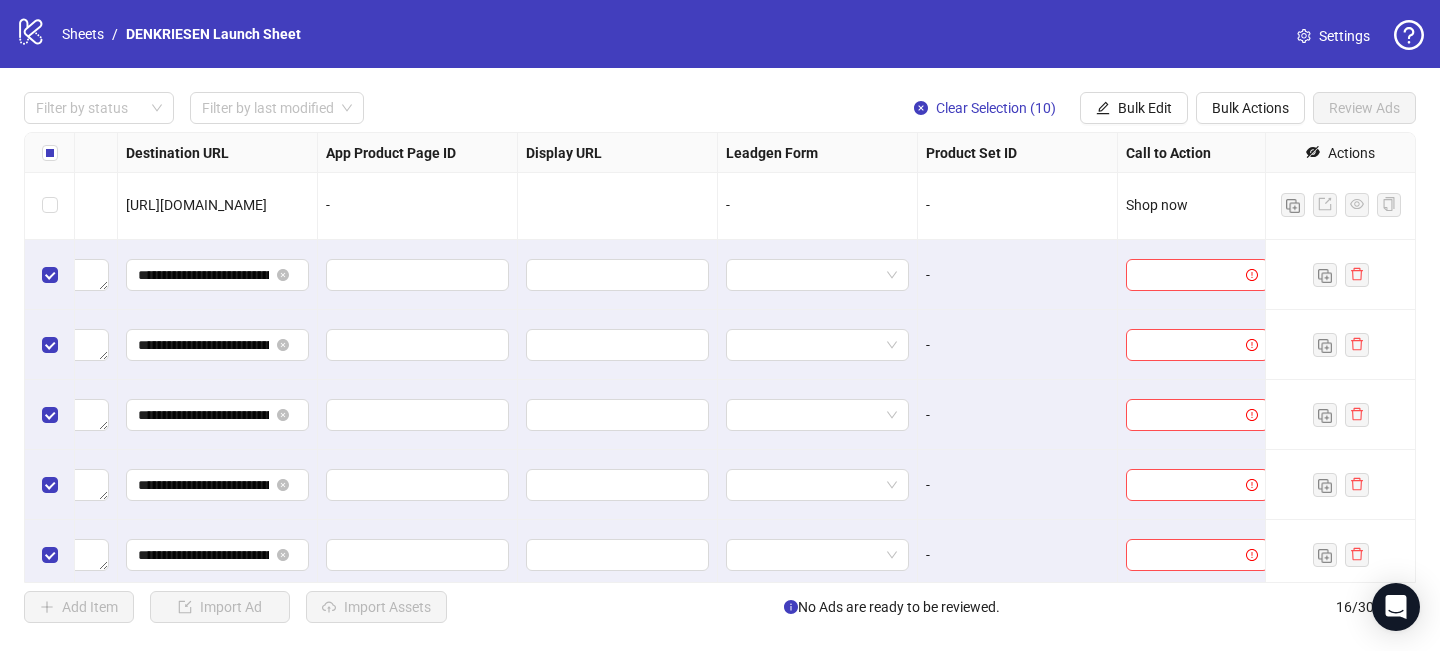 scroll, scrollTop: 353, scrollLeft: 1880, axis: both 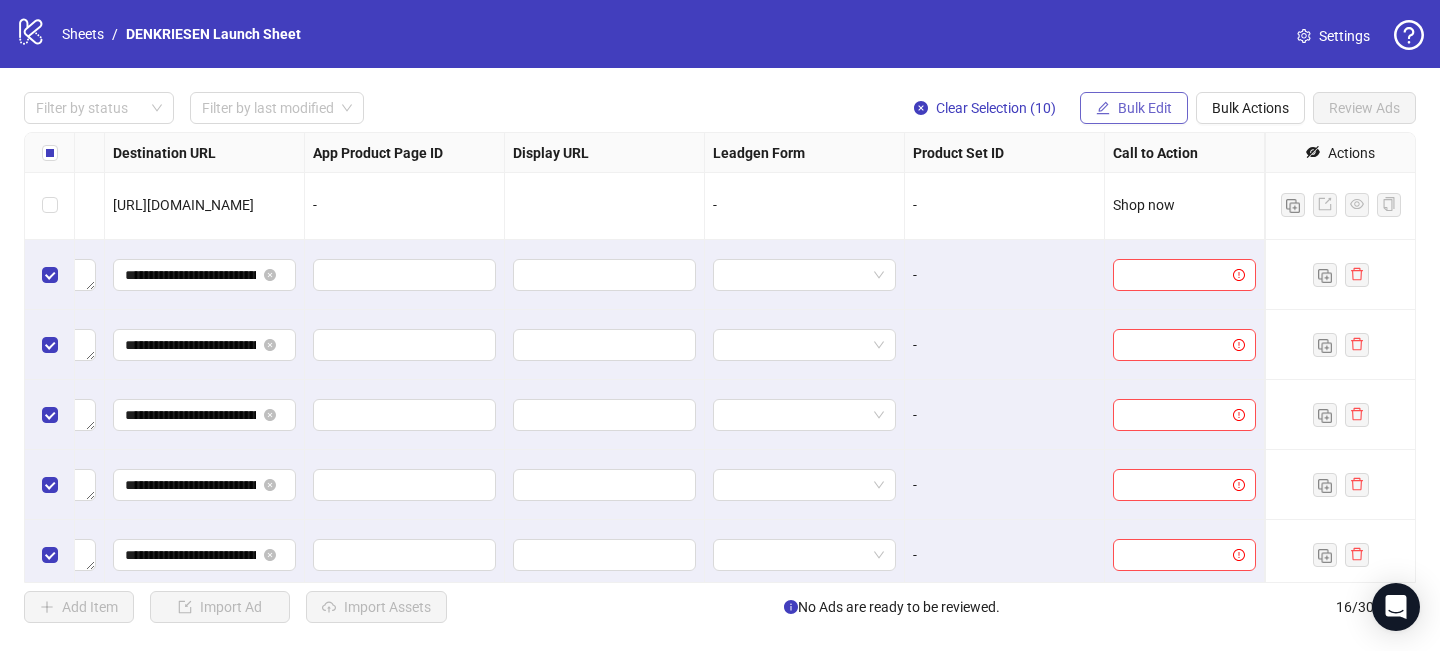 click on "Bulk Edit" at bounding box center (1145, 108) 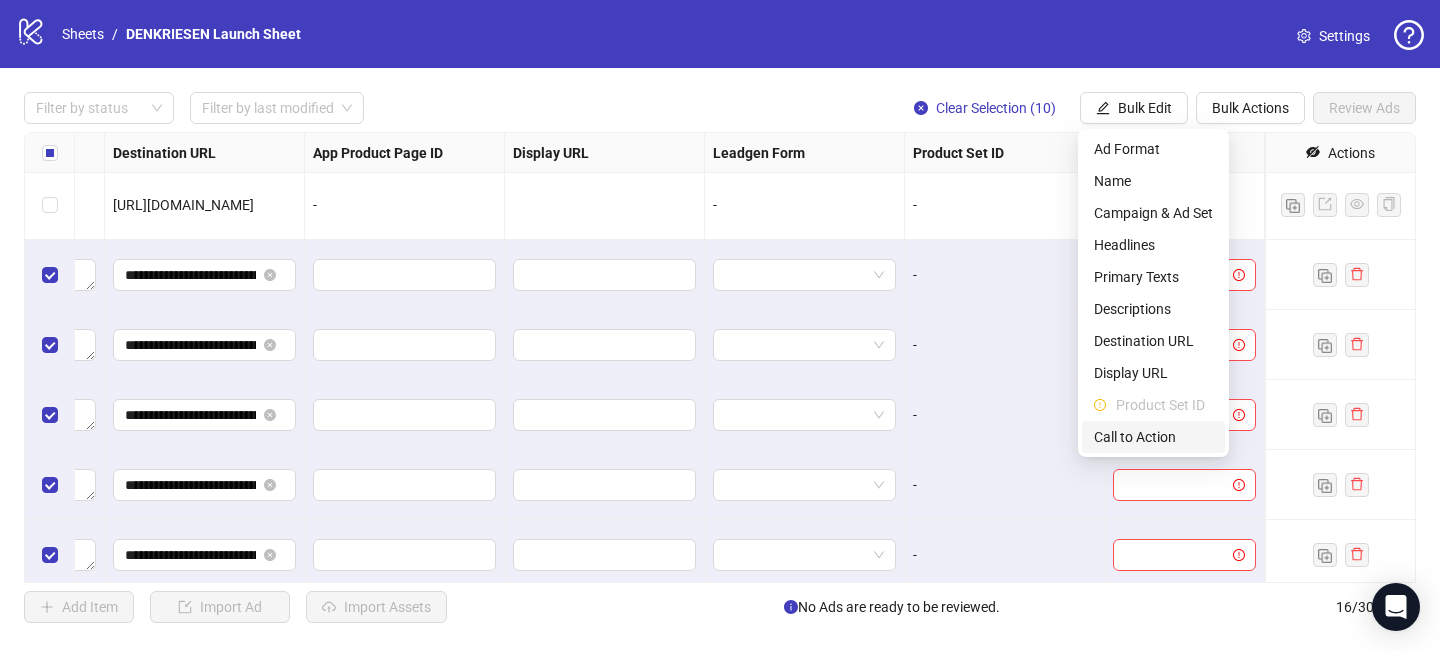click on "Call to Action" at bounding box center (1153, 437) 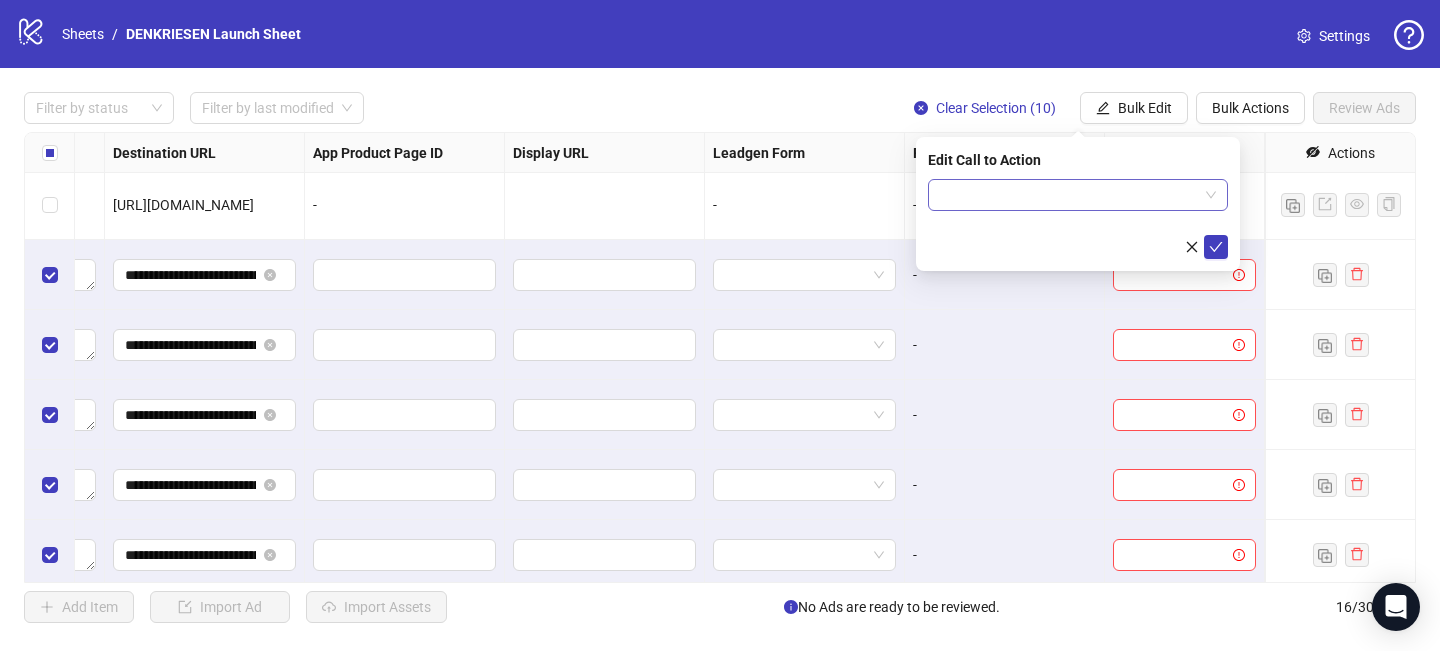 click at bounding box center [1069, 195] 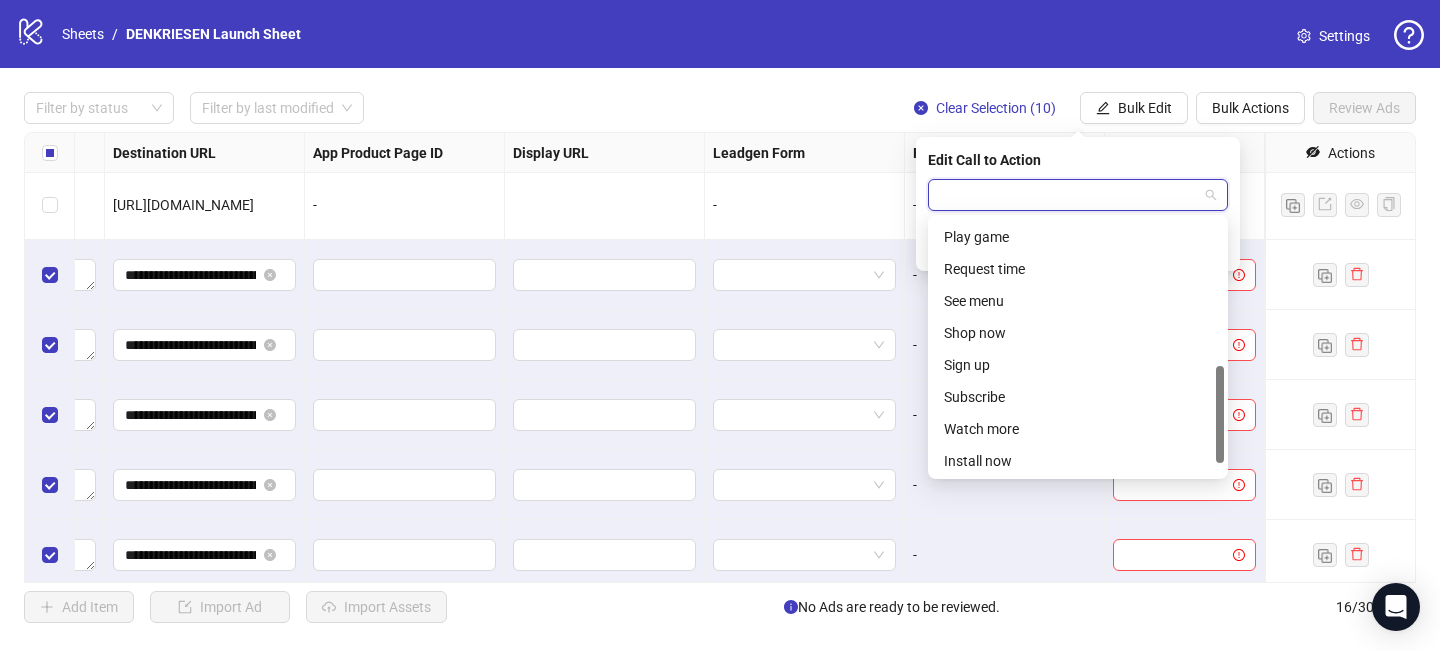 scroll, scrollTop: 385, scrollLeft: 0, axis: vertical 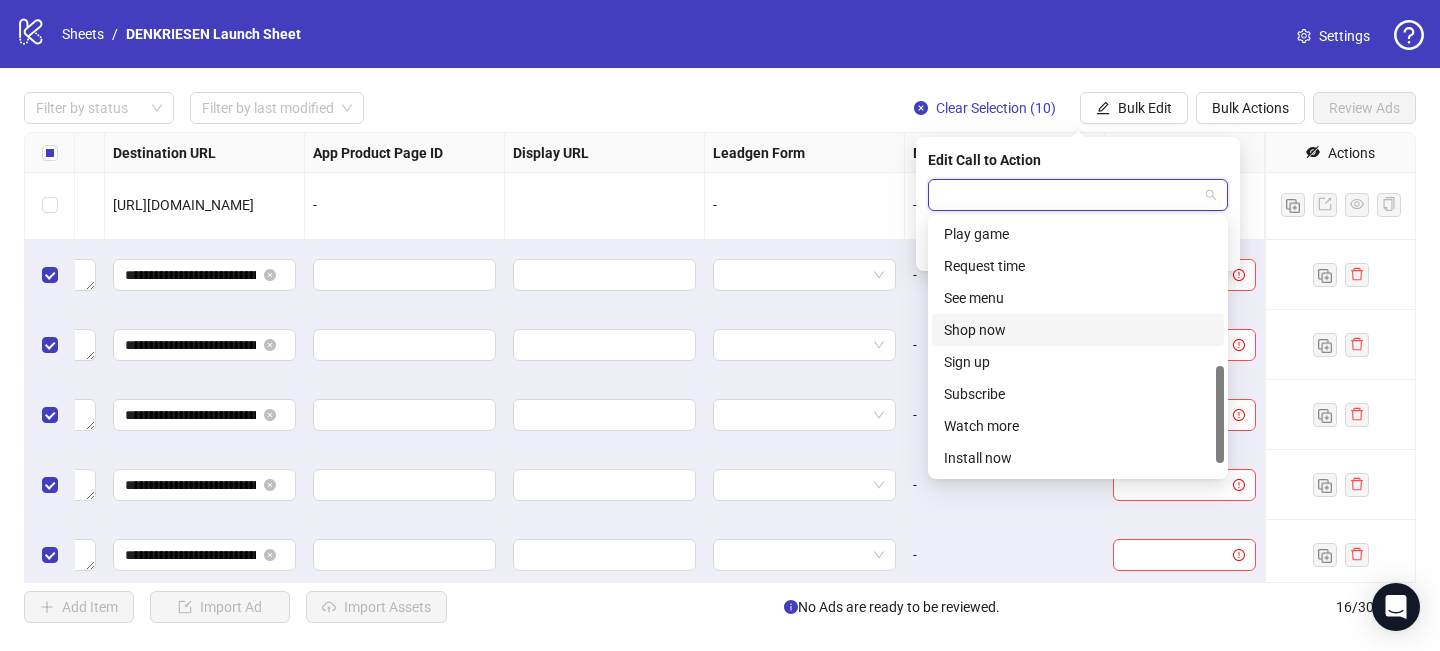 click on "Shop now" at bounding box center [1078, 330] 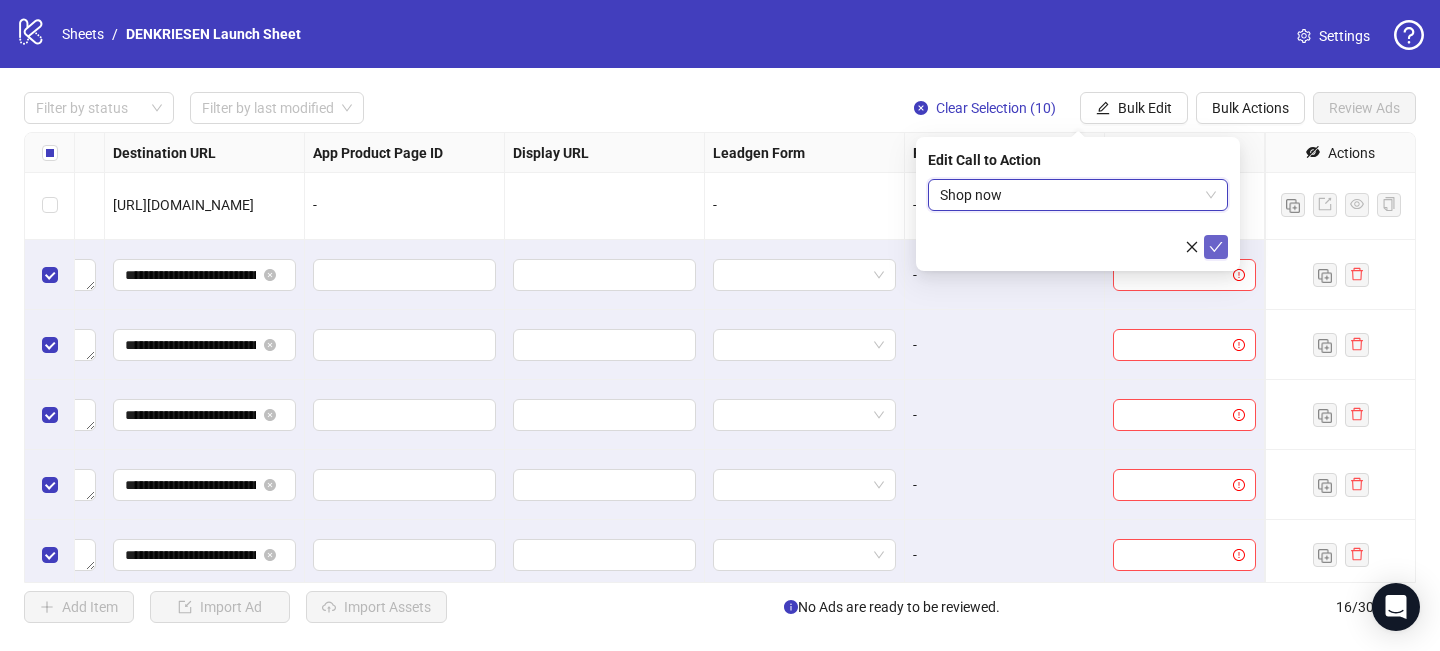 click 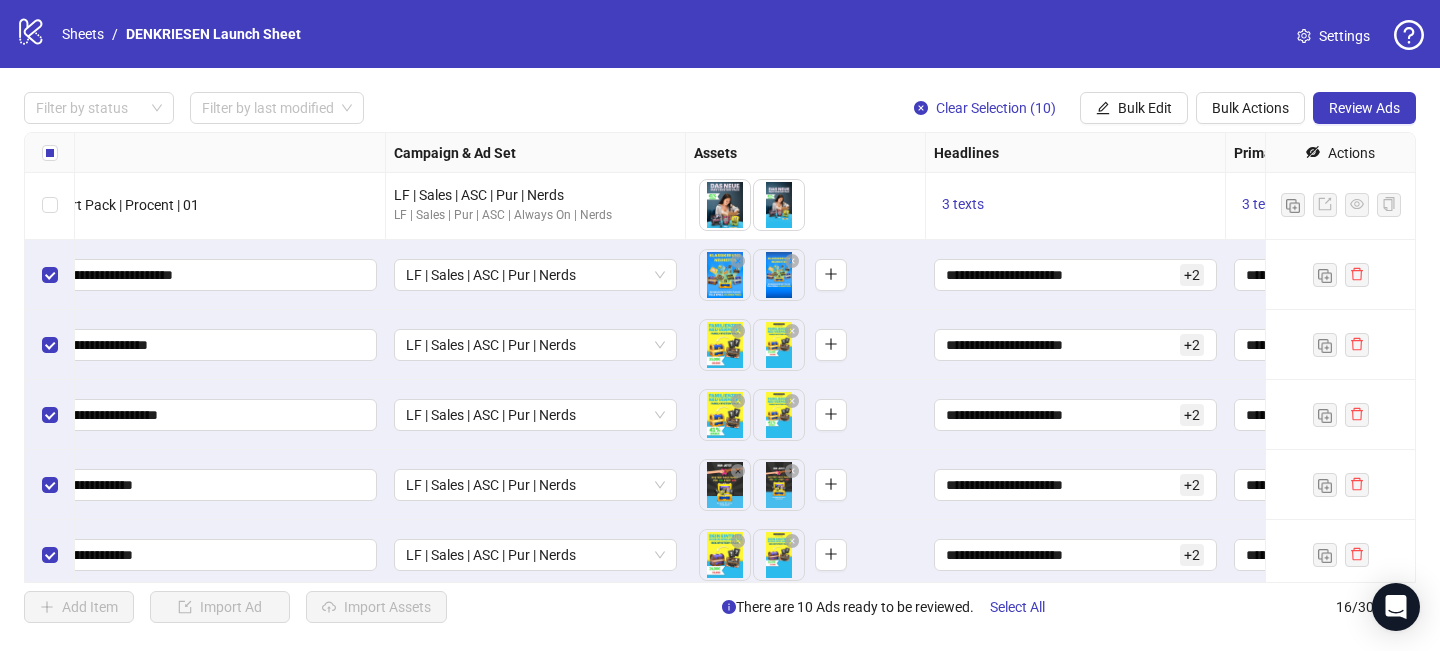scroll, scrollTop: 353, scrollLeft: 0, axis: vertical 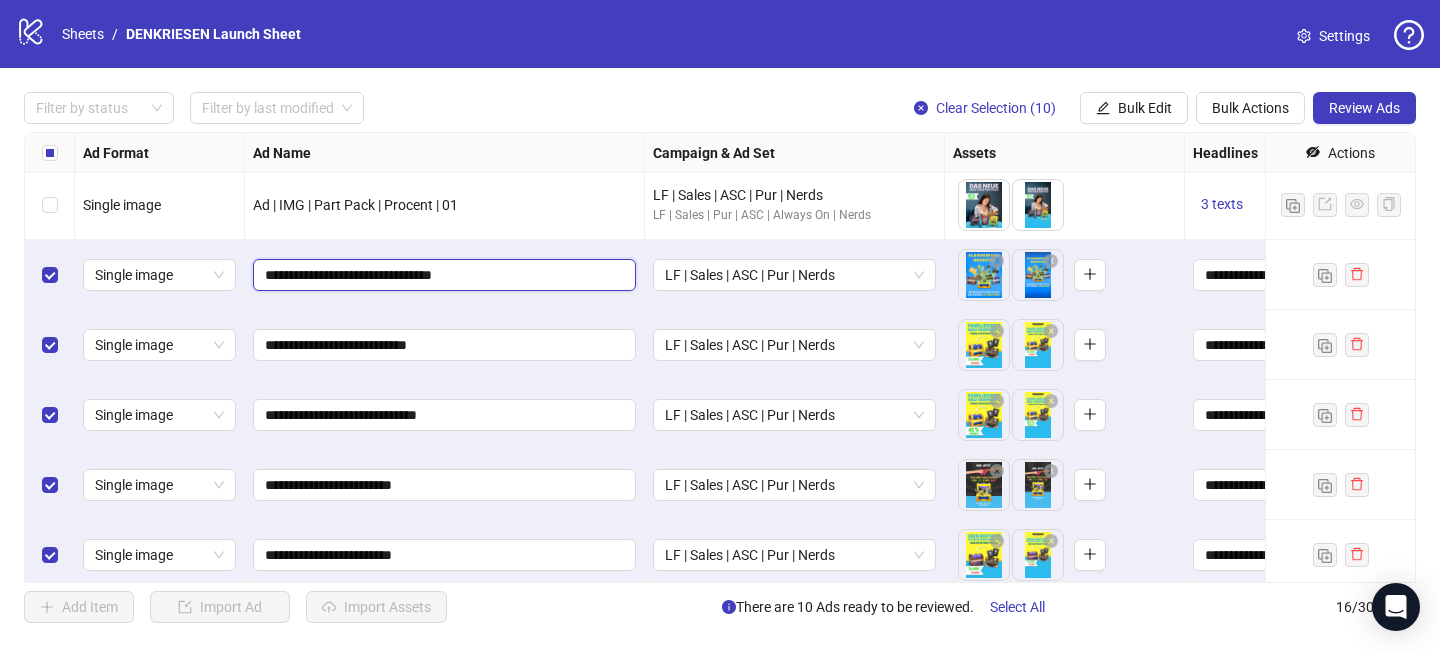 click on "**********" at bounding box center [442, 275] 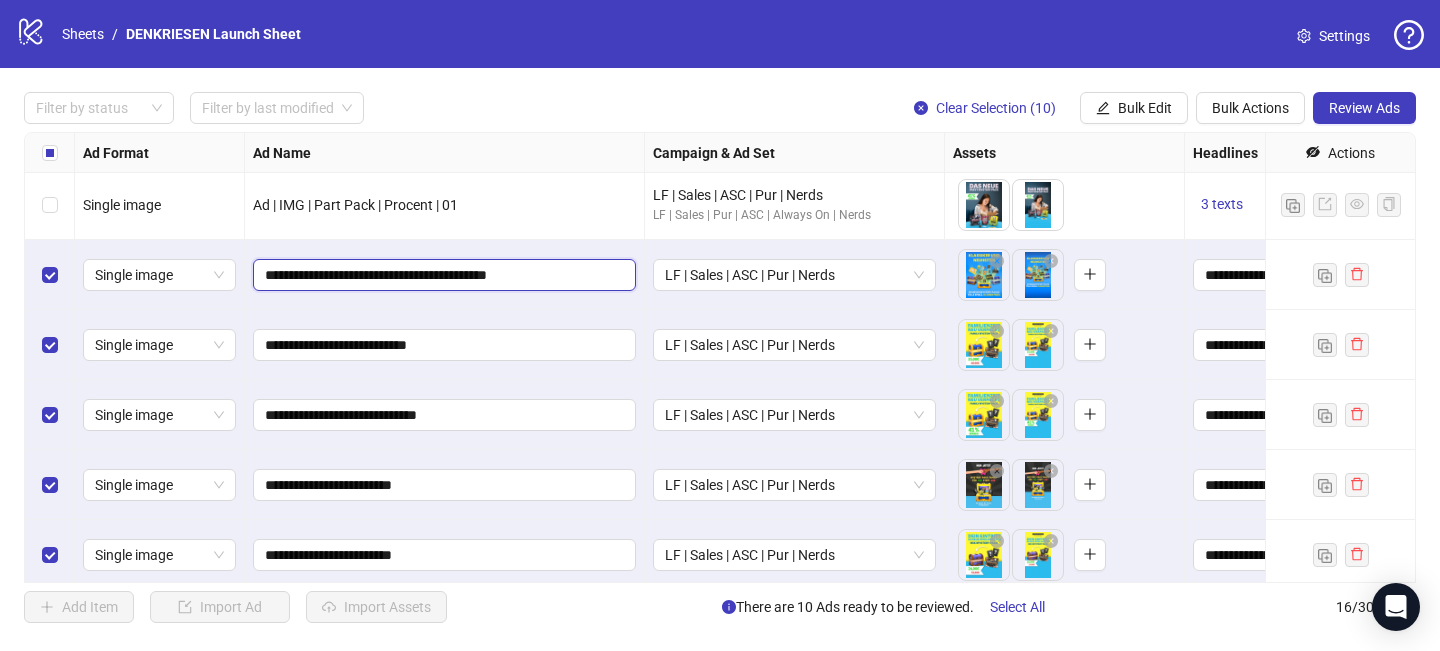 click on "**********" at bounding box center [442, 275] 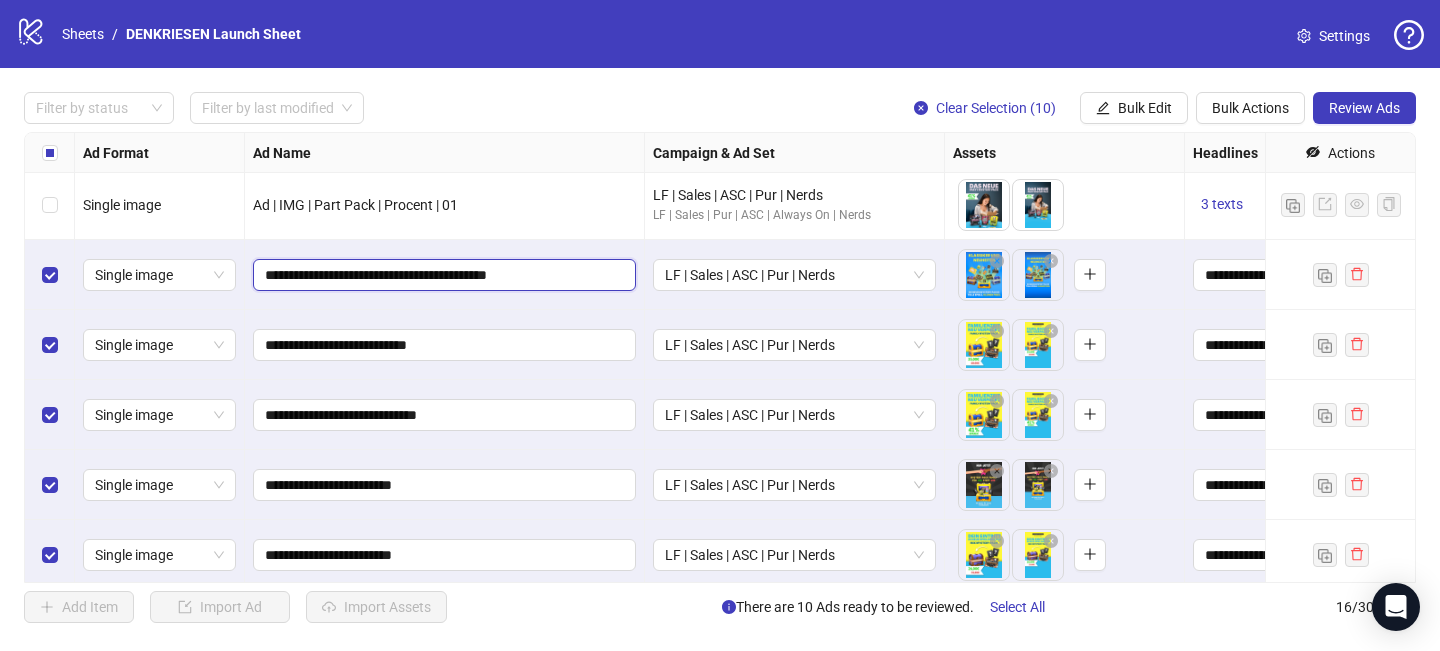 click on "**********" at bounding box center (442, 275) 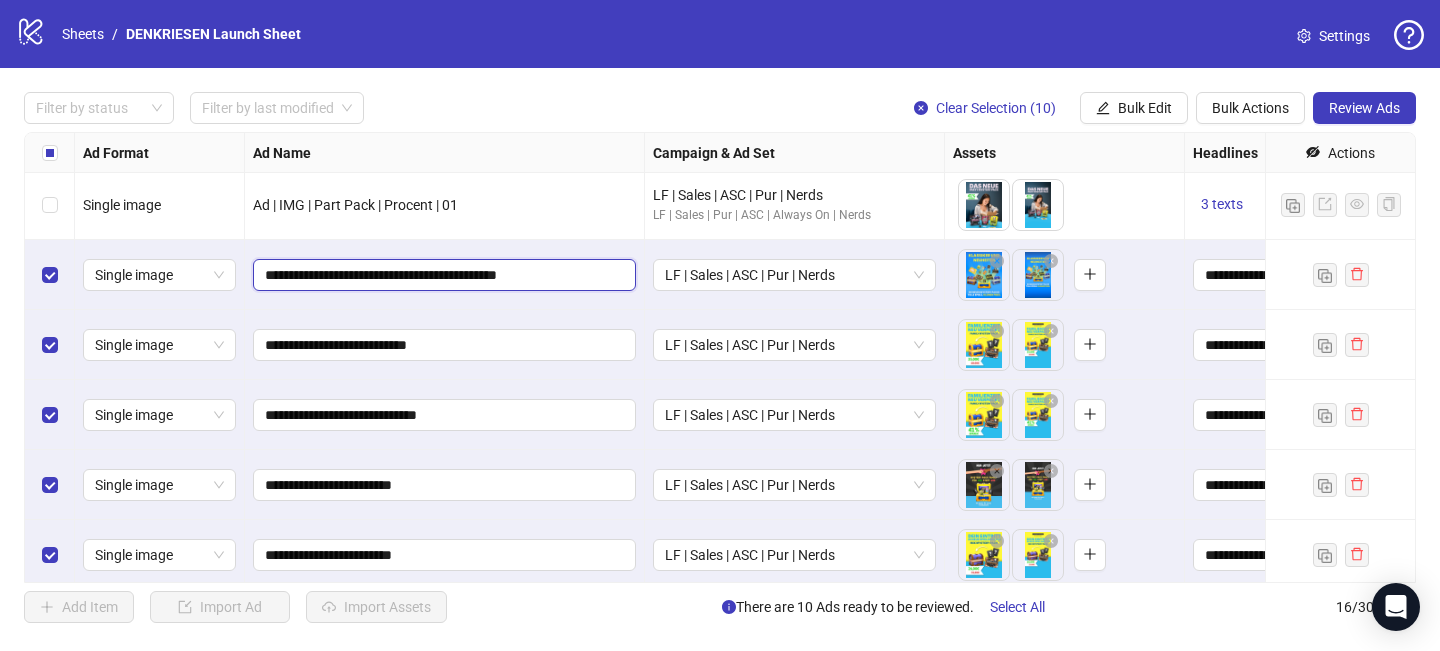 click on "**********" at bounding box center [442, 275] 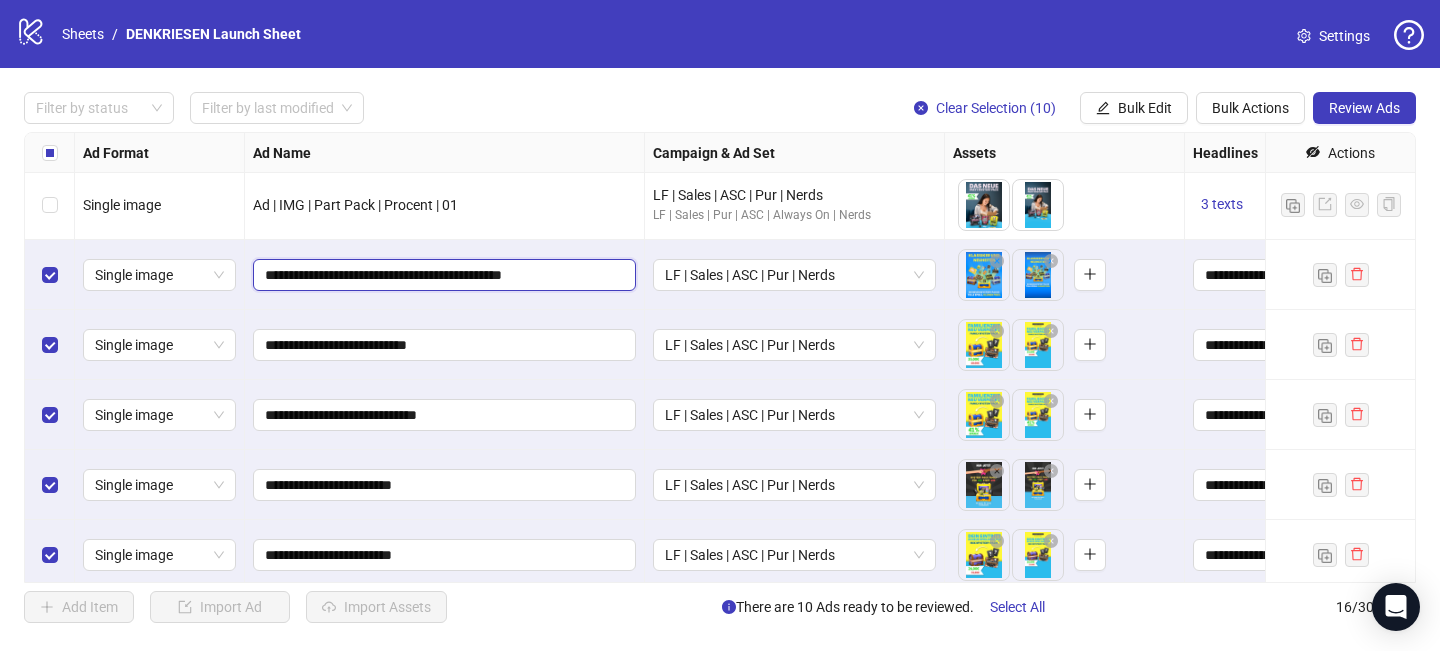 drag, startPoint x: 526, startPoint y: 275, endPoint x: 600, endPoint y: 275, distance: 74 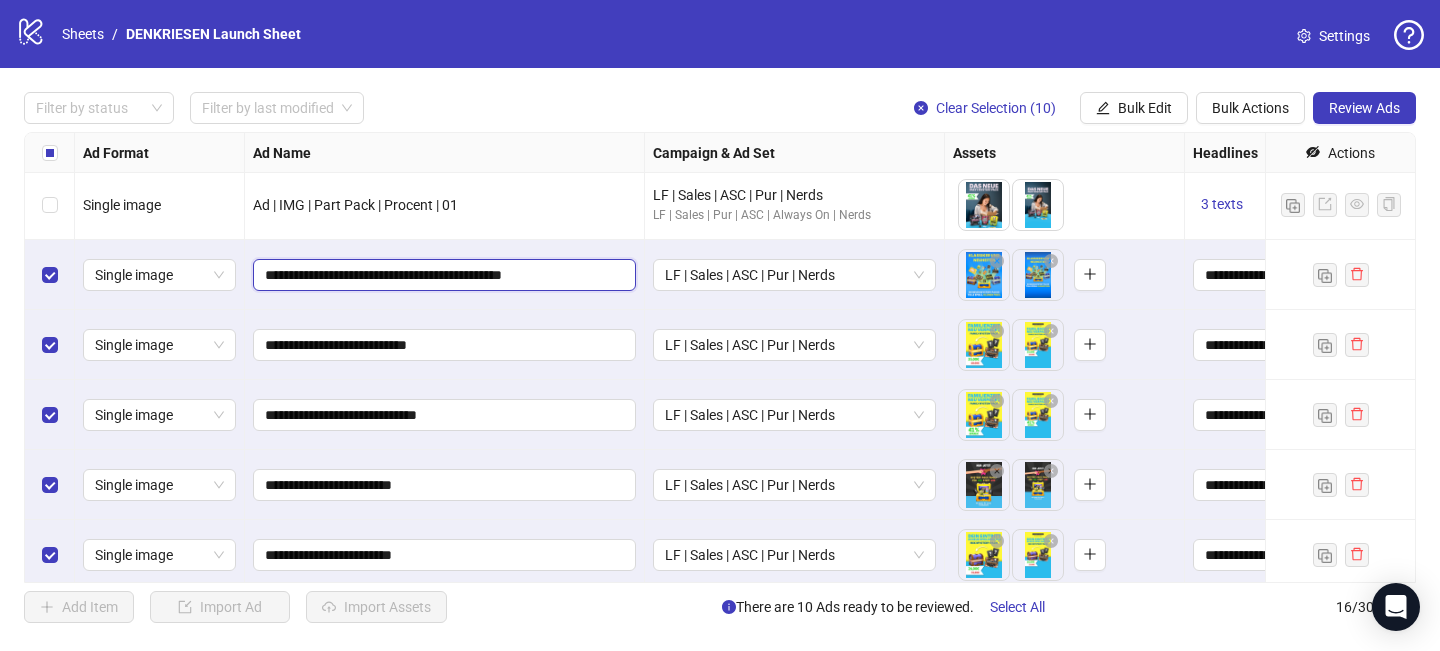 type on "**********" 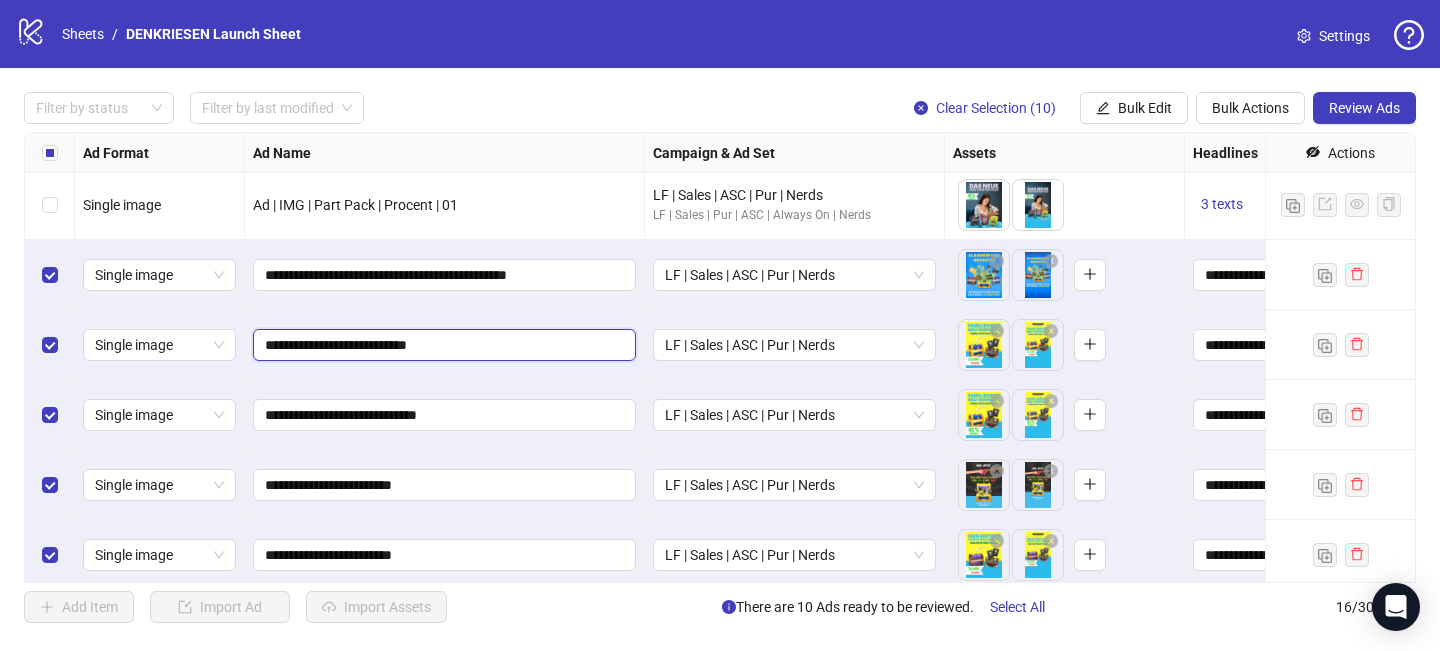 click on "**********" at bounding box center [442, 345] 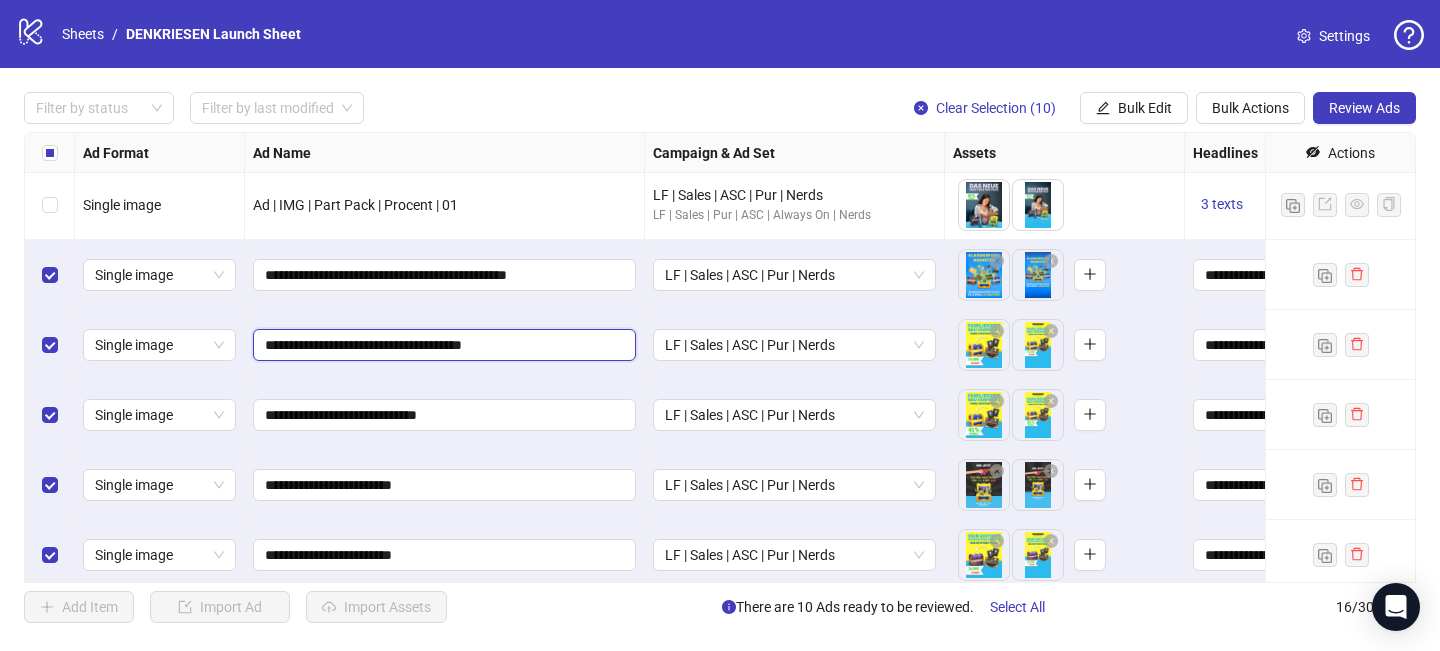 click on "**********" at bounding box center (442, 345) 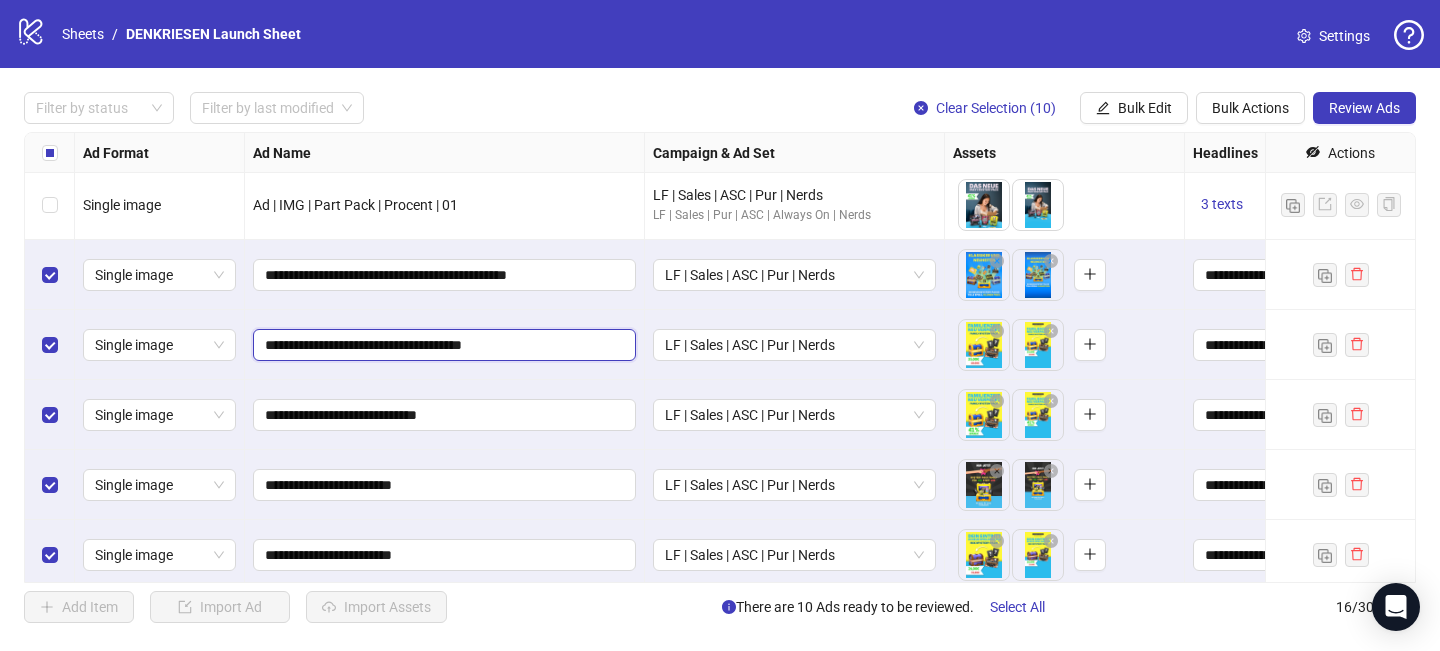 click on "**********" at bounding box center [442, 345] 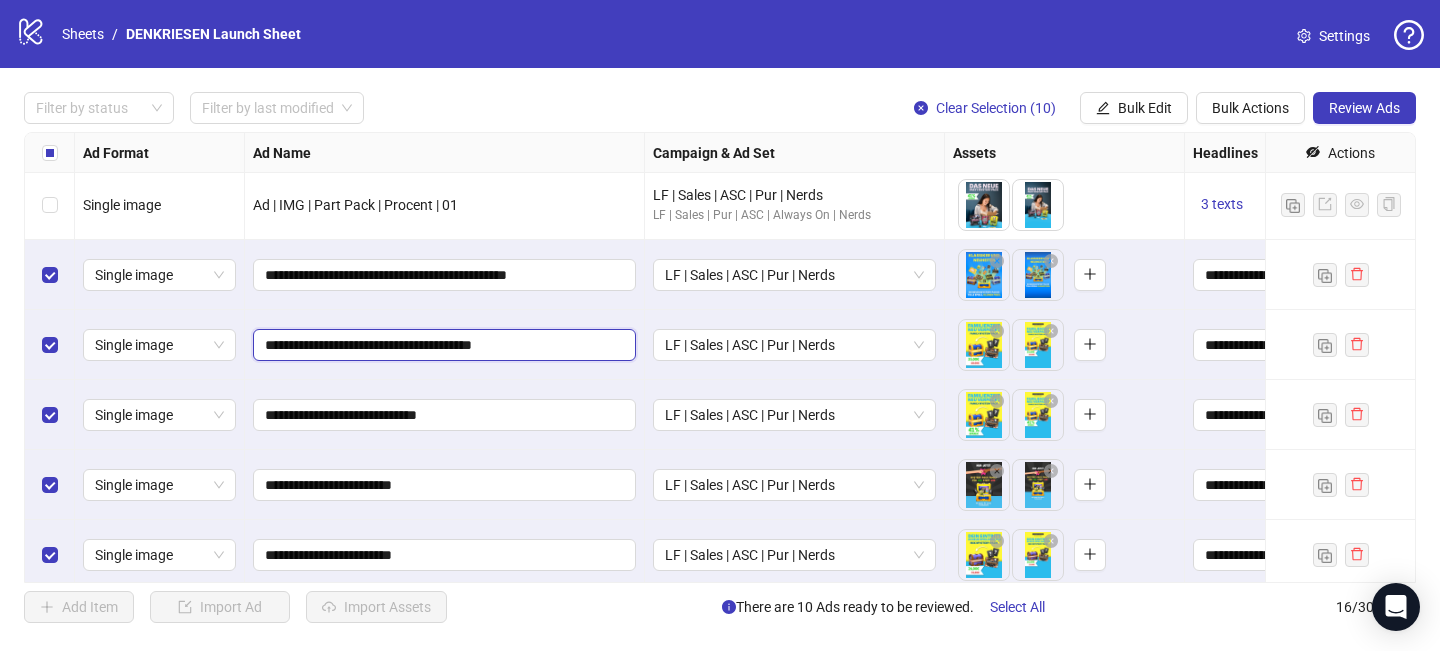 click on "**********" at bounding box center (442, 345) 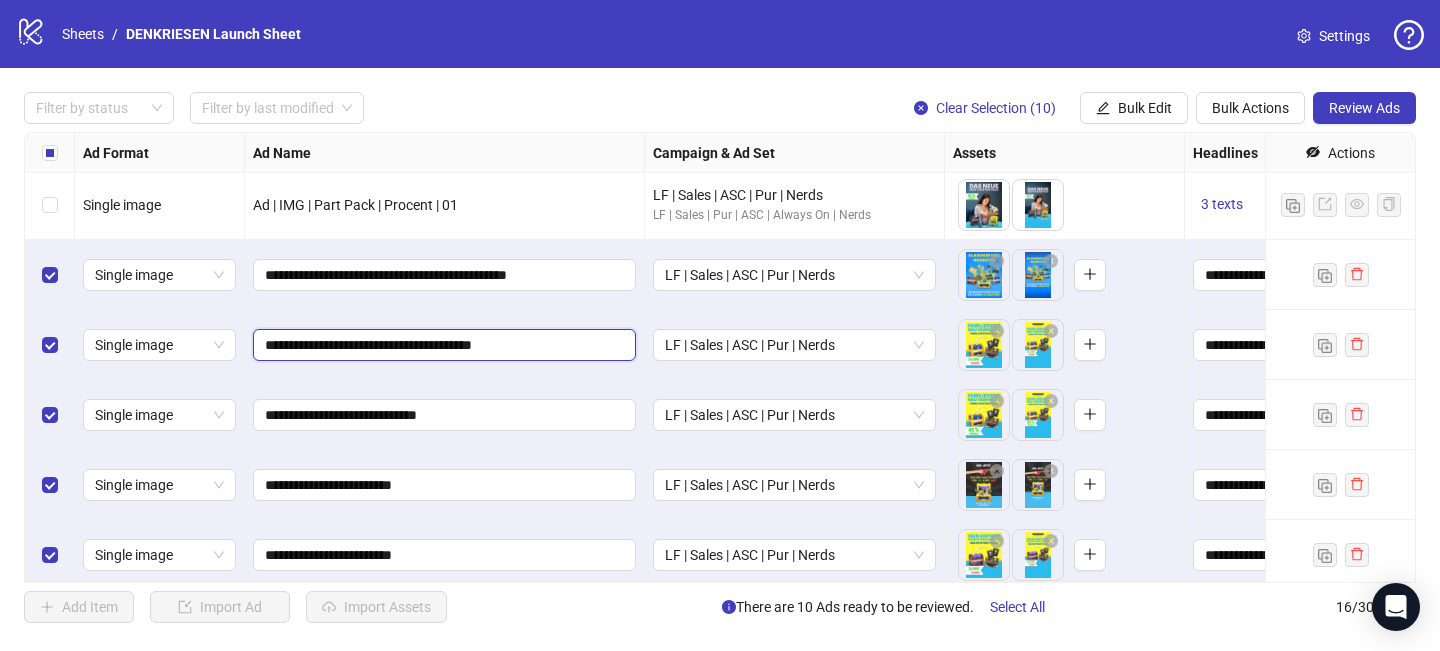 drag, startPoint x: 495, startPoint y: 348, endPoint x: 615, endPoint y: 346, distance: 120.01666 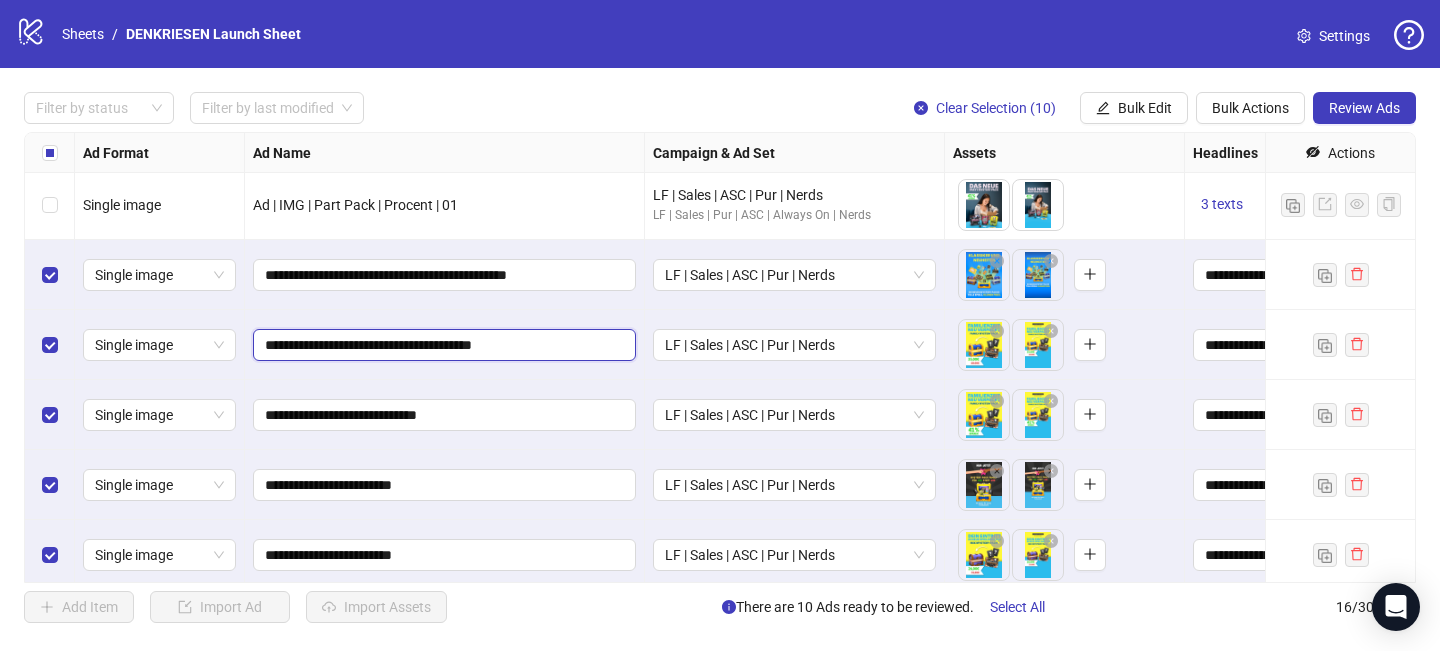 type on "**********" 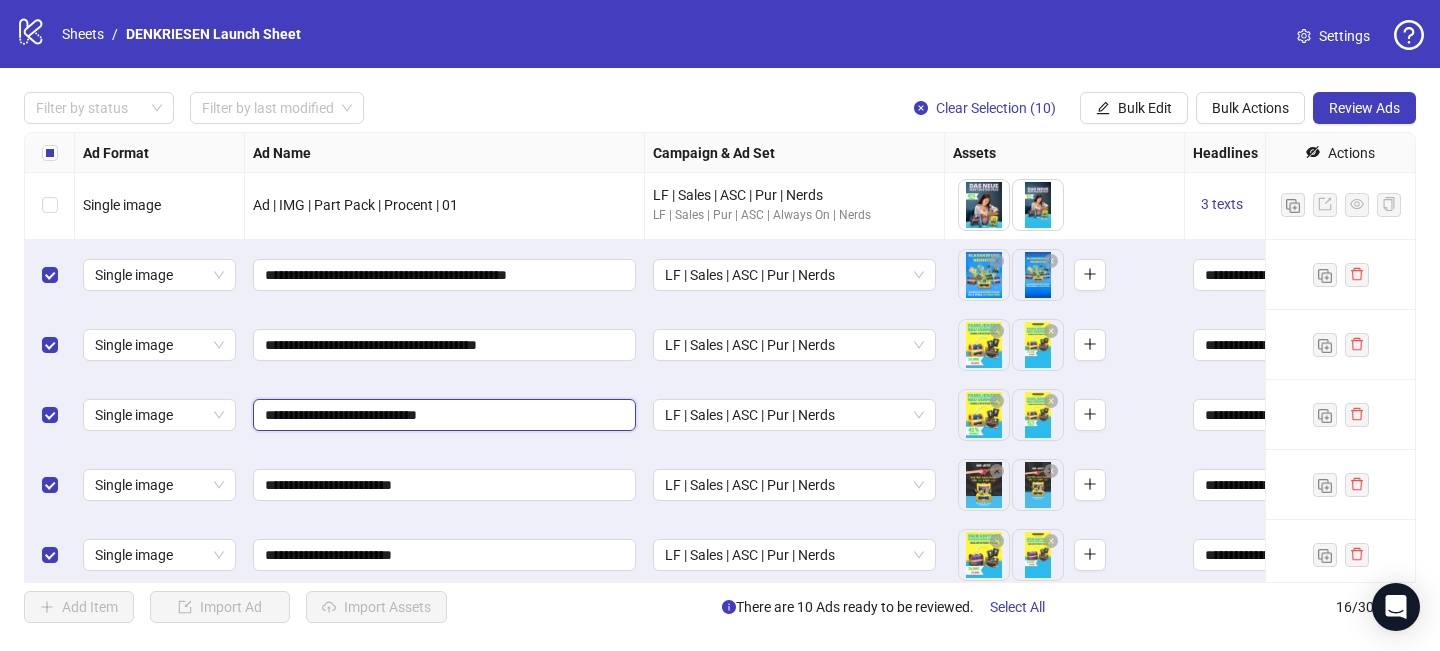 click on "**********" at bounding box center [442, 415] 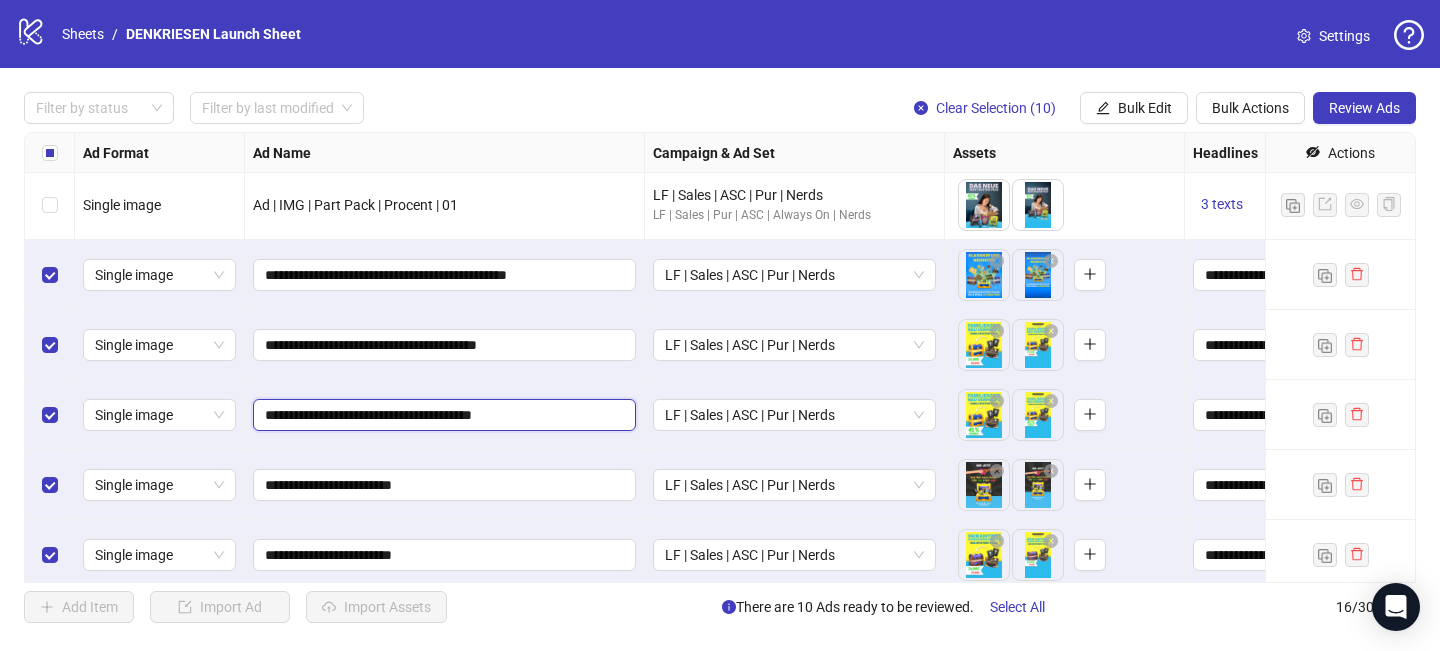 click on "**********" at bounding box center [442, 415] 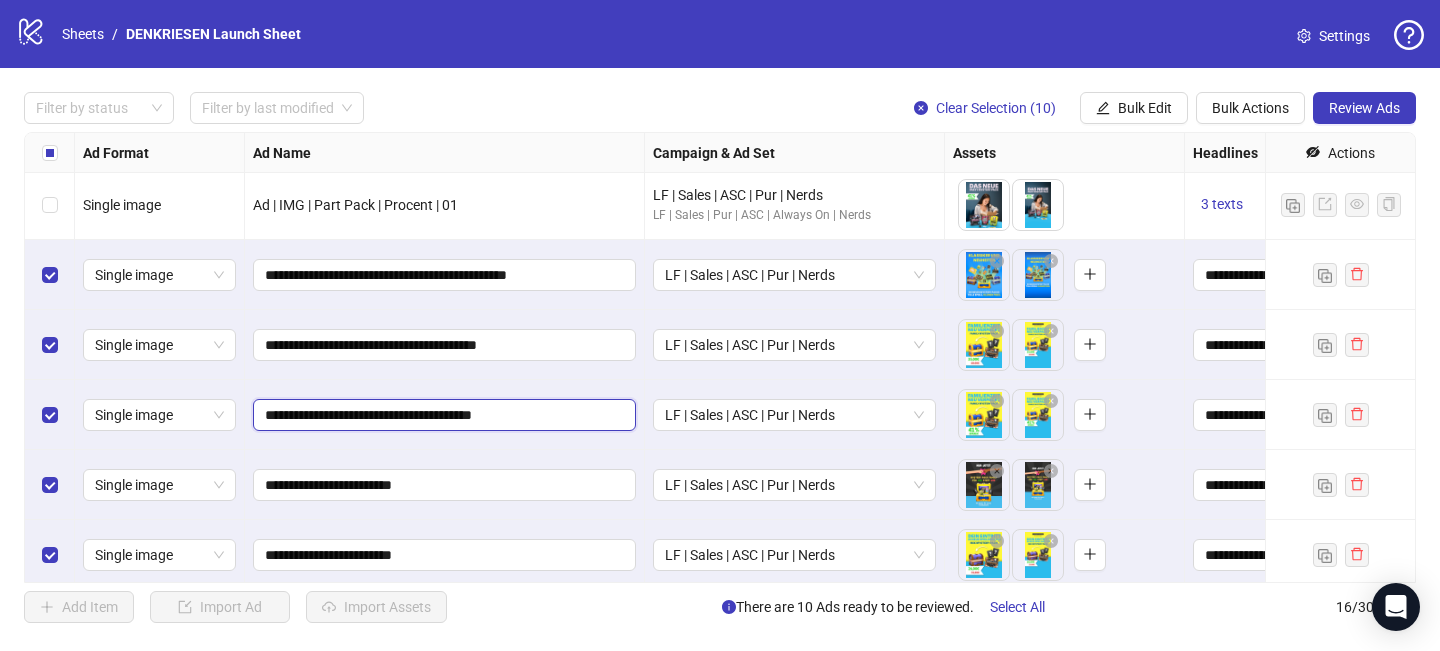 click on "**********" at bounding box center (442, 415) 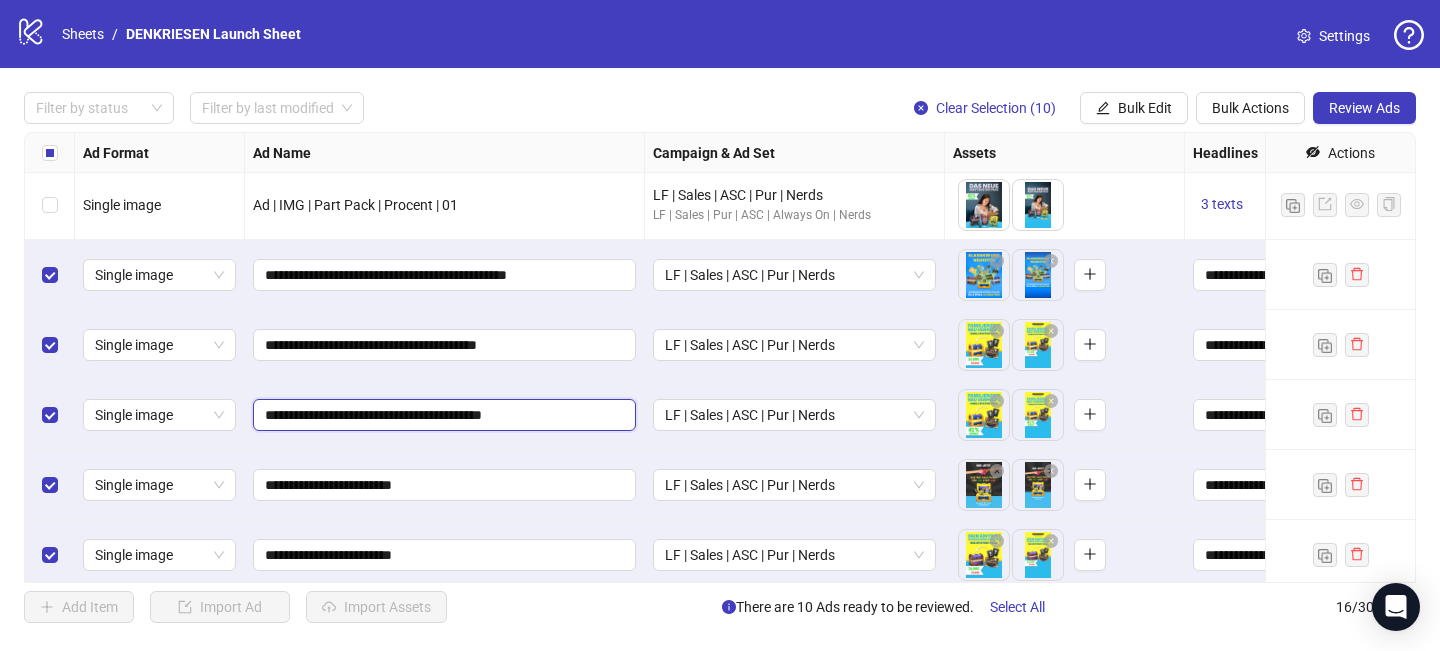 click on "**********" at bounding box center (442, 415) 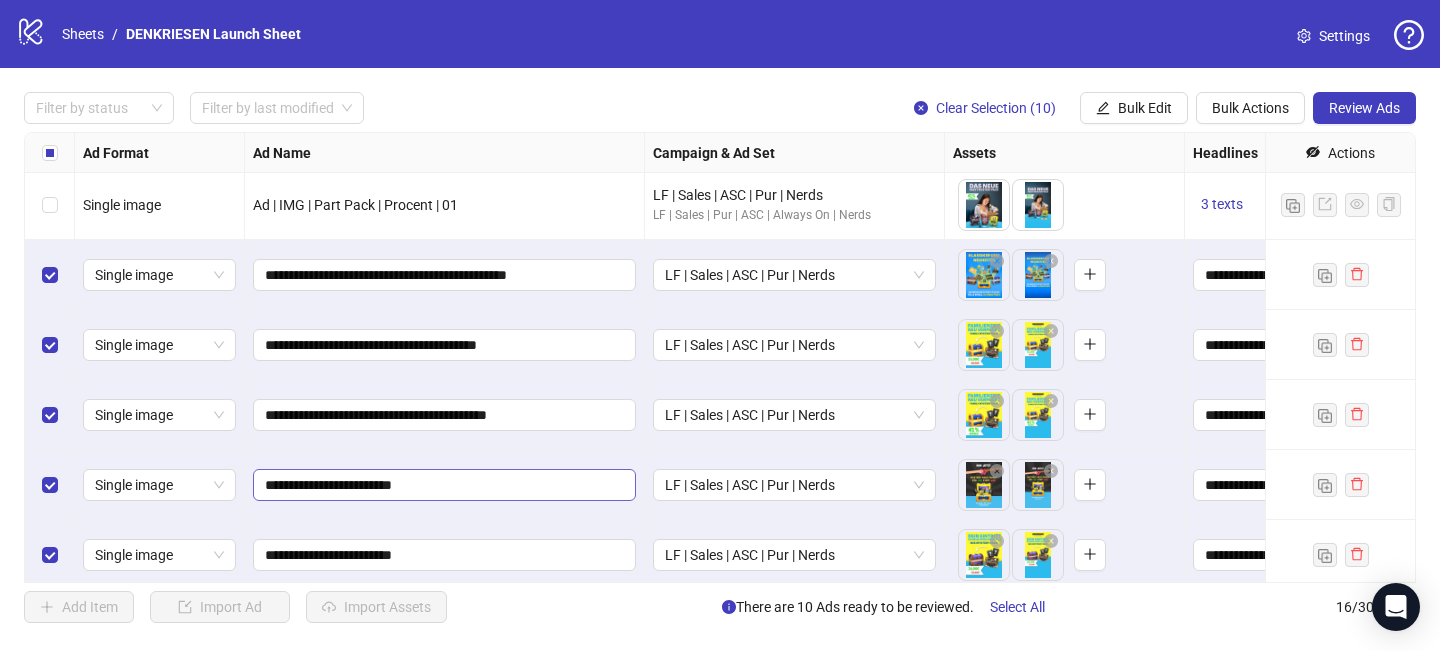 click on "**********" at bounding box center [444, 485] 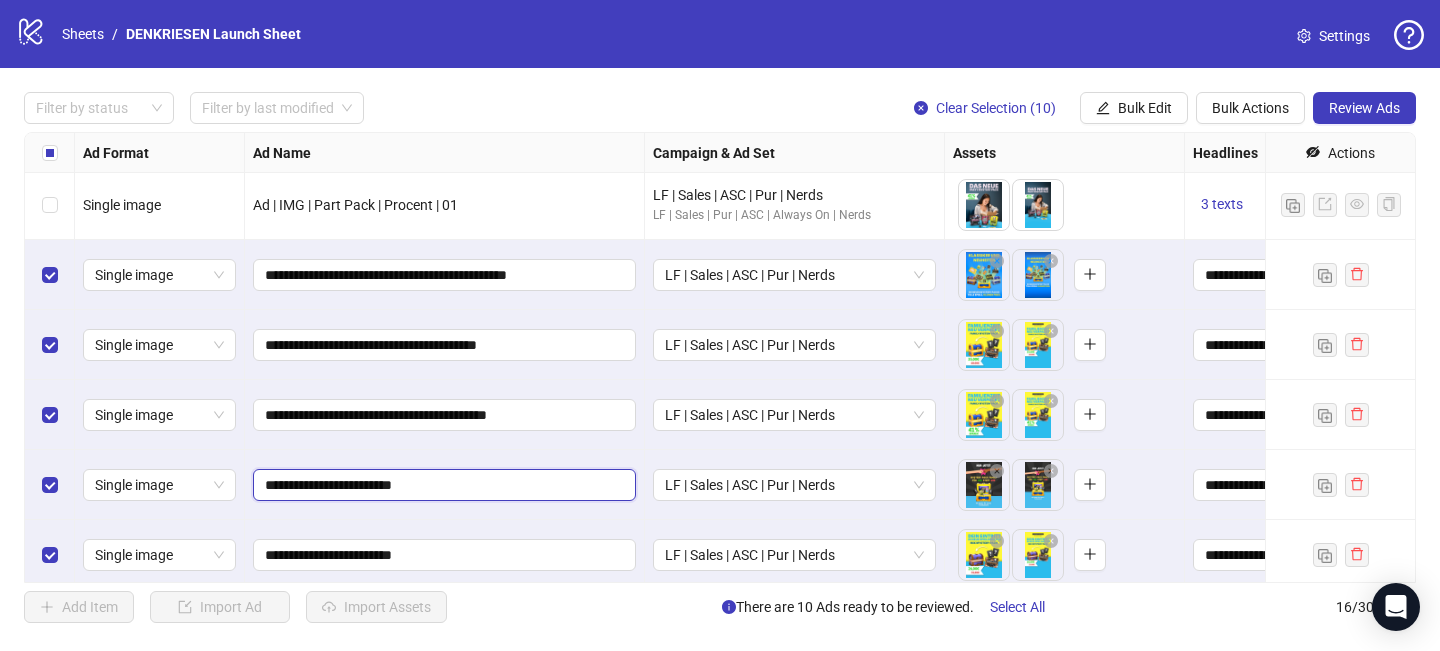 click on "**********" at bounding box center (442, 485) 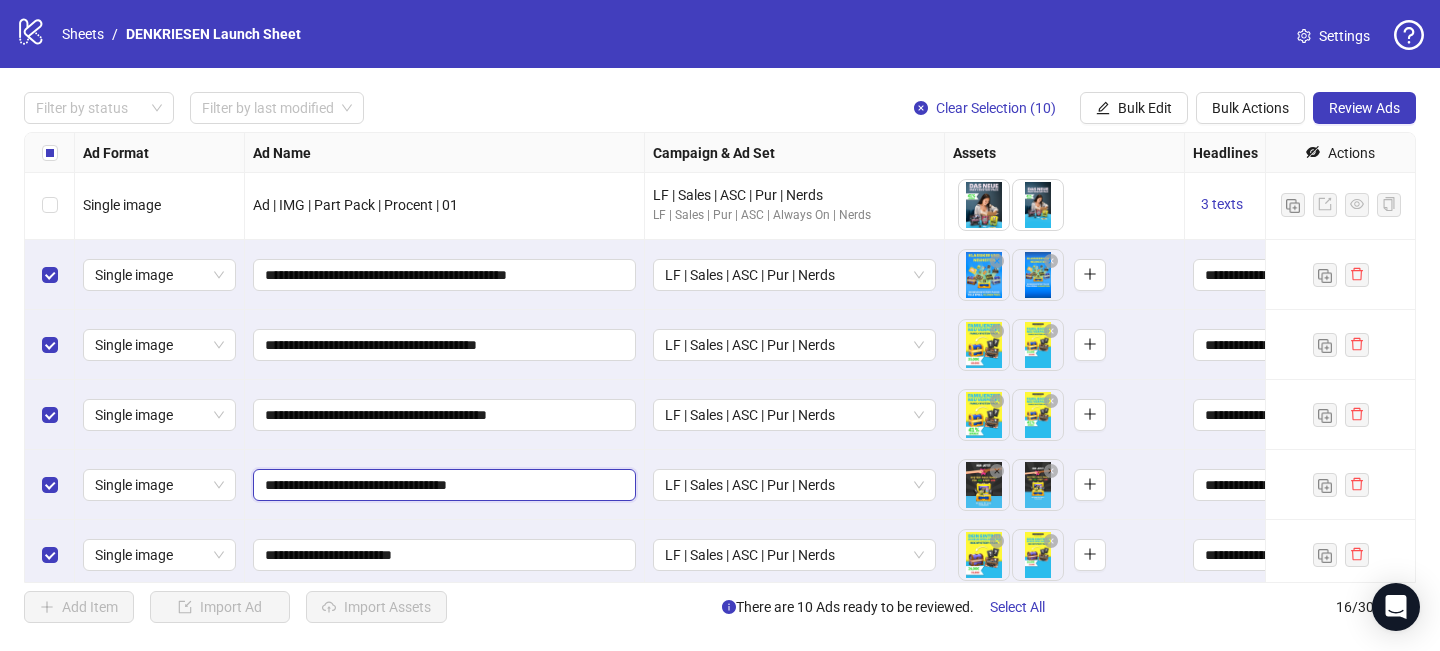 click on "**********" at bounding box center (442, 485) 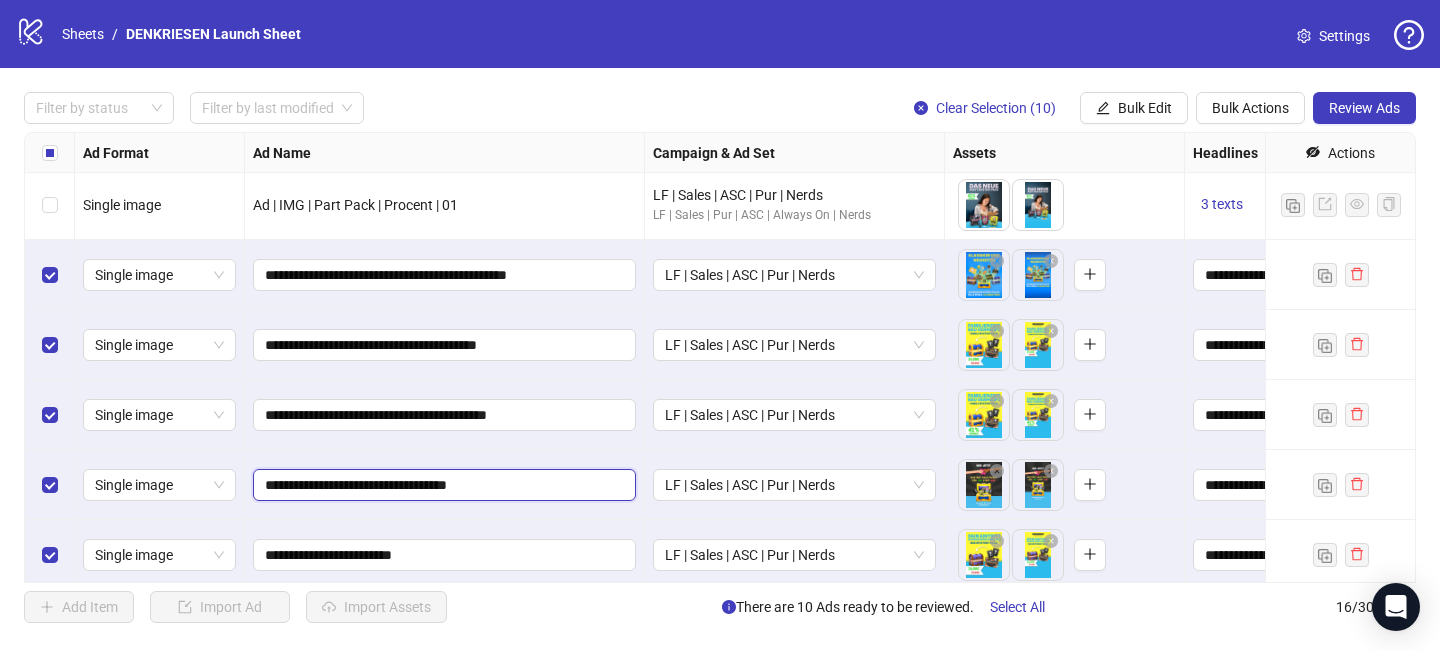 click on "**********" at bounding box center (442, 485) 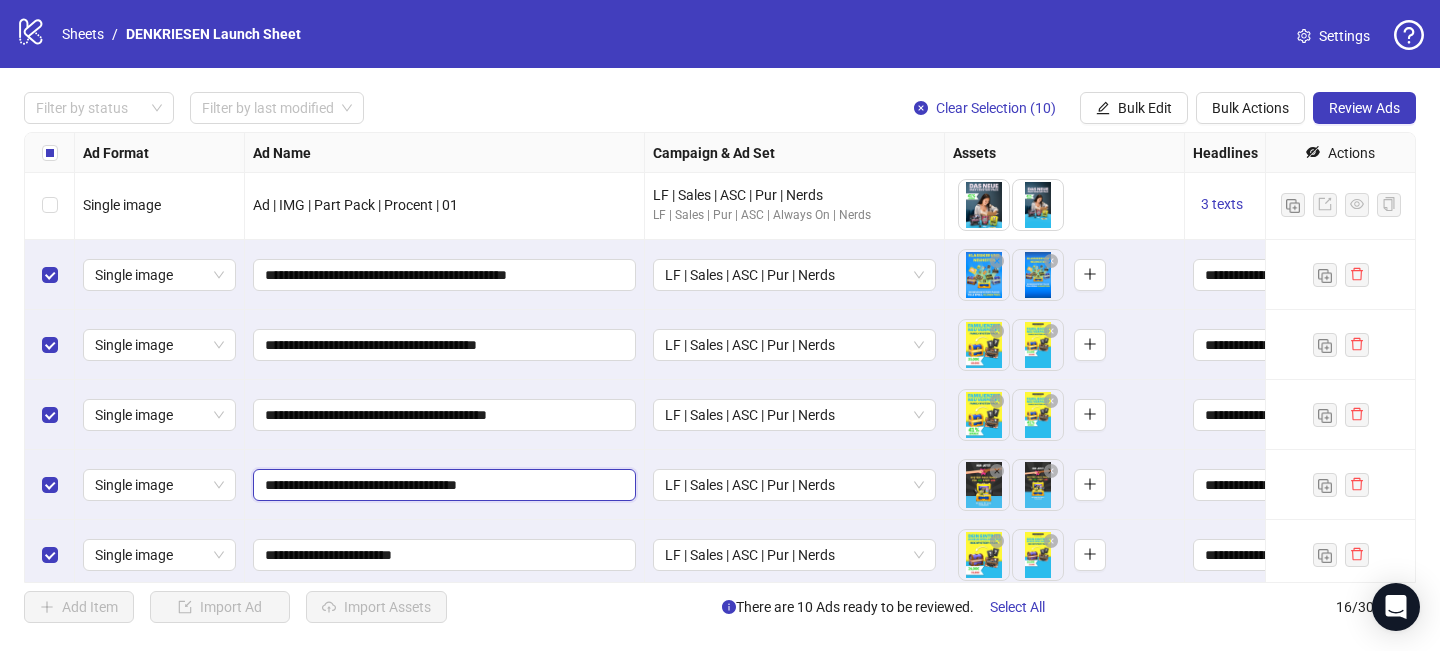 click on "**********" at bounding box center (442, 485) 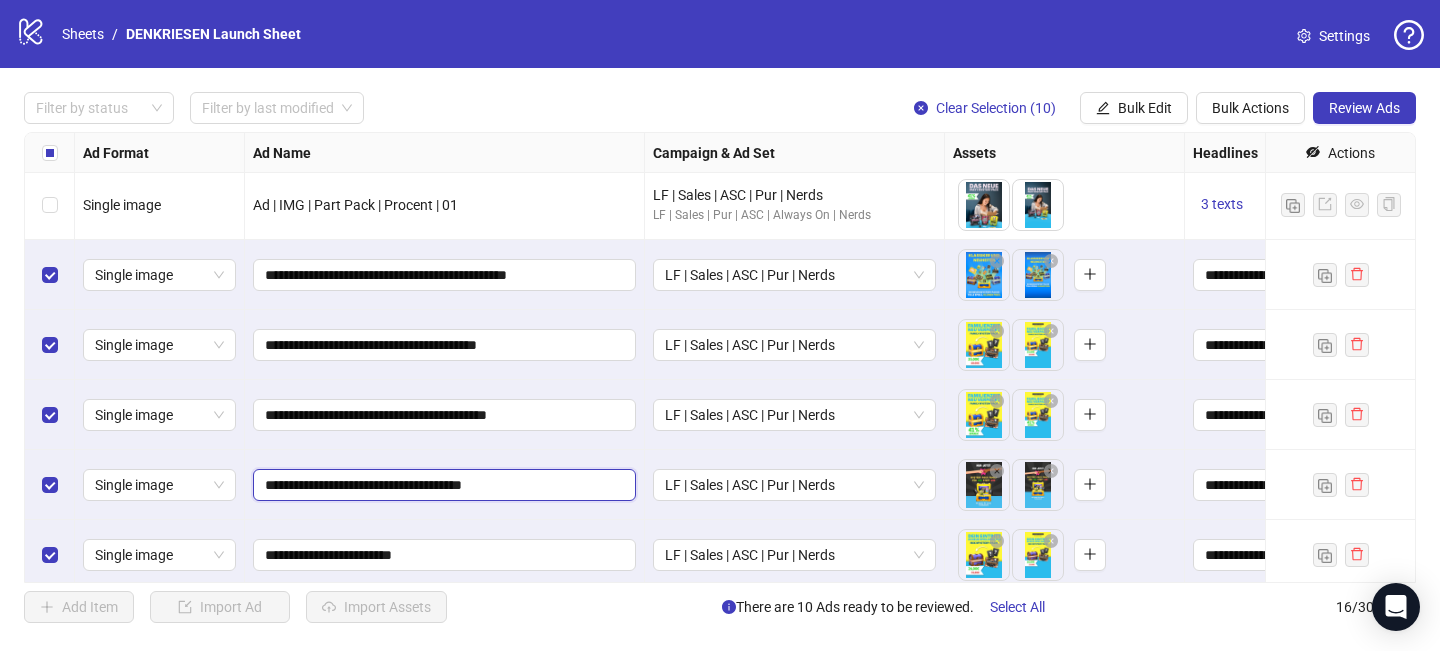 drag, startPoint x: 482, startPoint y: 486, endPoint x: 579, endPoint y: 486, distance: 97 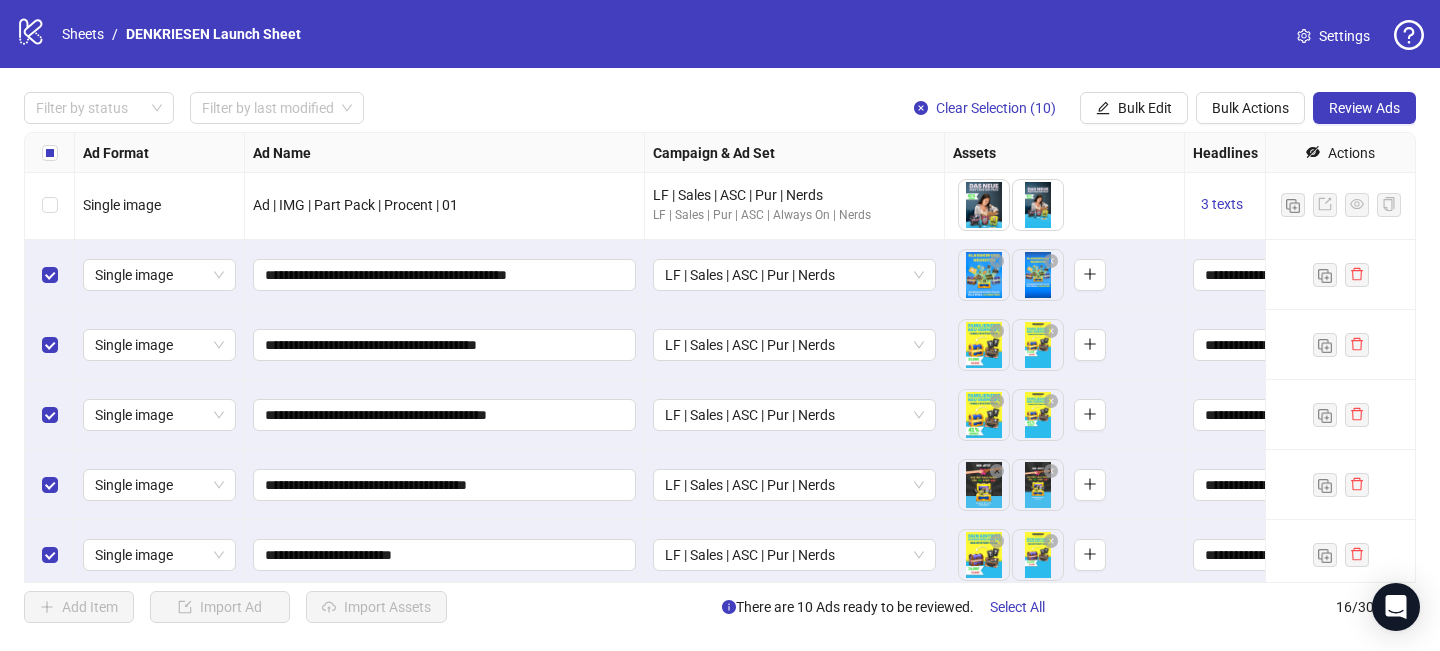 click on "**********" at bounding box center [445, 485] 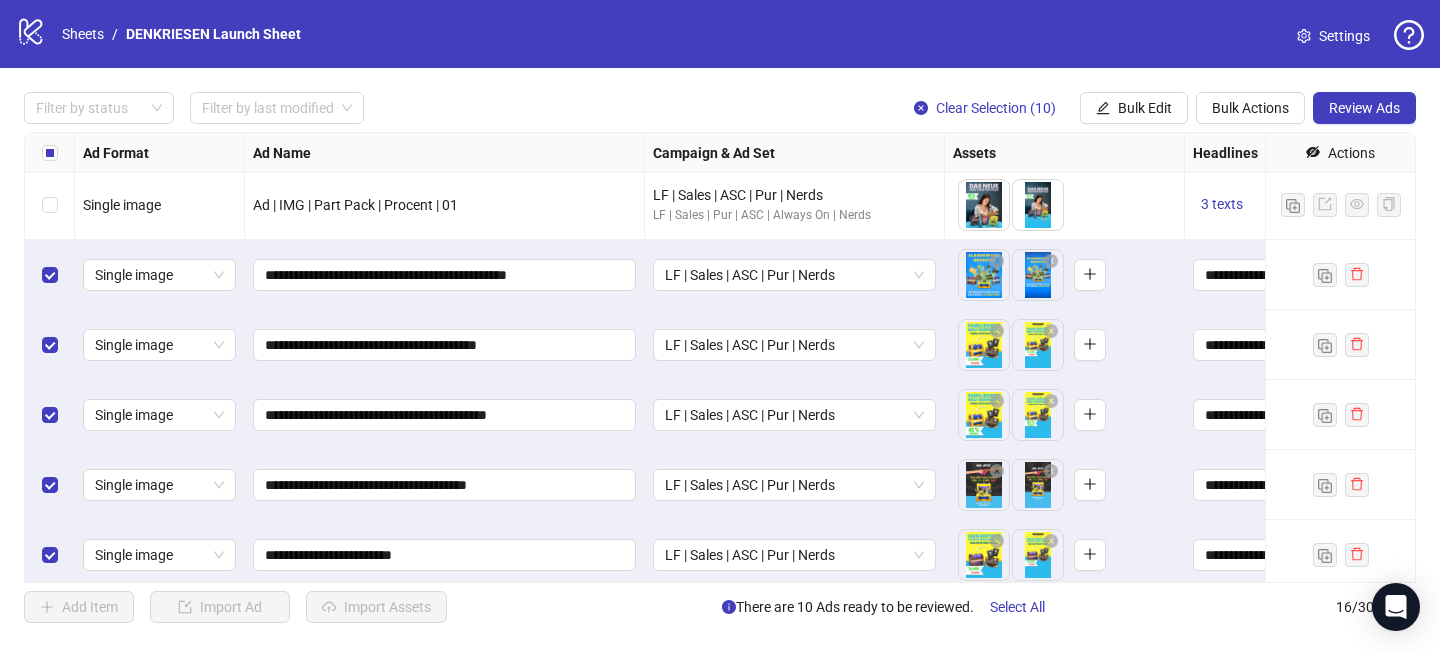 scroll, scrollTop: 533, scrollLeft: 0, axis: vertical 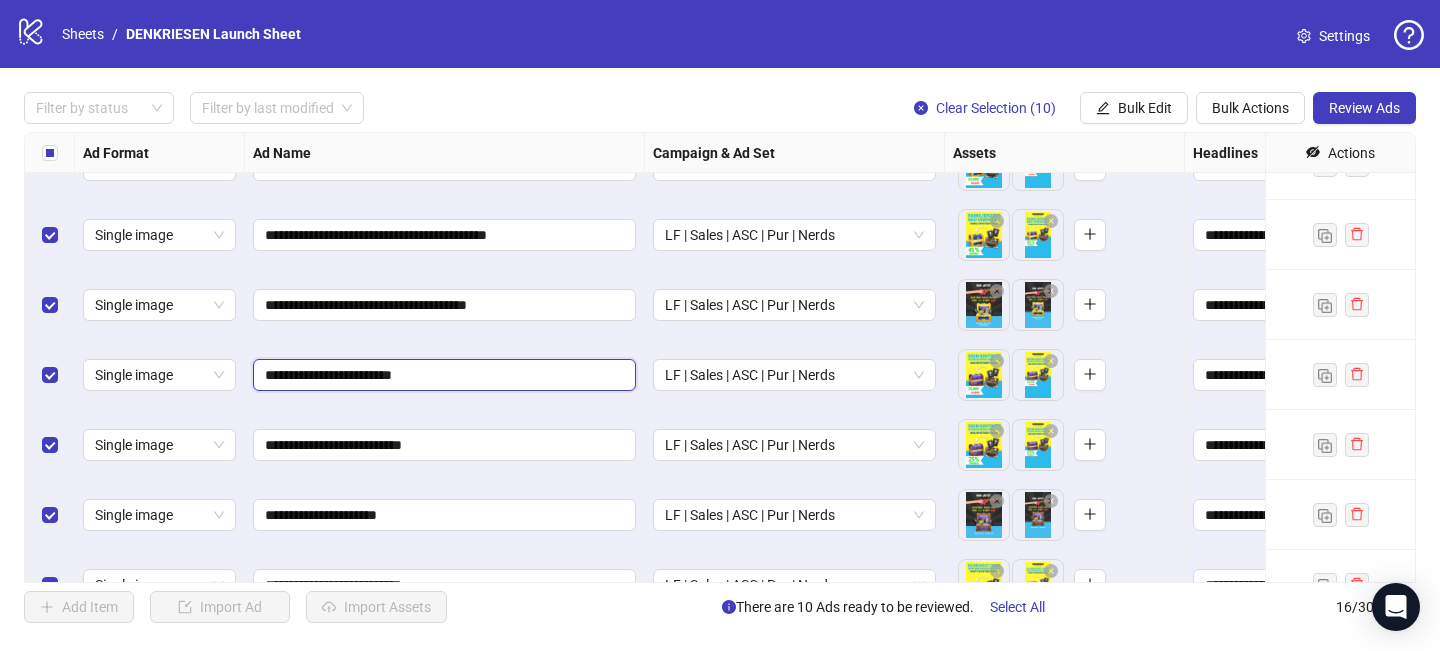 click on "**********" at bounding box center (442, 375) 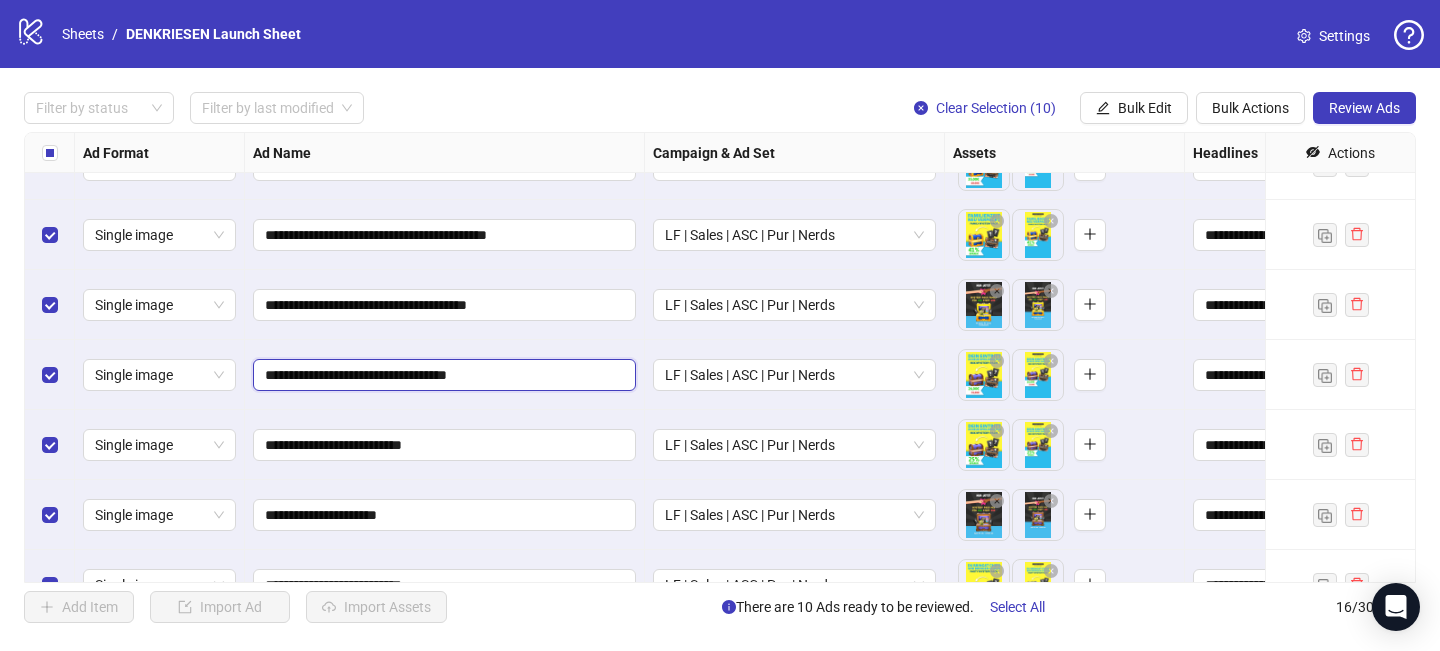 click on "**********" at bounding box center (442, 375) 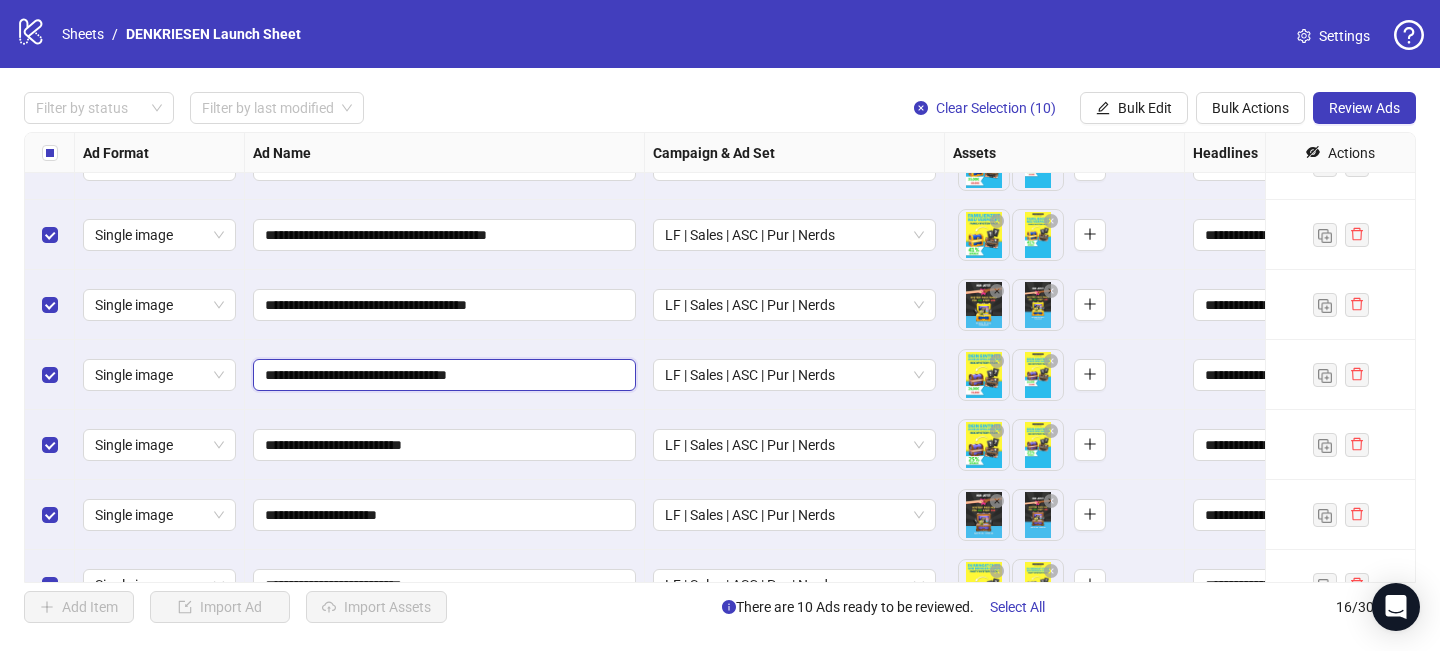 click on "**********" at bounding box center (442, 375) 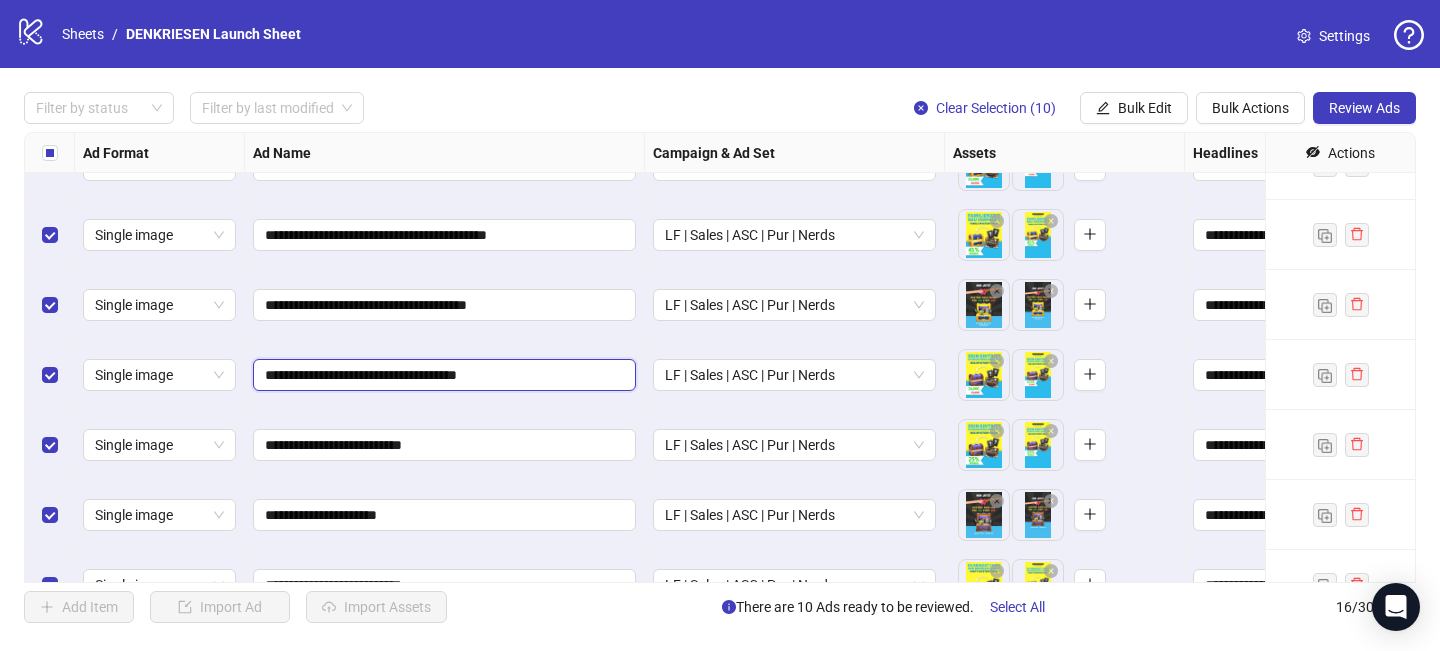 click on "**********" at bounding box center [442, 375] 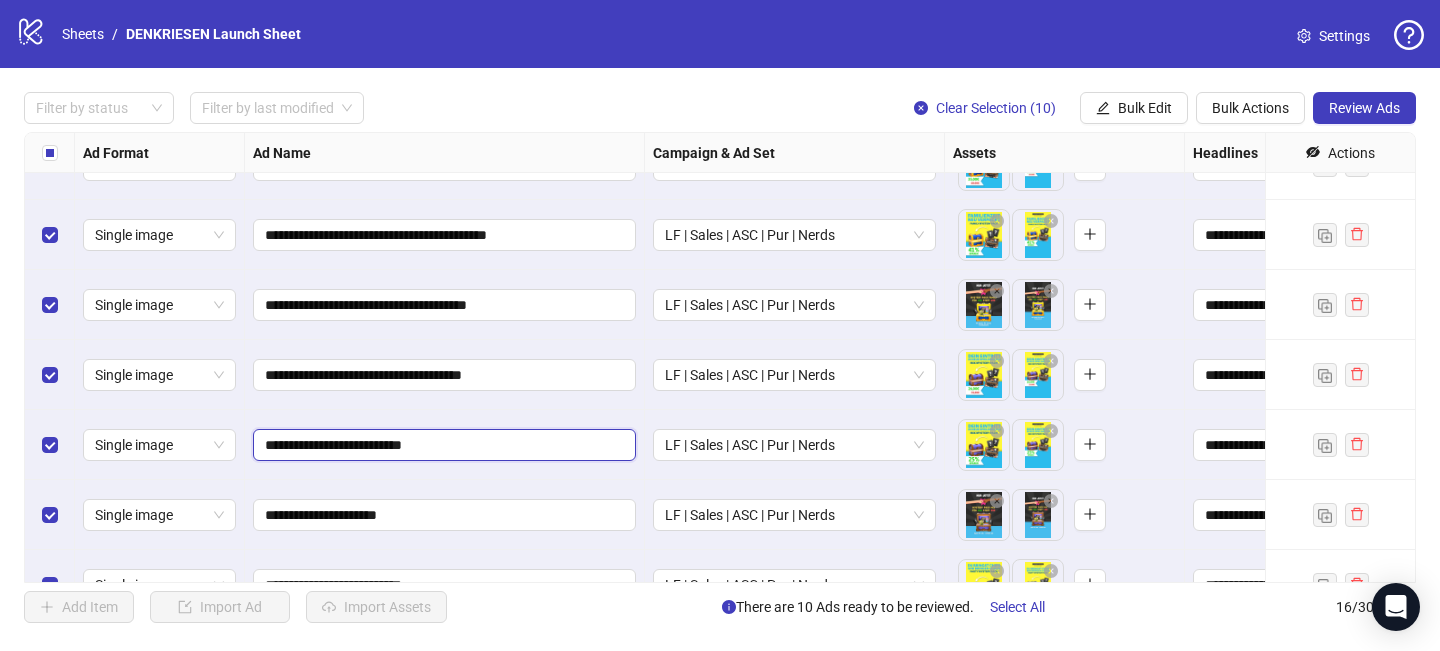 click on "**********" at bounding box center (442, 445) 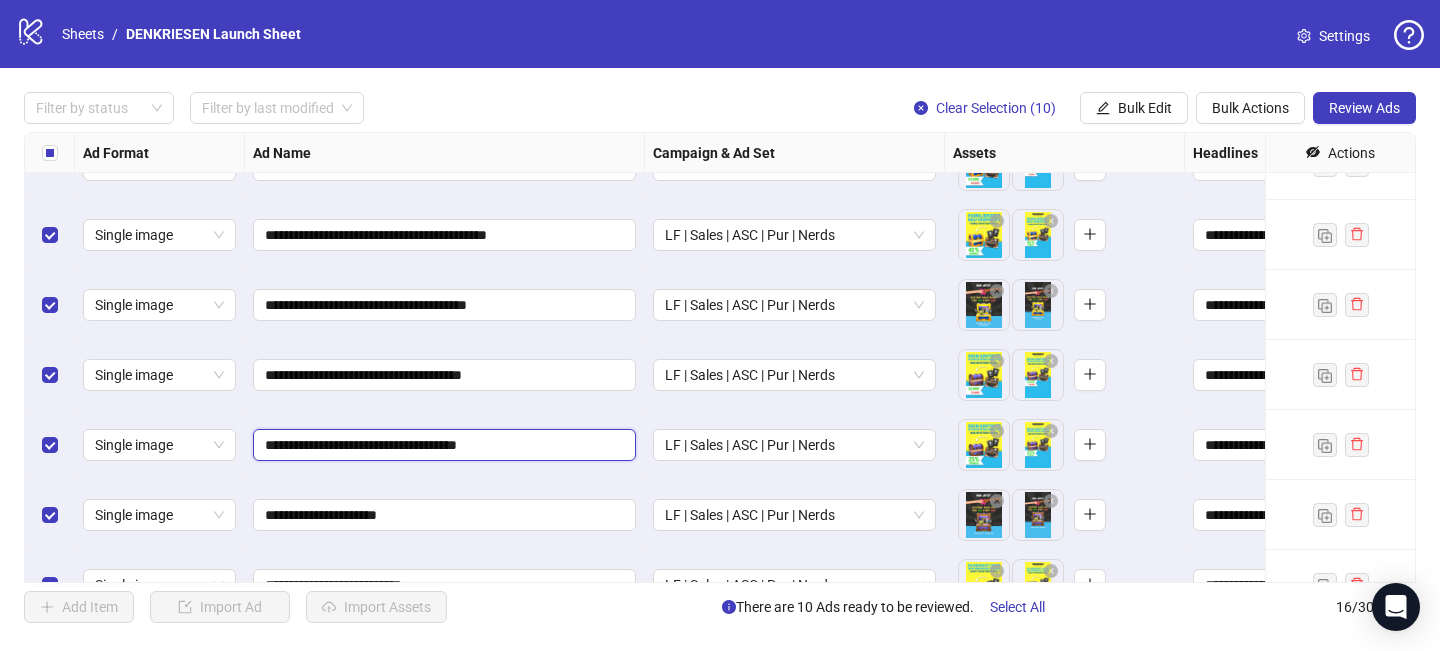 click on "**********" at bounding box center (442, 445) 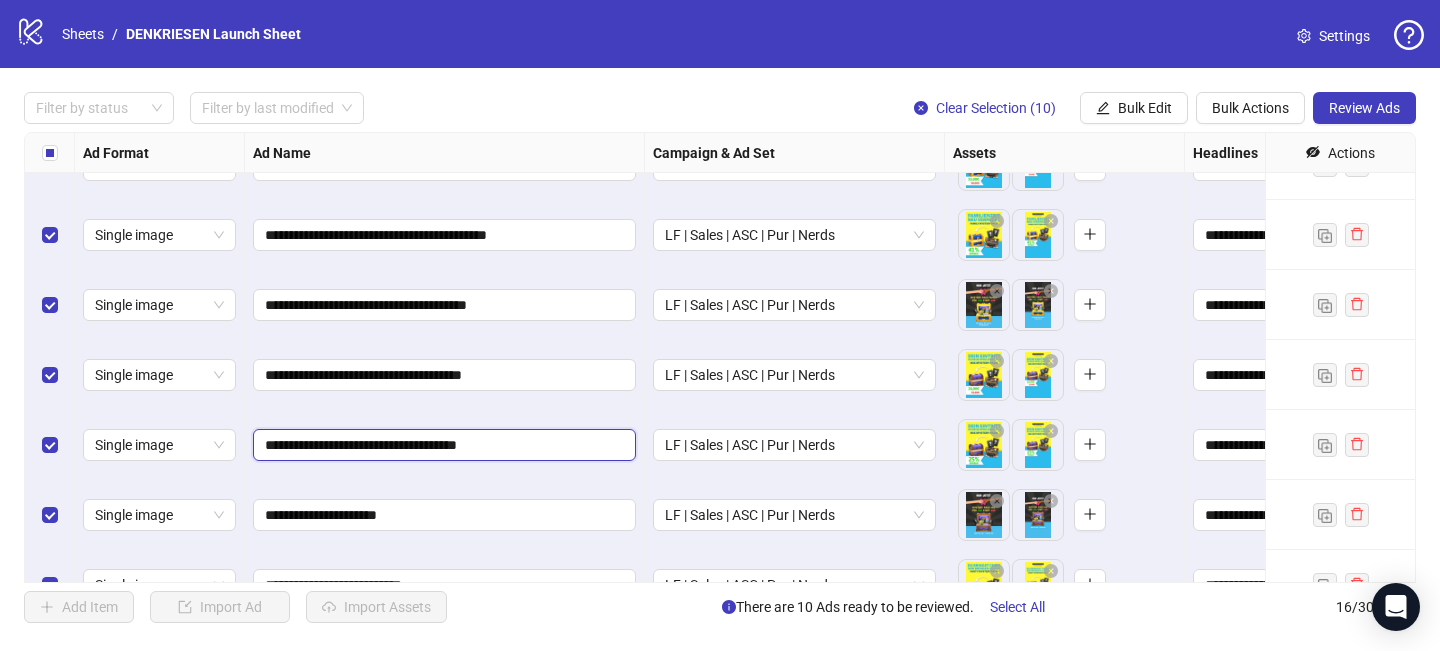 click on "**********" at bounding box center (442, 445) 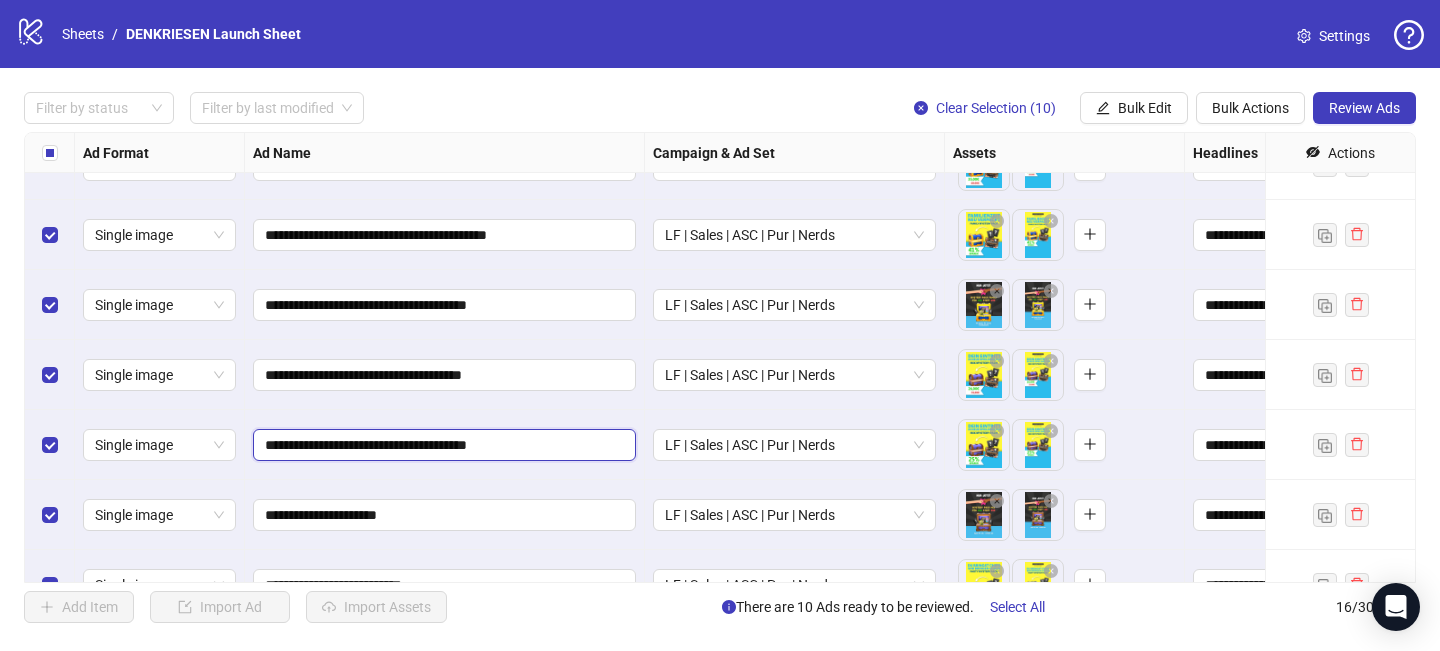 click on "**********" at bounding box center (442, 445) 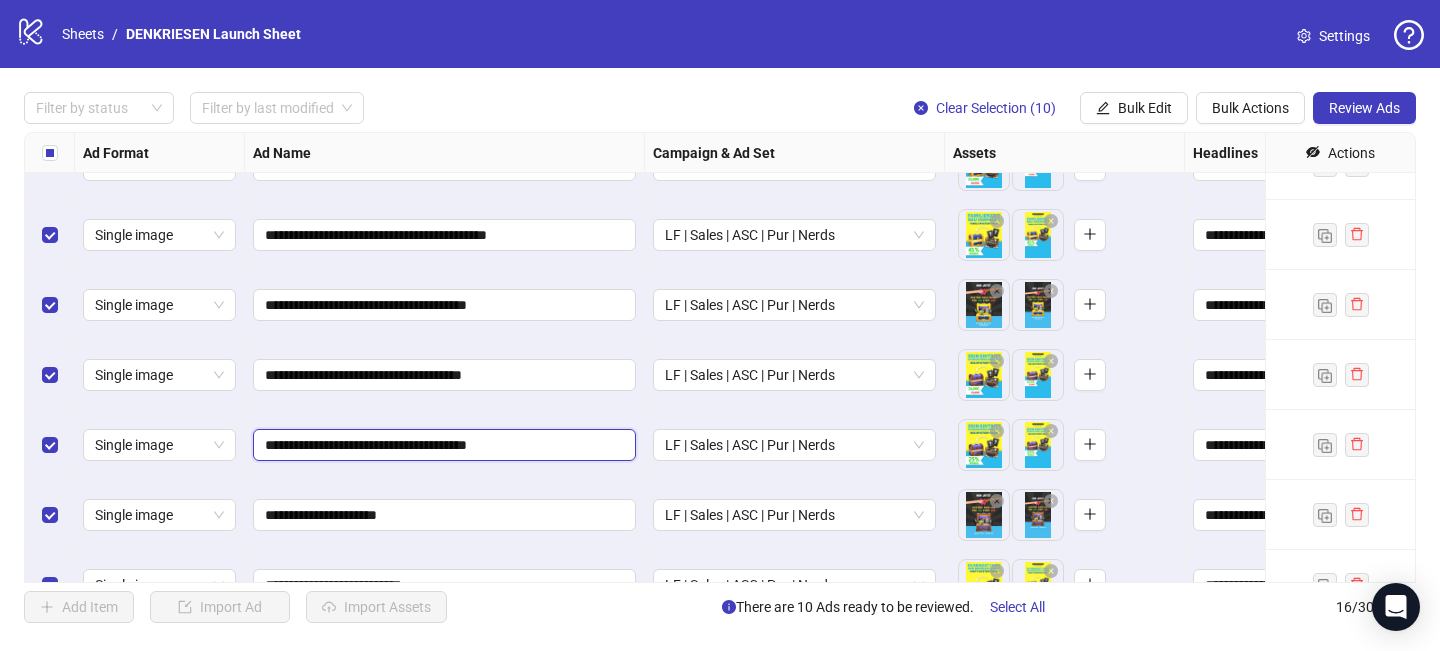 drag, startPoint x: 494, startPoint y: 444, endPoint x: 578, endPoint y: 444, distance: 84 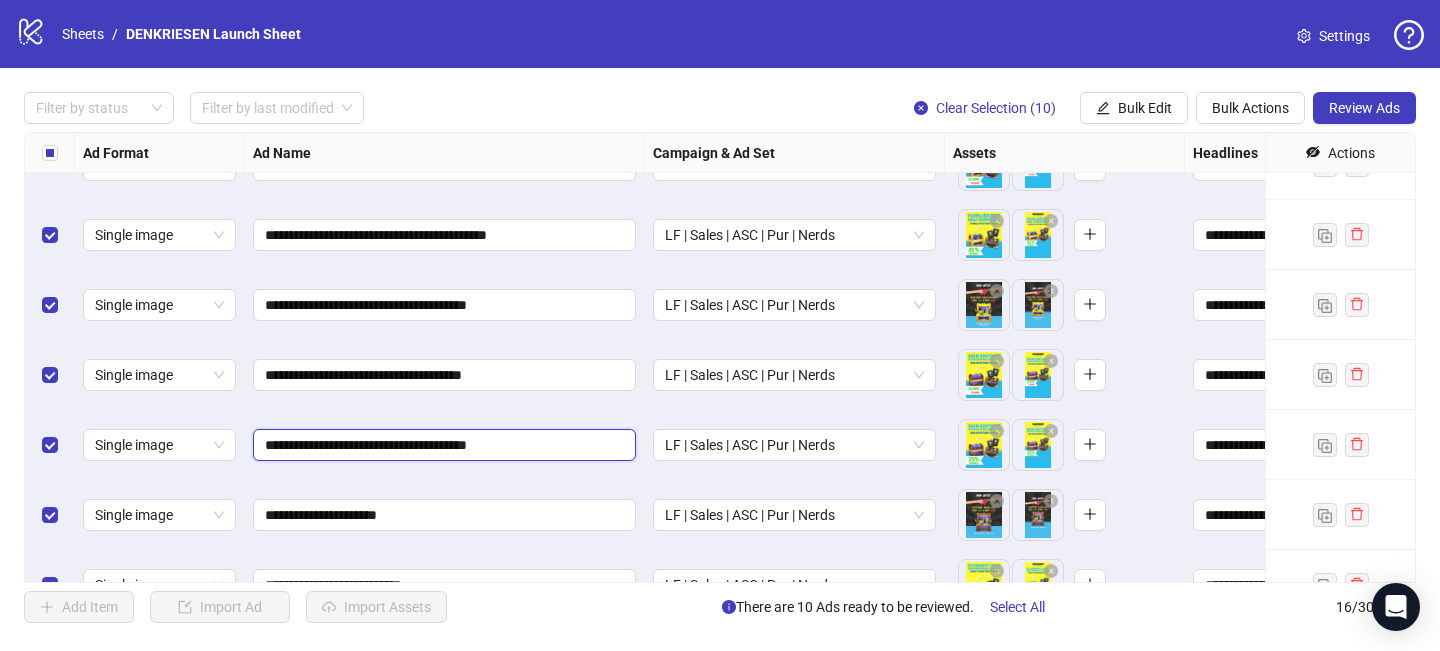 type on "**********" 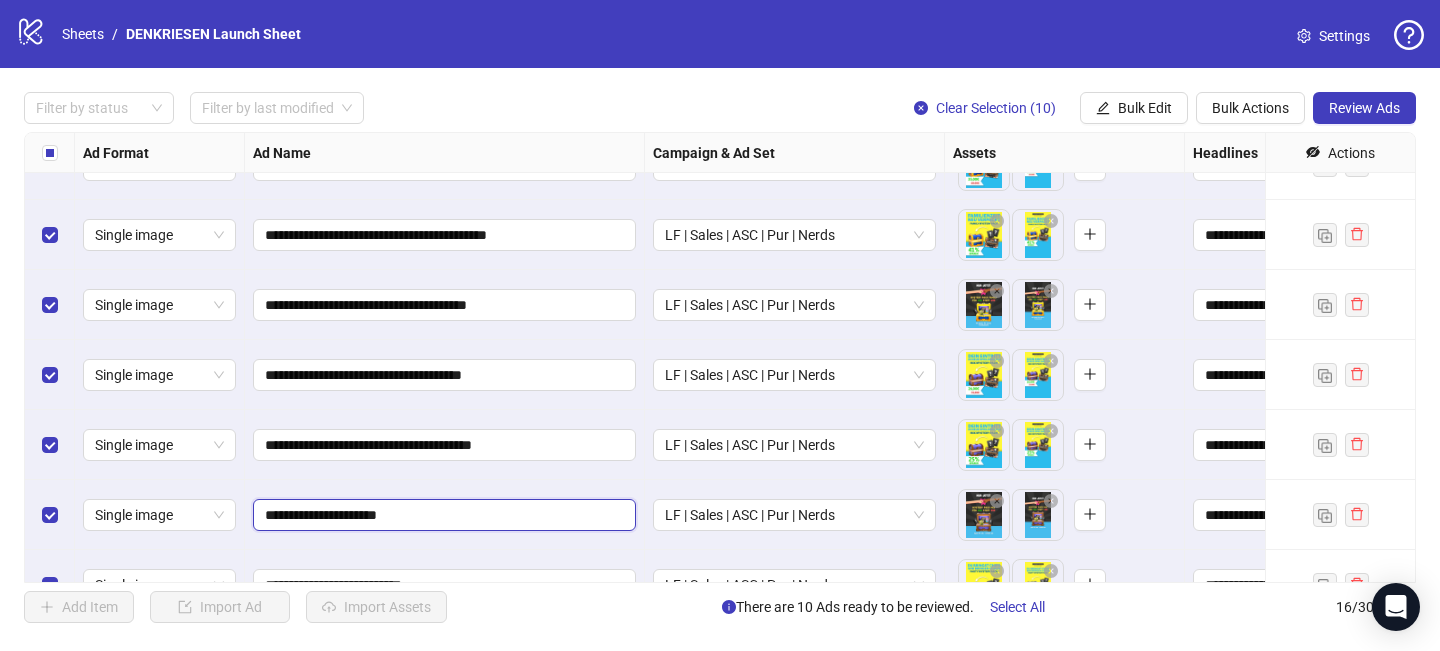 click on "**********" at bounding box center [442, 515] 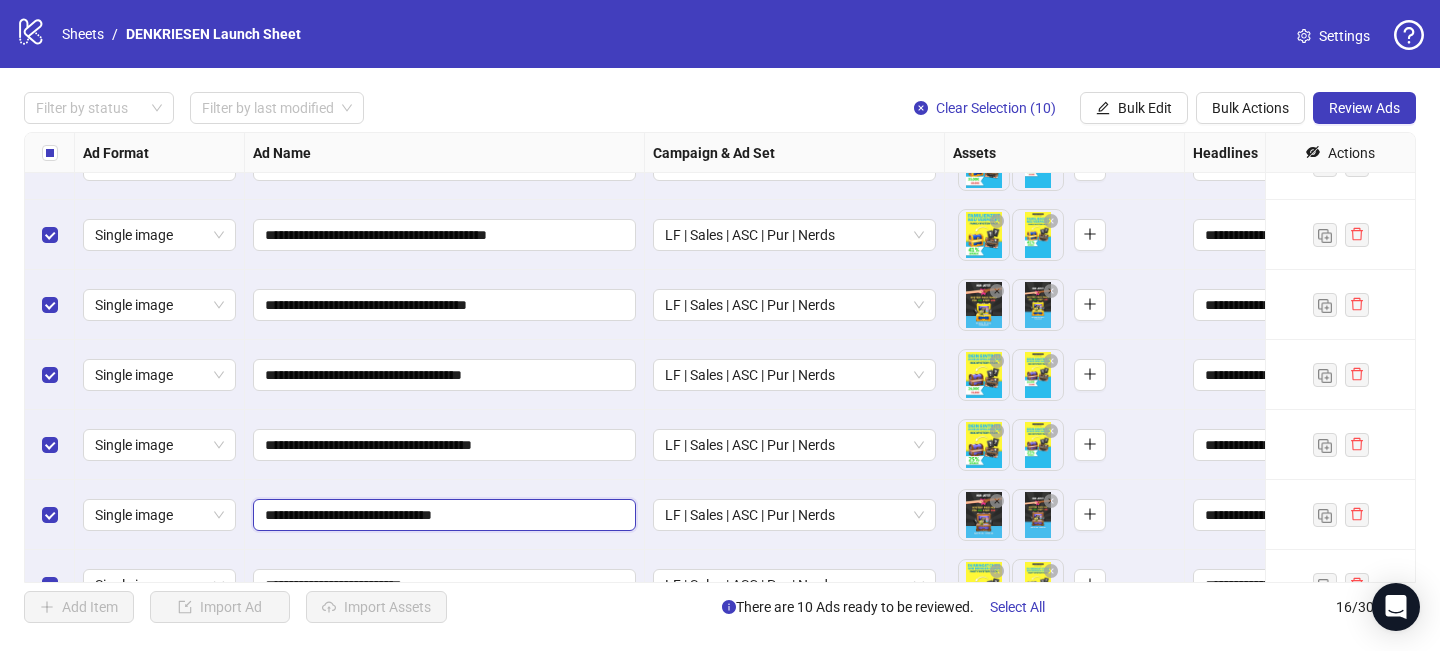 click on "**********" at bounding box center [442, 515] 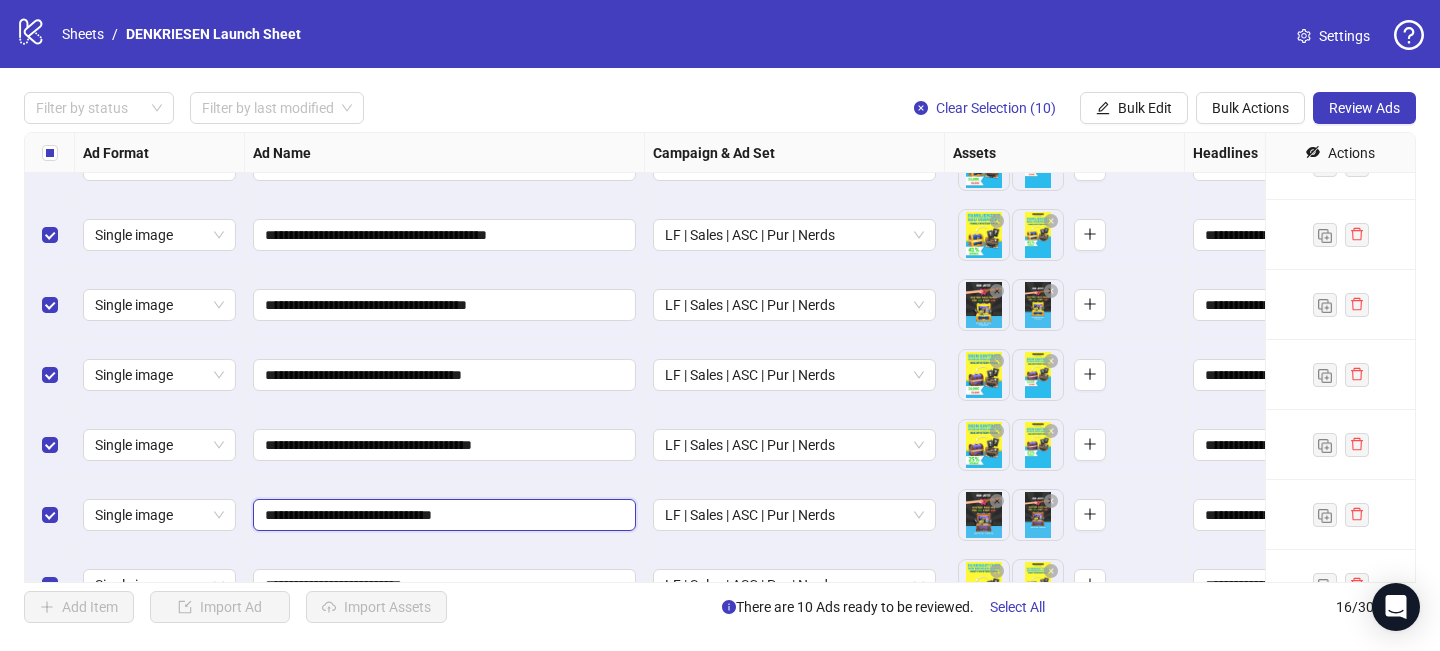 click on "**********" at bounding box center (442, 515) 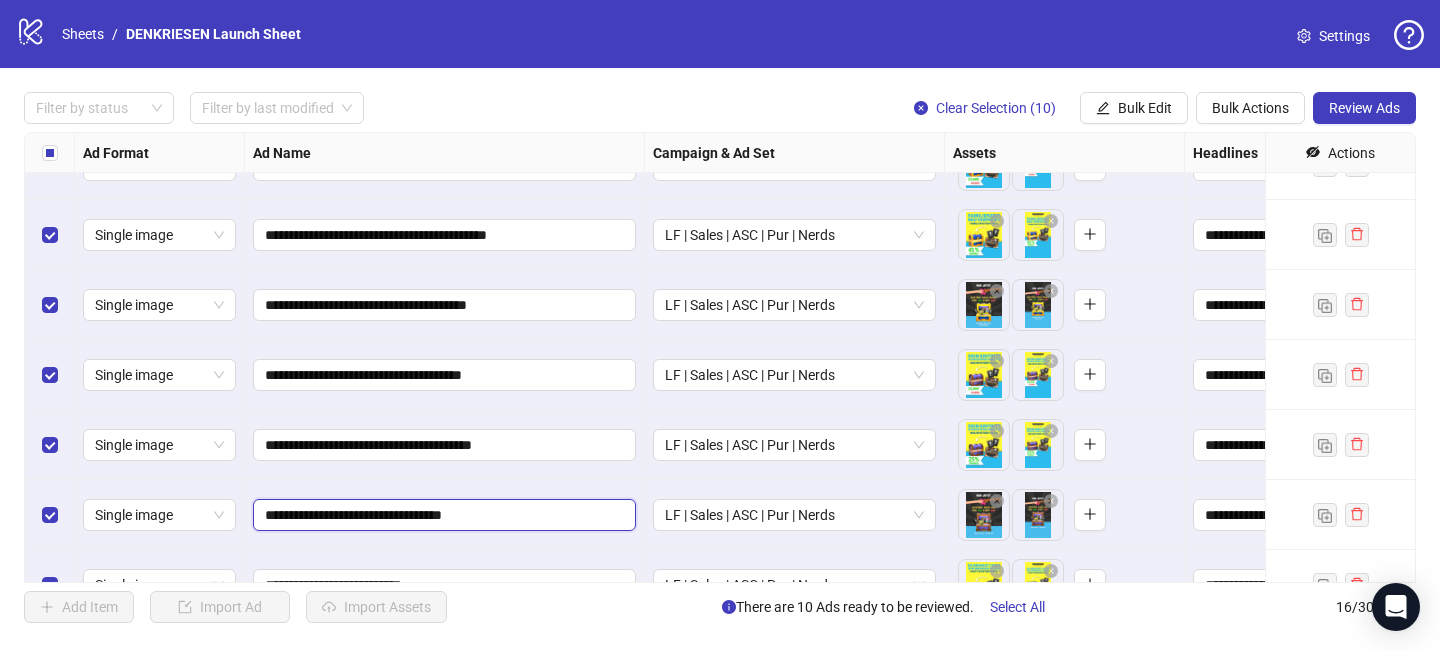 click on "**********" at bounding box center (442, 515) 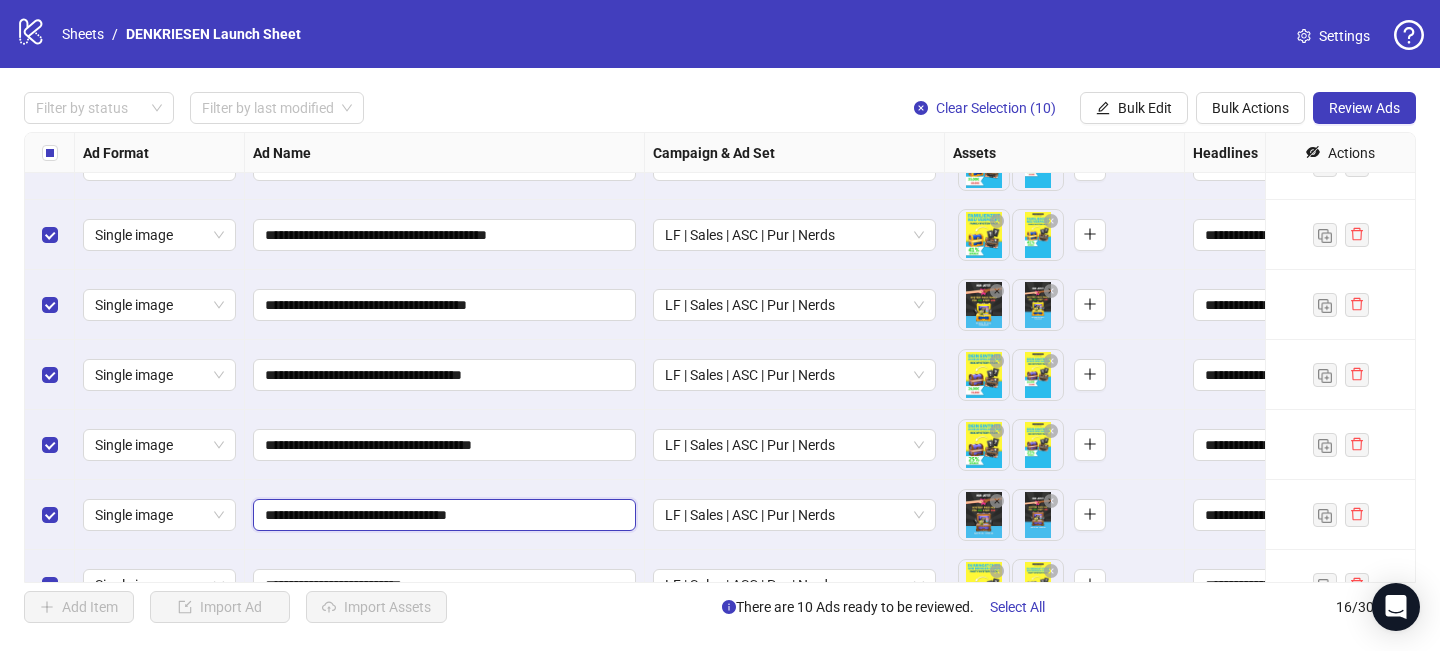 drag, startPoint x: 466, startPoint y: 515, endPoint x: 548, endPoint y: 509, distance: 82.219215 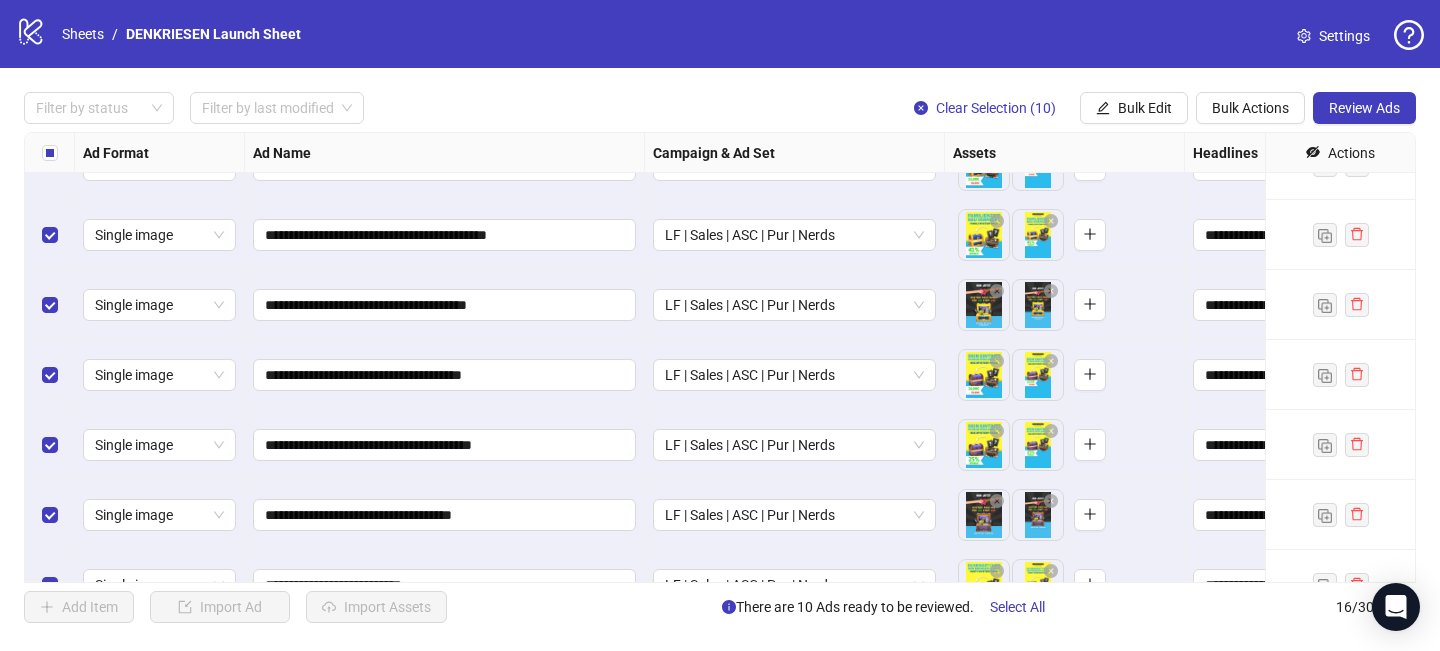 click on "**********" at bounding box center (445, 445) 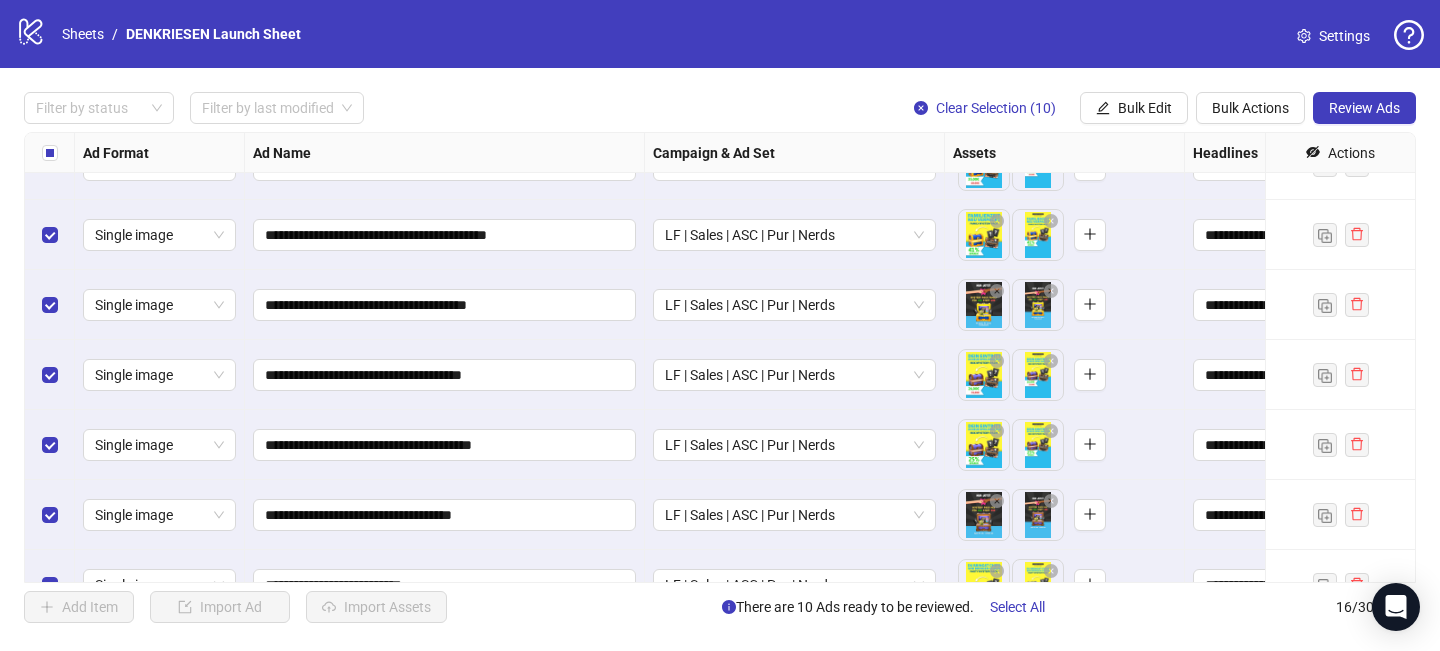 scroll, scrollTop: 711, scrollLeft: 0, axis: vertical 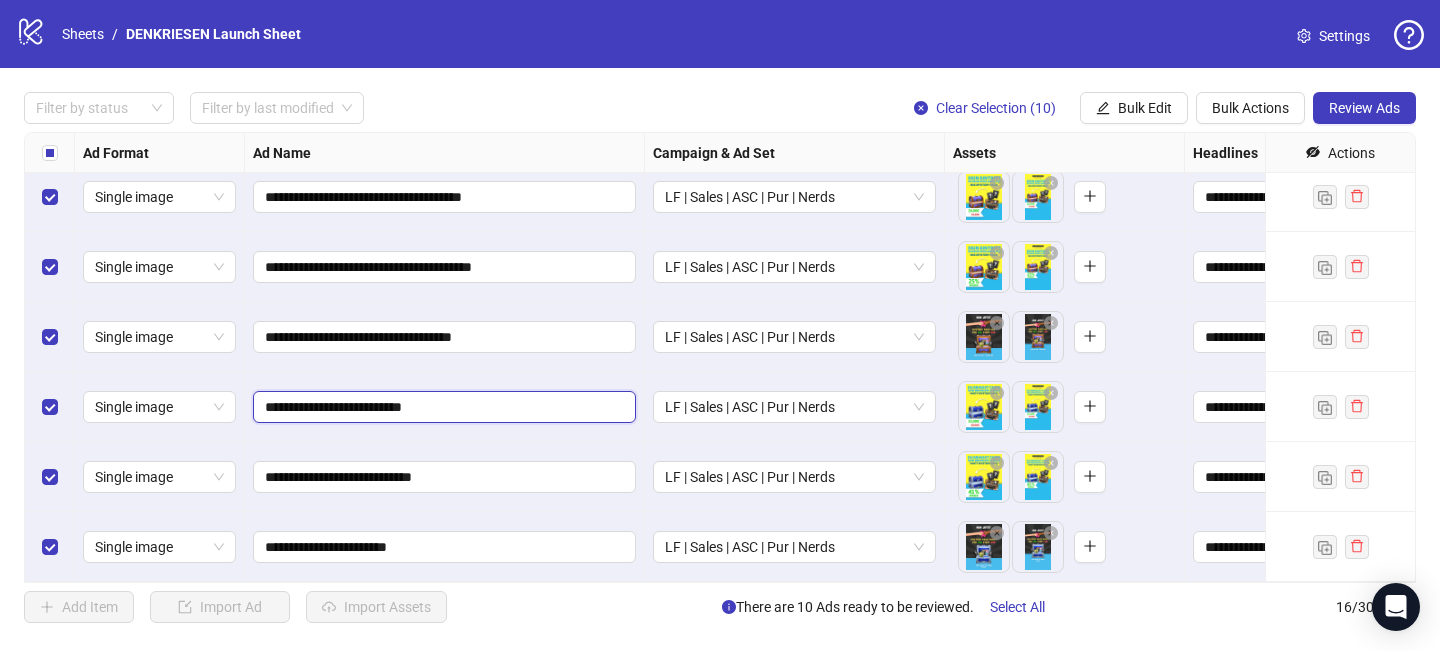 click on "**********" at bounding box center [442, 407] 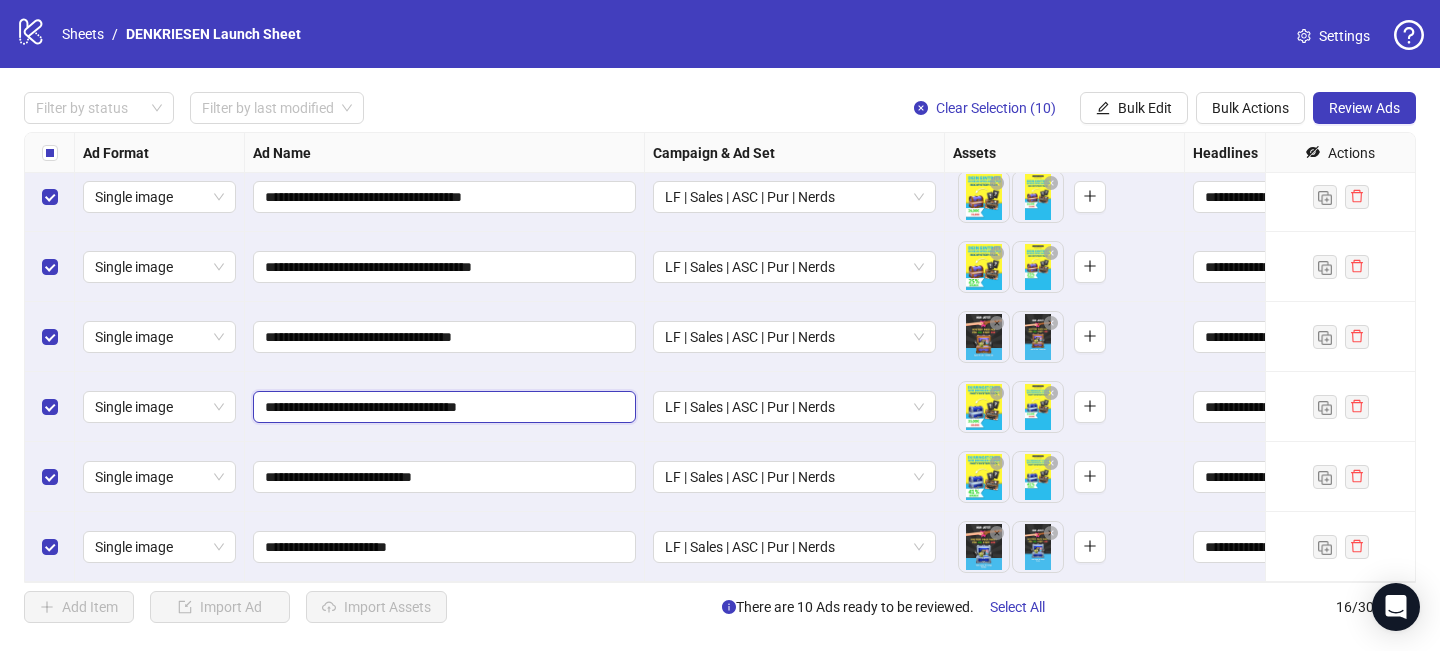 click on "**********" at bounding box center (442, 407) 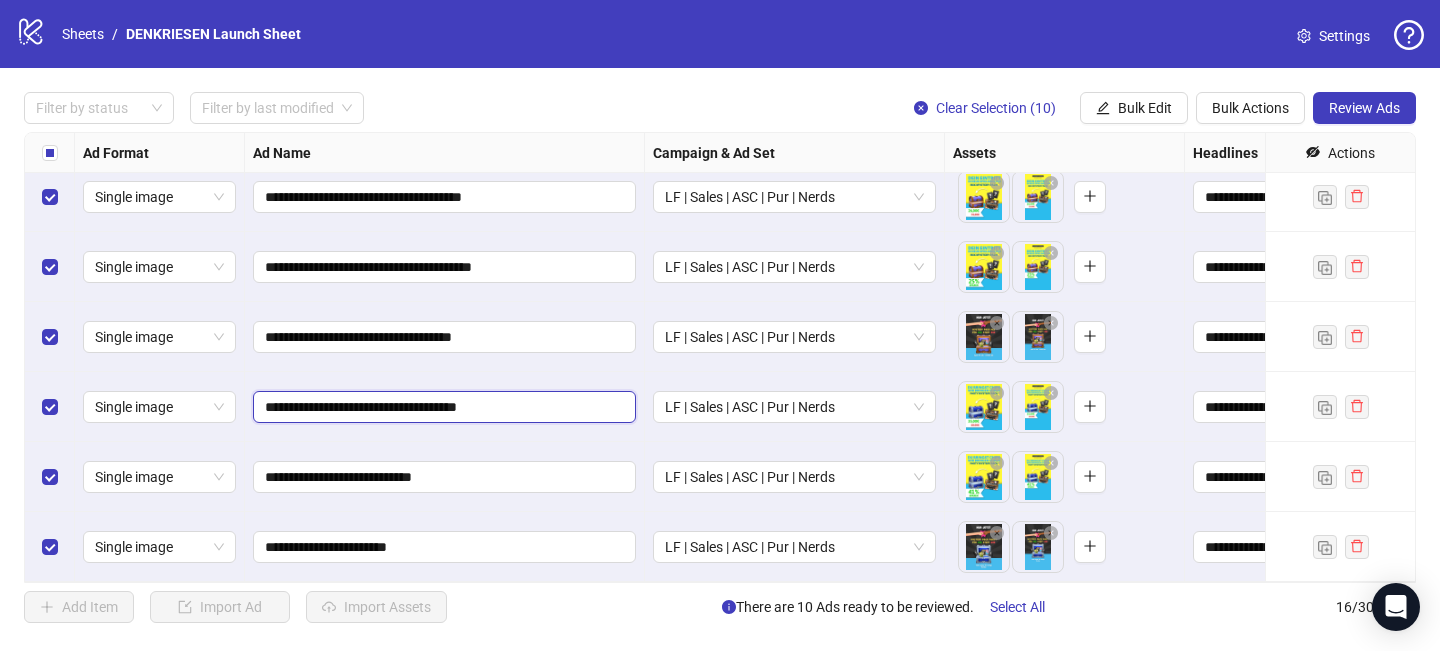 click on "**********" at bounding box center (442, 407) 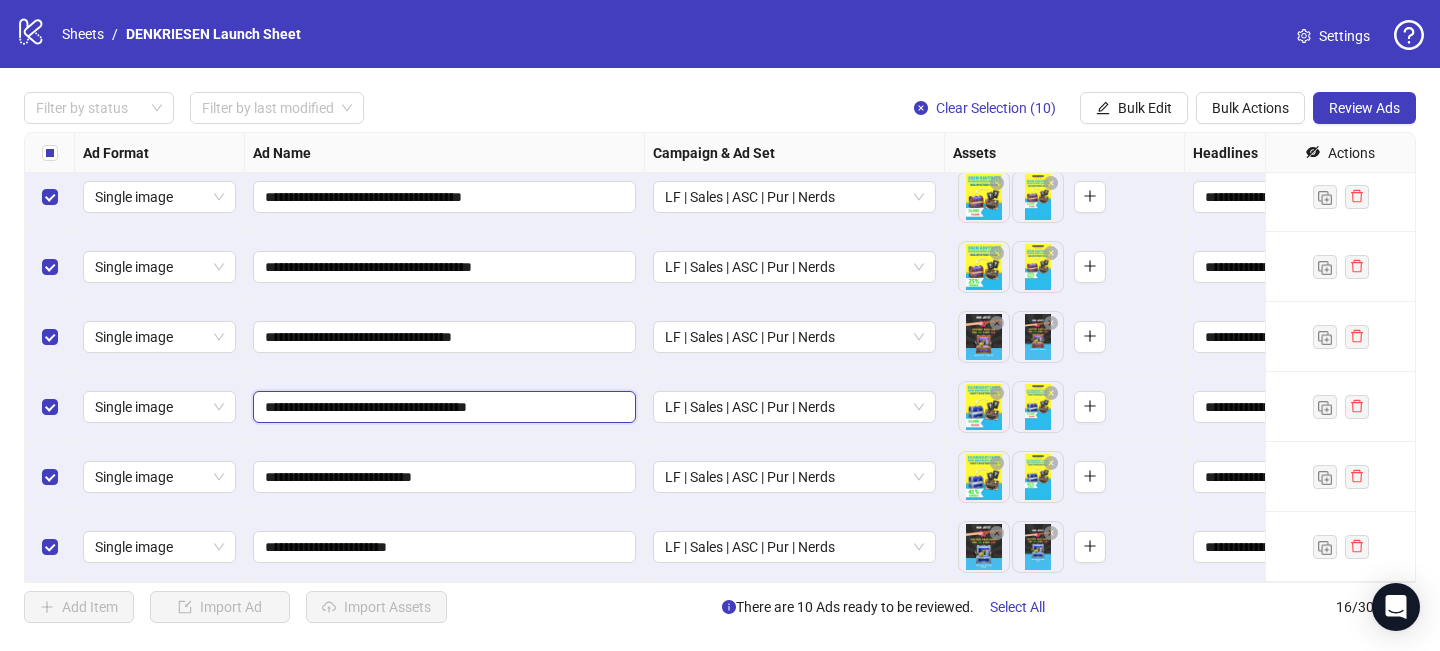 click on "**********" at bounding box center [442, 407] 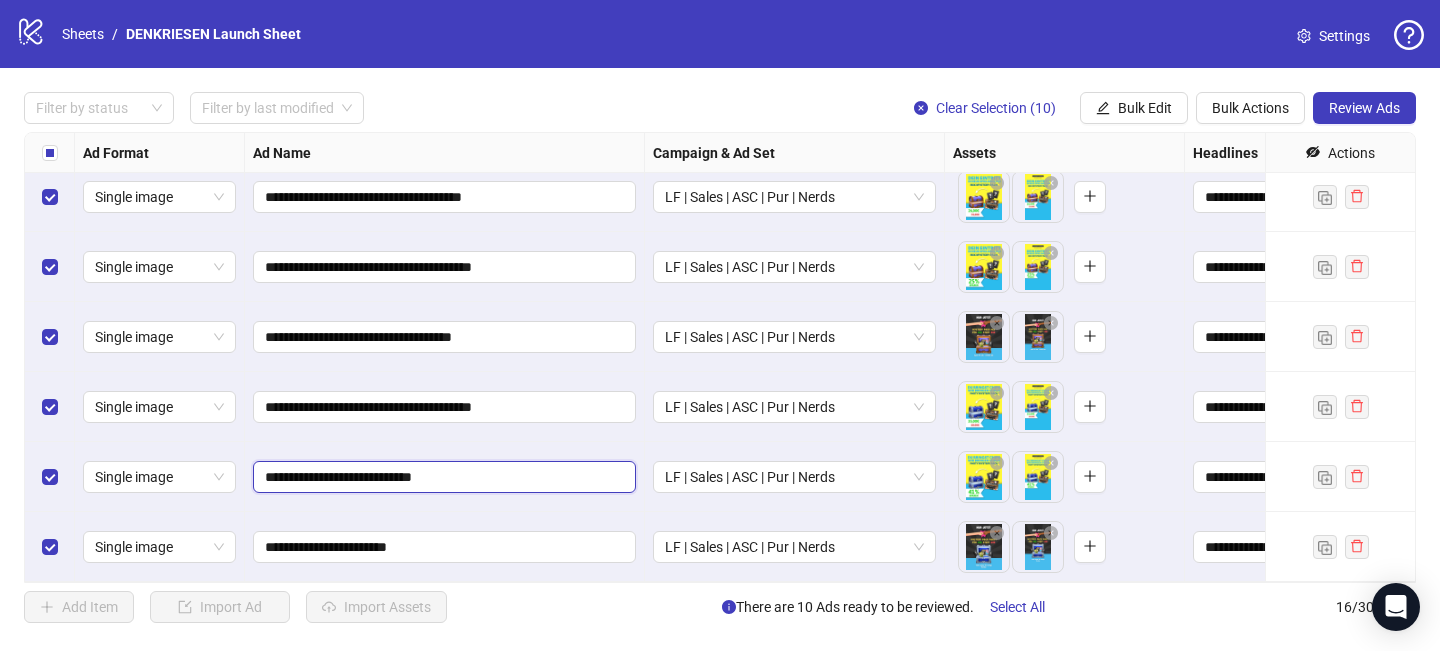 click on "**********" at bounding box center [442, 477] 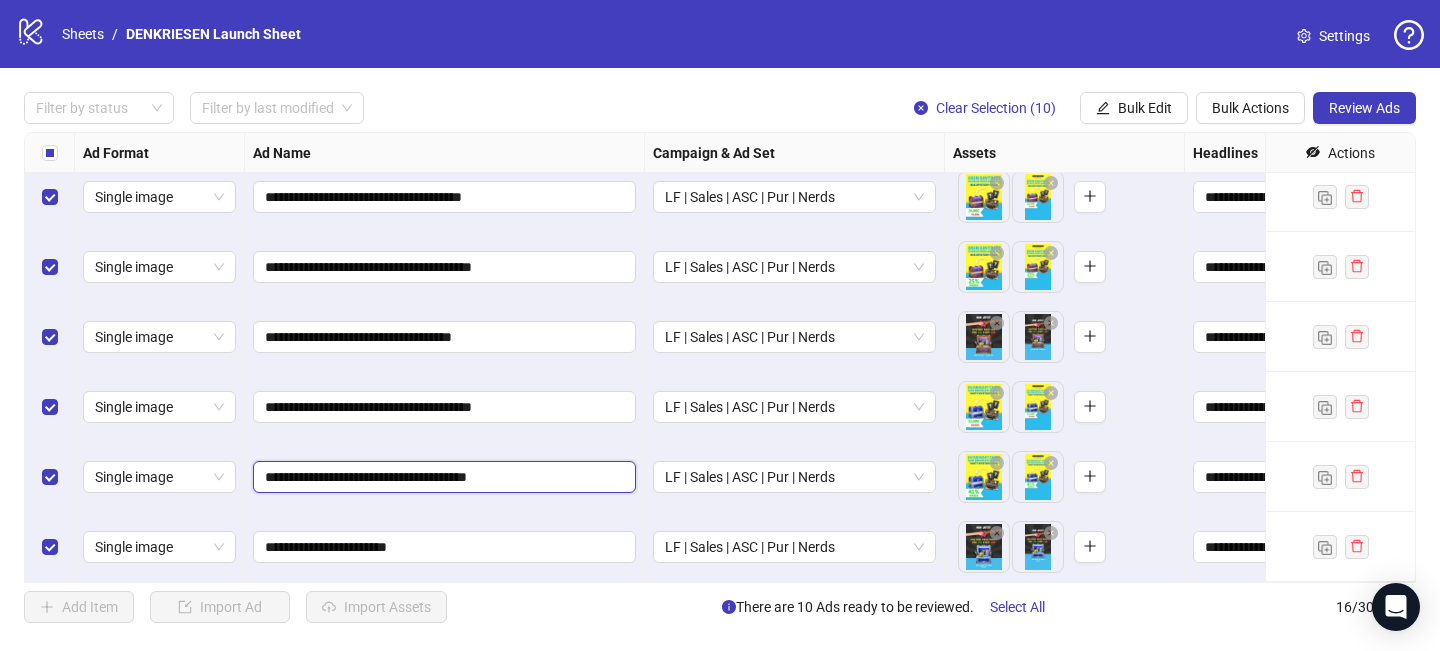 click on "**********" at bounding box center [442, 477] 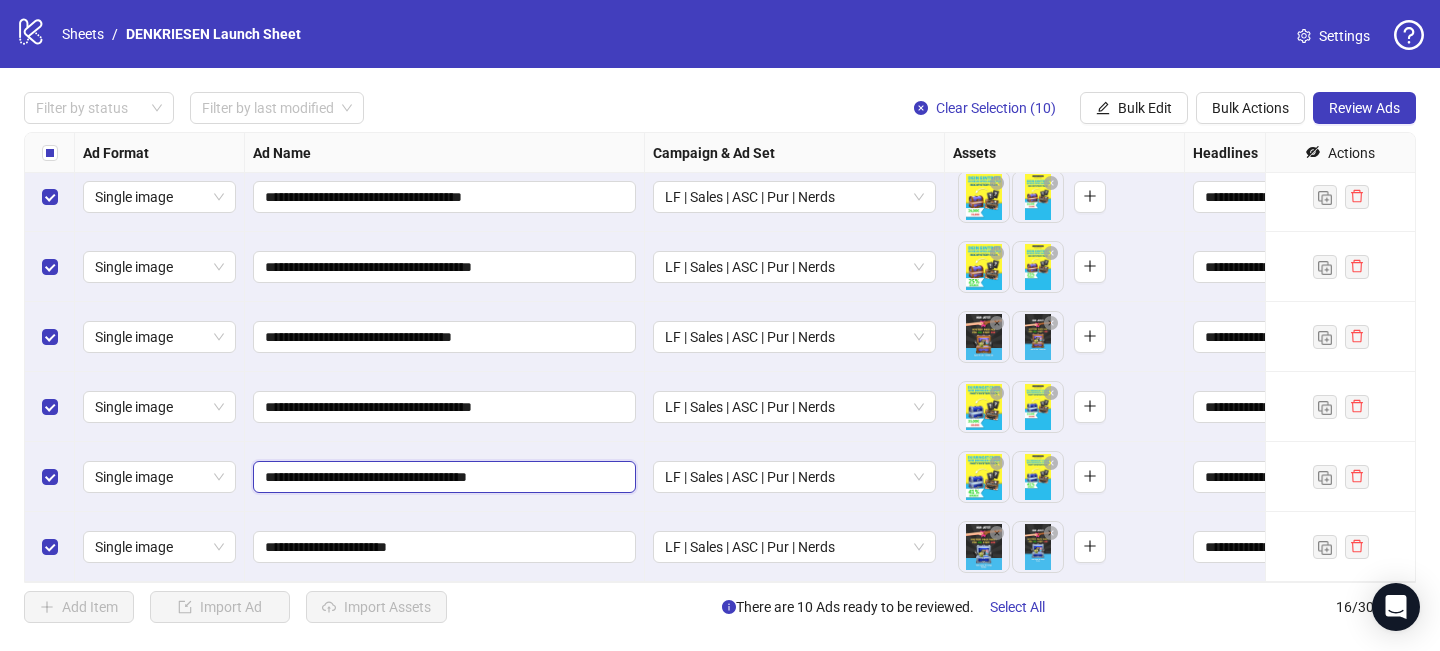click on "**********" at bounding box center (442, 477) 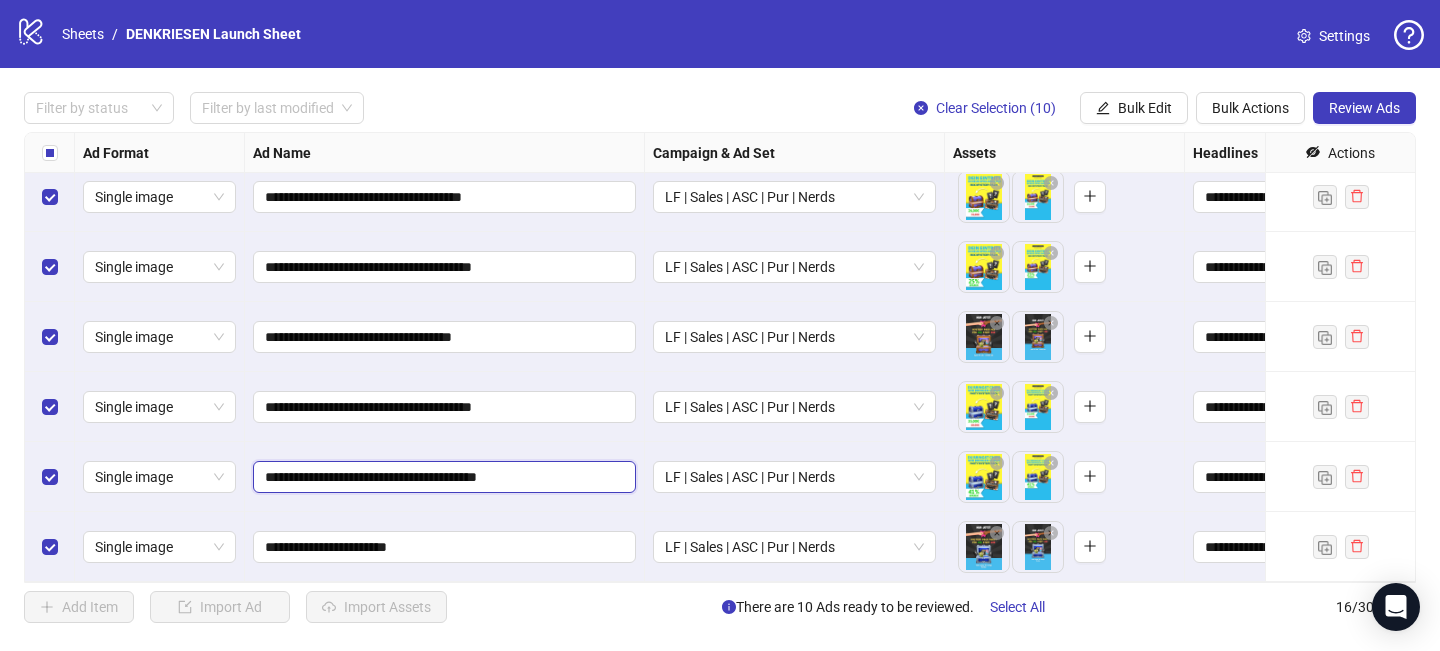 click on "**********" at bounding box center [442, 477] 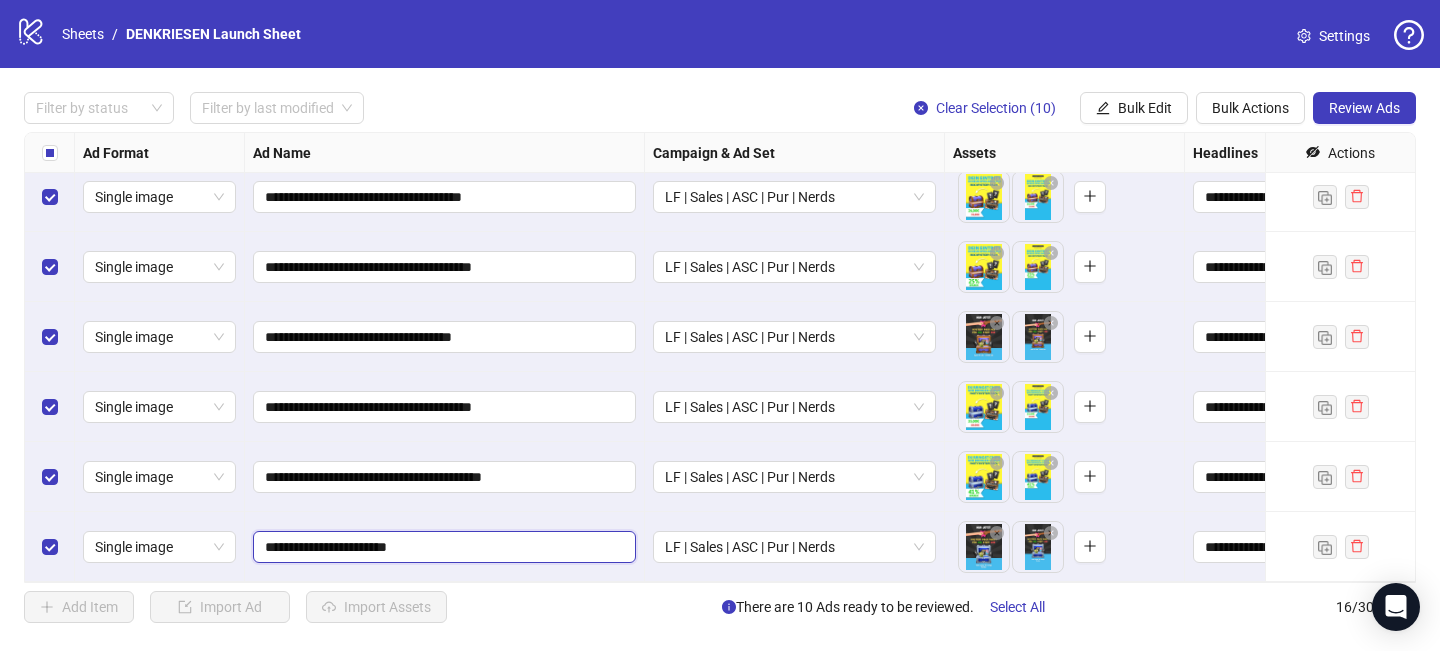 click on "**********" at bounding box center [442, 547] 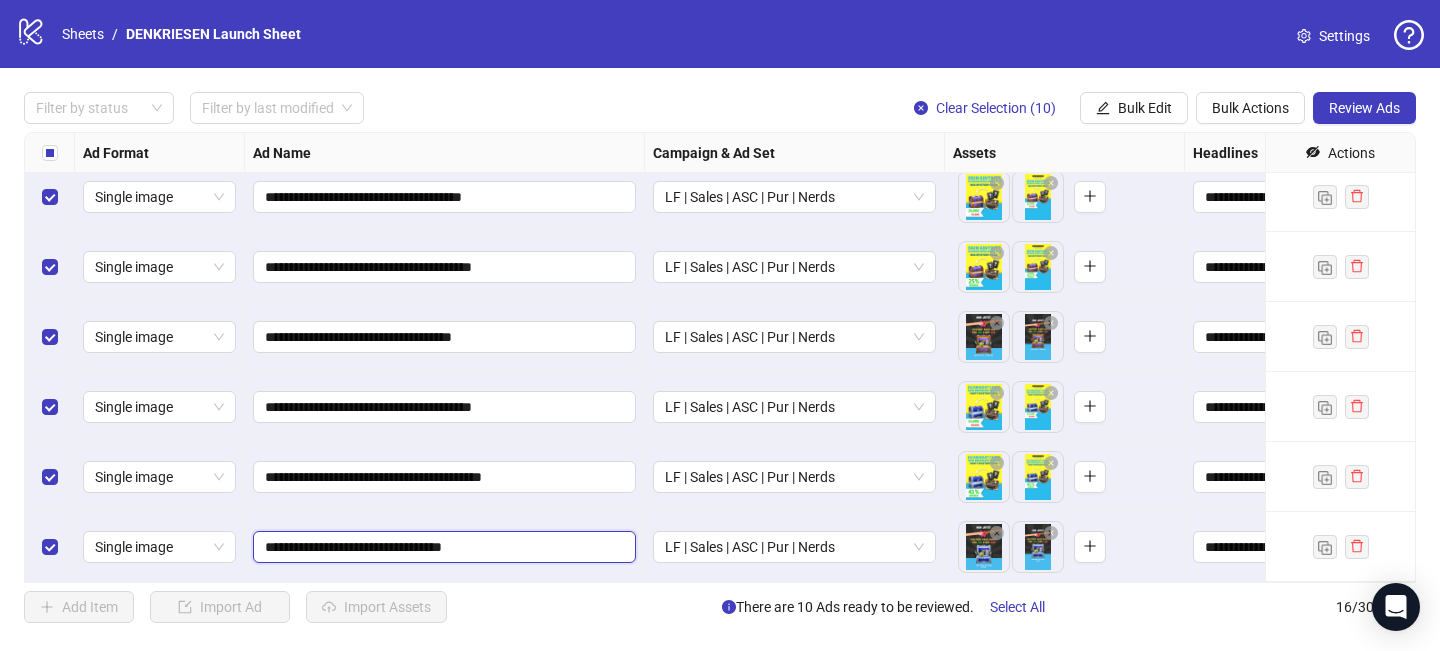 click on "**********" at bounding box center (442, 547) 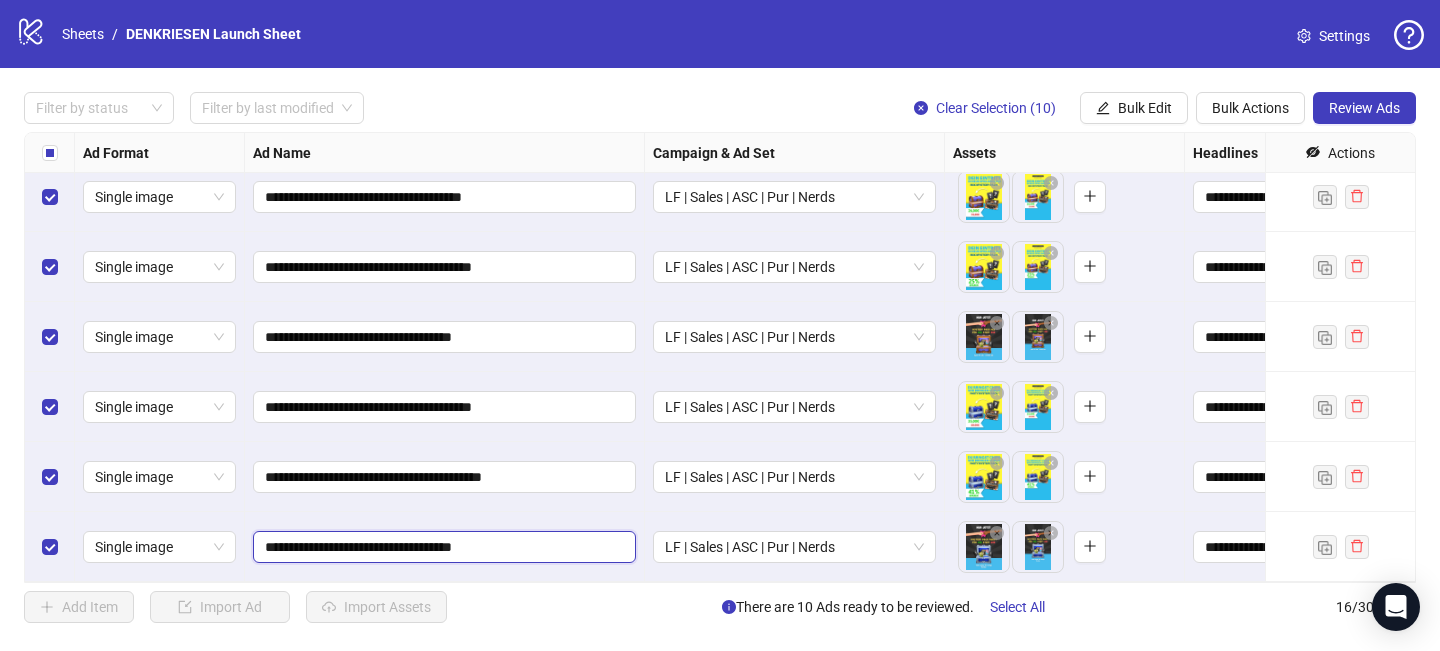 click on "**********" at bounding box center [442, 547] 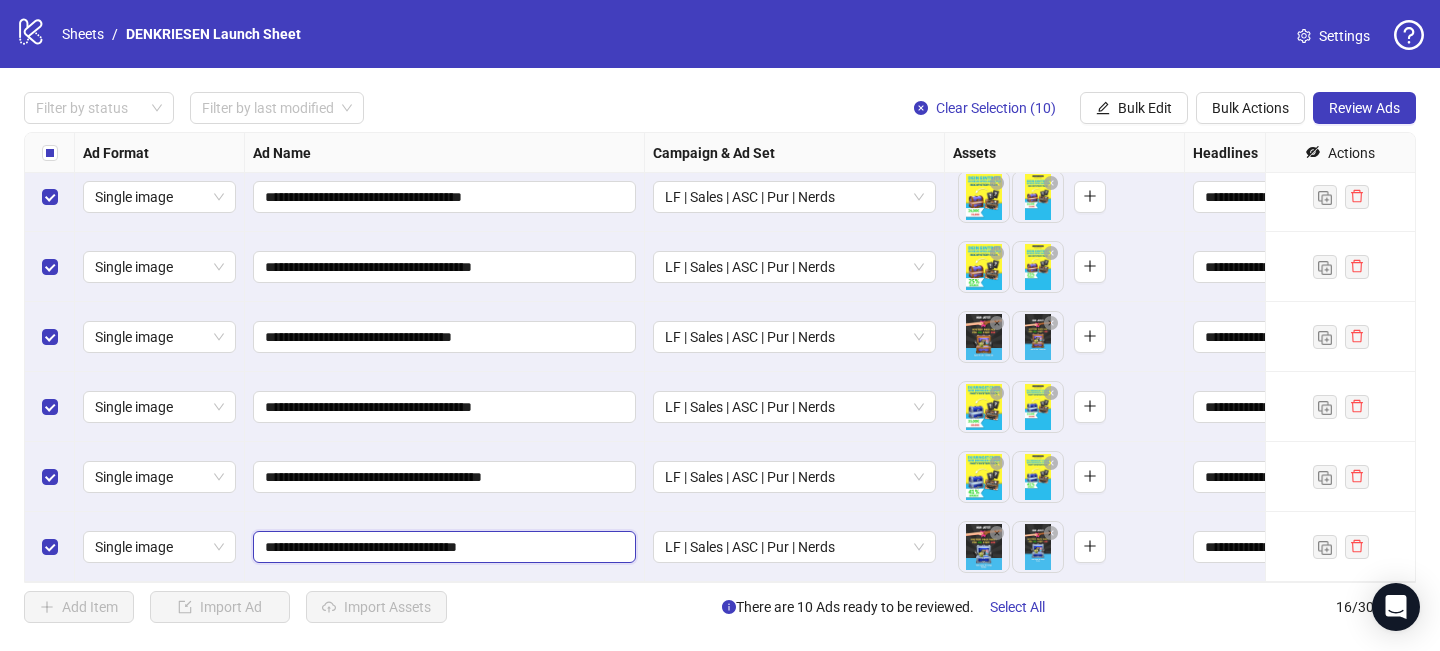 drag, startPoint x: 476, startPoint y: 546, endPoint x: 628, endPoint y: 546, distance: 152 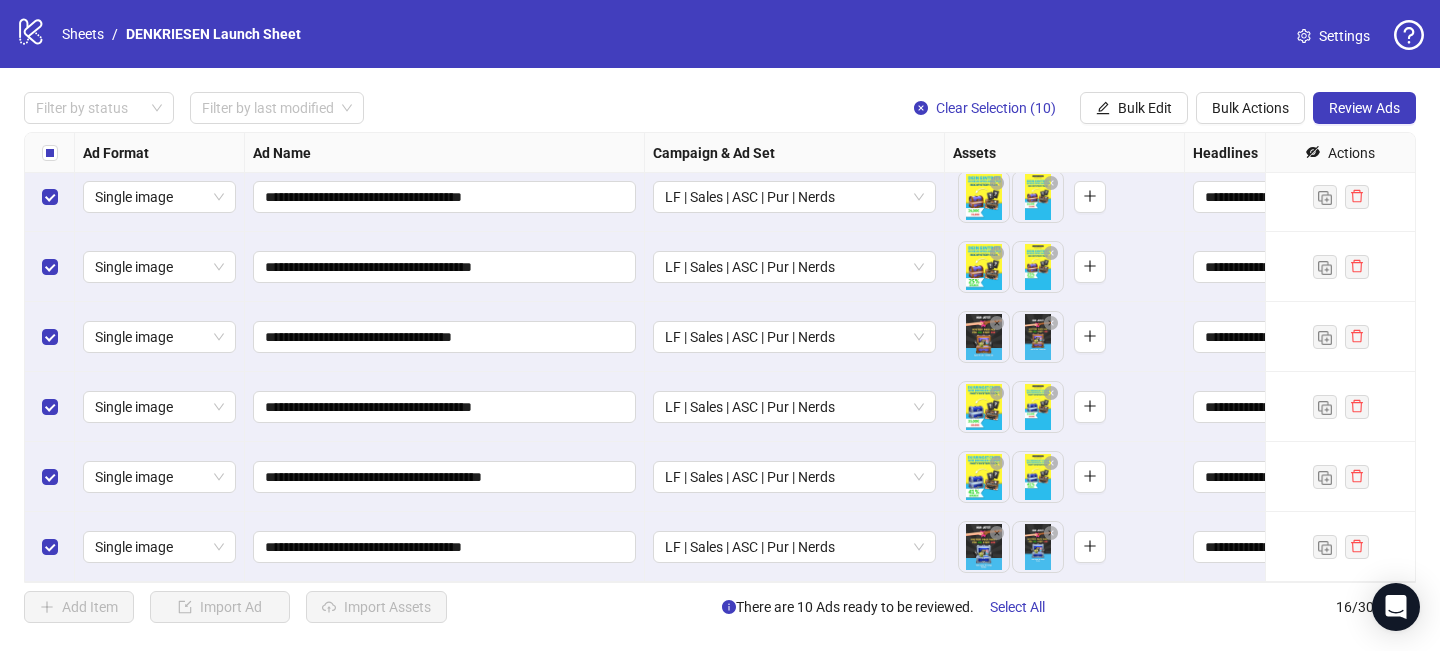 click on "**********" at bounding box center [445, 547] 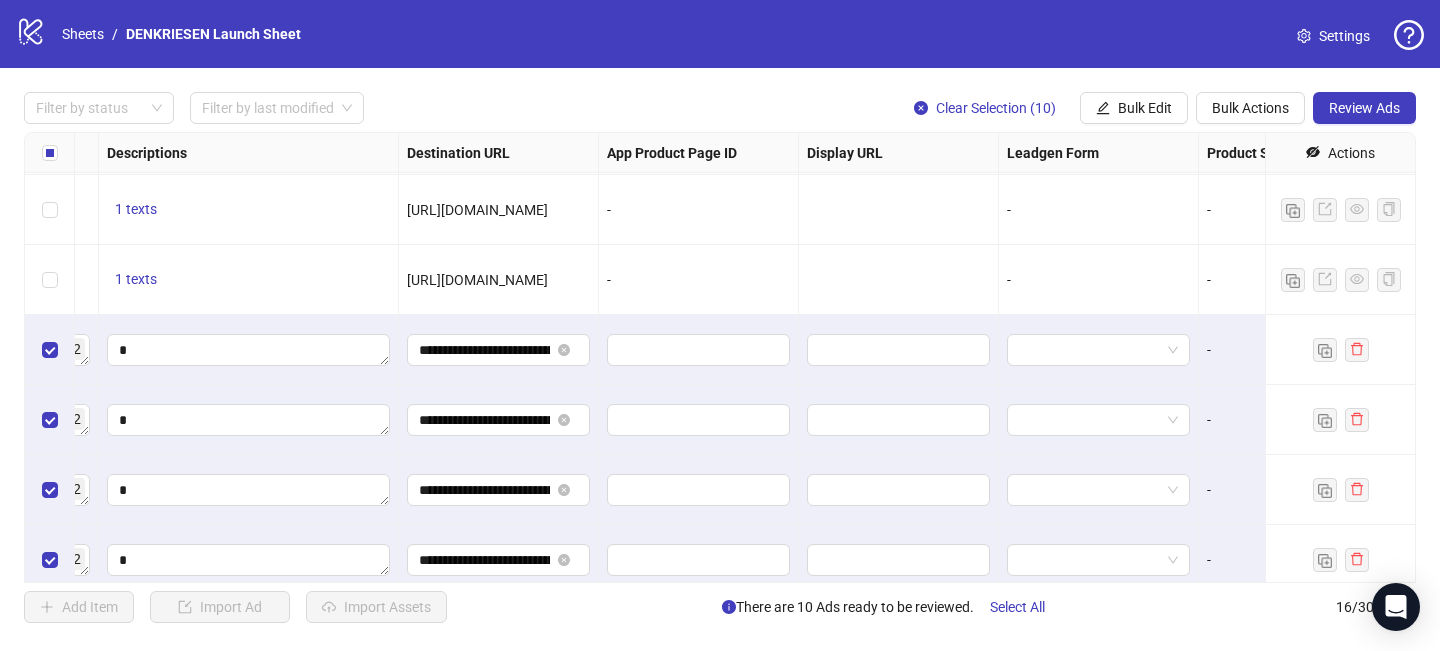 scroll, scrollTop: 278, scrollLeft: 1880, axis: both 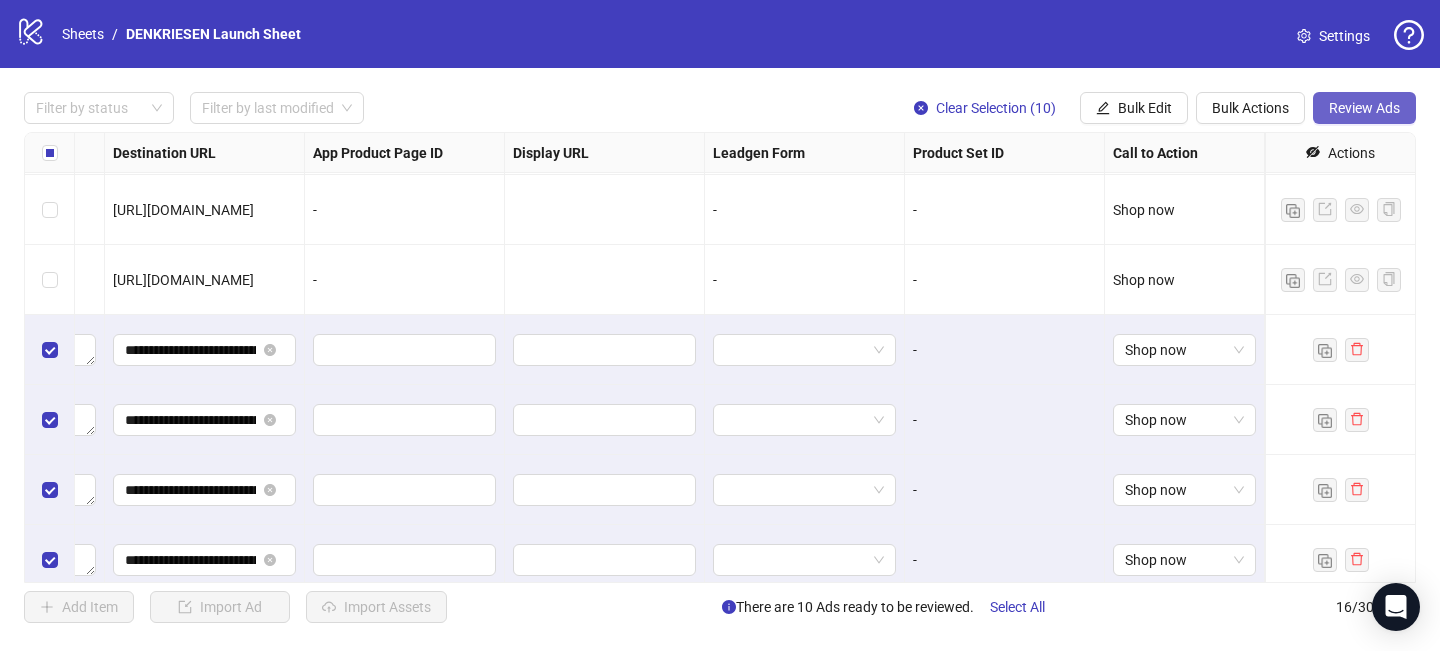 click on "Review Ads" at bounding box center [1364, 108] 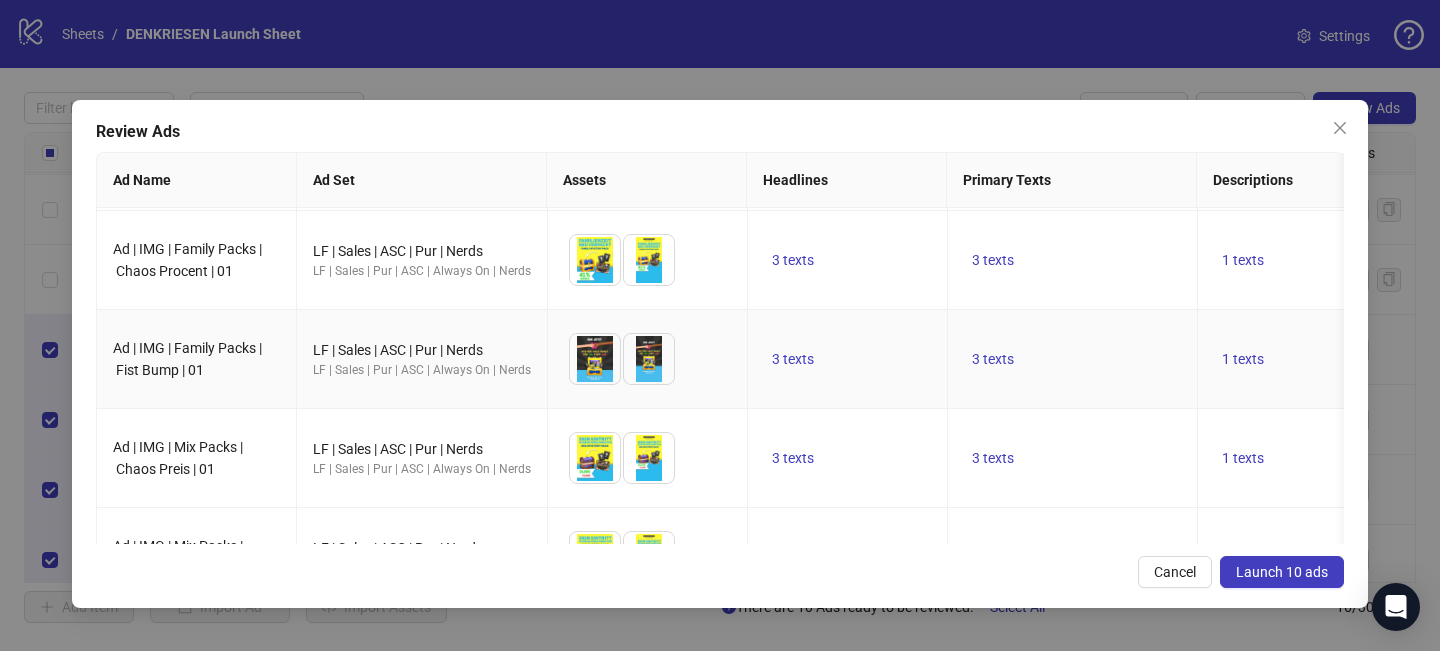 scroll, scrollTop: 183, scrollLeft: 0, axis: vertical 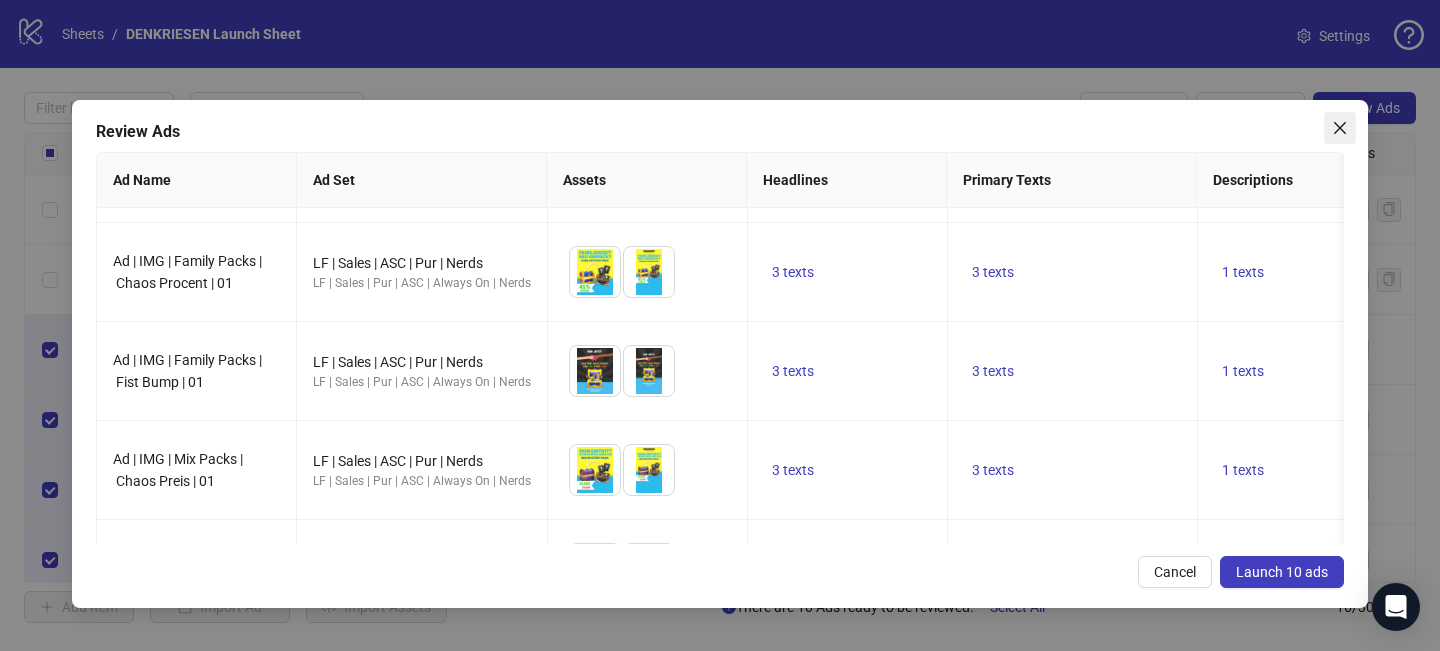 click 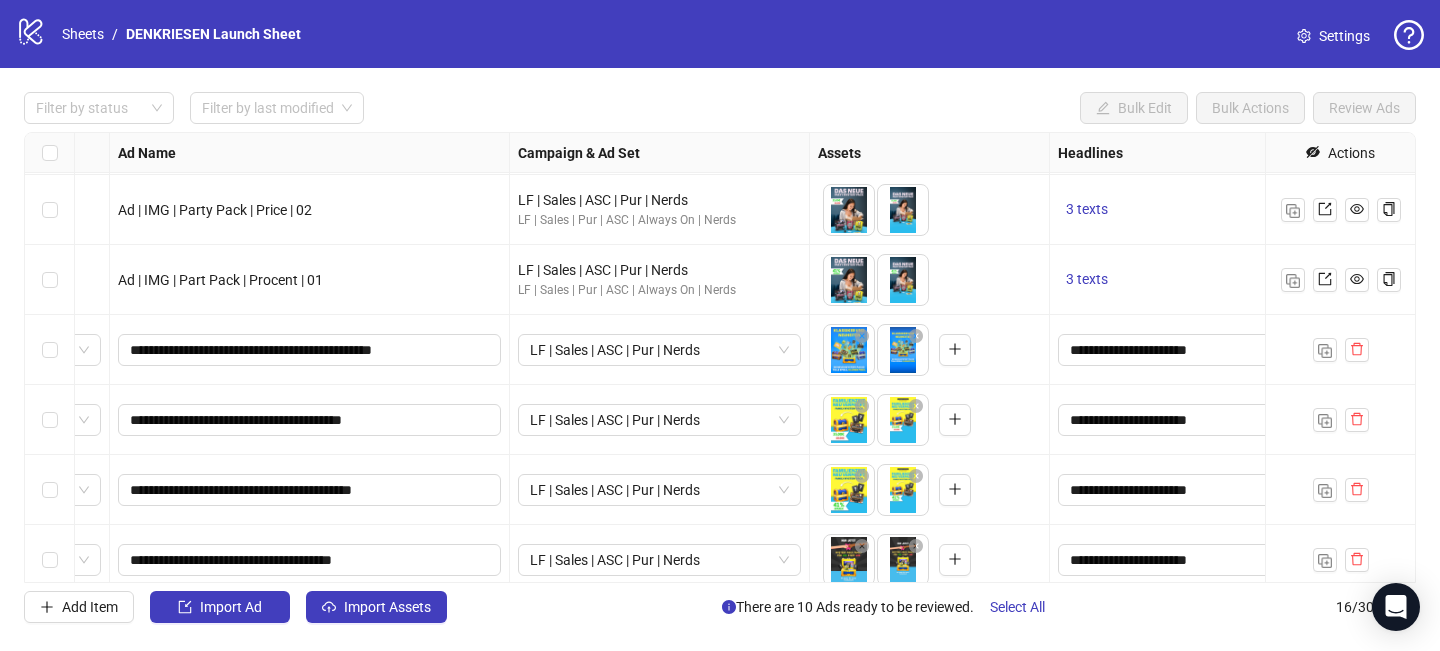 scroll, scrollTop: 278, scrollLeft: 0, axis: vertical 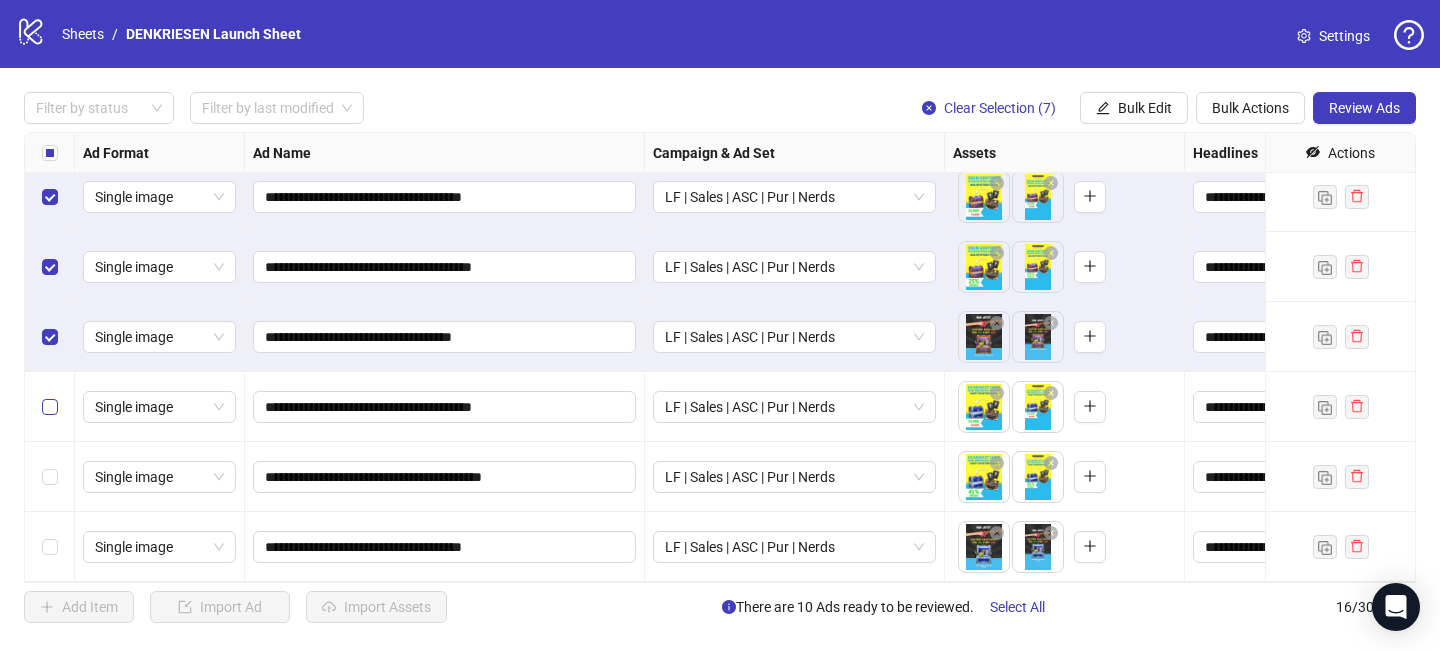 click at bounding box center (50, 407) 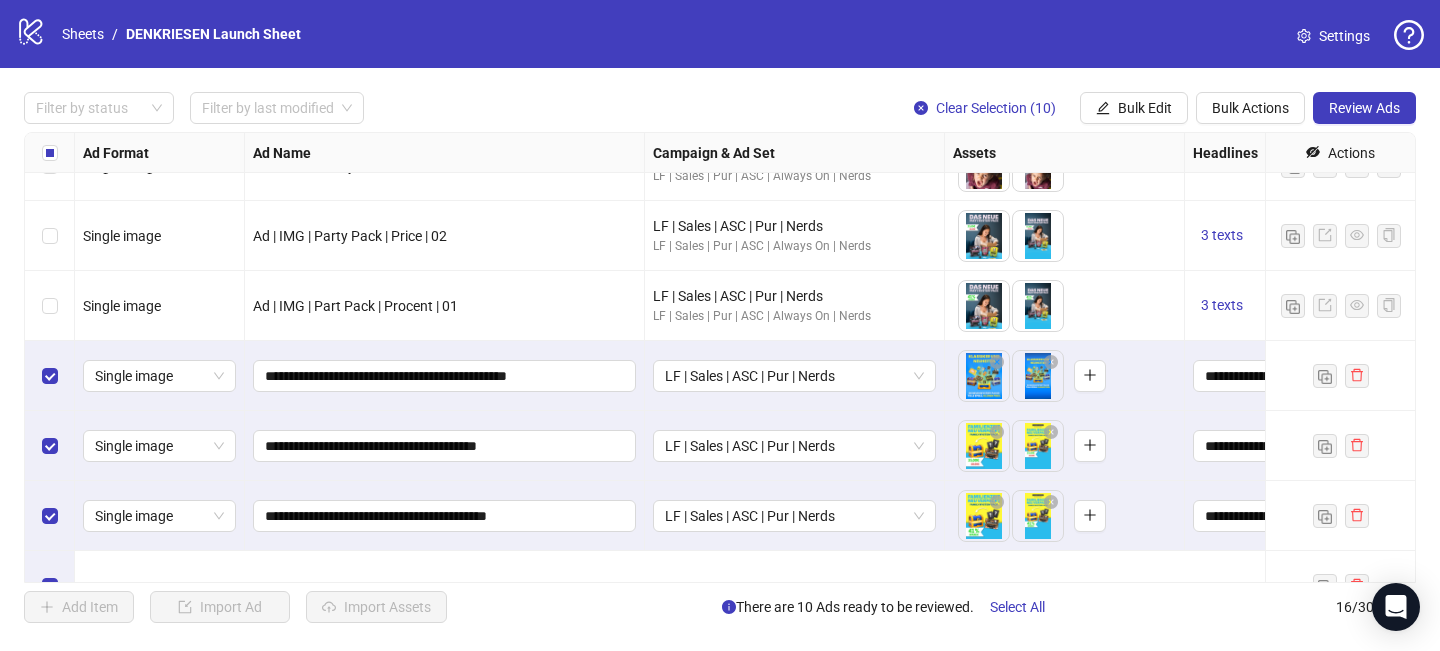 scroll, scrollTop: 285, scrollLeft: 0, axis: vertical 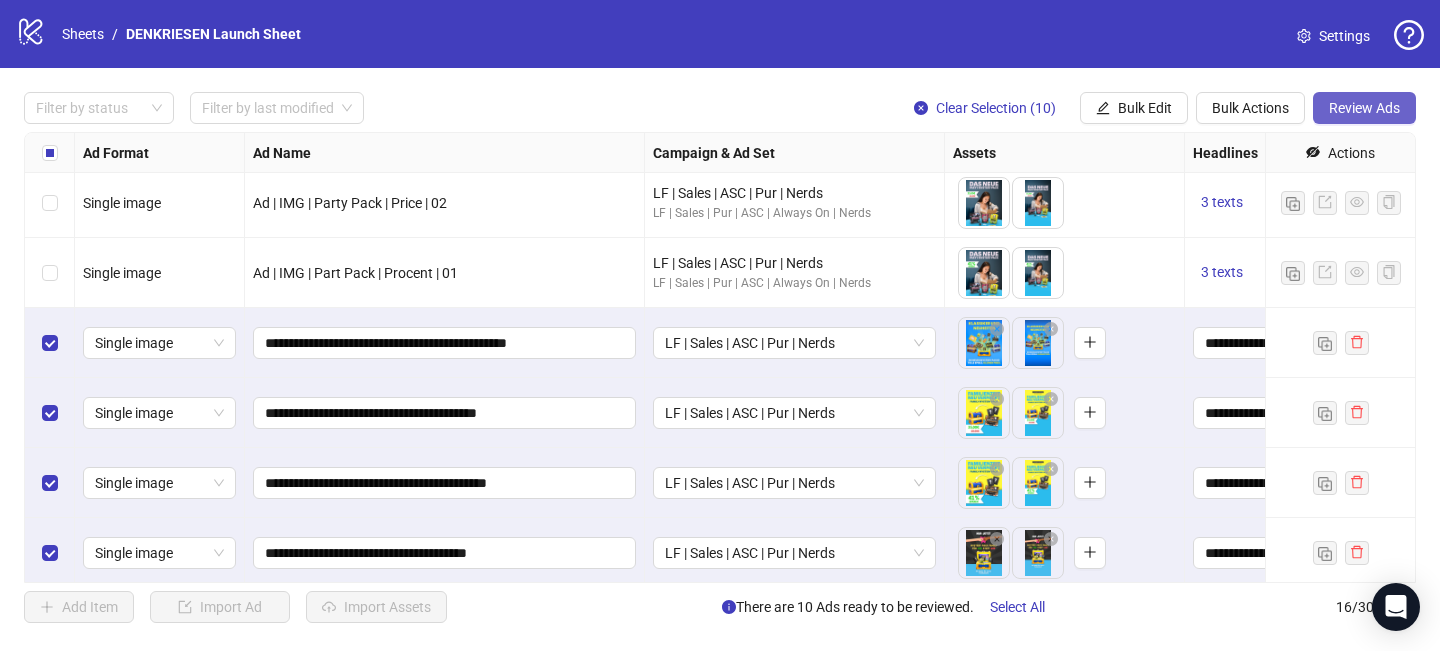 click on "Review Ads" at bounding box center [1364, 108] 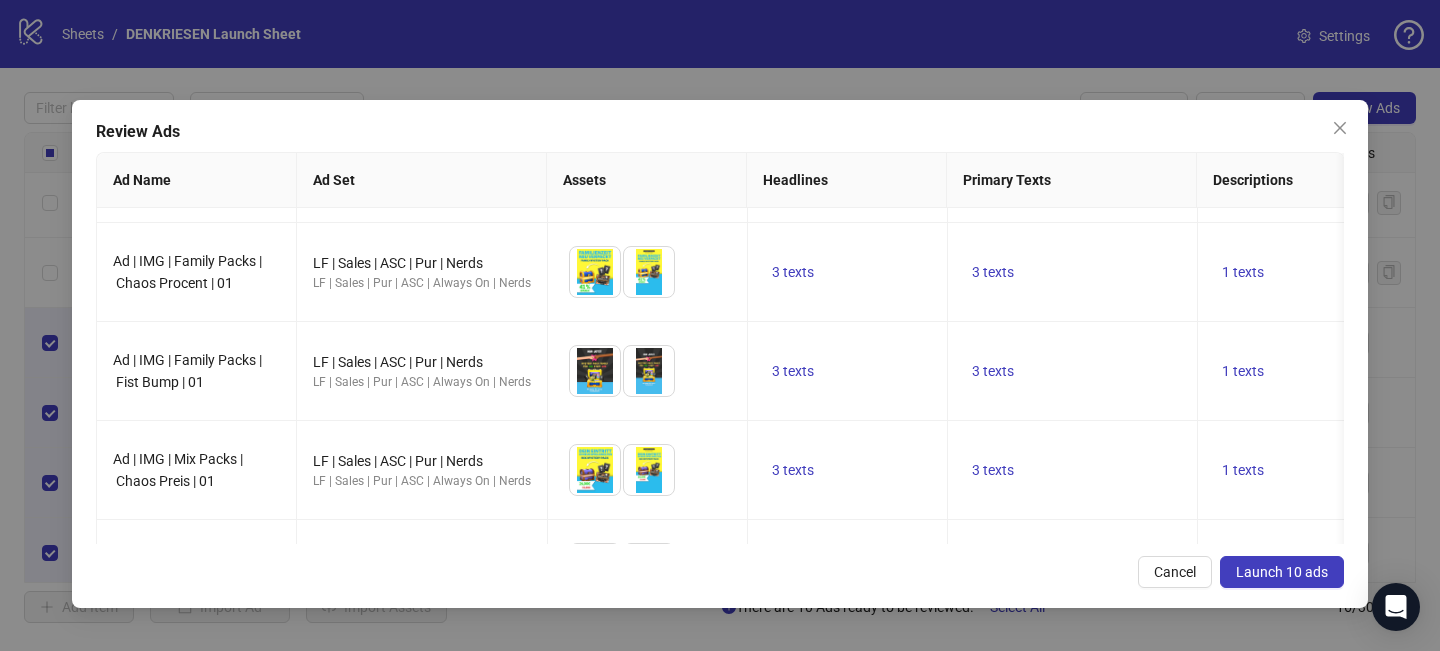 click on "Launch 10 ads" at bounding box center [1282, 572] 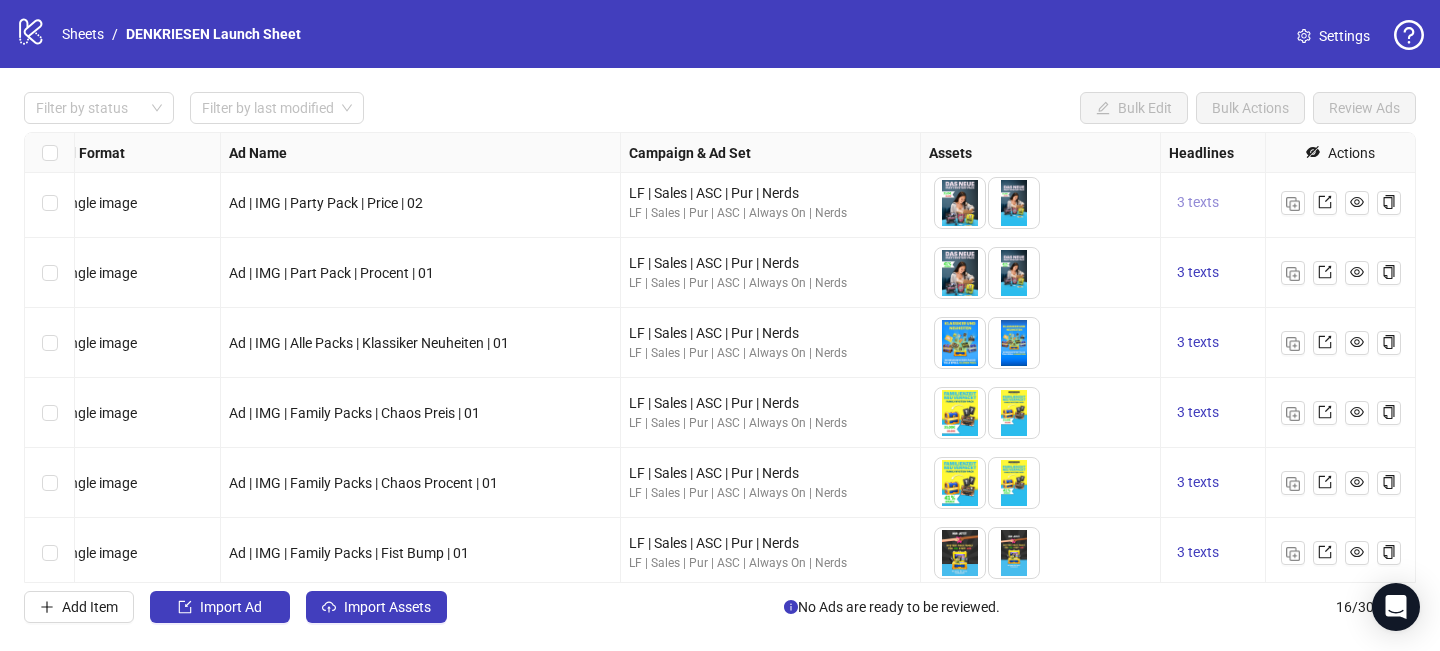 scroll, scrollTop: 285, scrollLeft: 0, axis: vertical 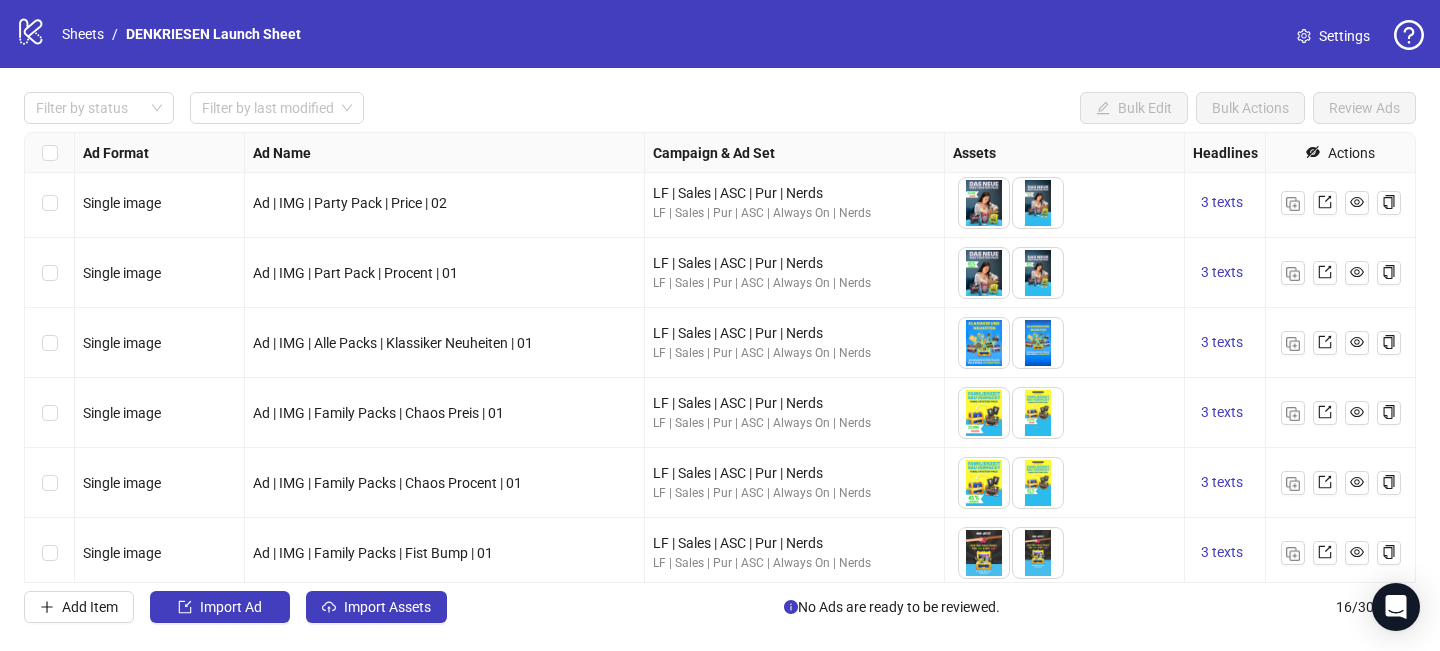 click on "logo/logo-mobile Sheets / DENKRIESEN Launch Sheet Settings" at bounding box center (720, 34) 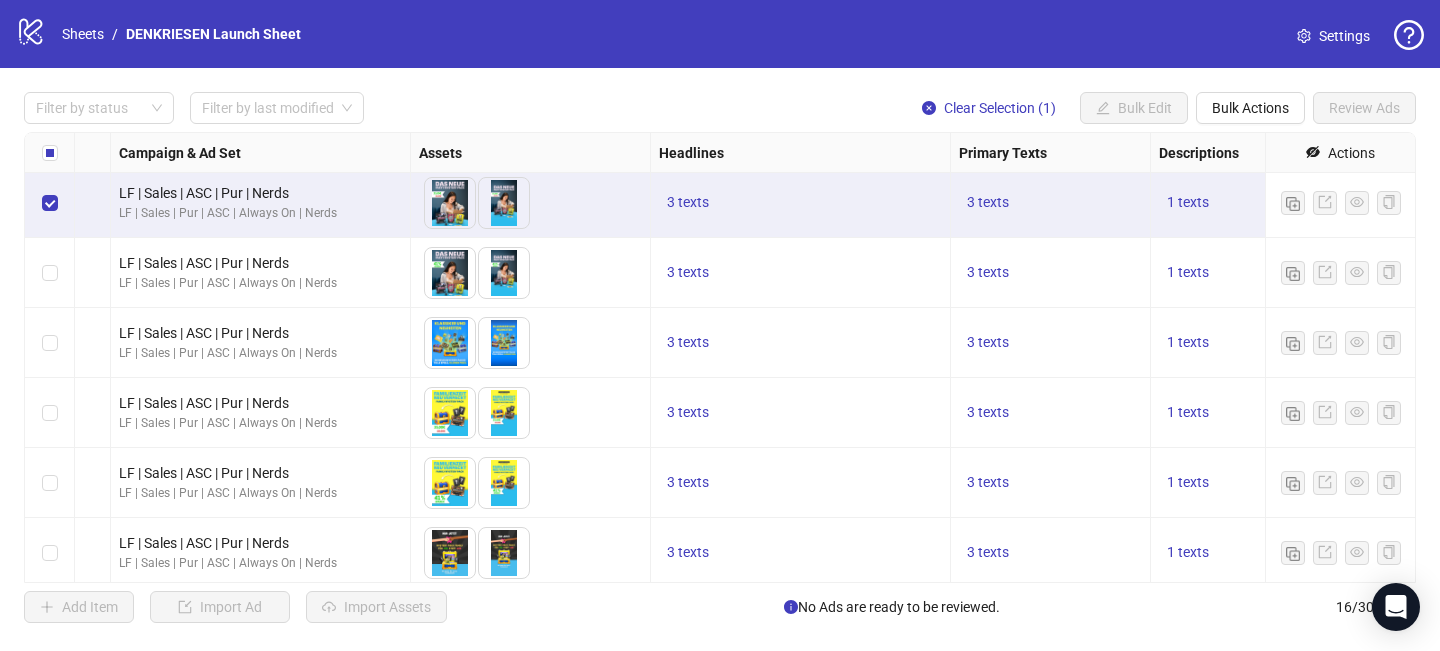 scroll, scrollTop: 285, scrollLeft: 542, axis: both 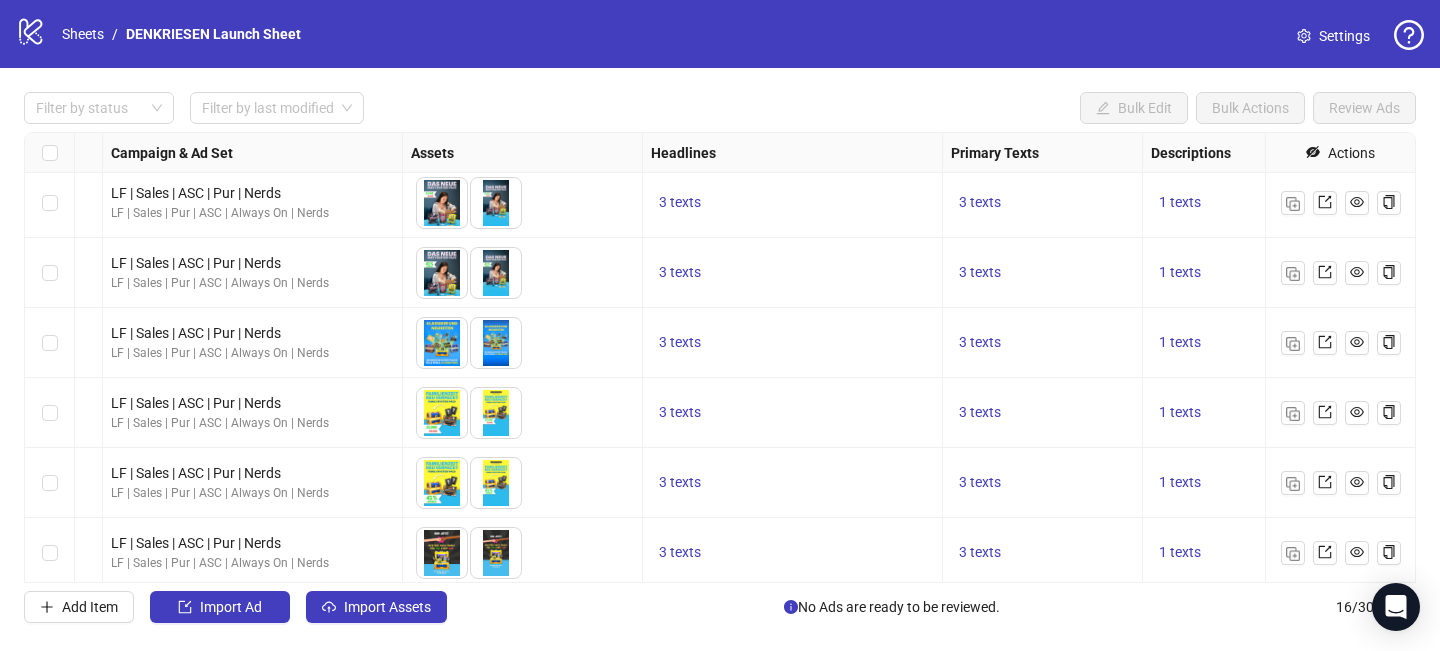 click on "logo/logo-mobile Sheets / DENKRIESEN Launch Sheet Settings" at bounding box center [720, 34] 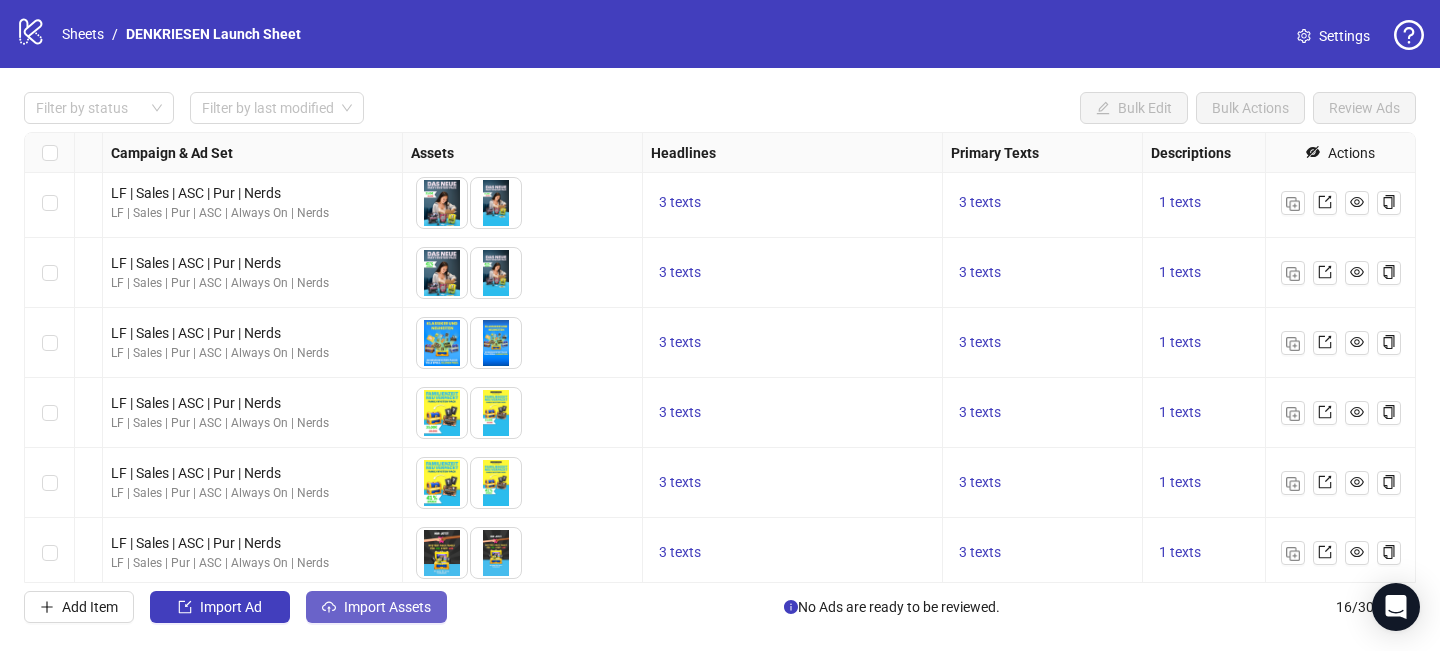 click on "Import Assets" at bounding box center (387, 607) 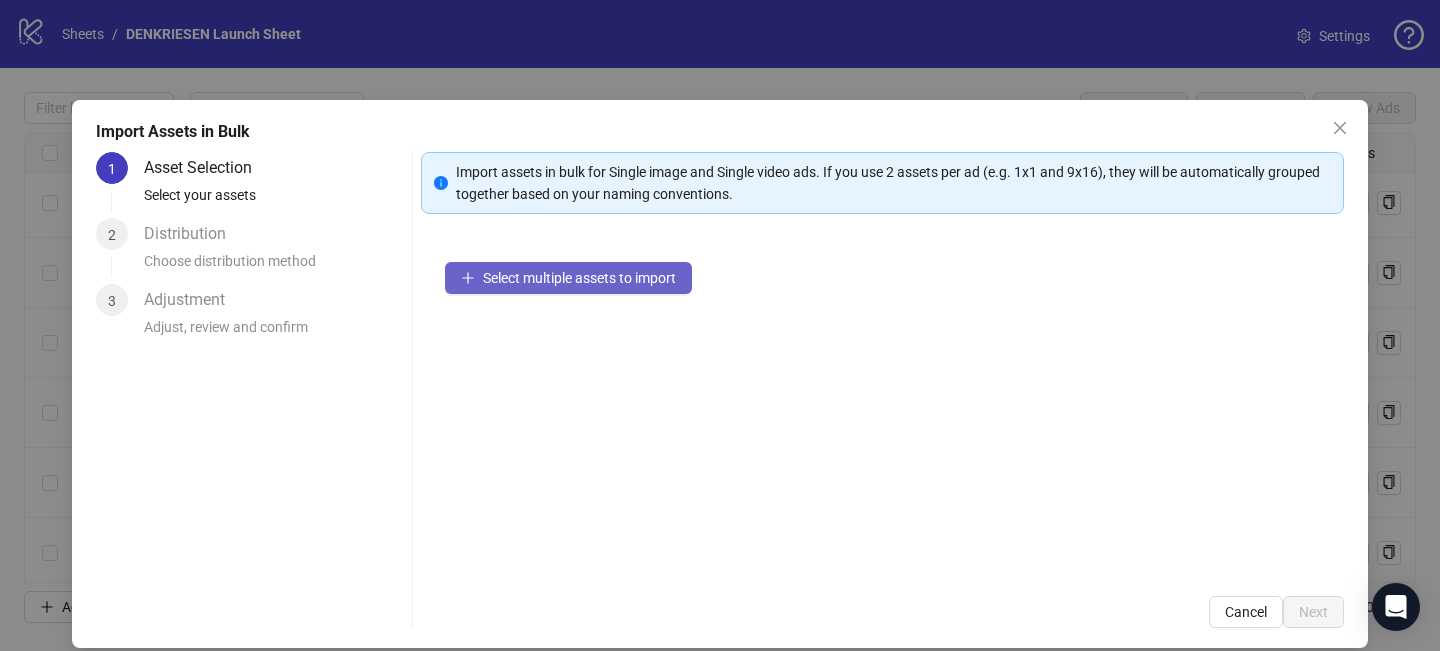 click on "Select multiple assets to import" at bounding box center [579, 278] 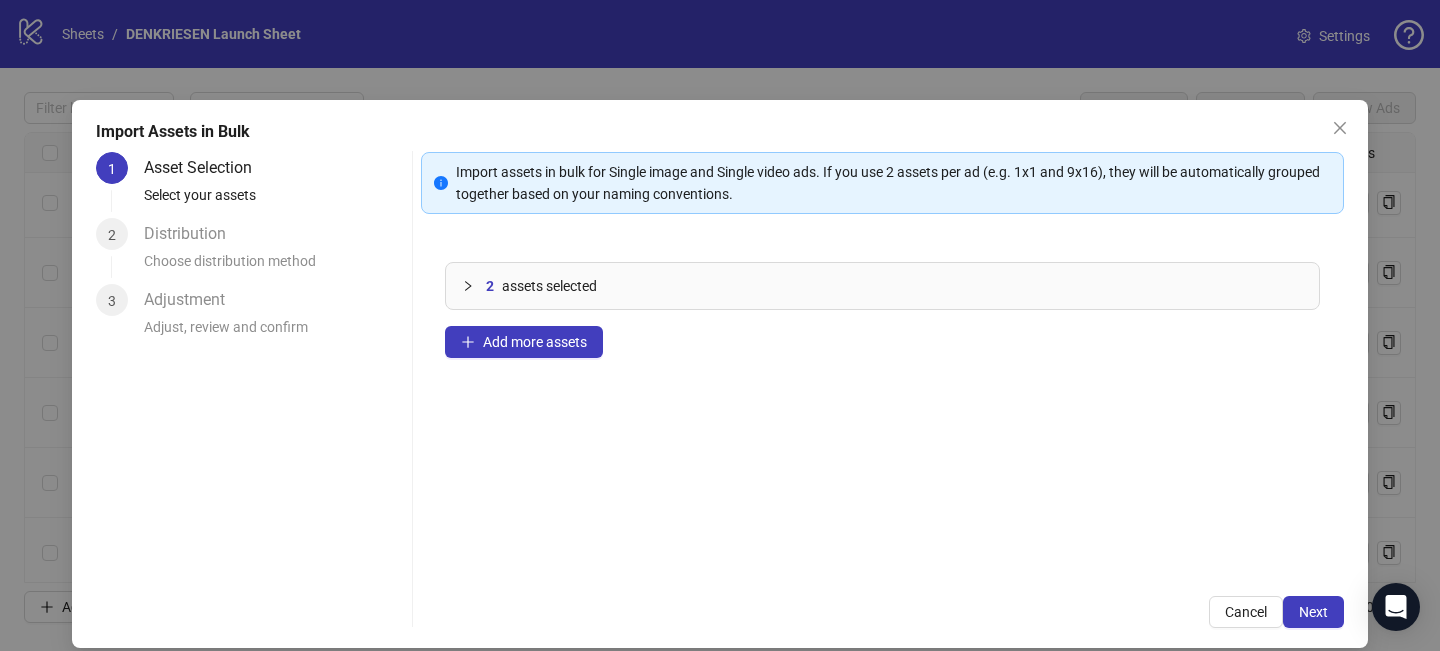 click 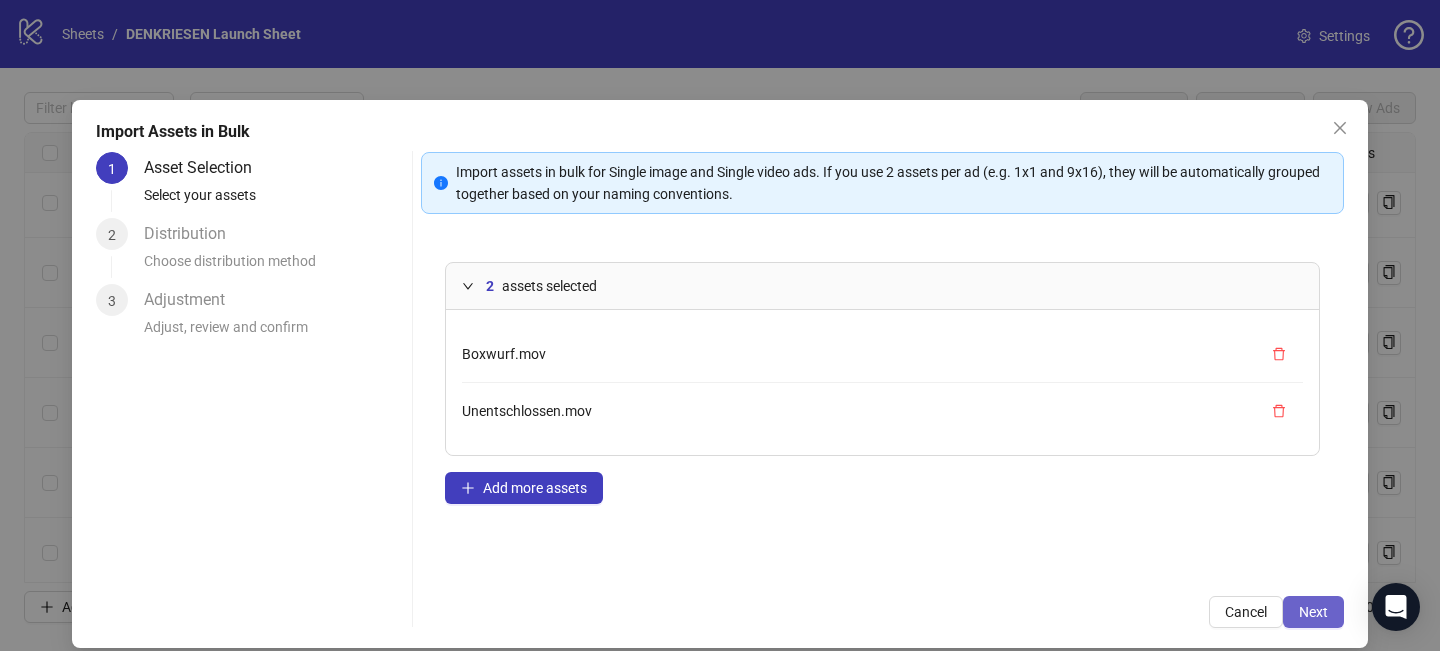 click on "Next" at bounding box center [1313, 612] 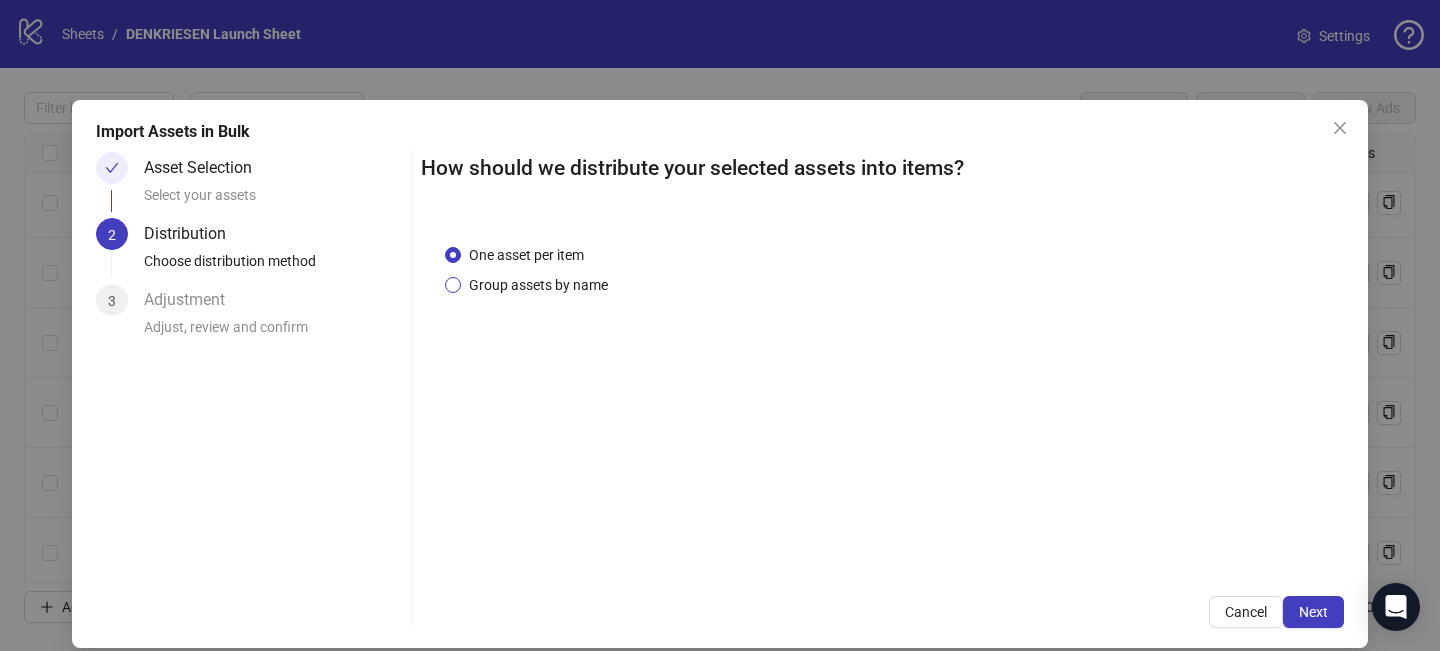 click on "Group assets by name" at bounding box center (538, 285) 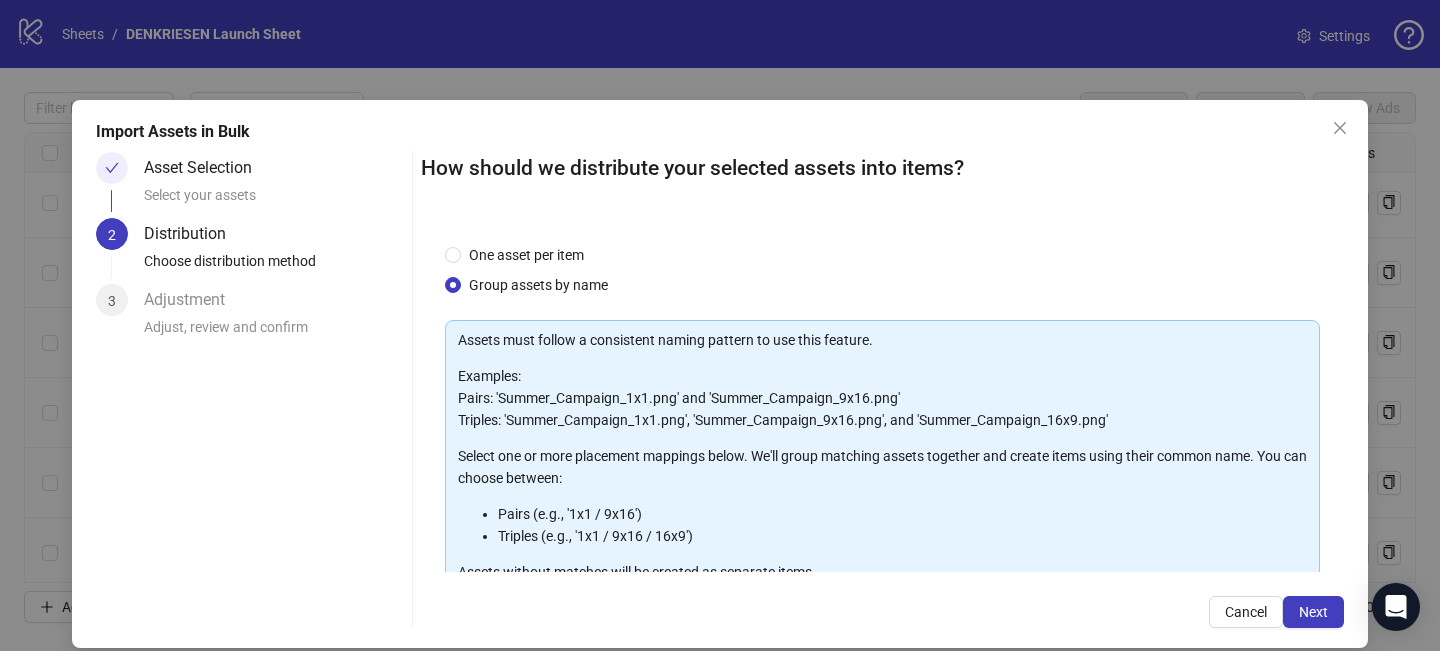 scroll, scrollTop: 233, scrollLeft: 0, axis: vertical 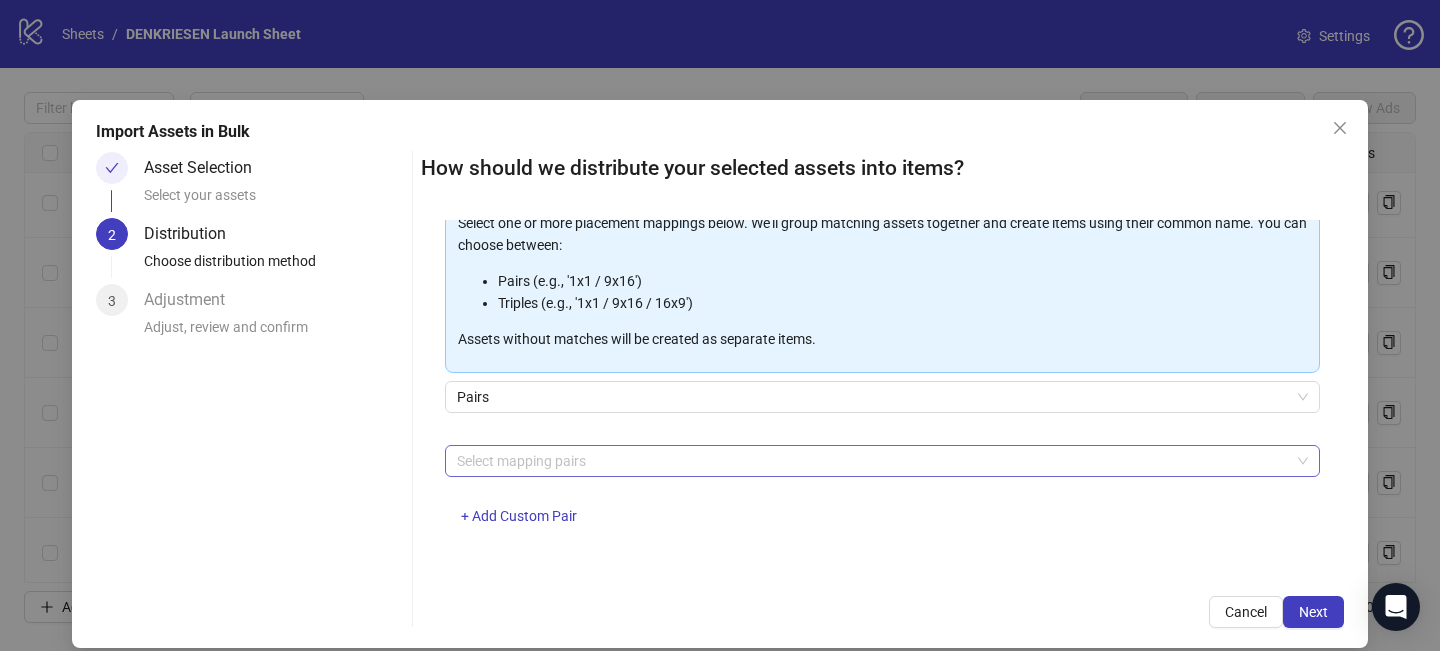 click at bounding box center [872, 461] 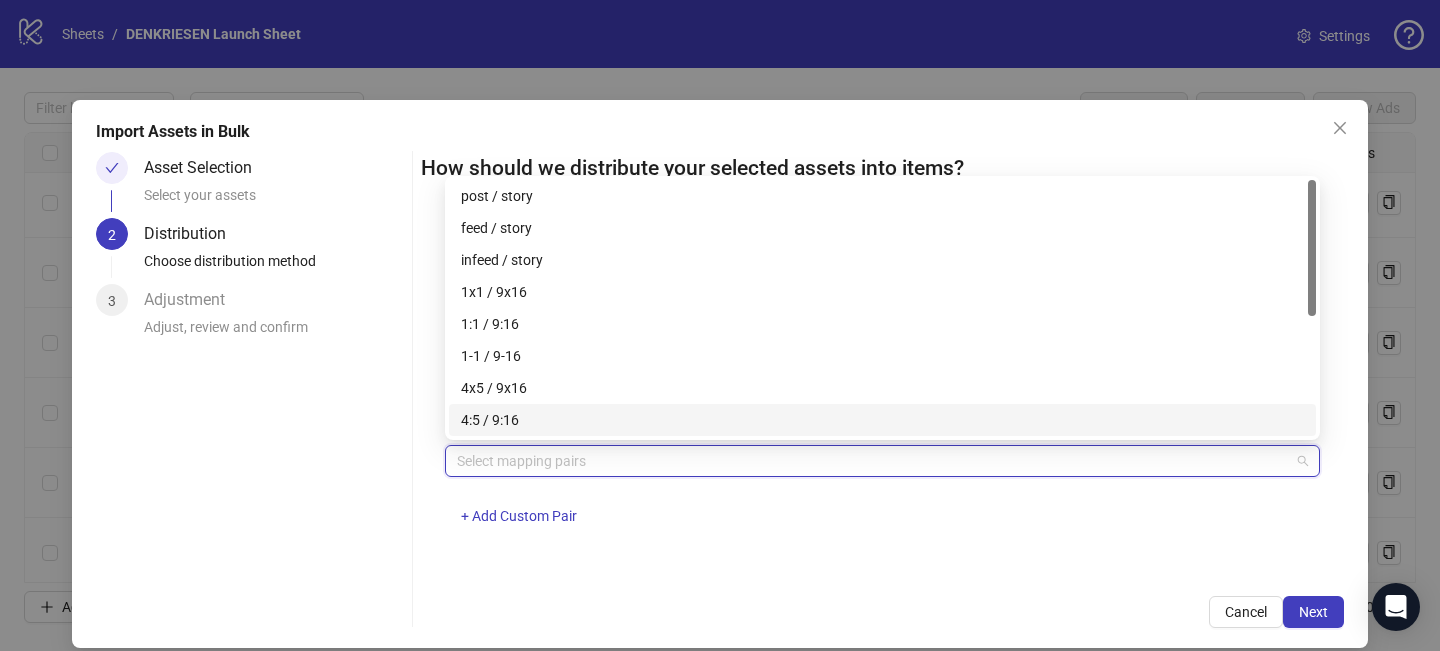 click on "One asset per item Group assets by name Assets must follow a consistent naming pattern to use this feature. Examples: Pairs: 'Summer_Campaign_1x1.png' and 'Summer_Campaign_9x16.png' Triples: 'Summer_Campaign_1x1.png', 'Summer_Campaign_9x16.png', and 'Summer_Campaign_16x9.png' Select one or more placement mappings below. We'll group matching assets together and create items using their common name. You can choose between: Pairs (e.g., '1x1 / 9x16') Triples (e.g., '1x1 / 9x16 / 16x9') Assets without matches will be created as separate items. Pairs   Select mapping pairs + Add Custom Pair" at bounding box center (882, 396) 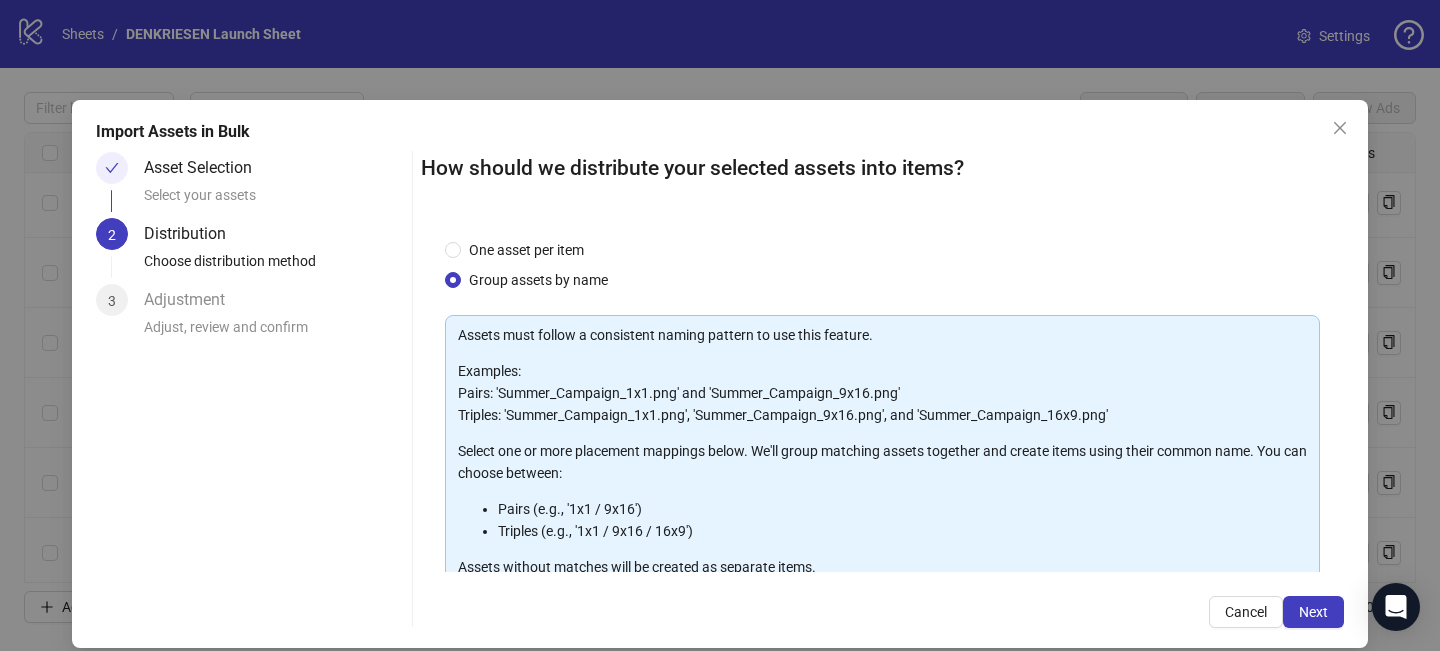 scroll, scrollTop: 0, scrollLeft: 0, axis: both 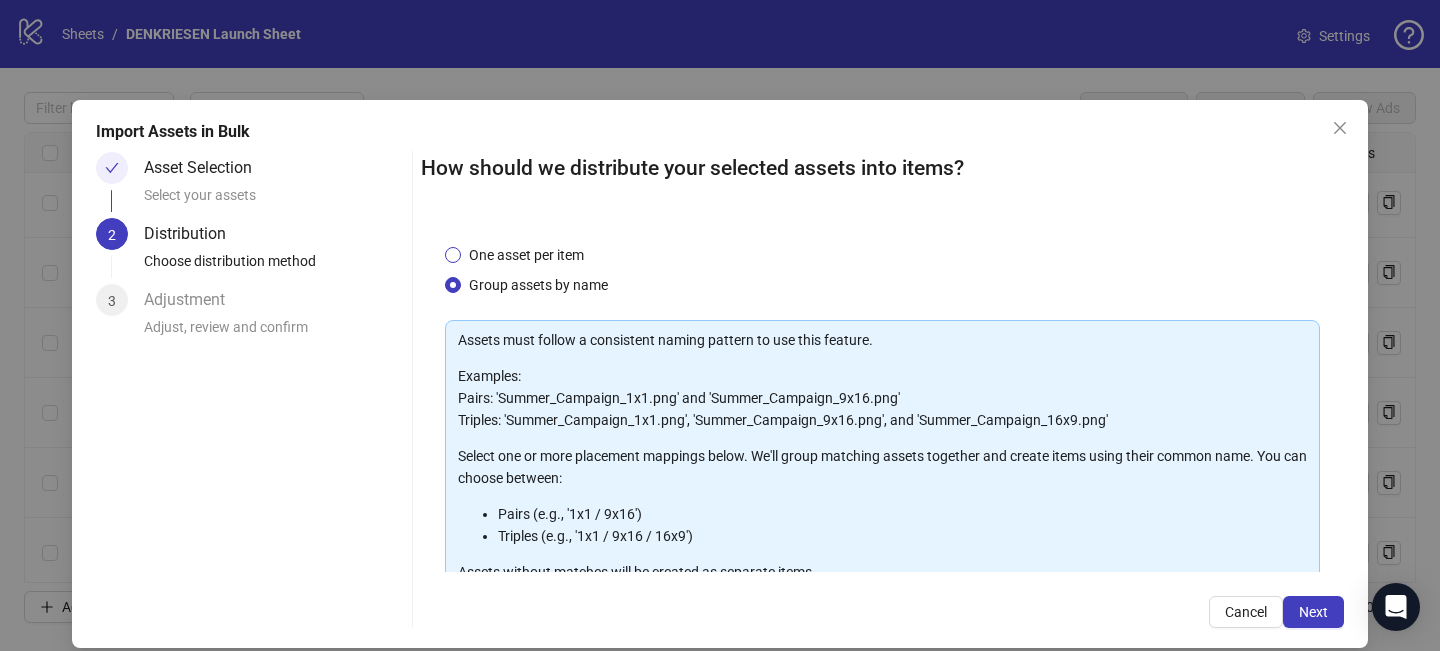 click on "One asset per item" at bounding box center [526, 255] 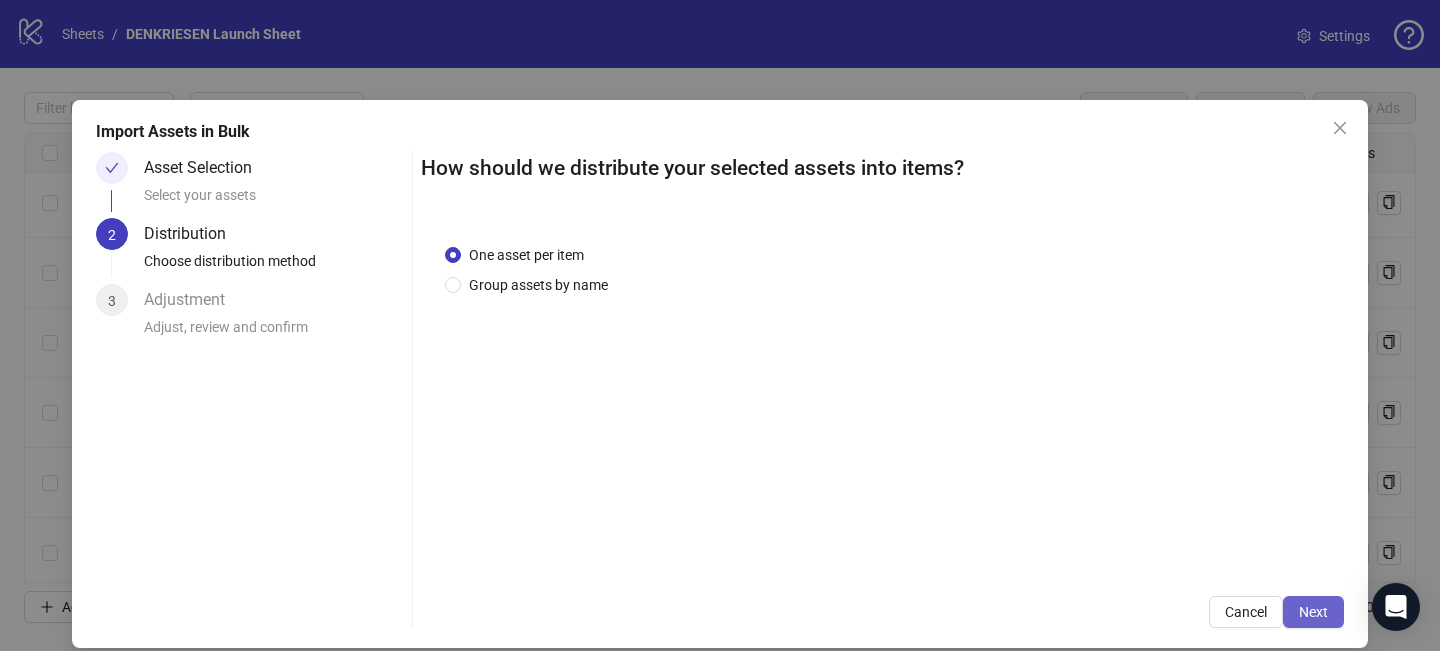 click on "Next" at bounding box center [1313, 612] 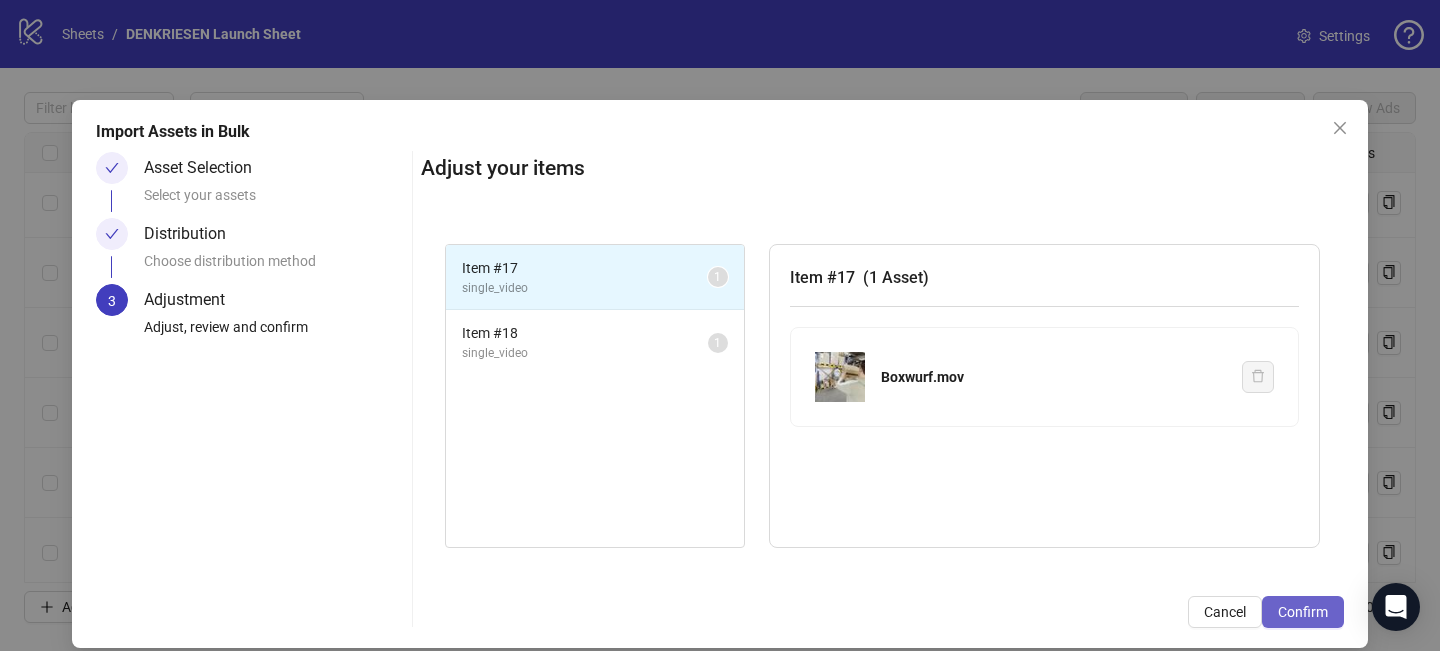 click on "Confirm" at bounding box center [1303, 612] 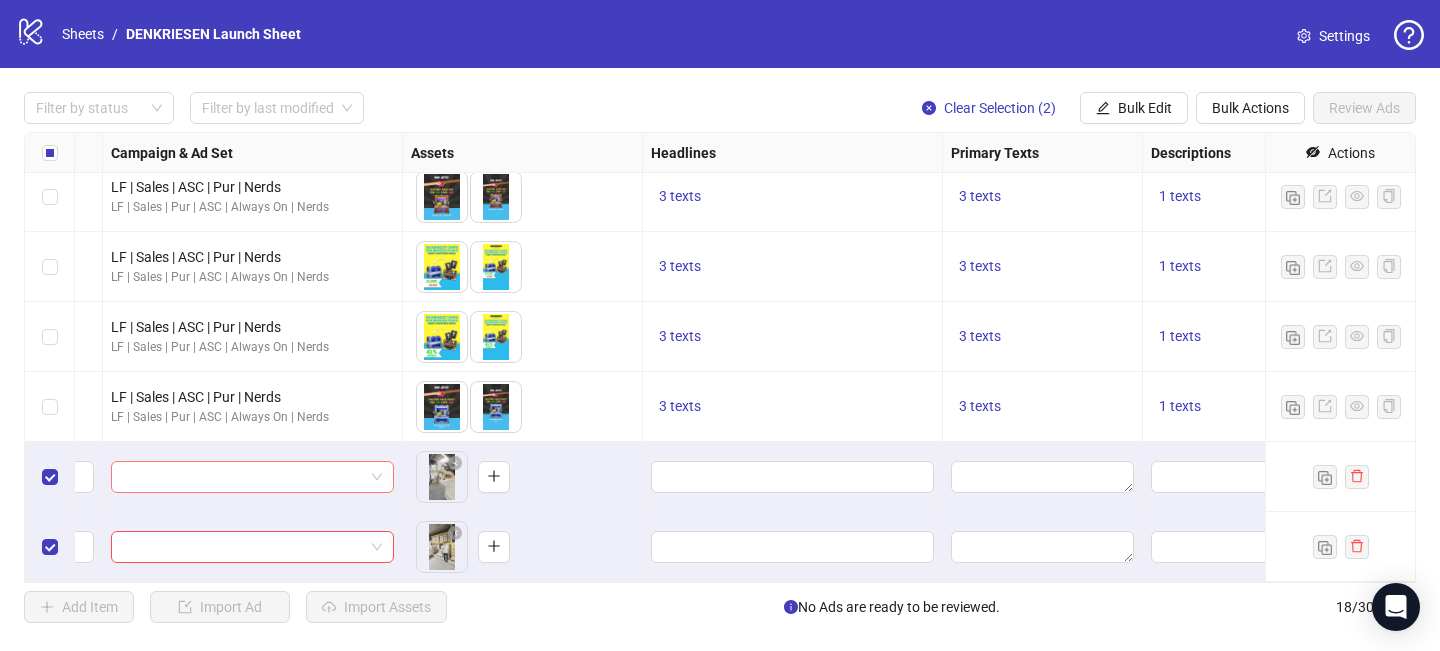 scroll, scrollTop: 851, scrollLeft: 0, axis: vertical 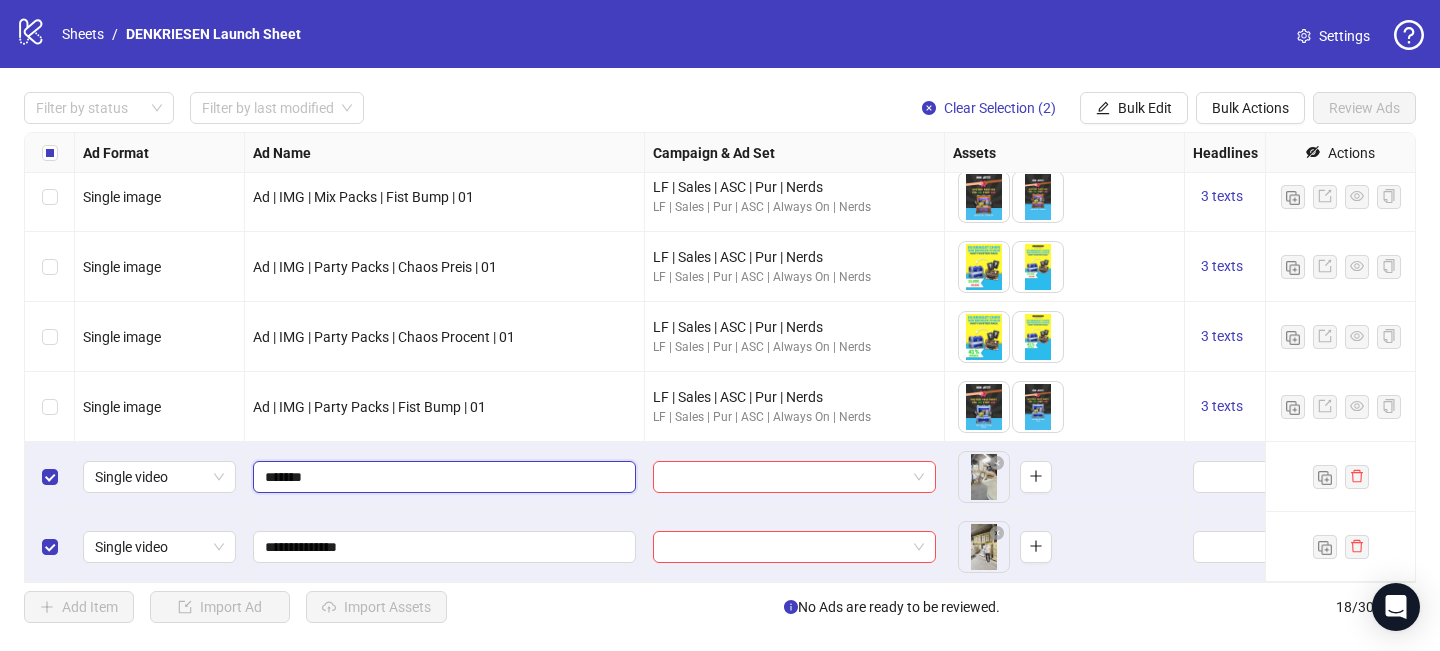 click on "*******" at bounding box center (442, 477) 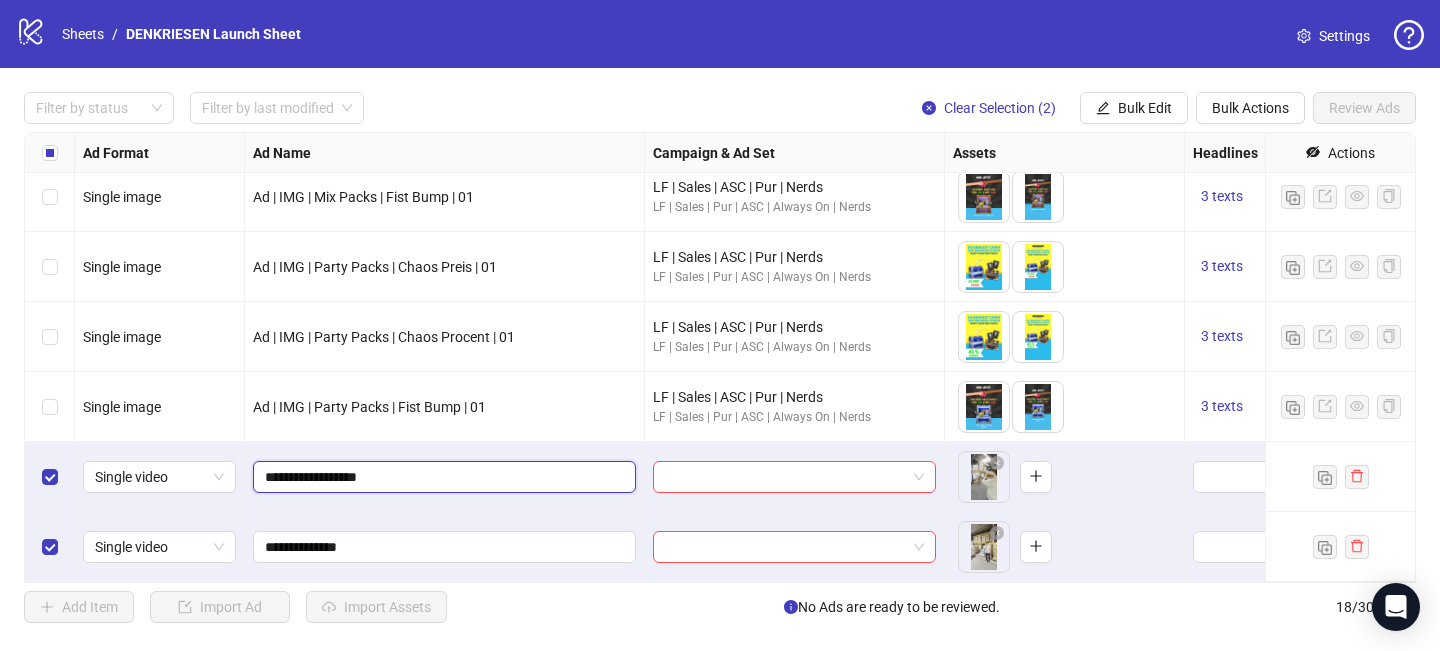 click on "**********" at bounding box center (442, 477) 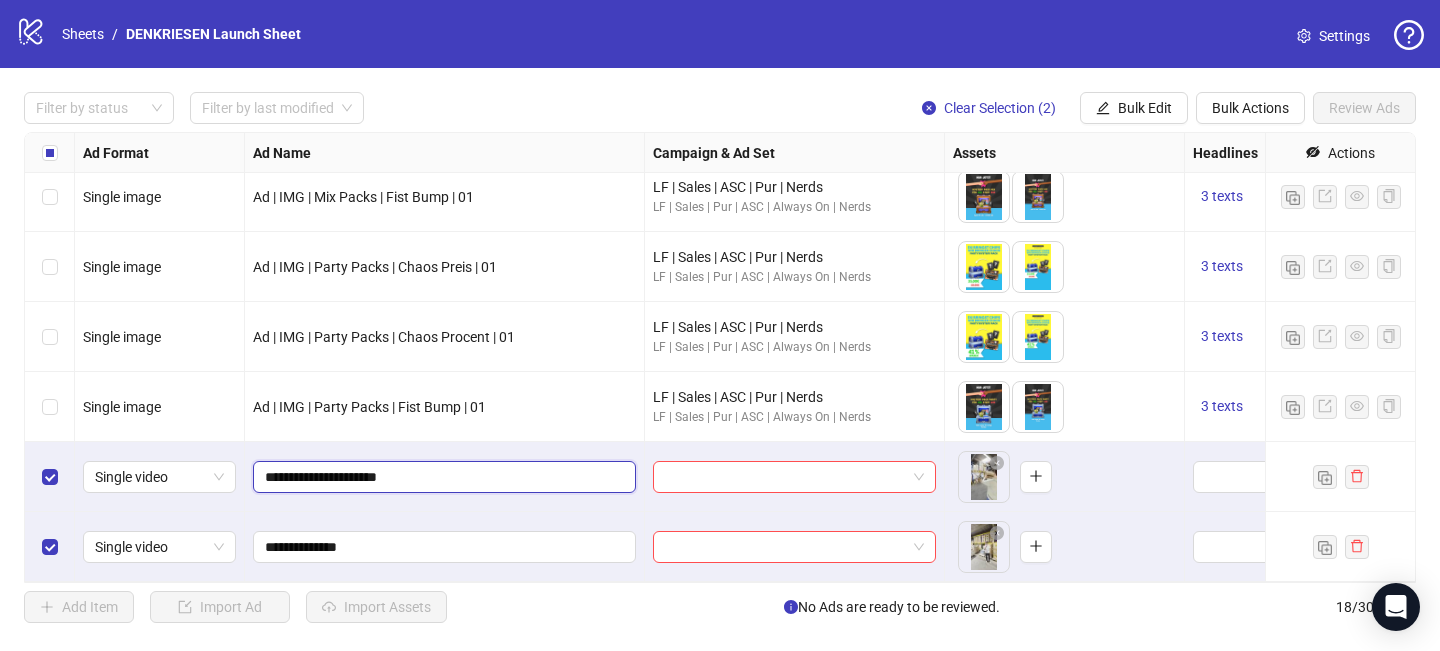 type on "**********" 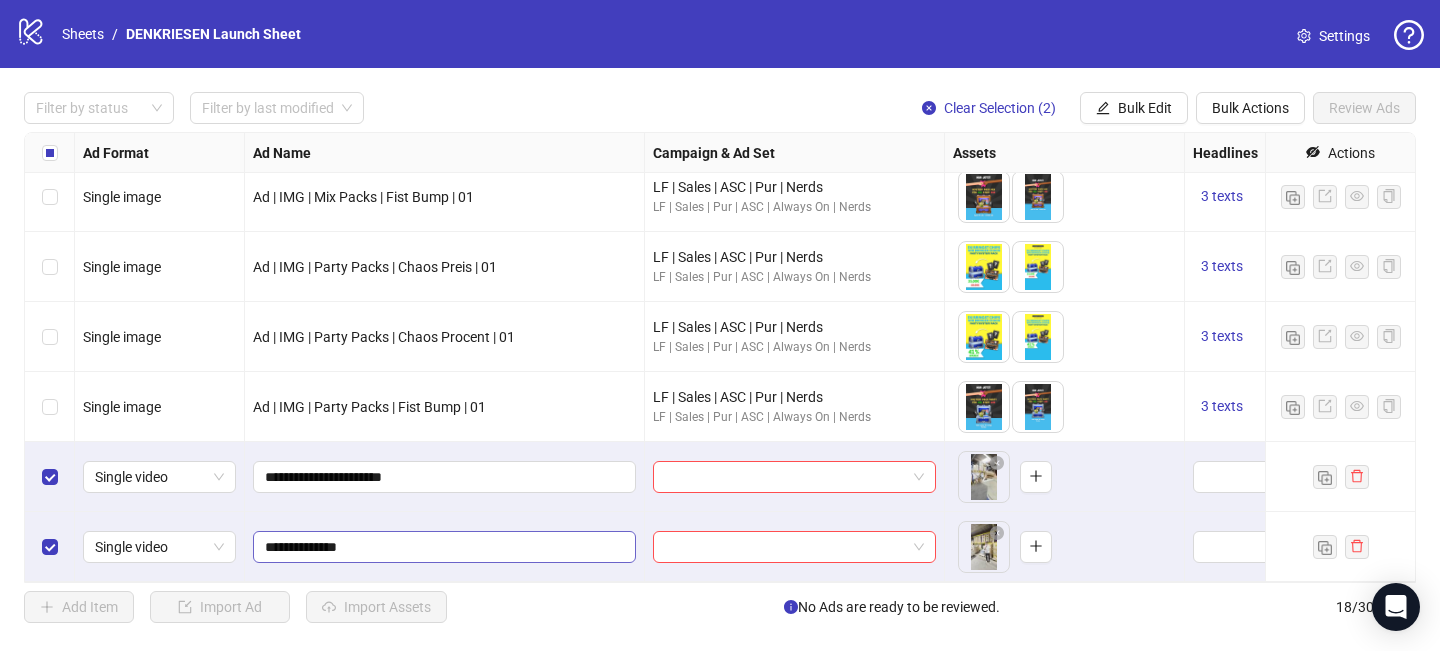 click on "**********" at bounding box center (444, 547) 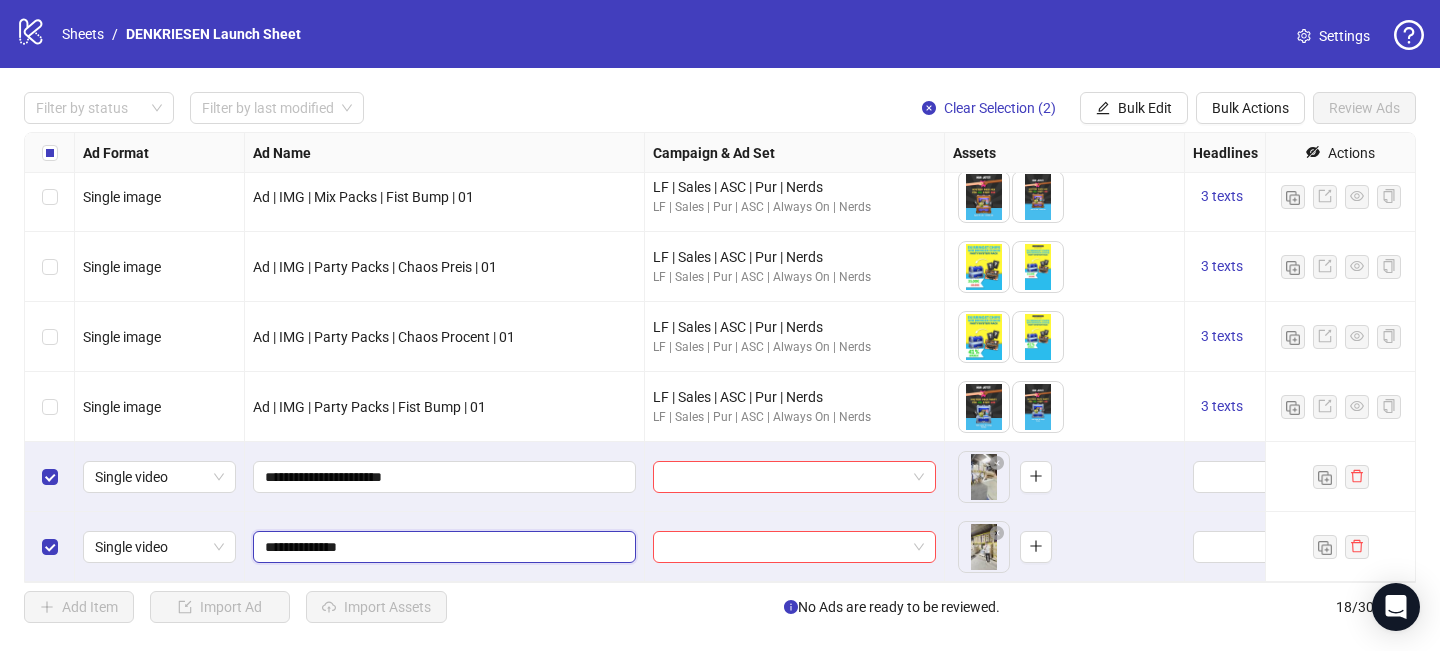 click on "**********" at bounding box center (442, 547) 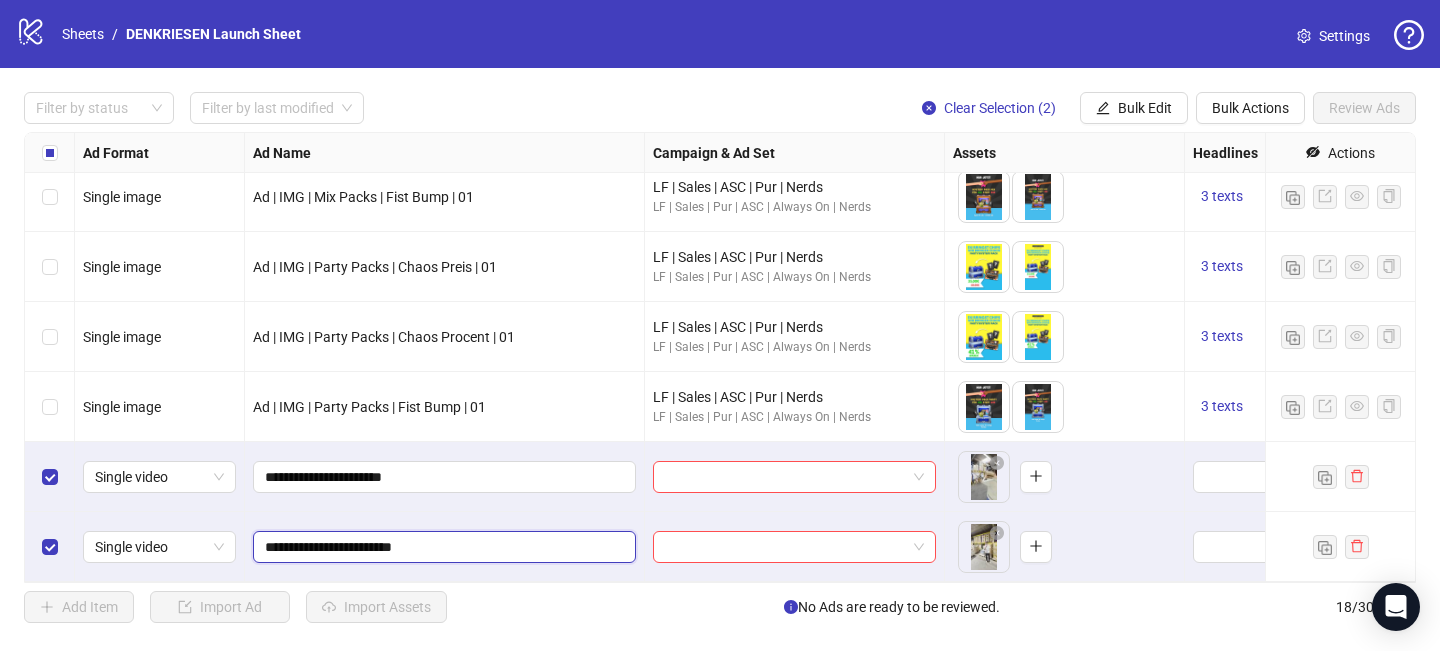 click on "**********" at bounding box center (442, 547) 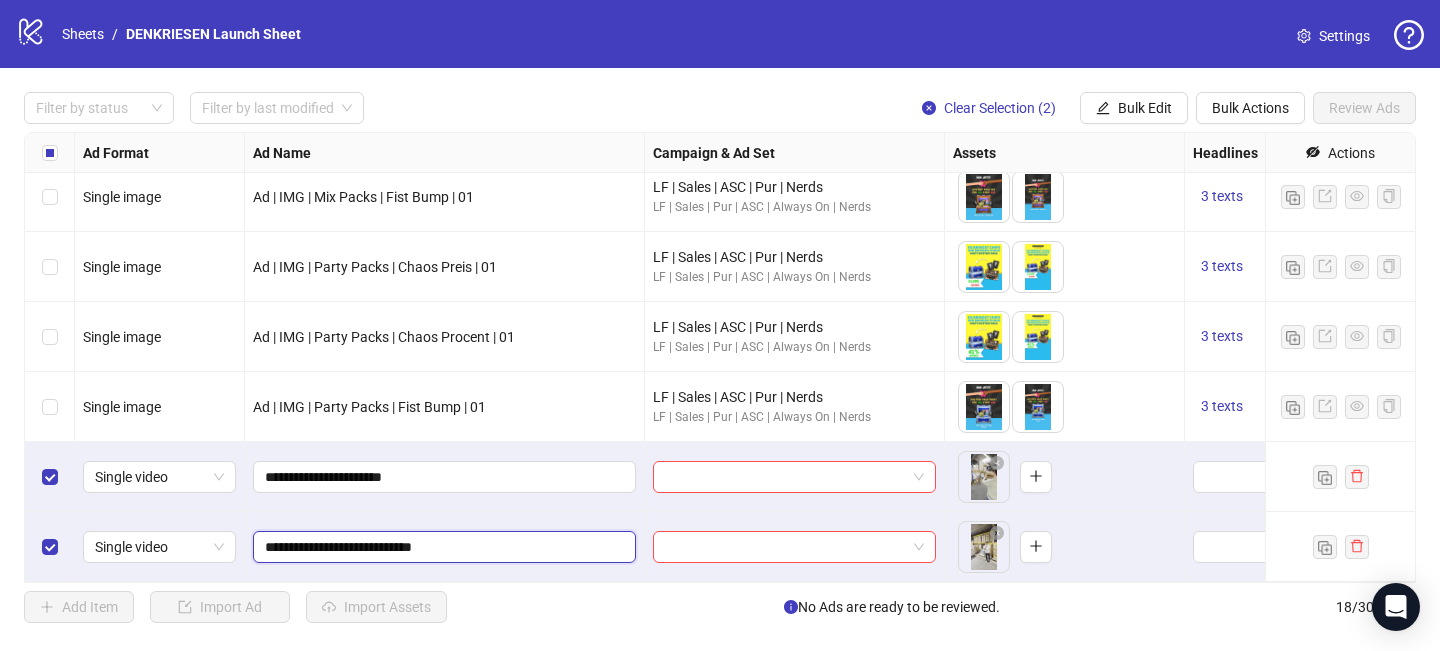 type on "**********" 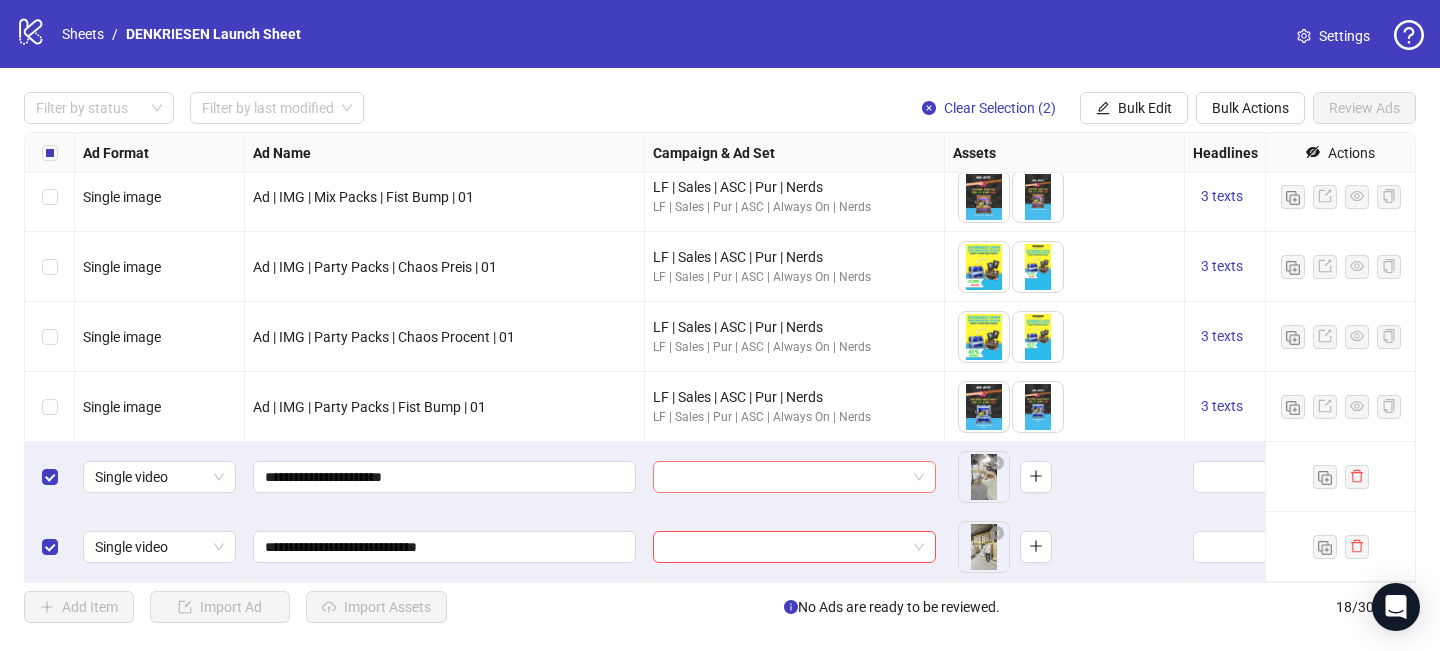 click at bounding box center [785, 477] 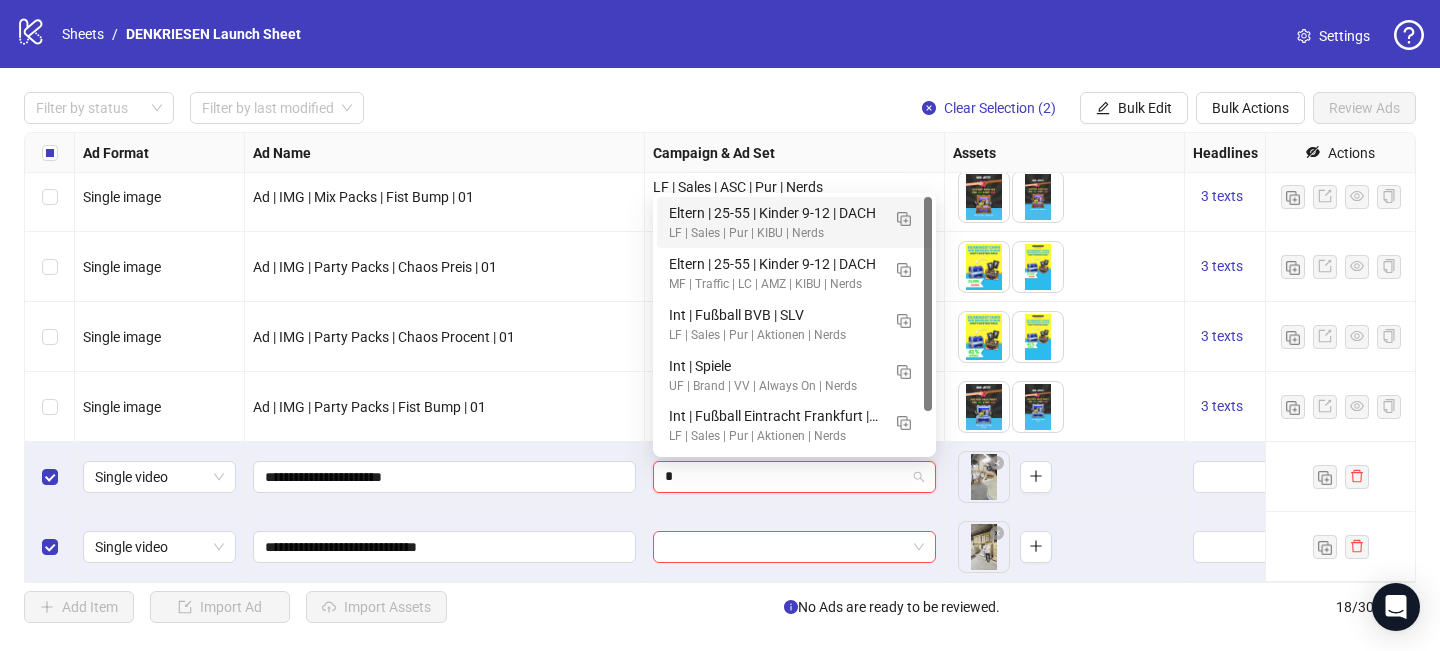 type on "**" 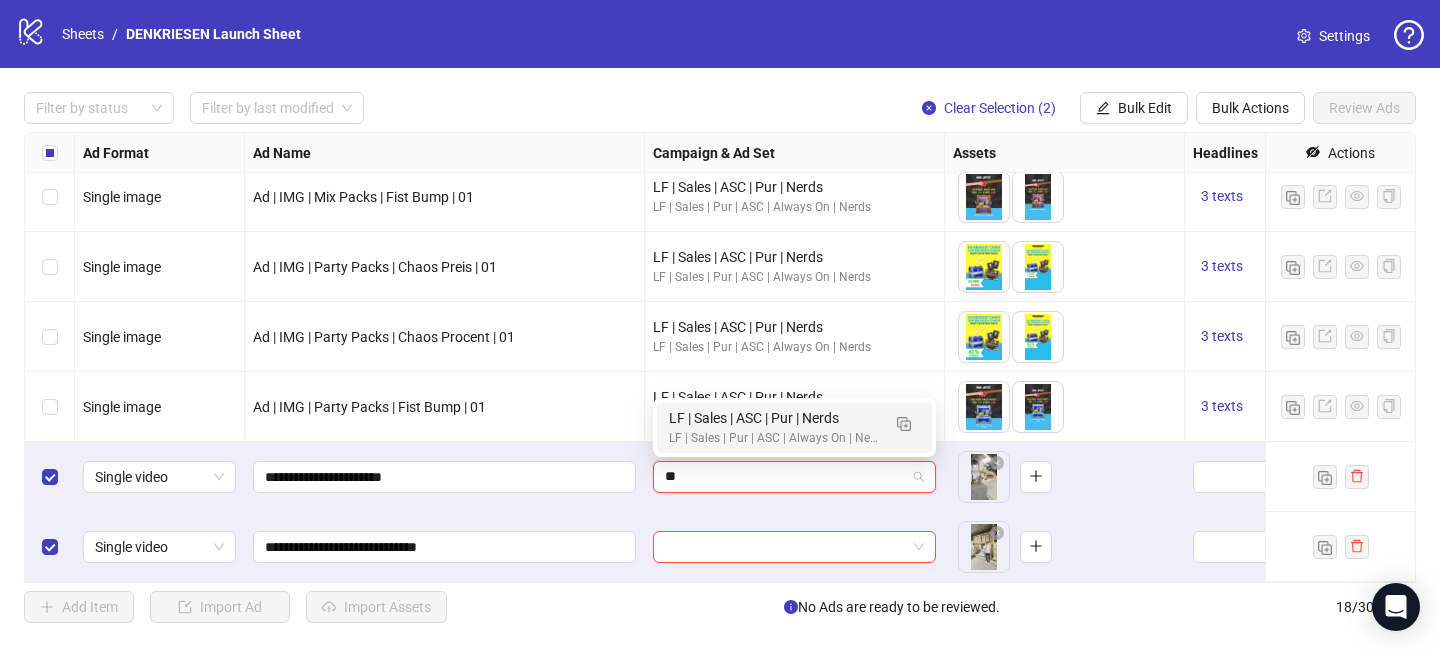 click on "LF | Sales | Pur | ASC | Always On | Nerds" at bounding box center [774, 438] 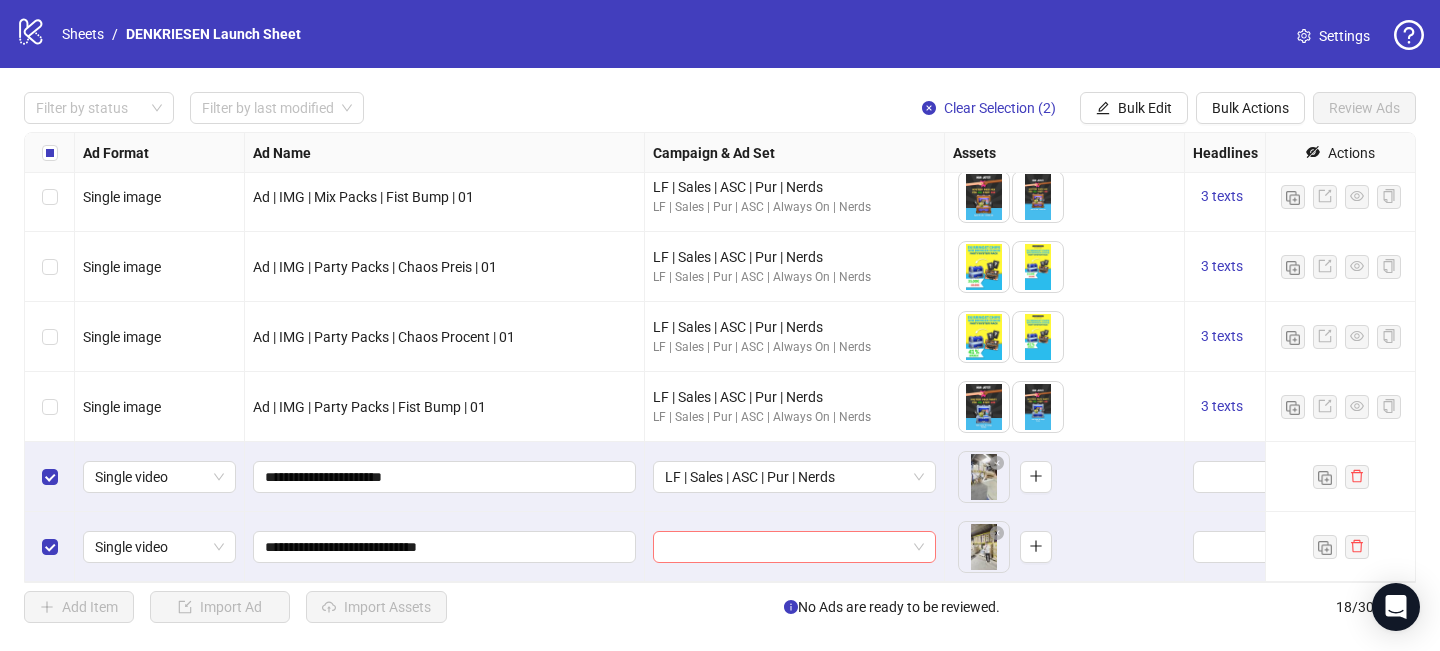 click at bounding box center (785, 547) 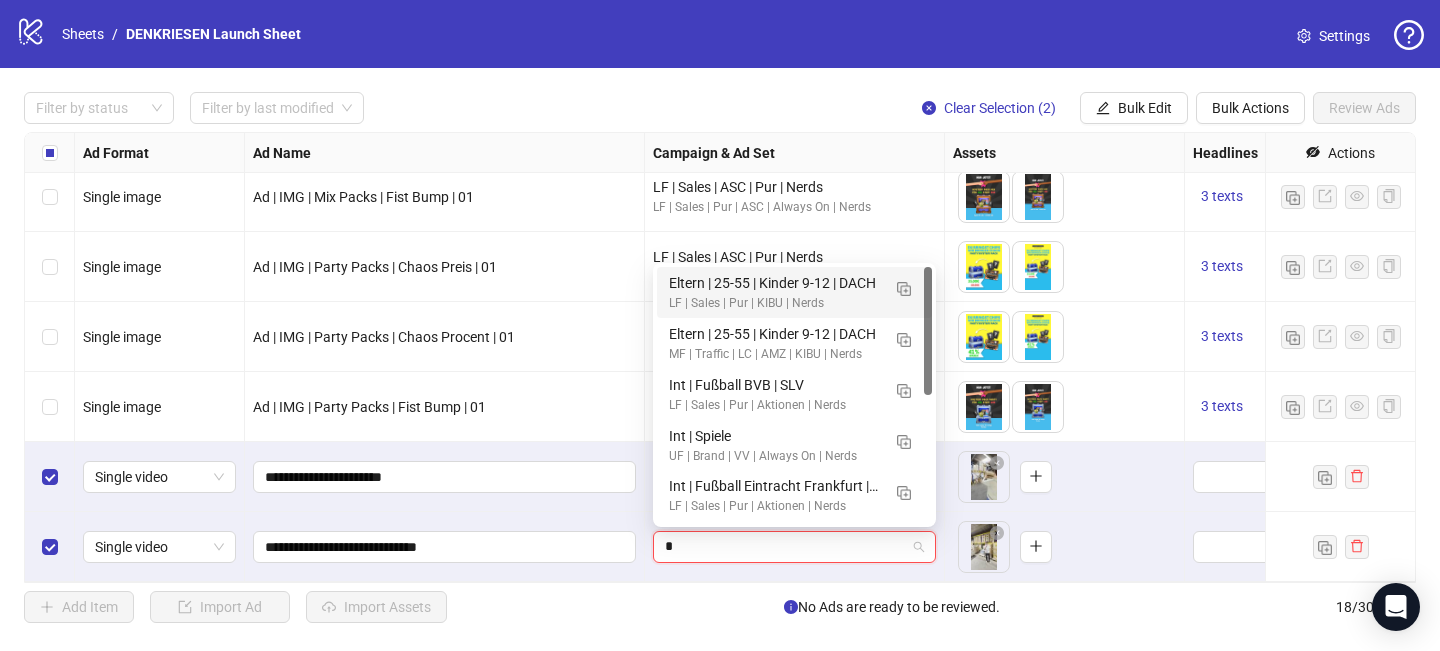 type on "**" 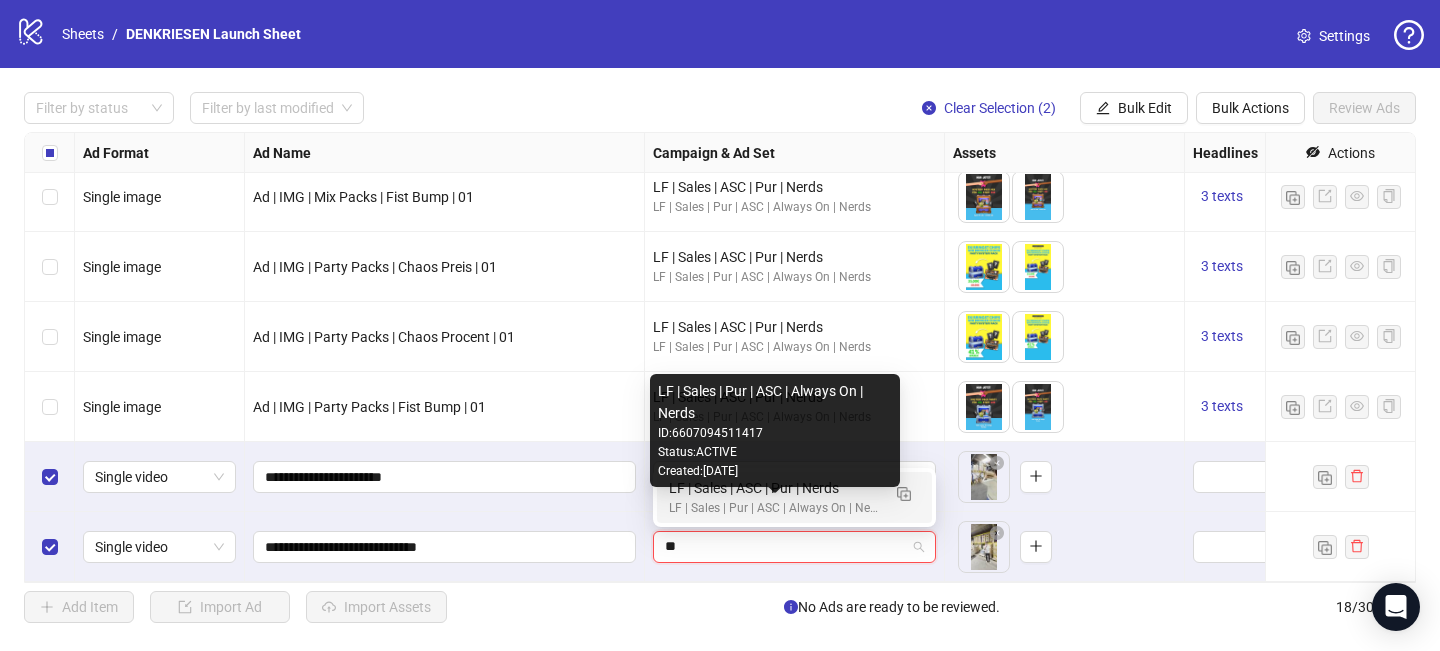 click on "LF | Sales | Pur | ASC | Always On | Nerds" at bounding box center (774, 508) 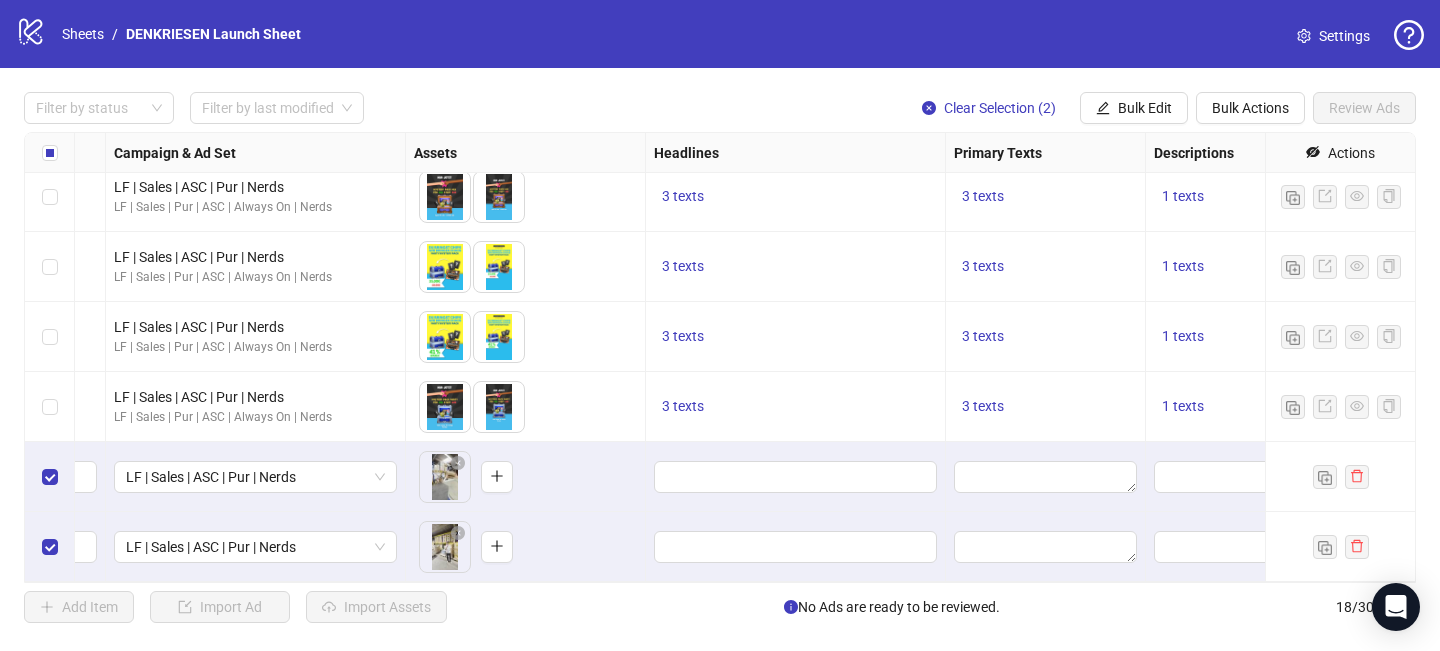 scroll, scrollTop: 851, scrollLeft: 571, axis: both 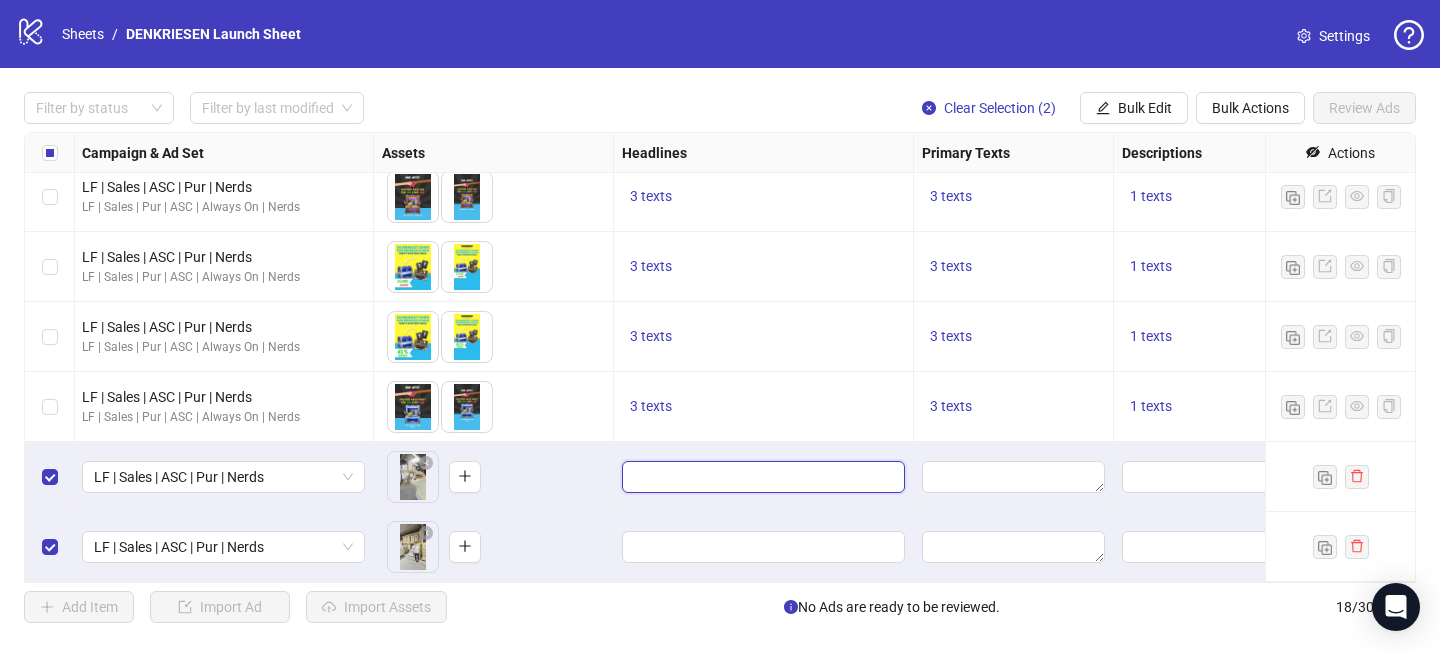 click at bounding box center (761, 477) 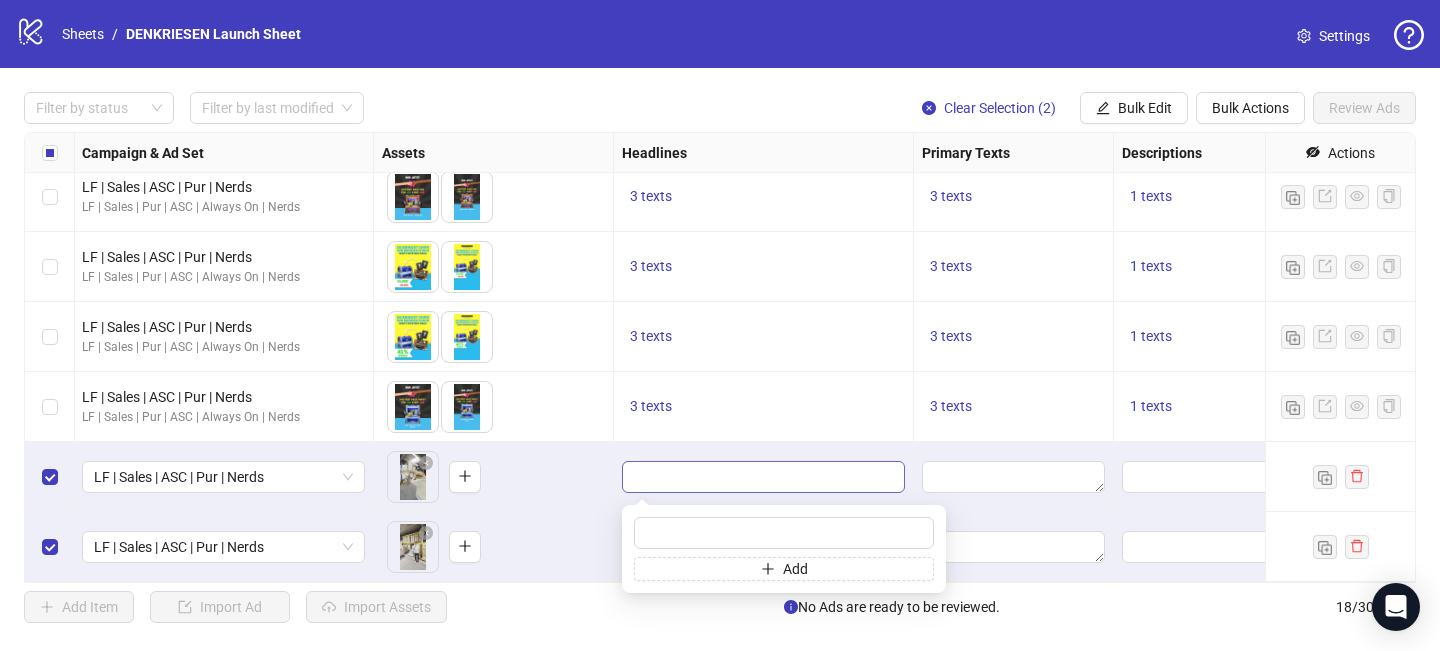 type on "**********" 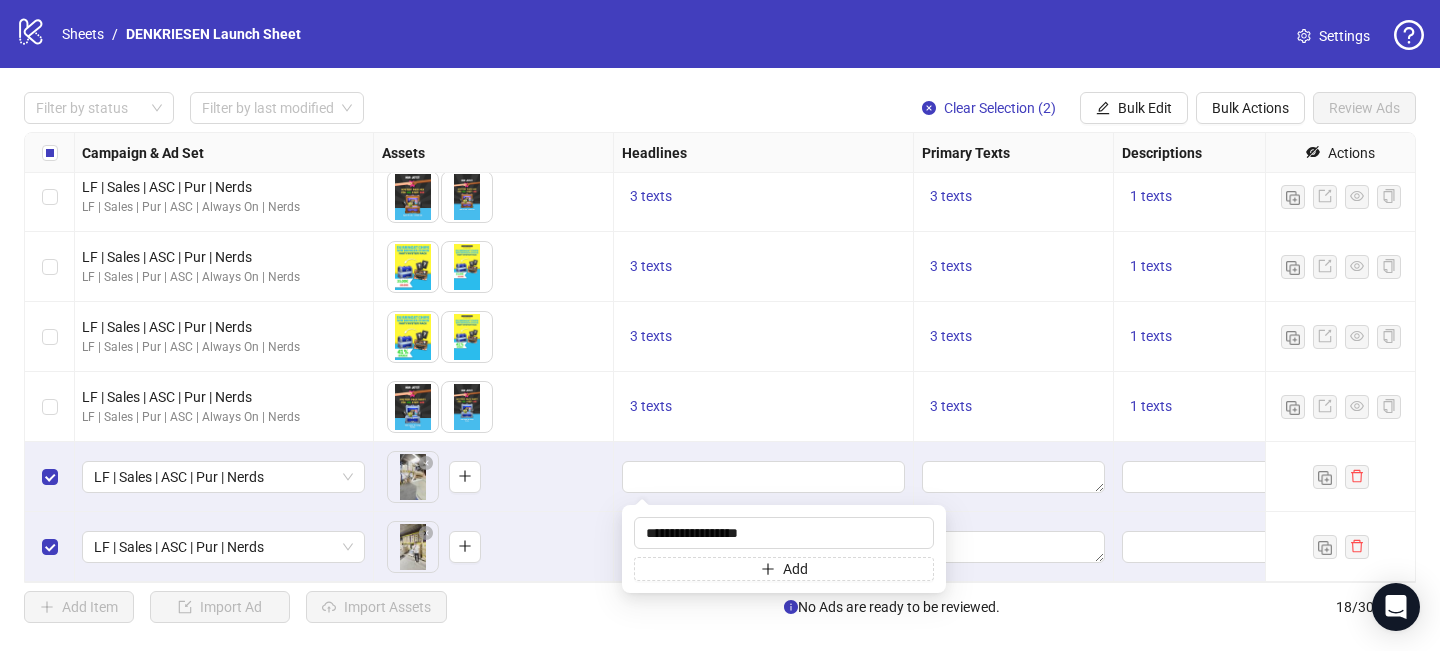 click on "To pick up a draggable item, press the space bar.
While dragging, use the arrow keys to move the item.
Press space again to drop the item in its new position, or press escape to cancel." at bounding box center (493, 547) 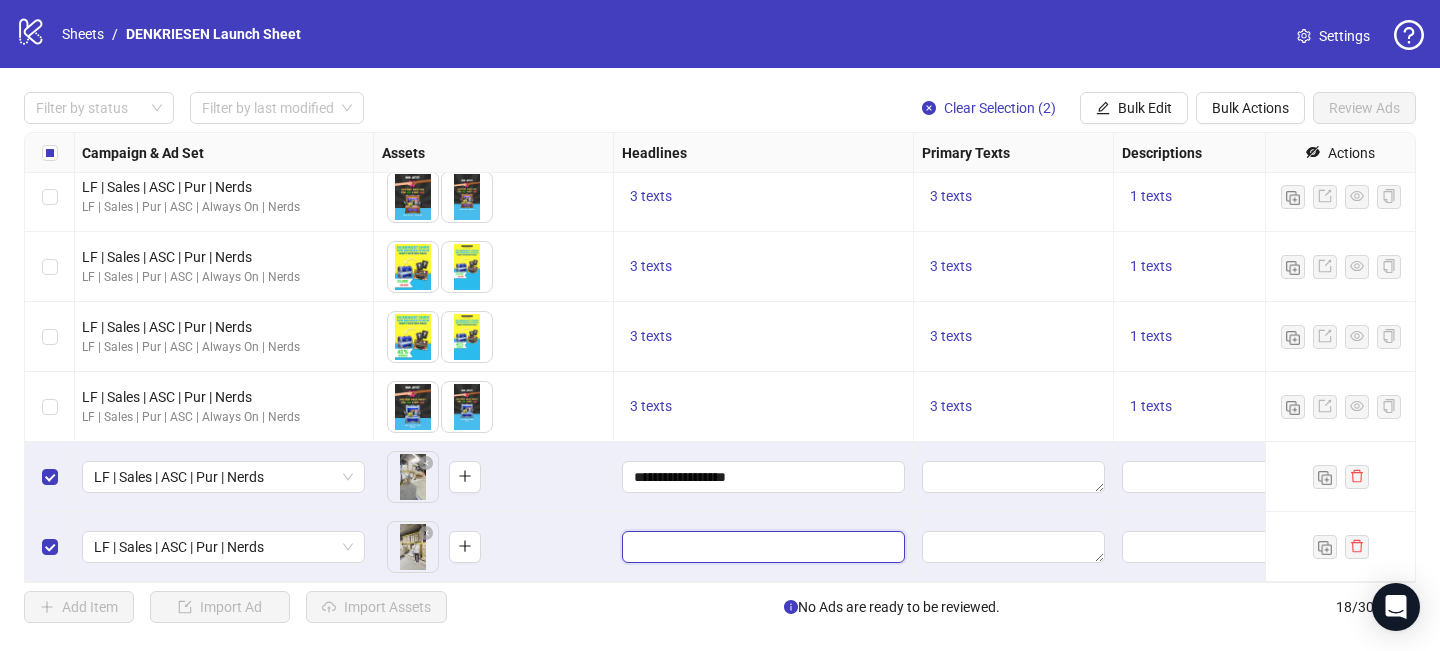 click at bounding box center [761, 547] 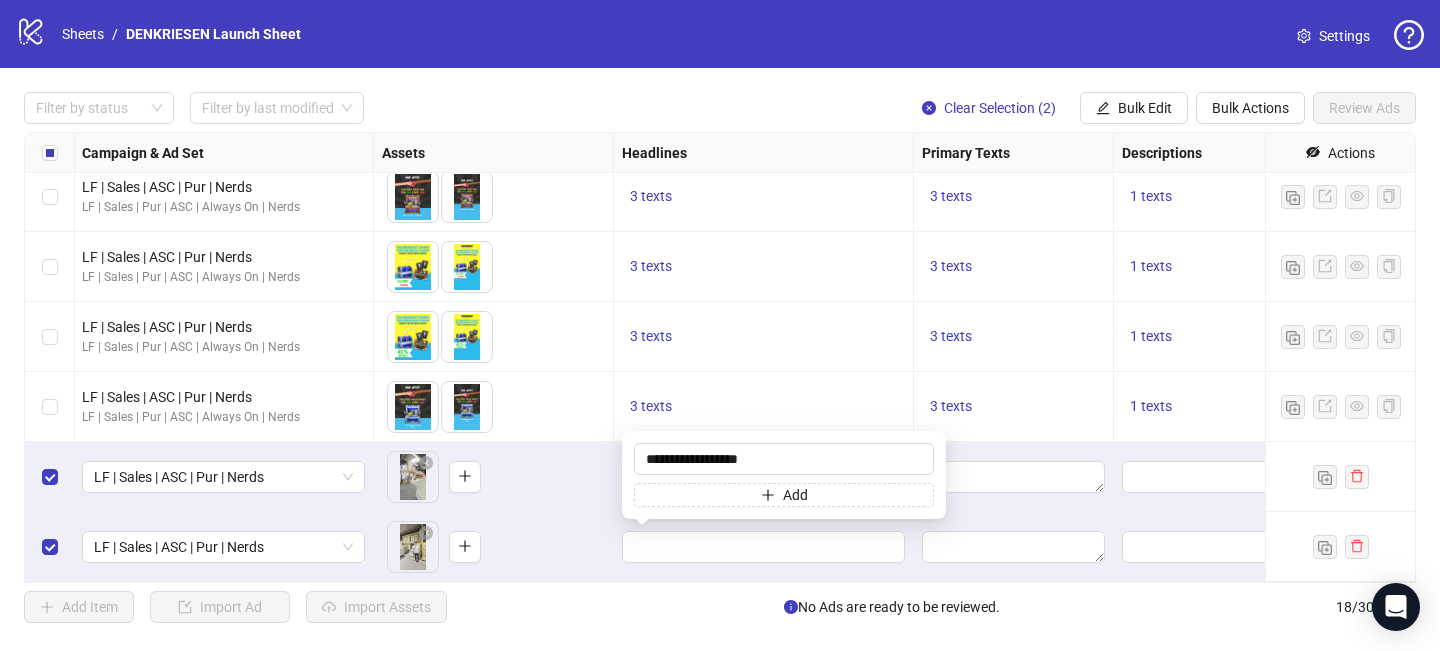 click on "To pick up a draggable item, press the space bar.
While dragging, use the arrow keys to move the item.
Press space again to drop the item in its new position, or press escape to cancel." at bounding box center (493, 477) 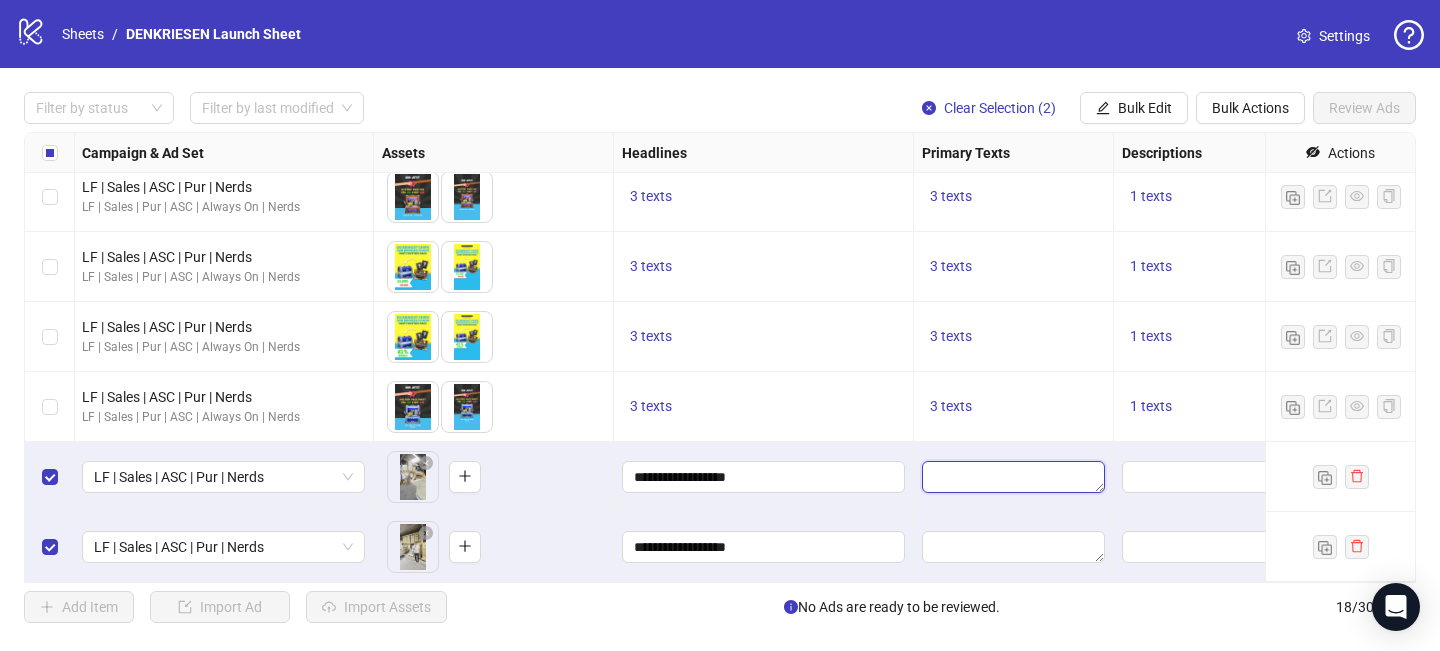 click at bounding box center [1013, 477] 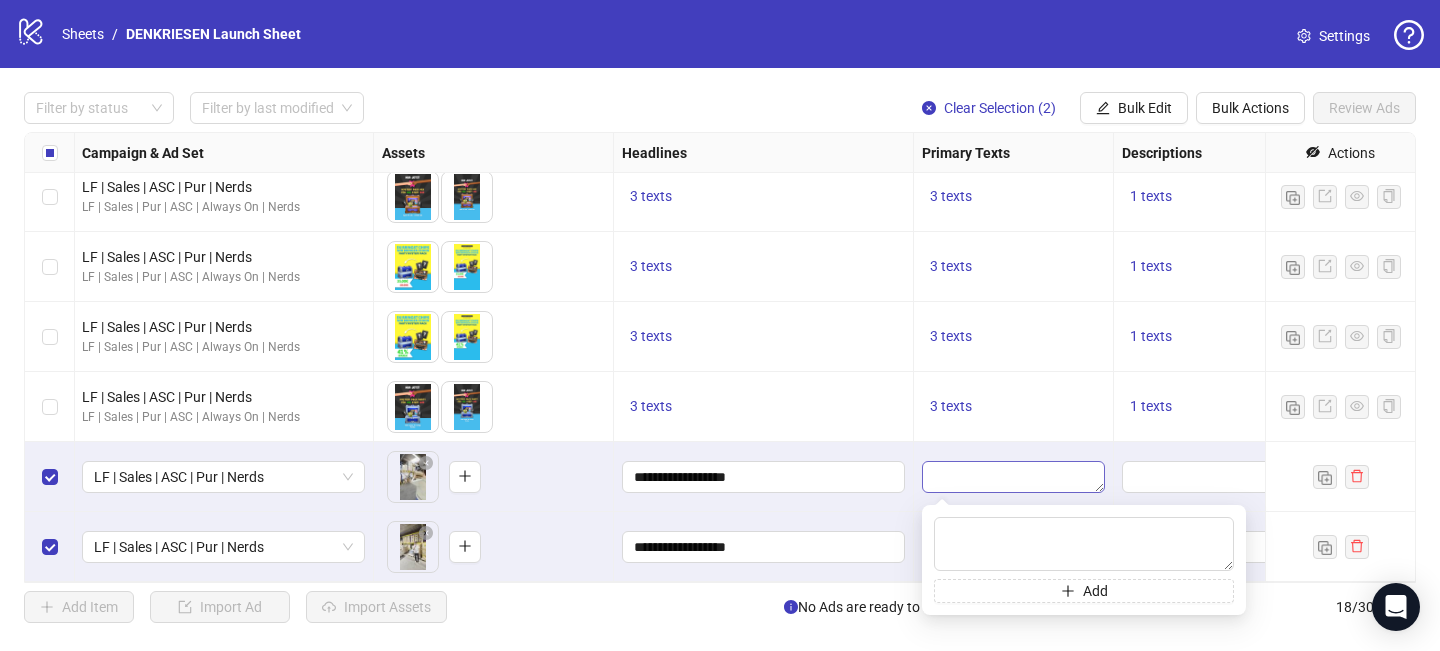 type on "**********" 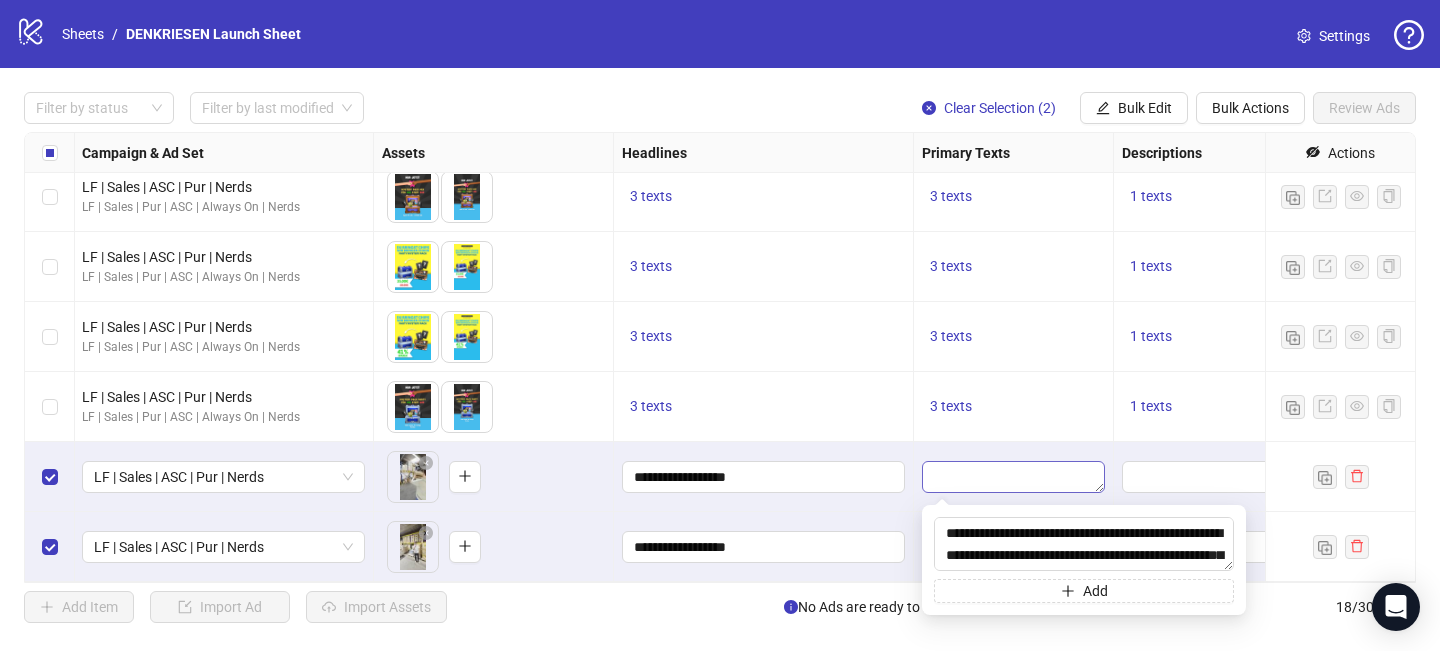 scroll, scrollTop: 15, scrollLeft: 0, axis: vertical 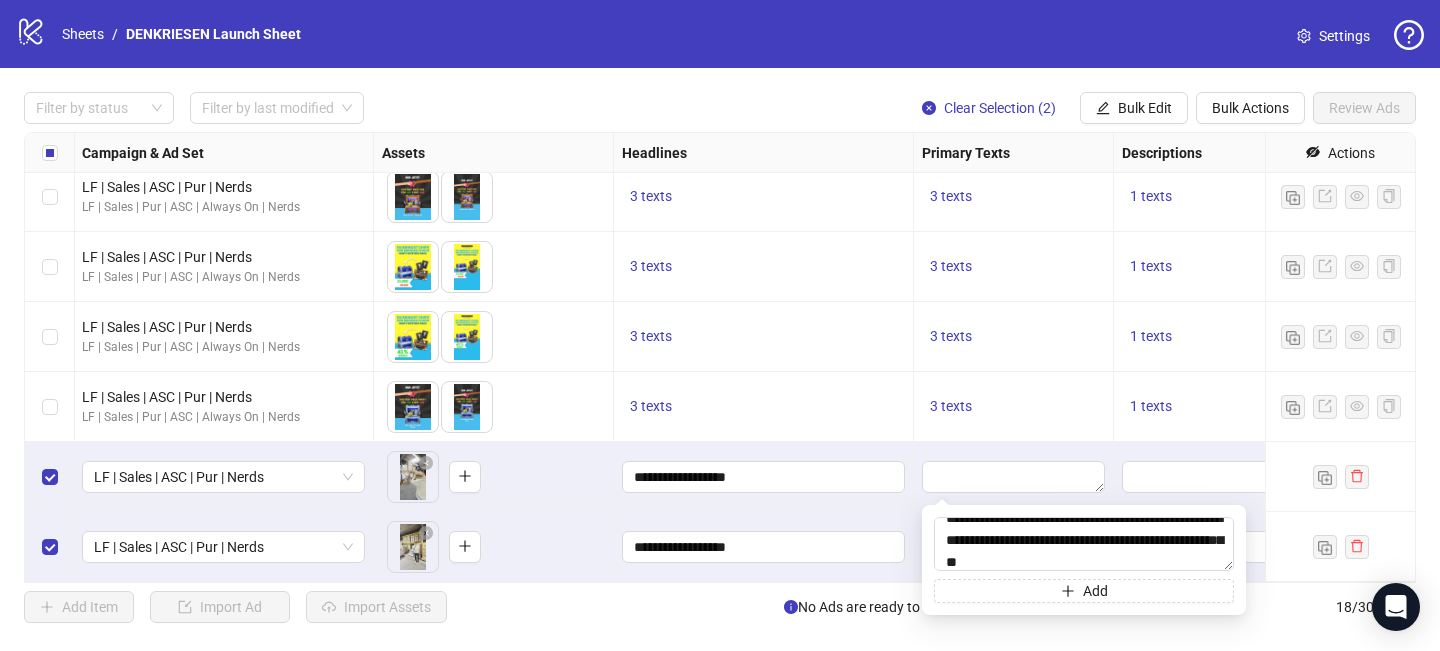 click on "**********" at bounding box center (764, 547) 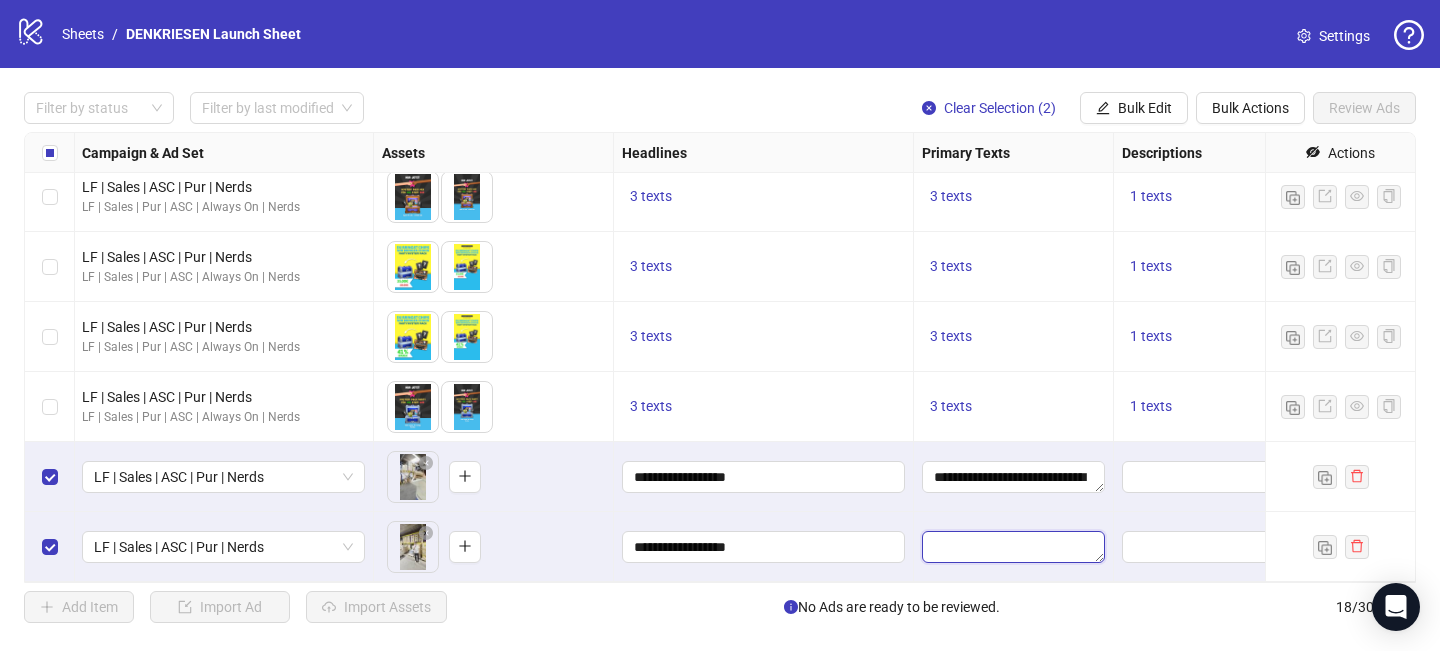 click at bounding box center [1013, 547] 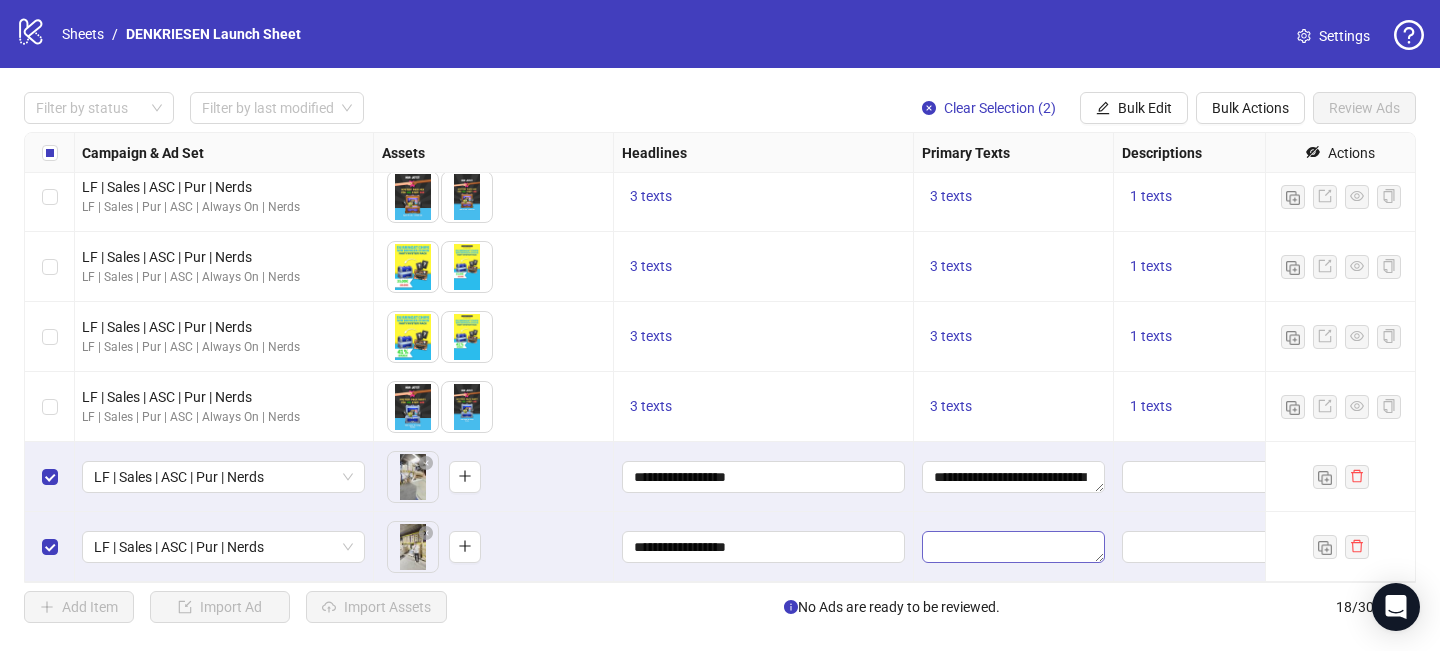 type on "**********" 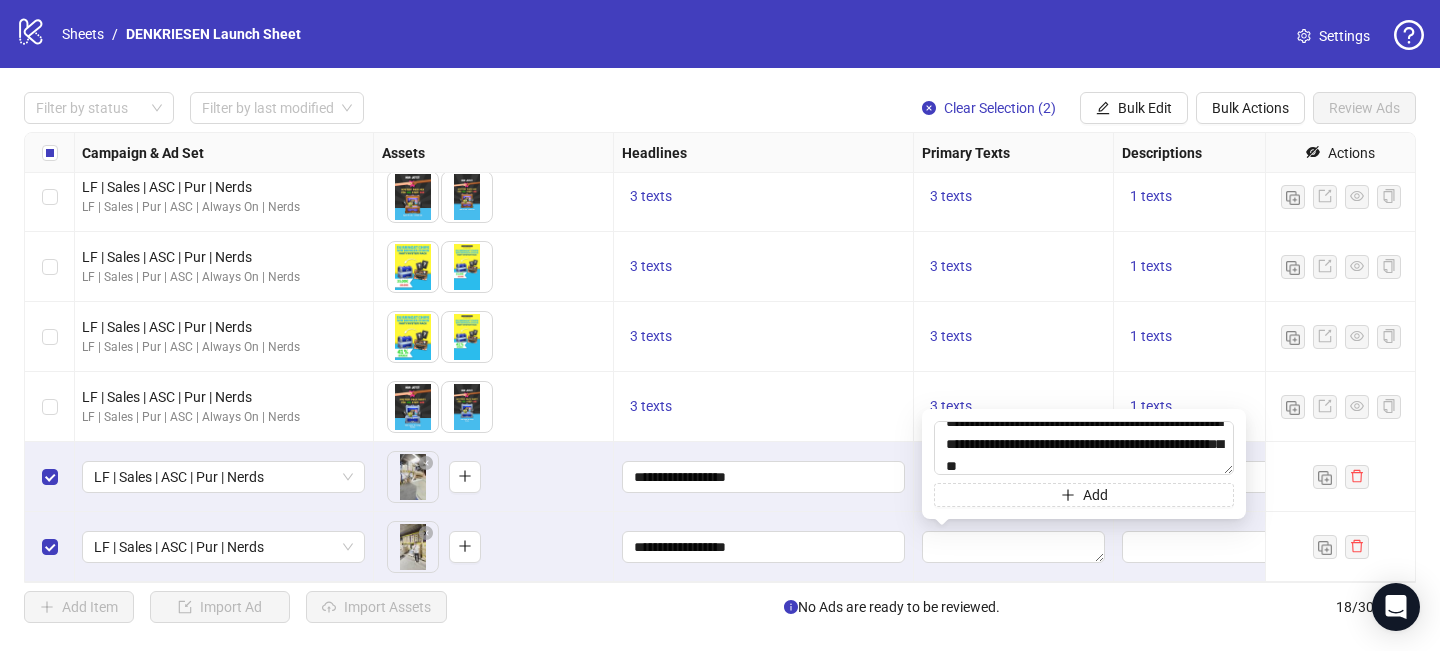 click on "**********" at bounding box center [764, 547] 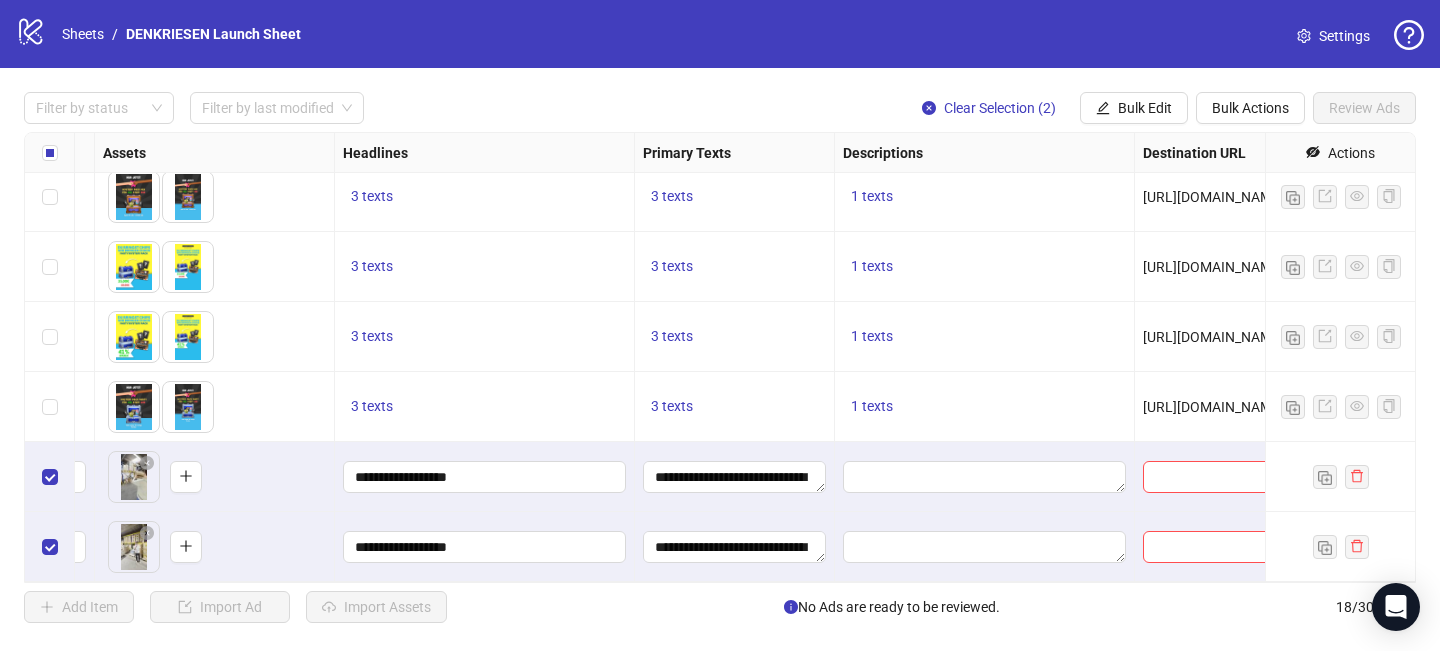 scroll, scrollTop: 851, scrollLeft: 916, axis: both 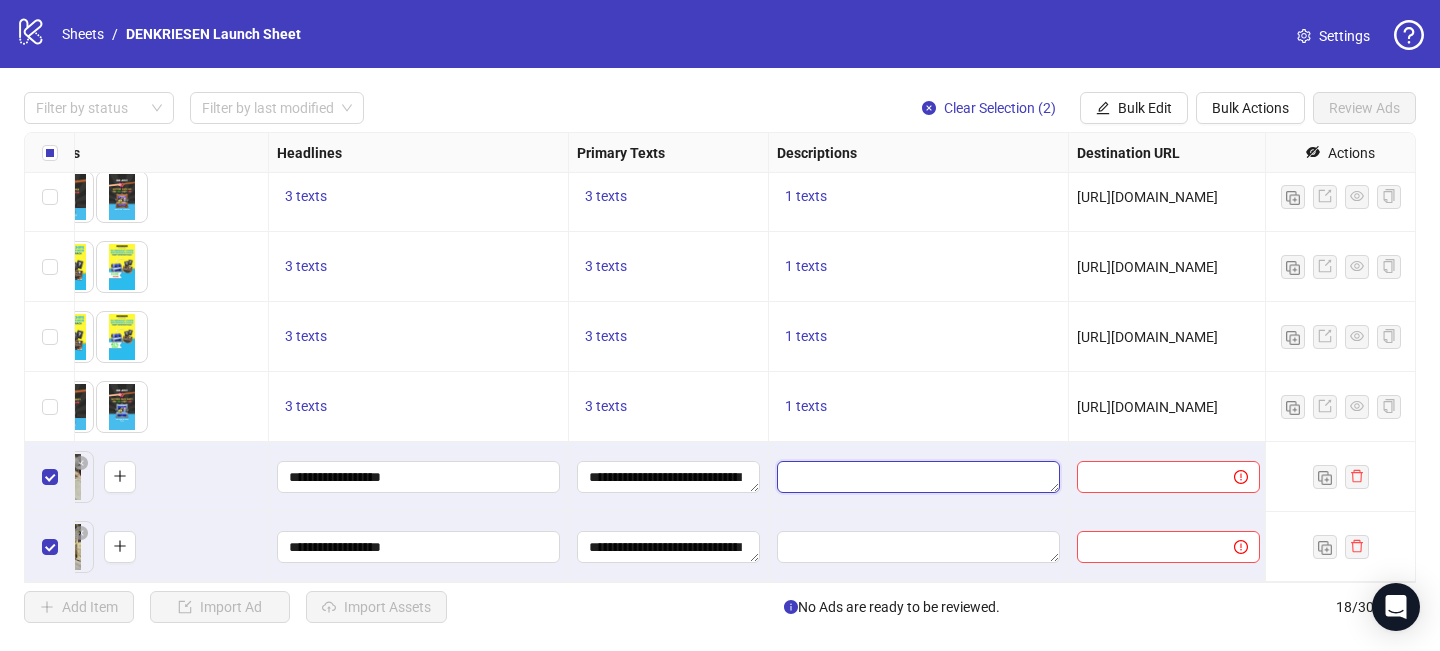 click at bounding box center [918, 477] 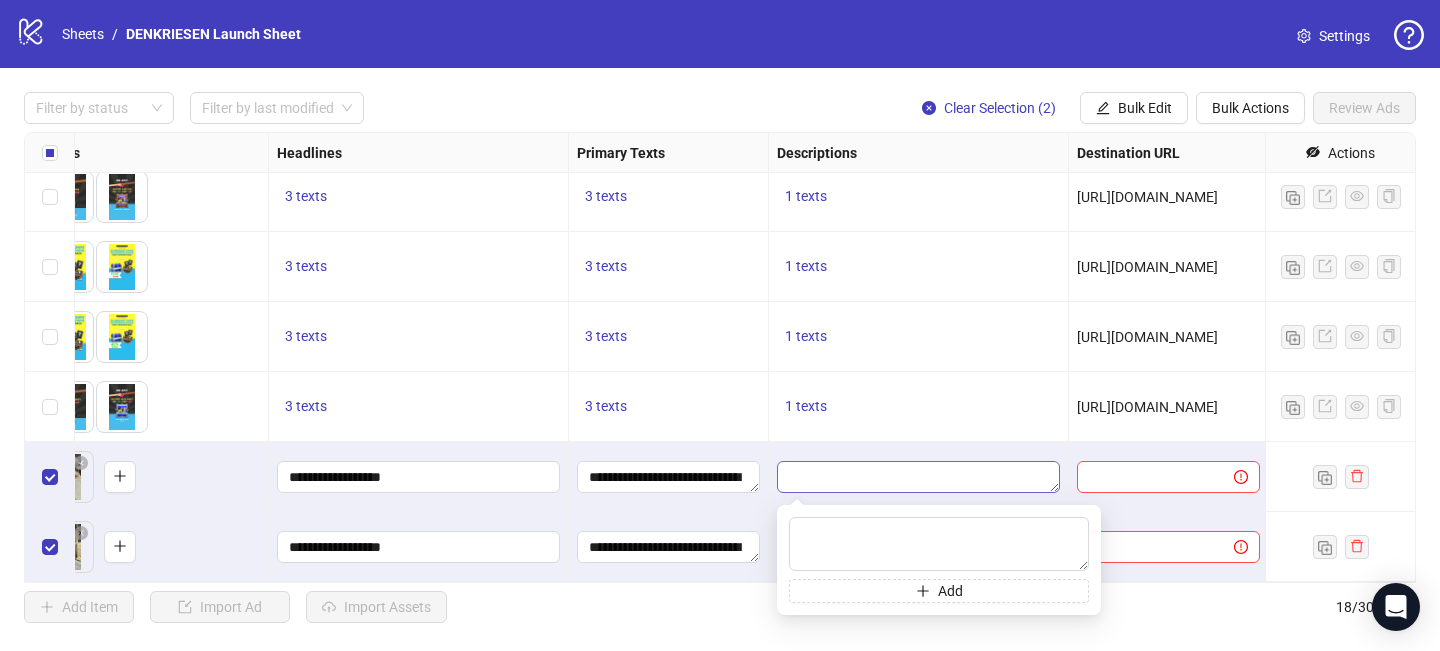 type 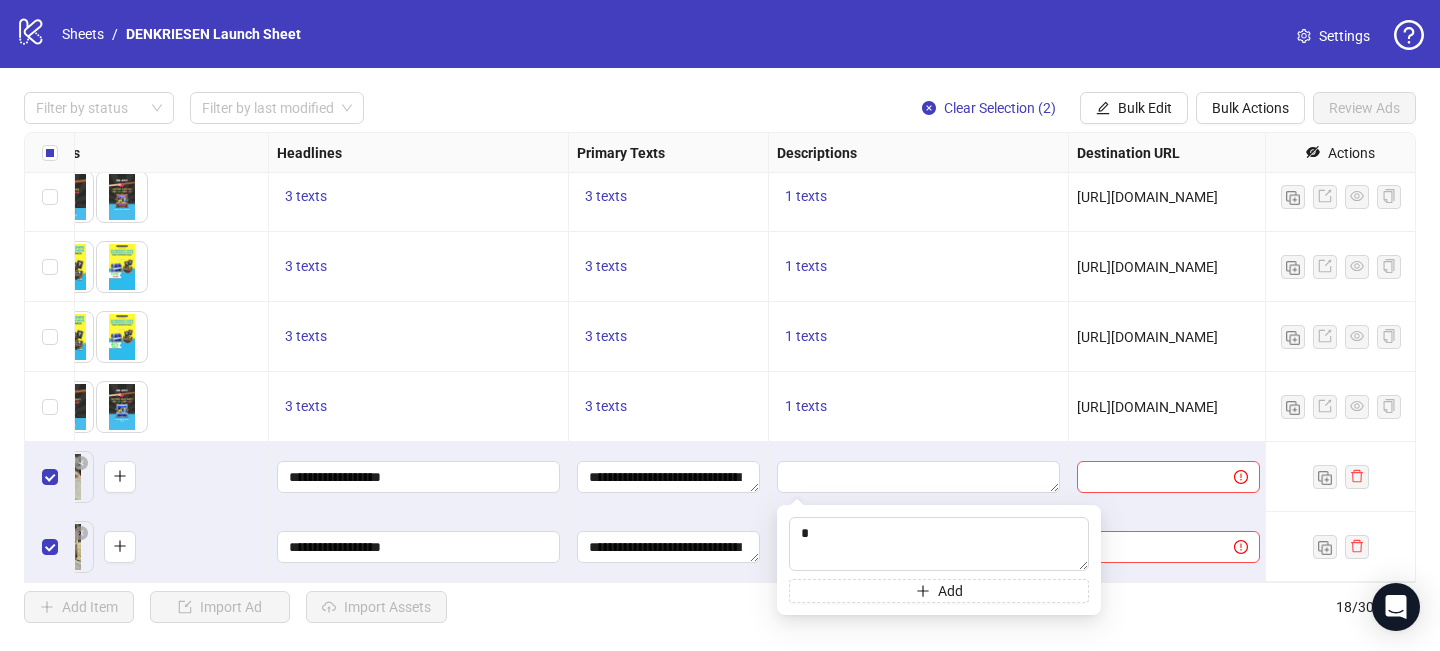 click on "**********" at bounding box center (669, 477) 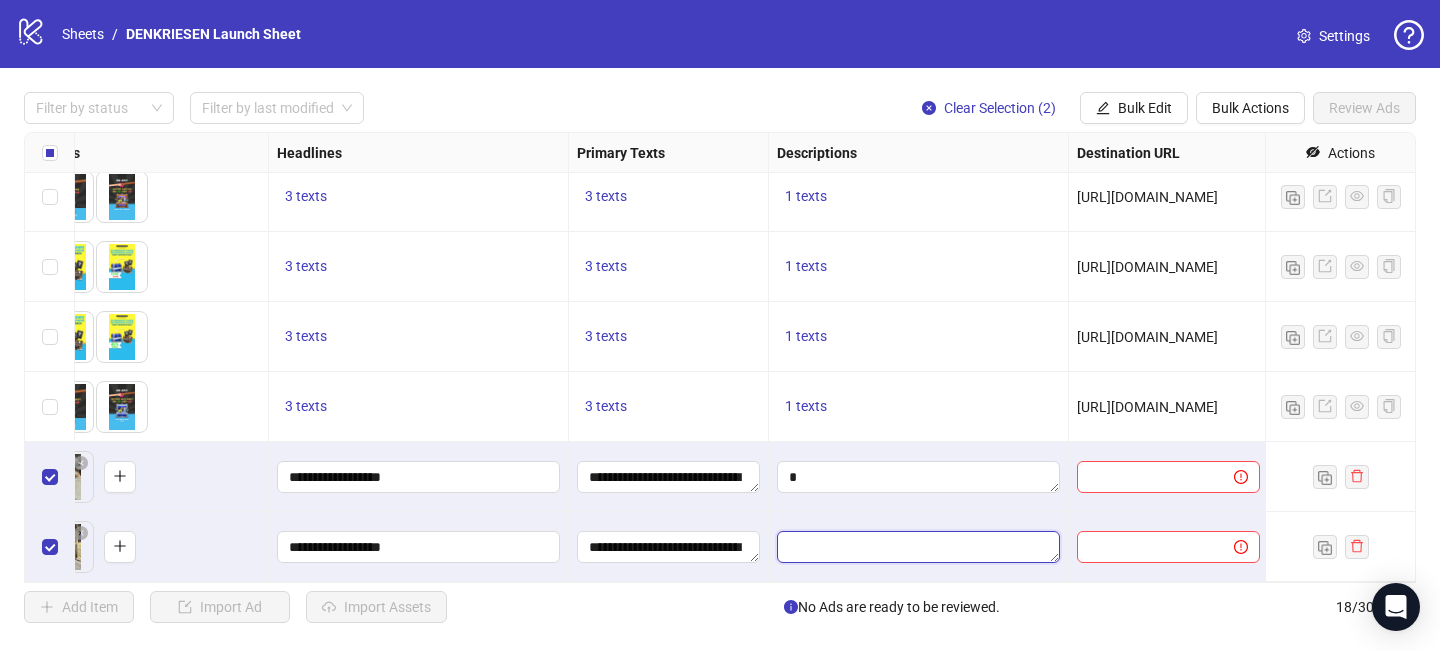 click at bounding box center (918, 547) 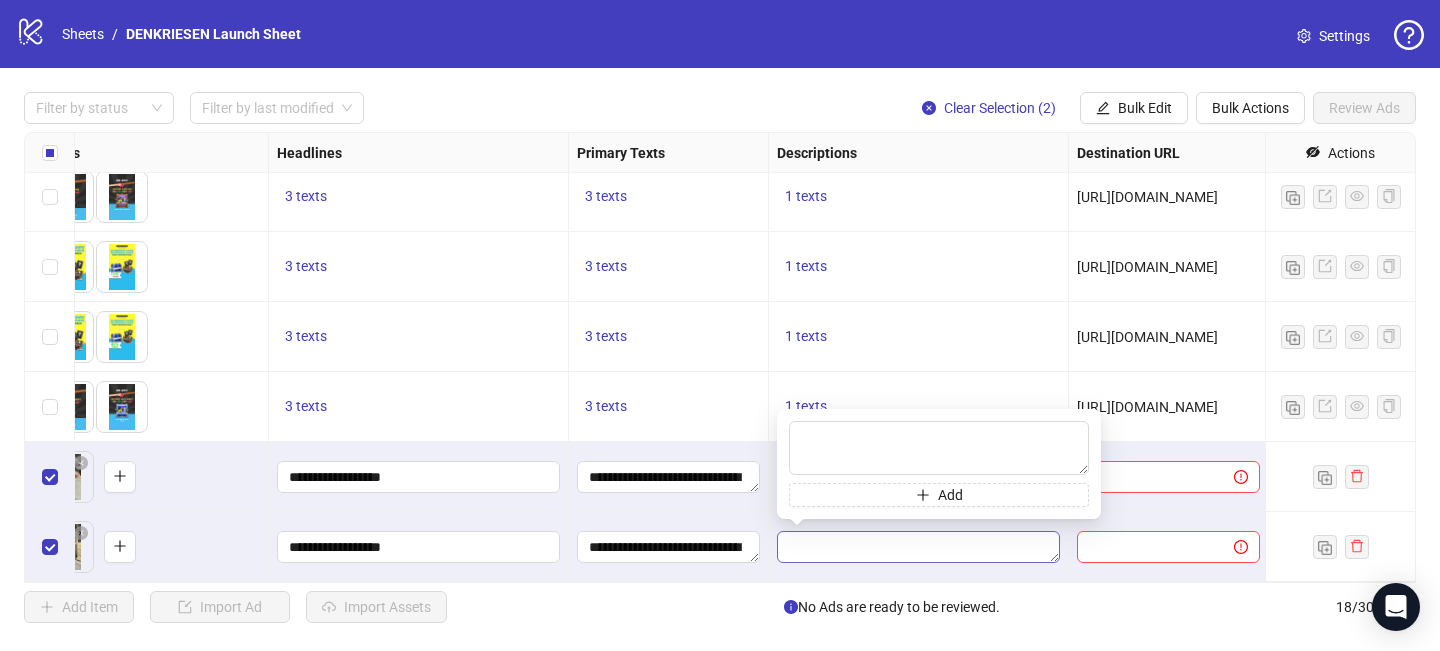 type 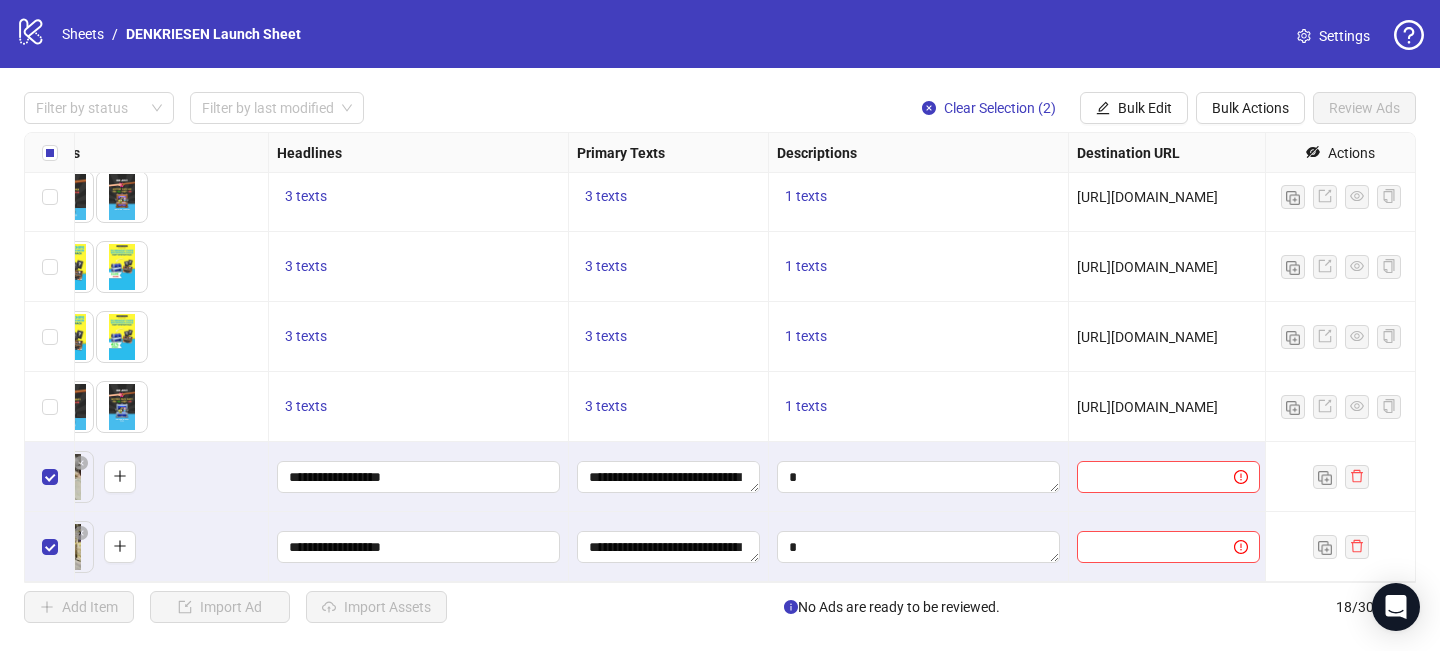 click on "**********" at bounding box center [669, 547] 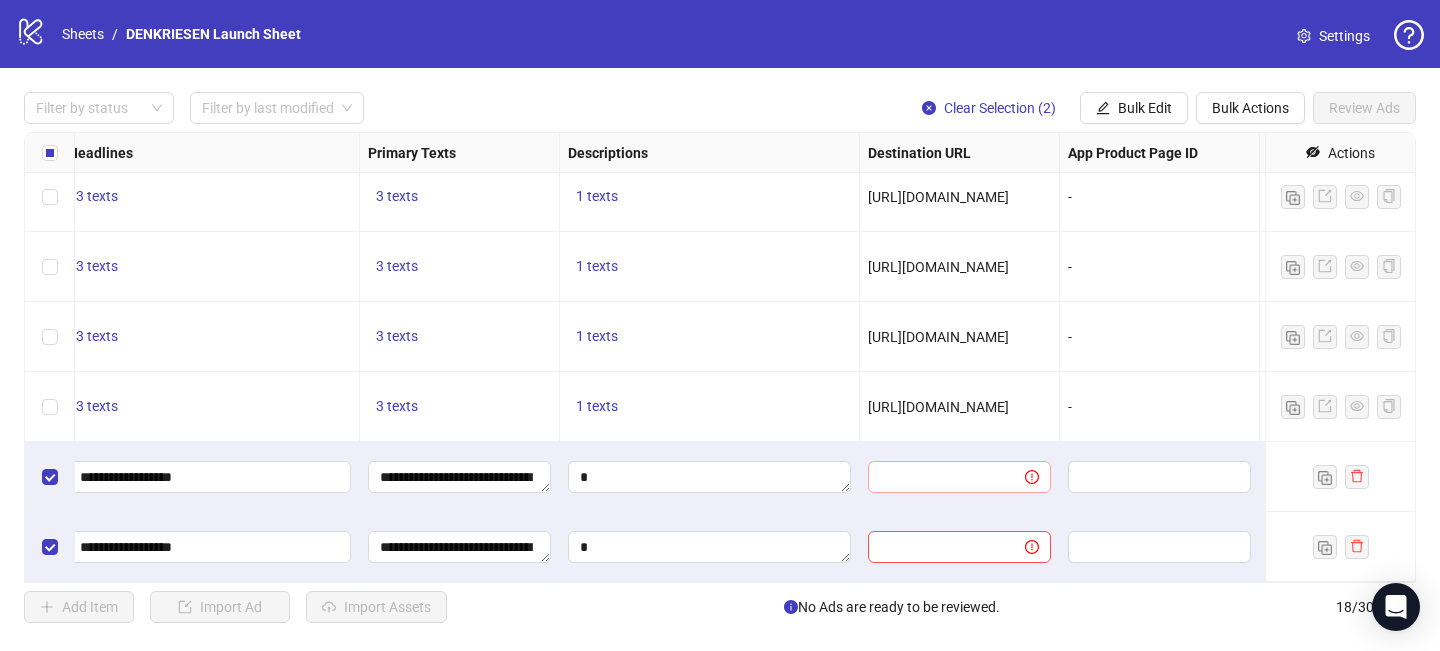 scroll, scrollTop: 851, scrollLeft: 1198, axis: both 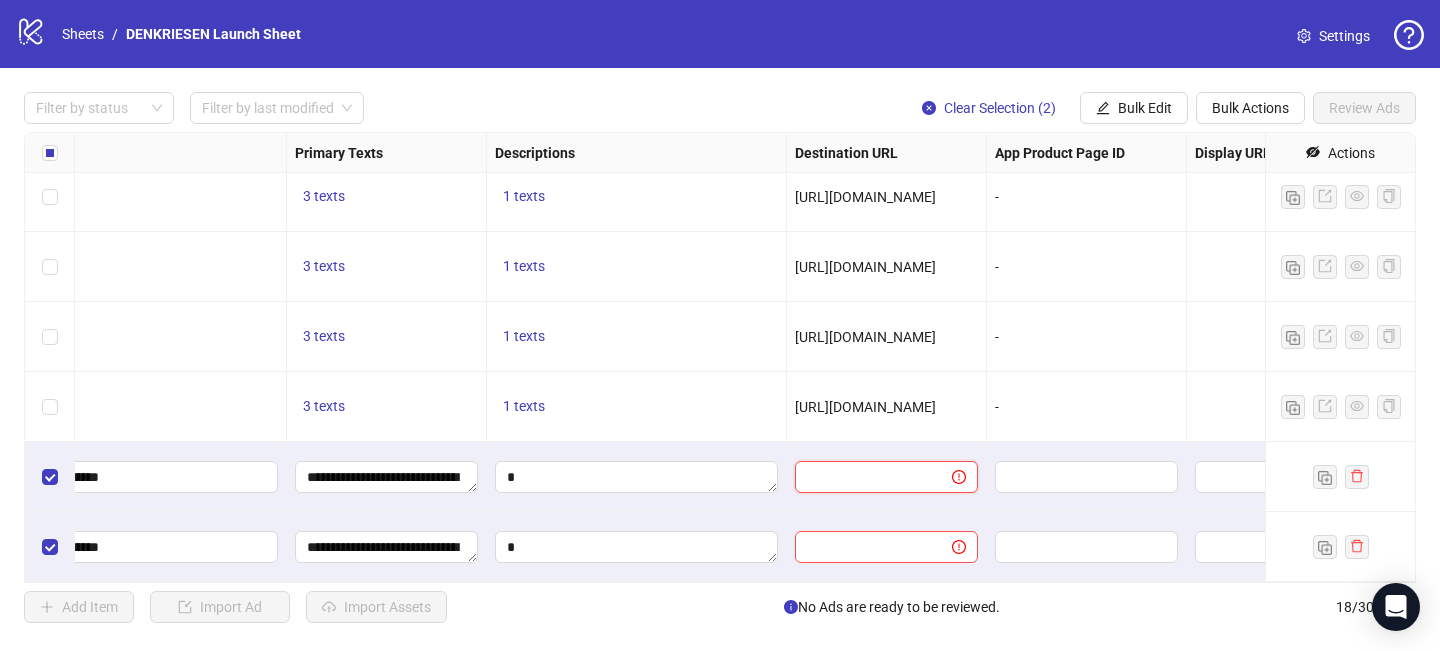 click at bounding box center (865, 477) 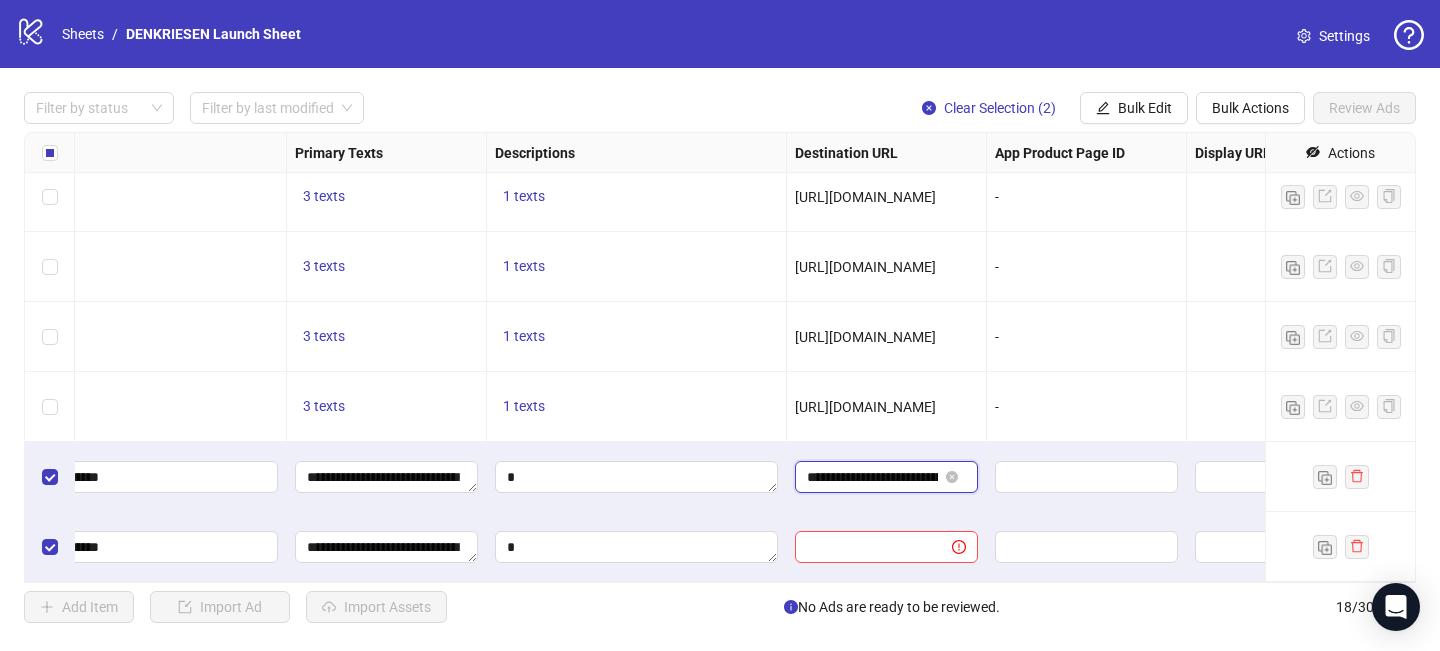 scroll, scrollTop: 0, scrollLeft: 220, axis: horizontal 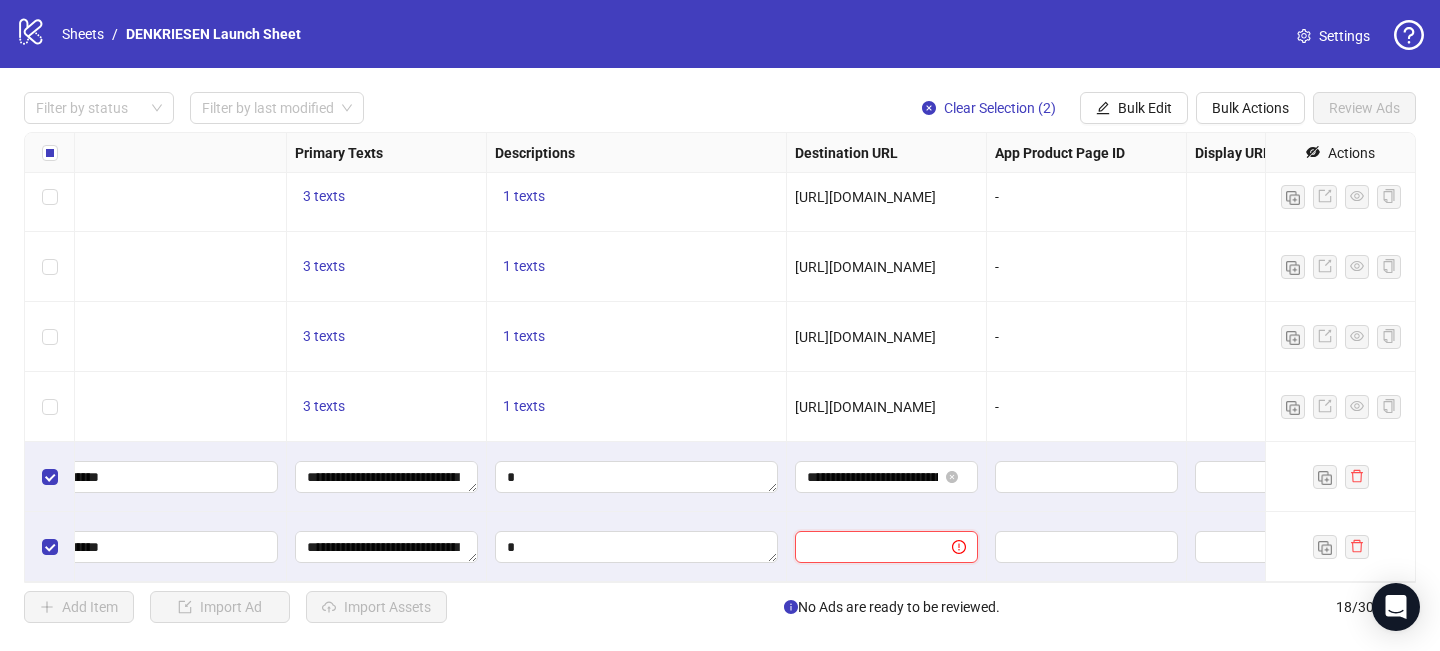 click at bounding box center (865, 547) 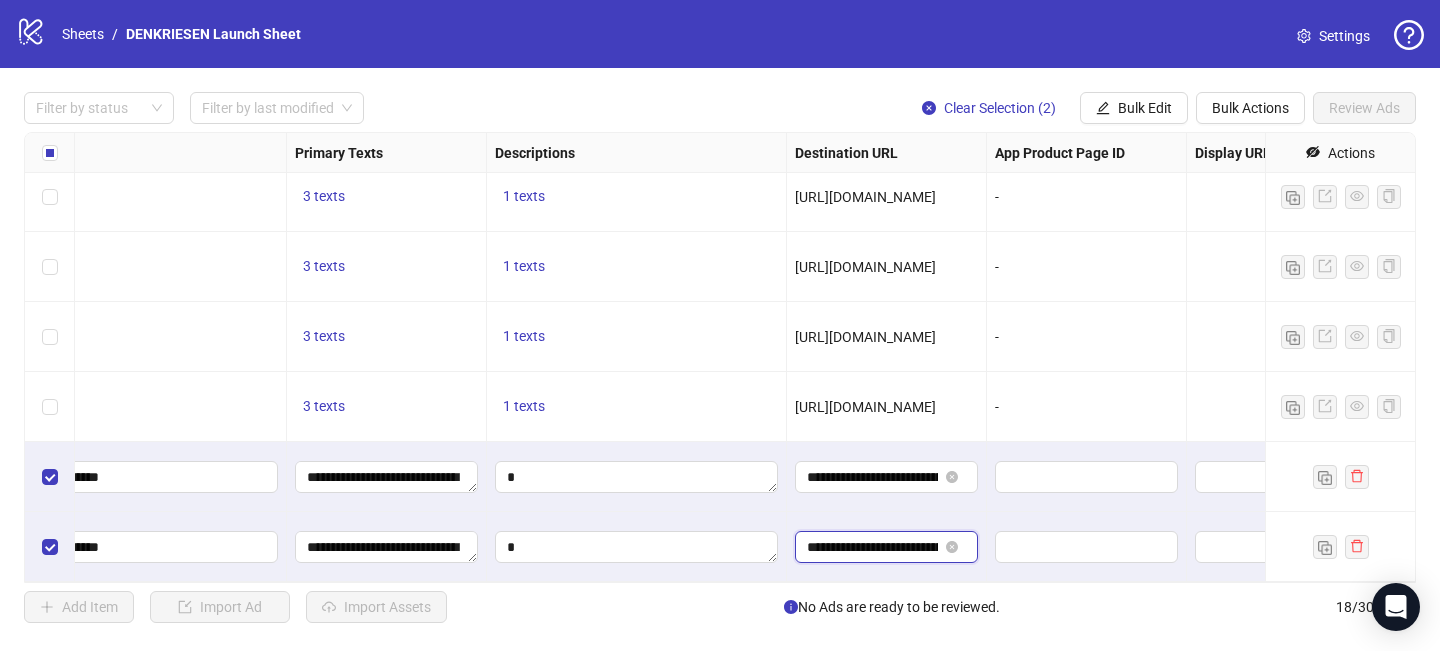 scroll, scrollTop: 0, scrollLeft: 220, axis: horizontal 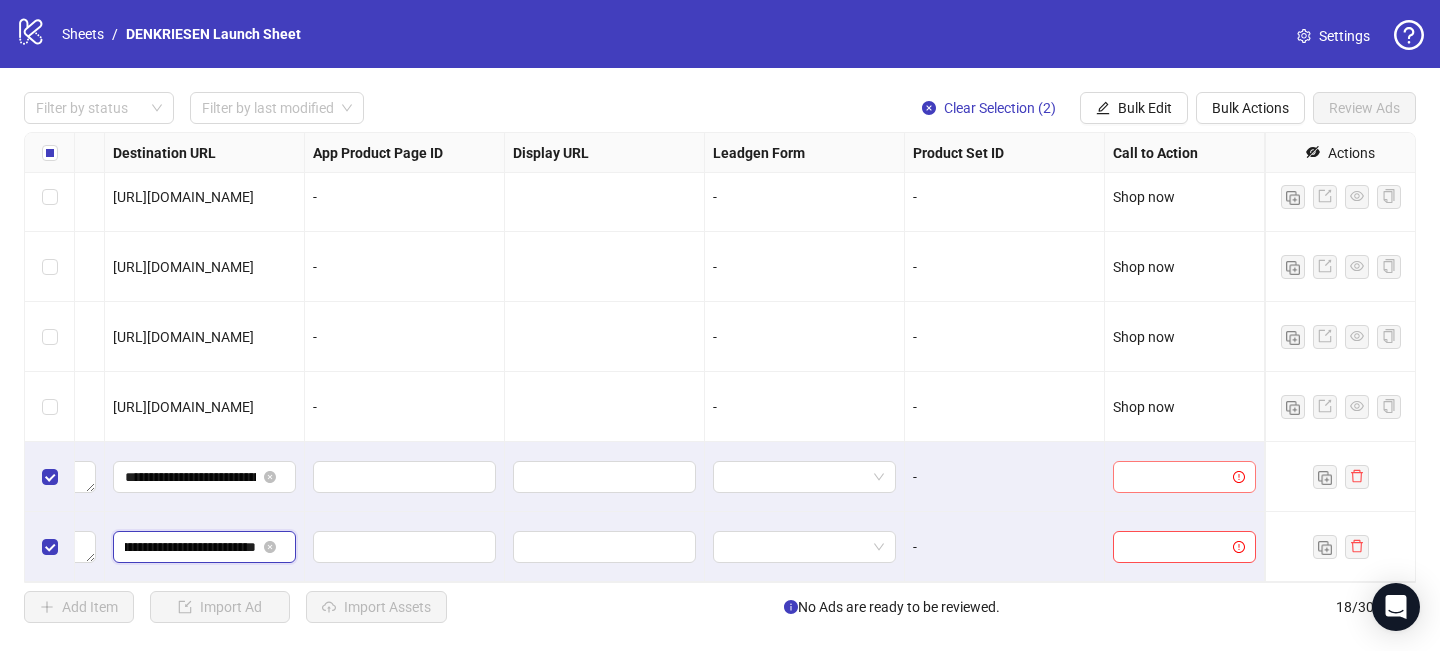 click at bounding box center (1184, 477) 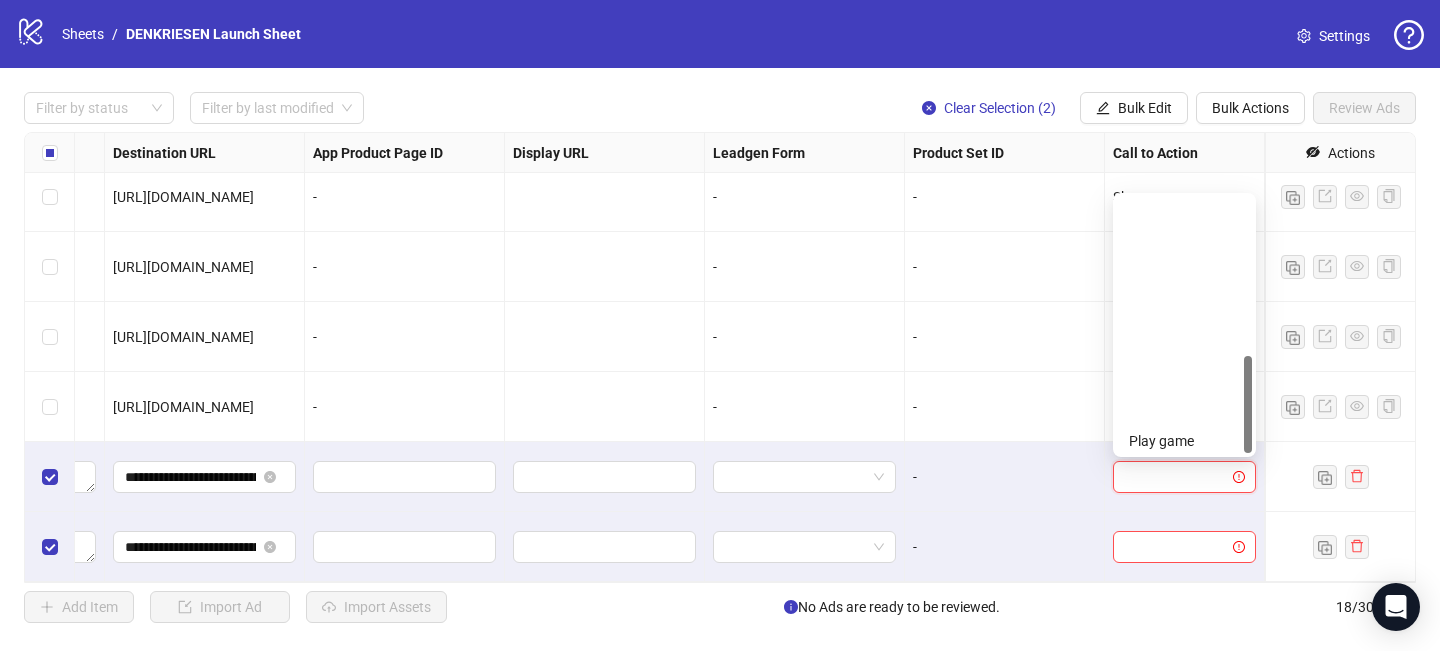 scroll, scrollTop: 416, scrollLeft: 0, axis: vertical 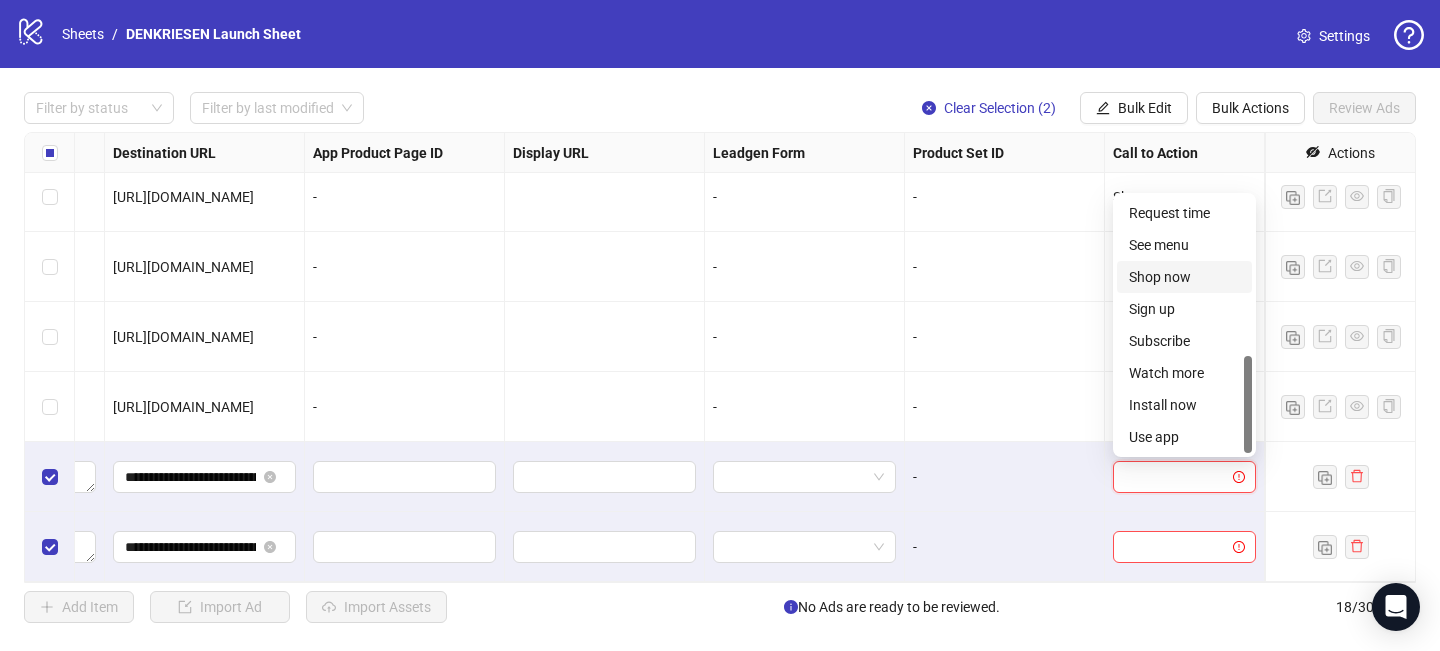 click on "Shop now" at bounding box center (1184, 277) 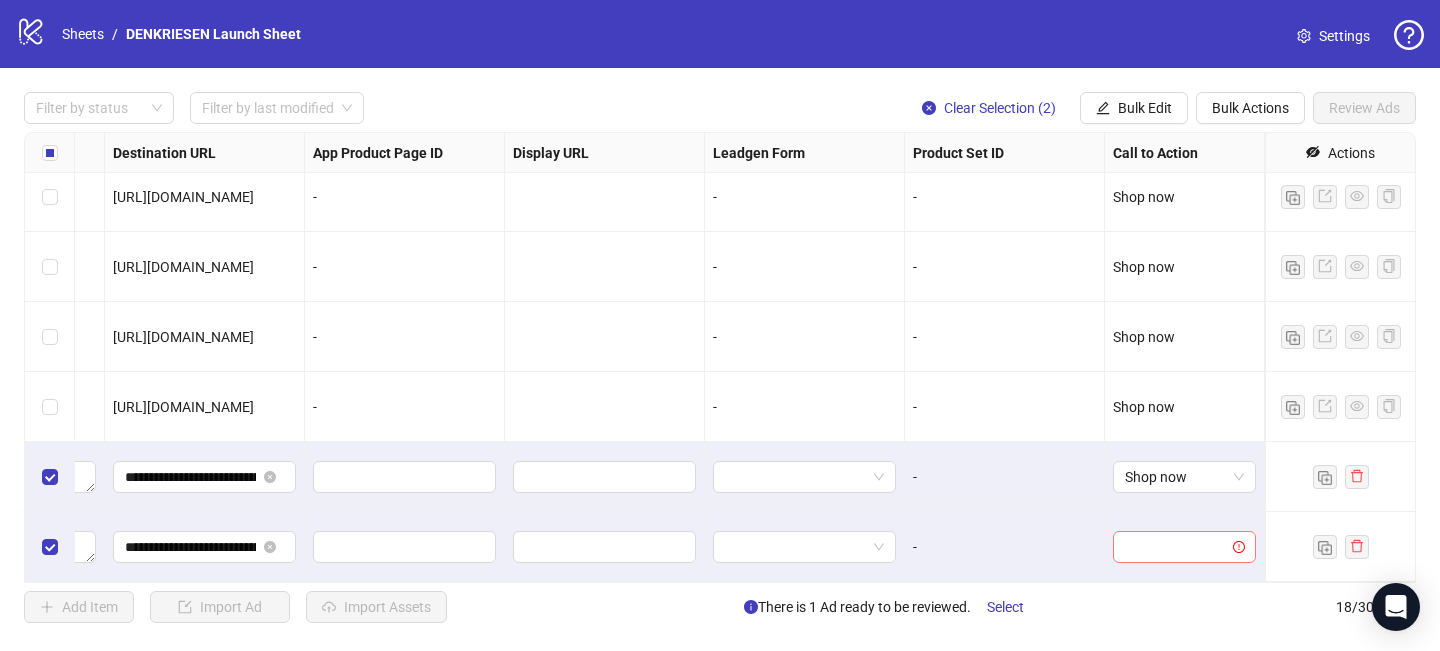 click at bounding box center [1175, 547] 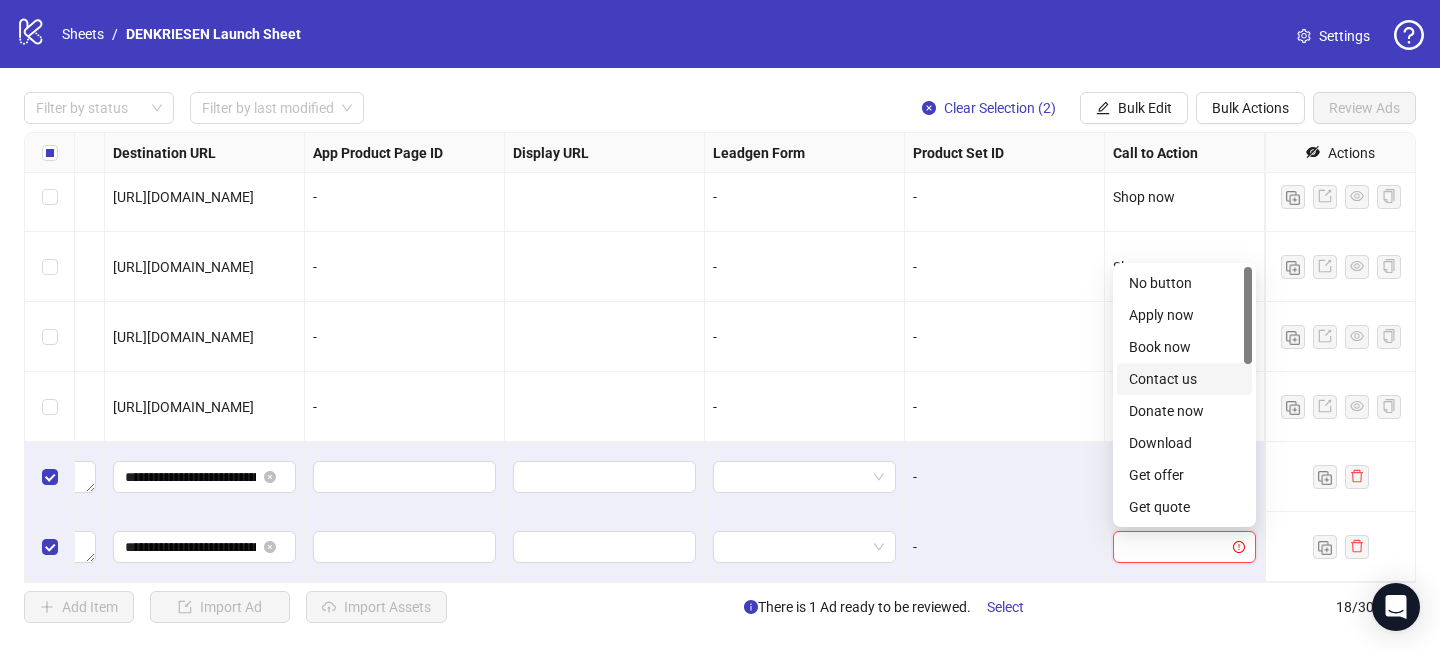 scroll, scrollTop: 416, scrollLeft: 0, axis: vertical 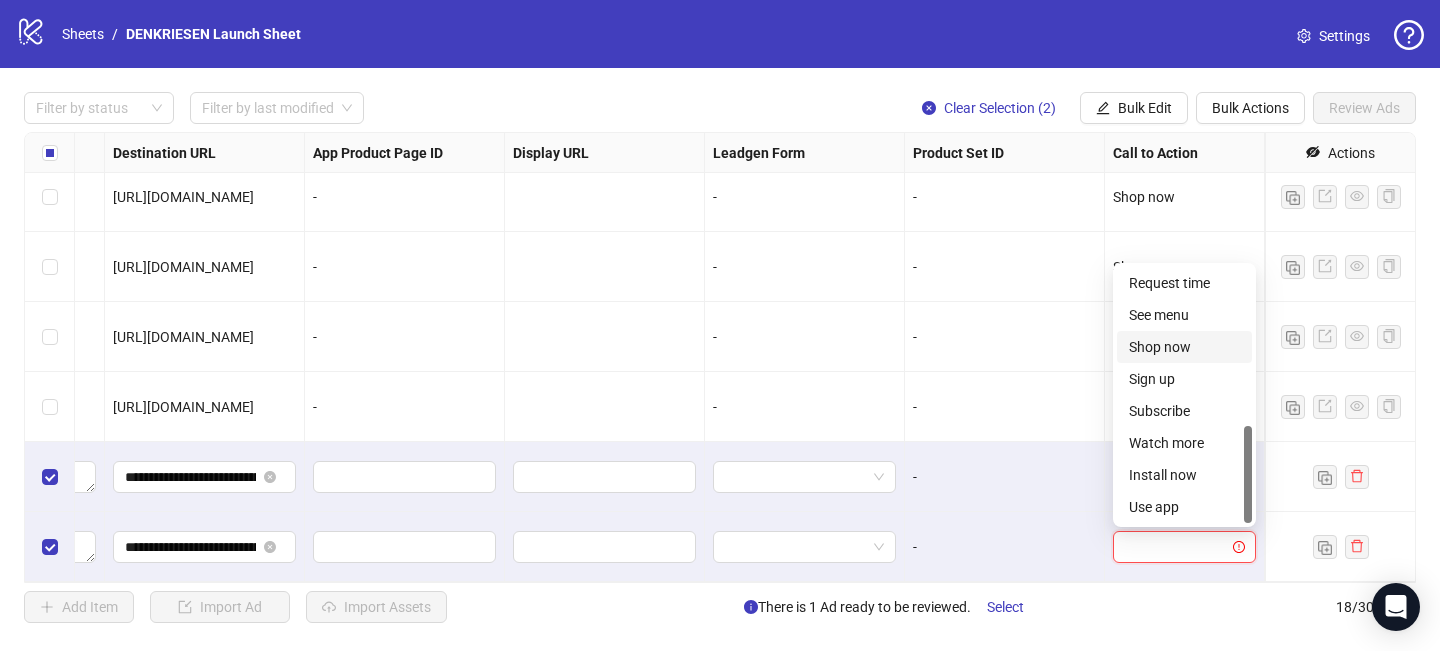 click on "Shop now" at bounding box center (1184, 347) 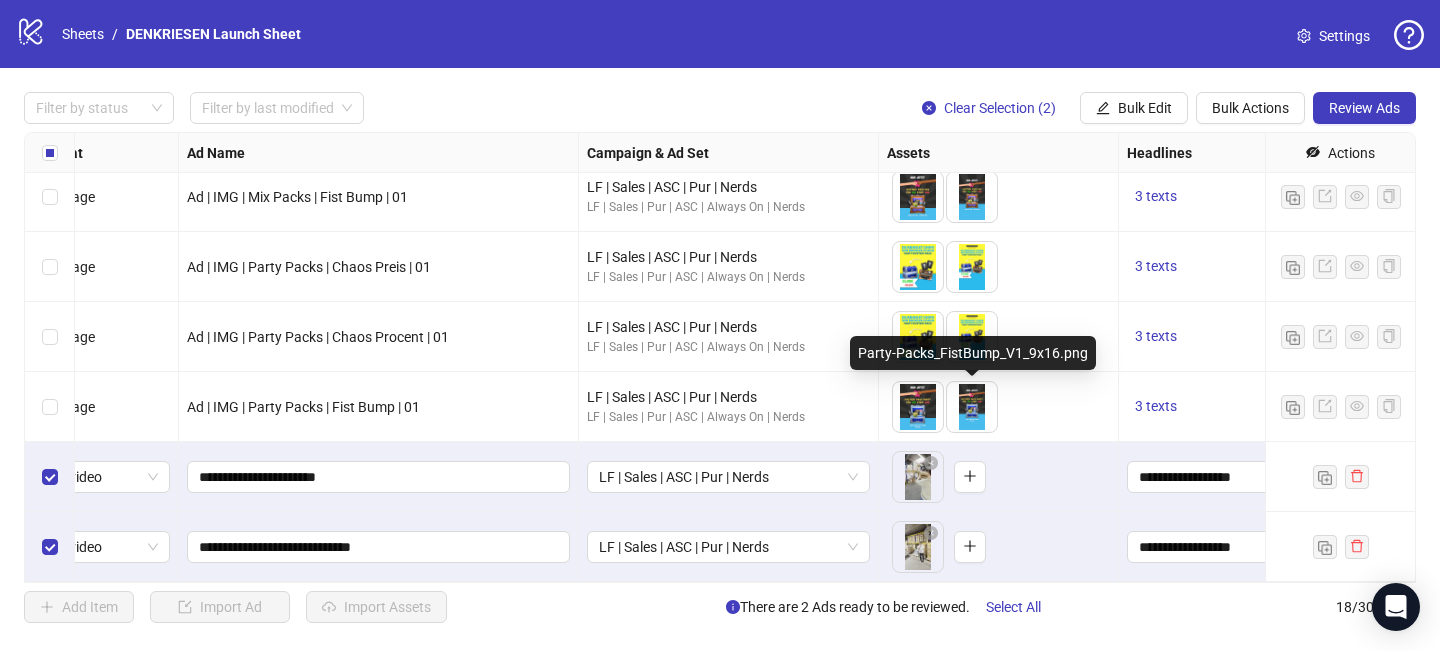 scroll, scrollTop: 851, scrollLeft: 0, axis: vertical 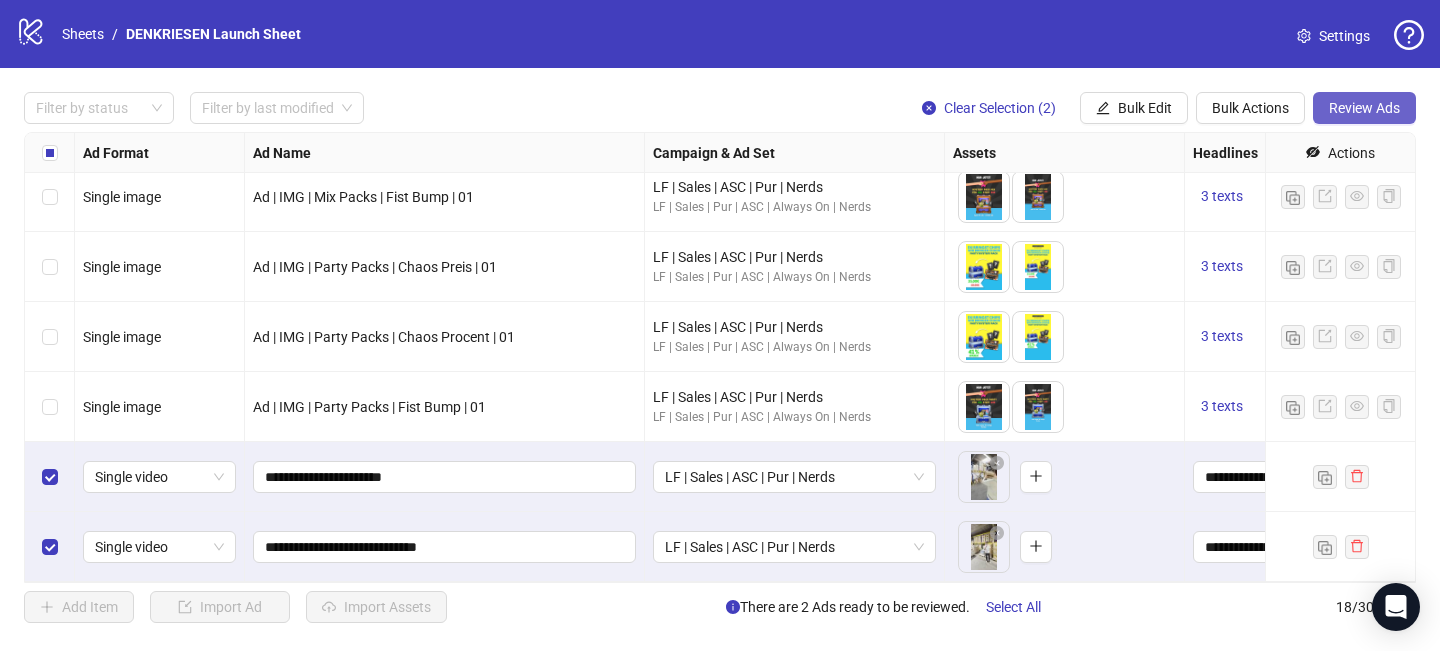 click on "Review Ads" at bounding box center [1364, 108] 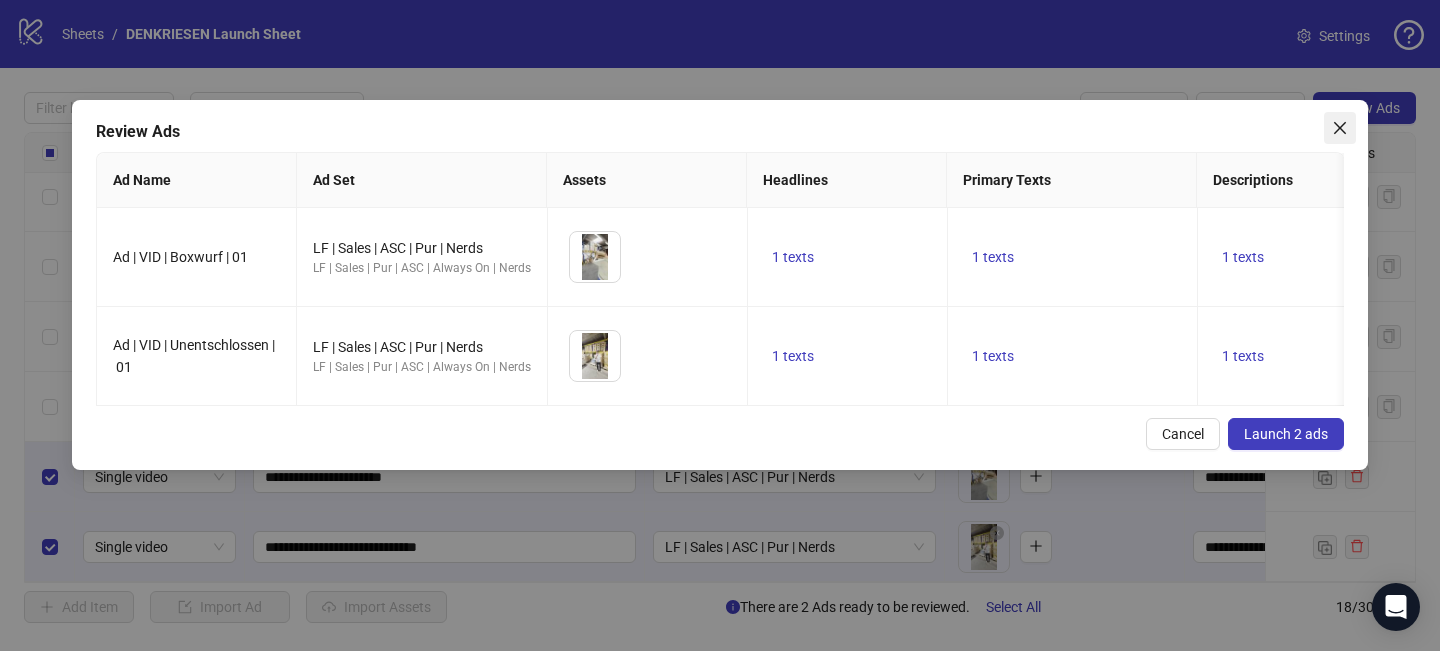 click 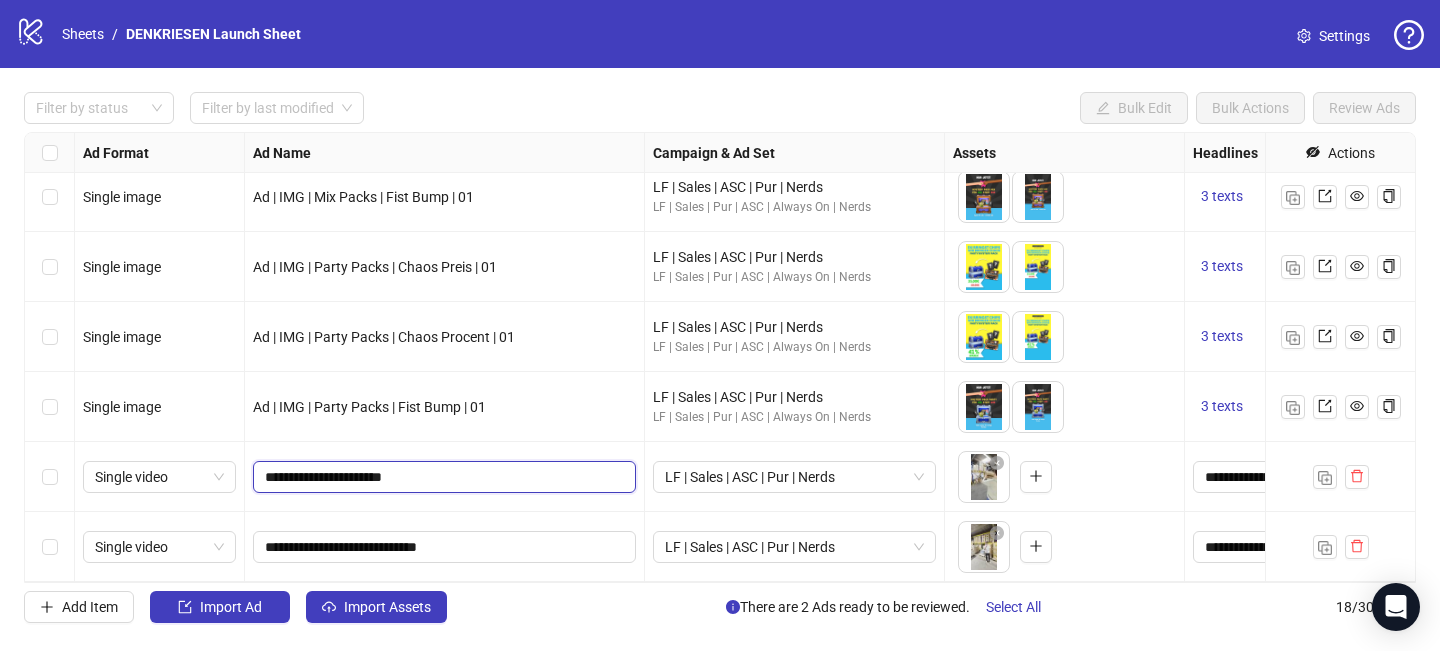 click on "**********" at bounding box center [442, 477] 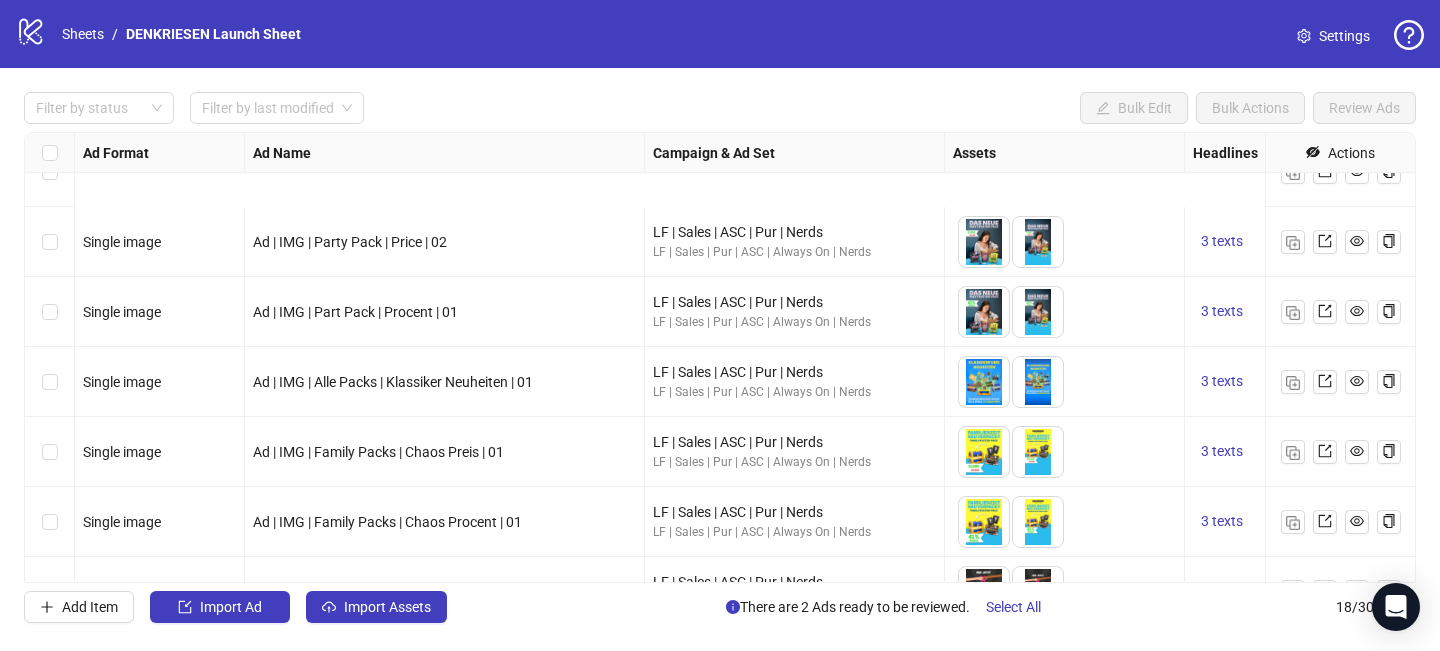 scroll, scrollTop: 851, scrollLeft: 0, axis: vertical 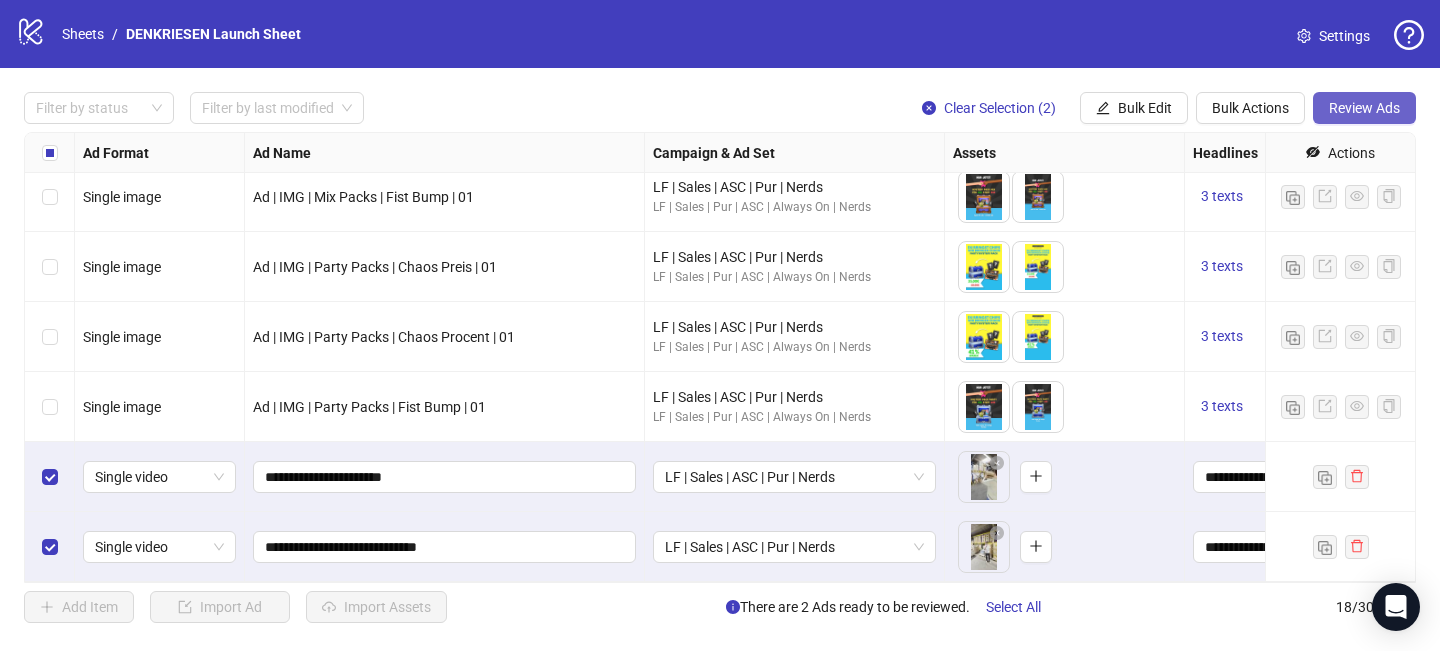 click on "Review Ads" at bounding box center [1364, 108] 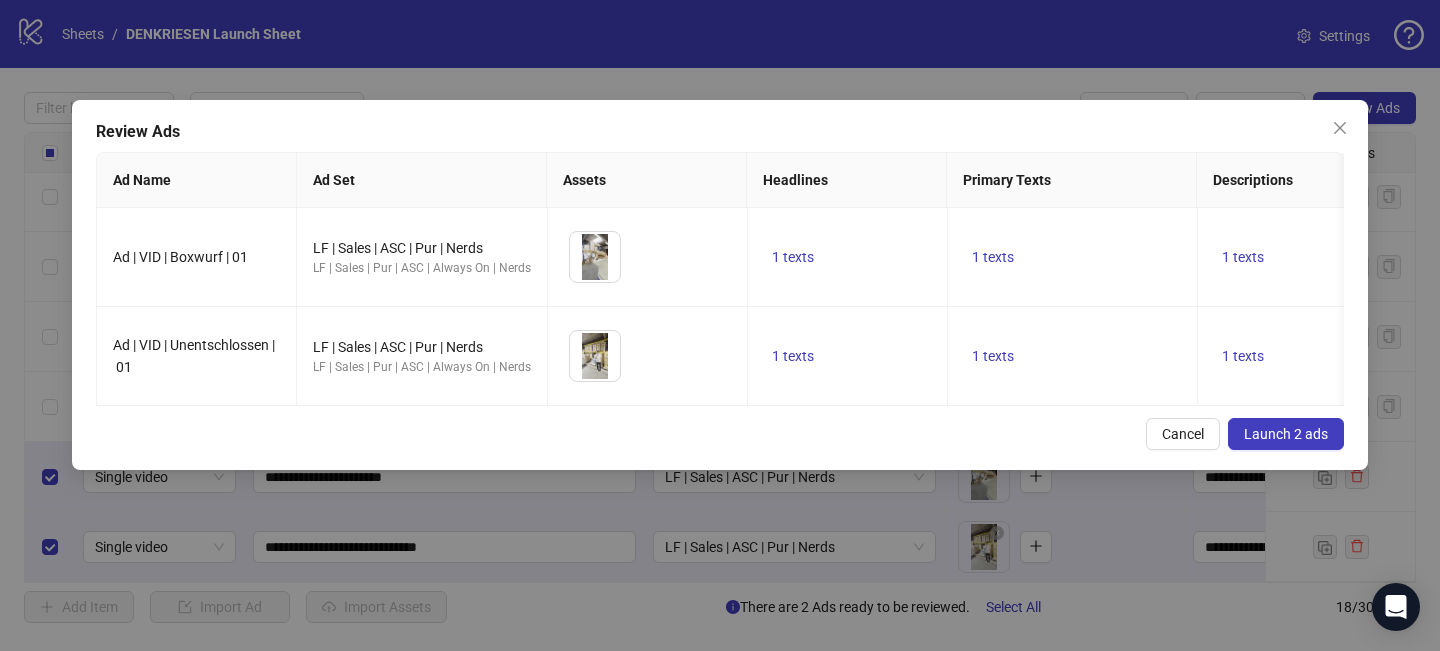 click on "Launch 2 ads" at bounding box center (1286, 434) 